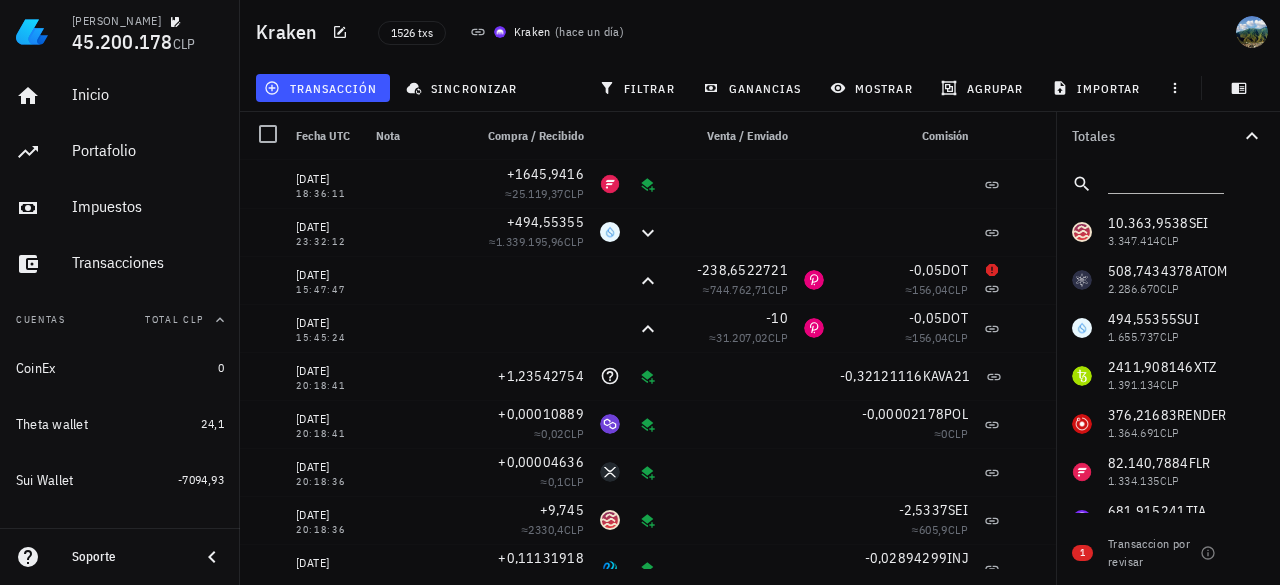 scroll, scrollTop: 0, scrollLeft: 0, axis: both 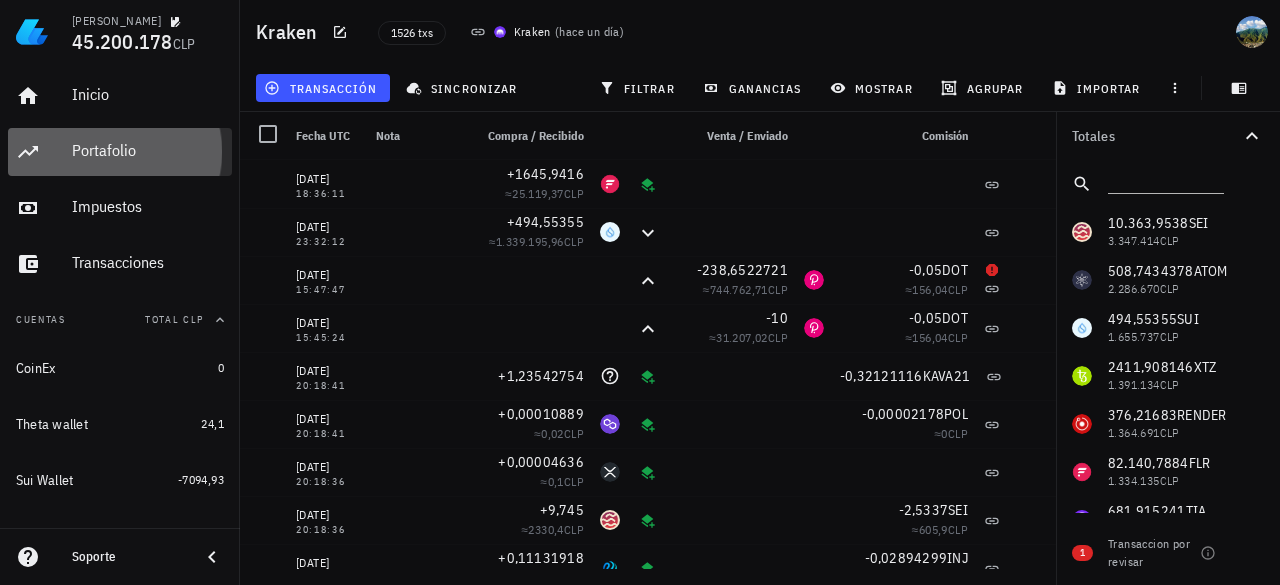 click on "Portafolio" at bounding box center [148, 150] 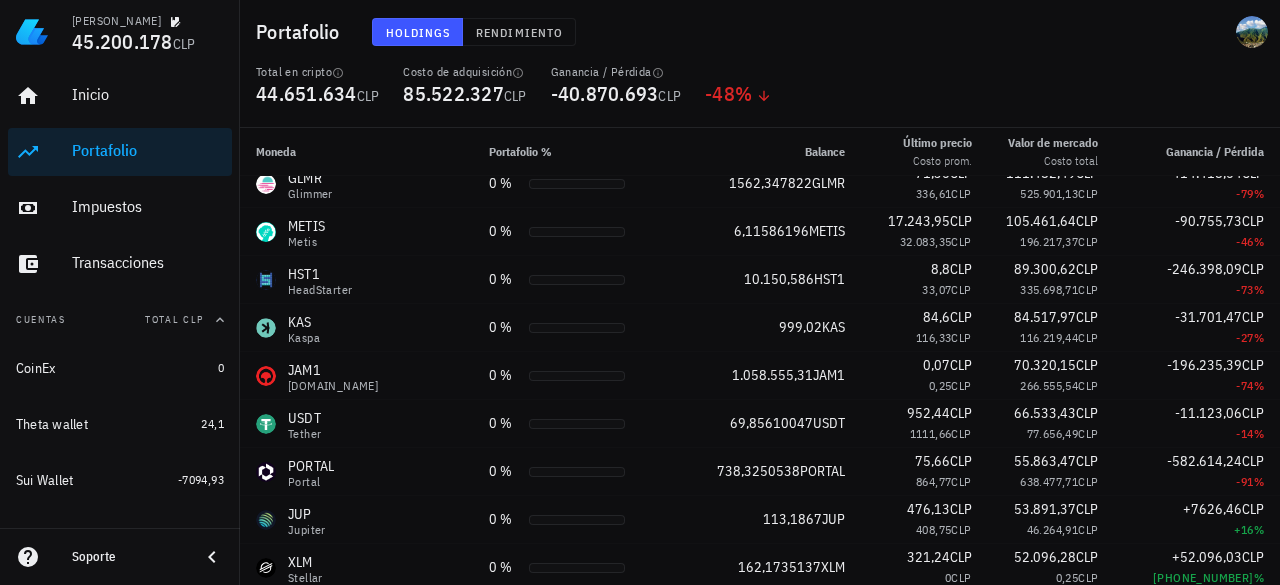 scroll, scrollTop: 1800, scrollLeft: 0, axis: vertical 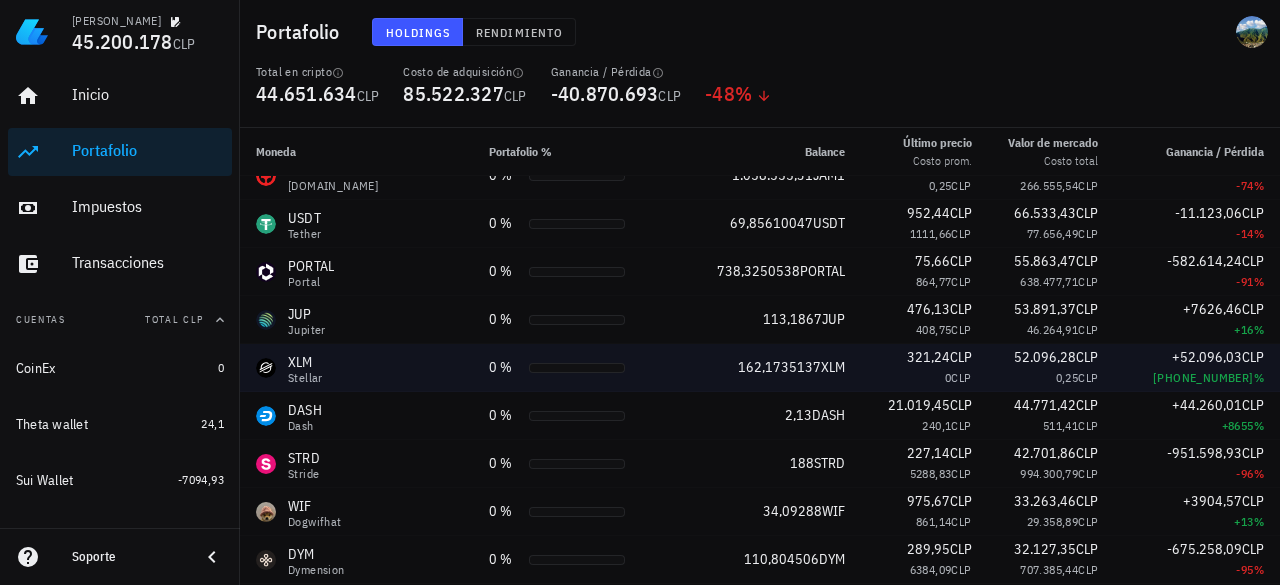 click at bounding box center (577, 368) 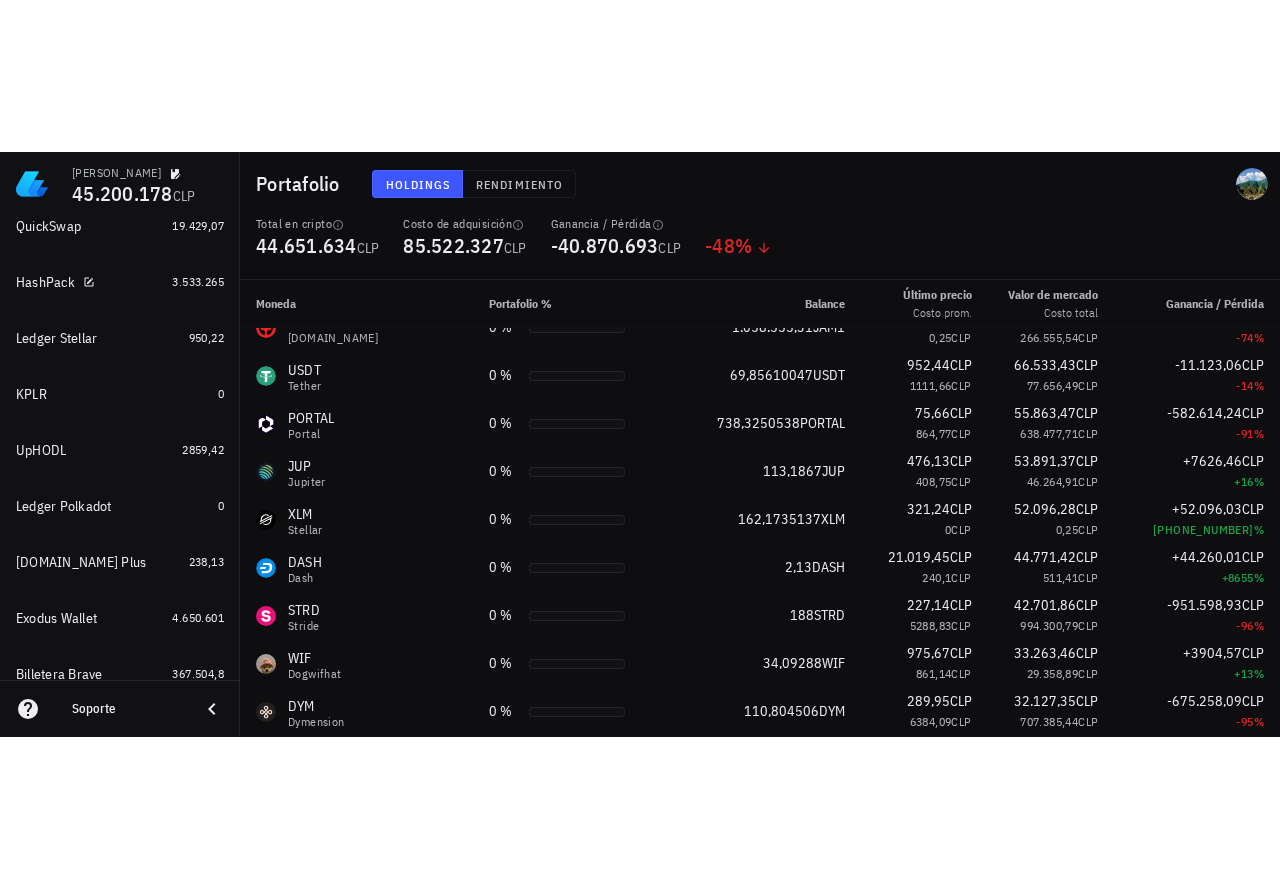 scroll, scrollTop: 800, scrollLeft: 0, axis: vertical 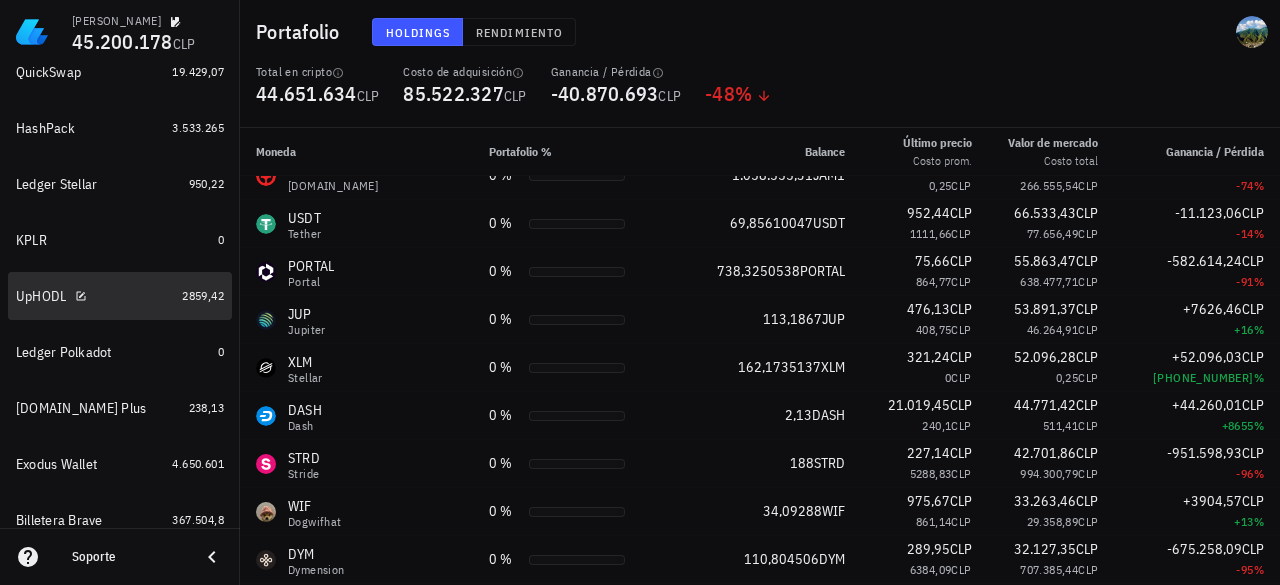 click on "UpHODL" at bounding box center [95, 296] 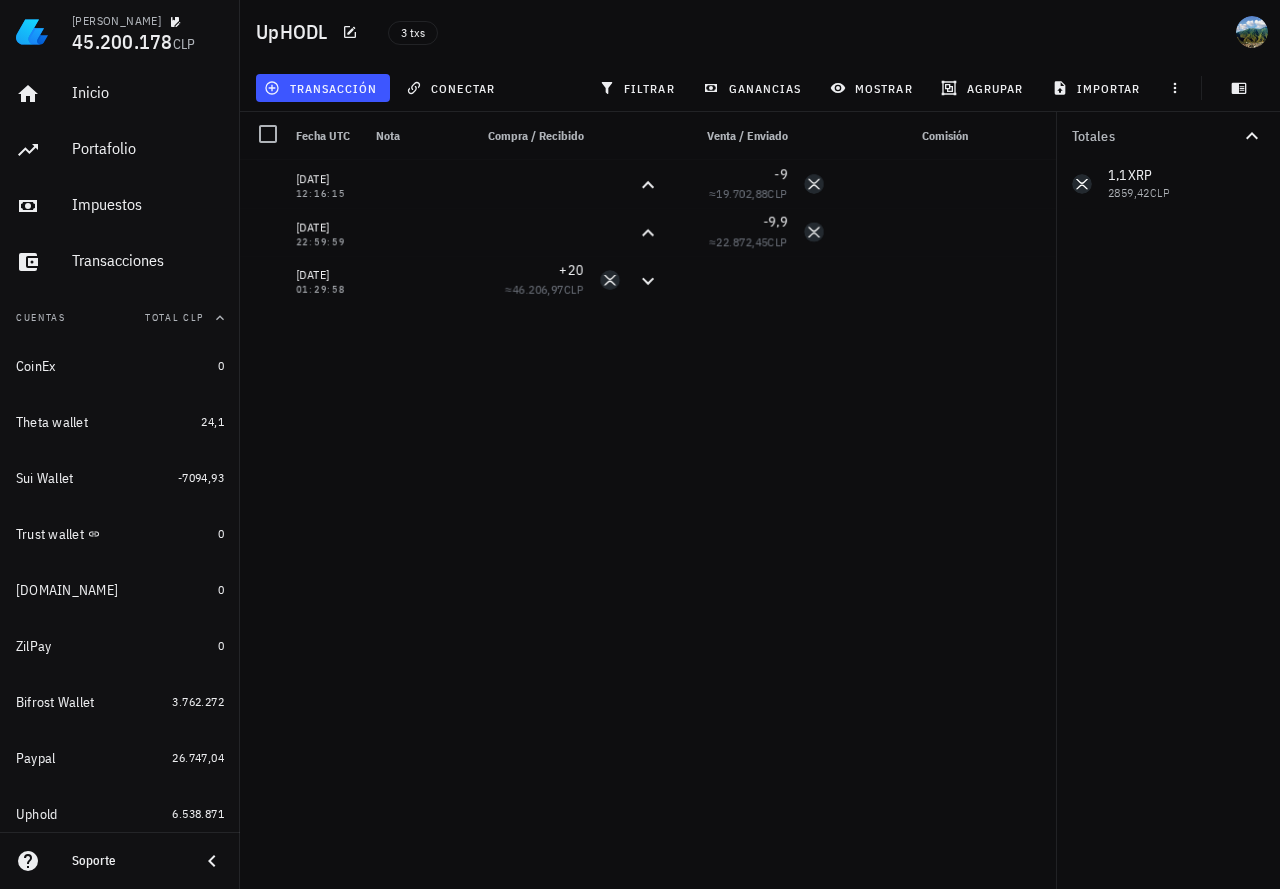 scroll, scrollTop: 0, scrollLeft: 0, axis: both 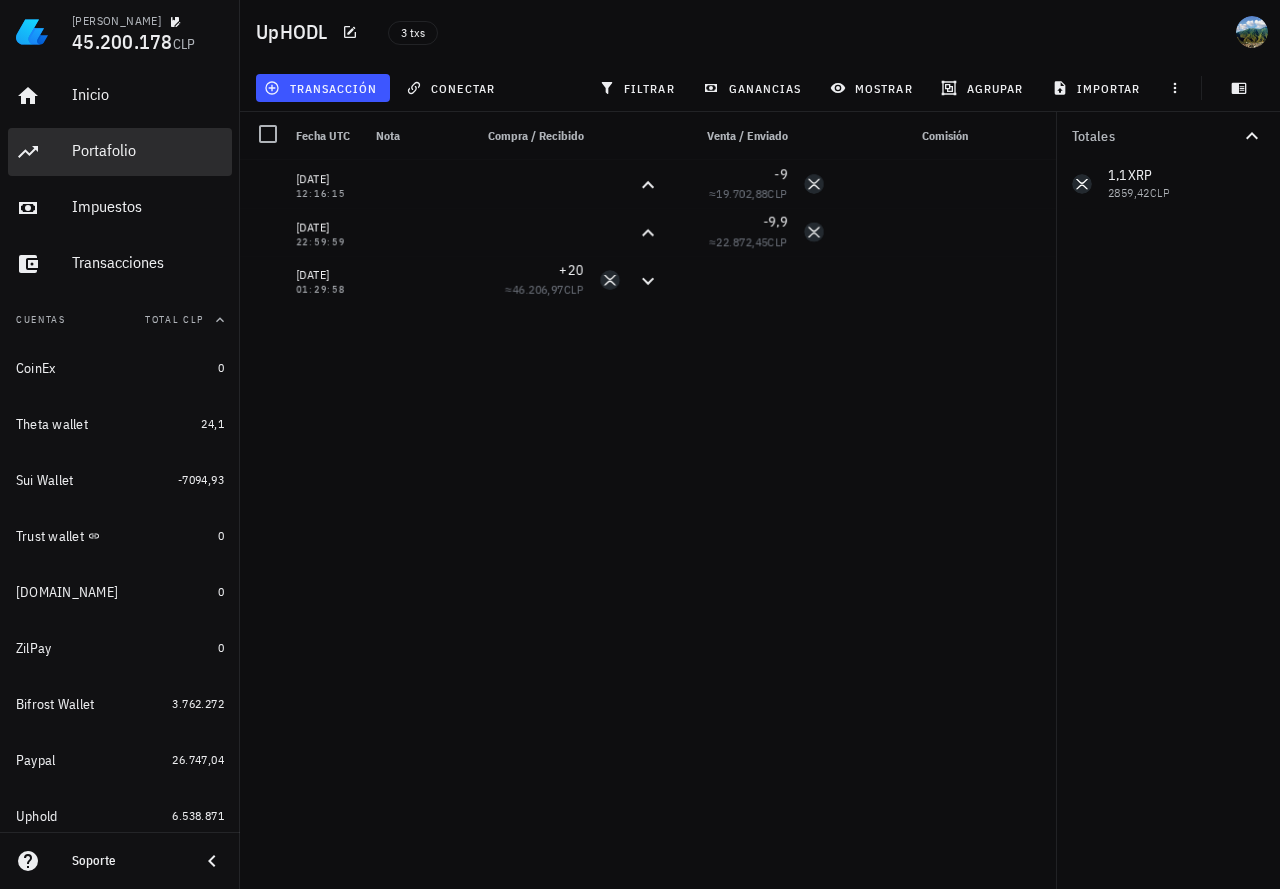 click on "Portafolio" at bounding box center (148, 150) 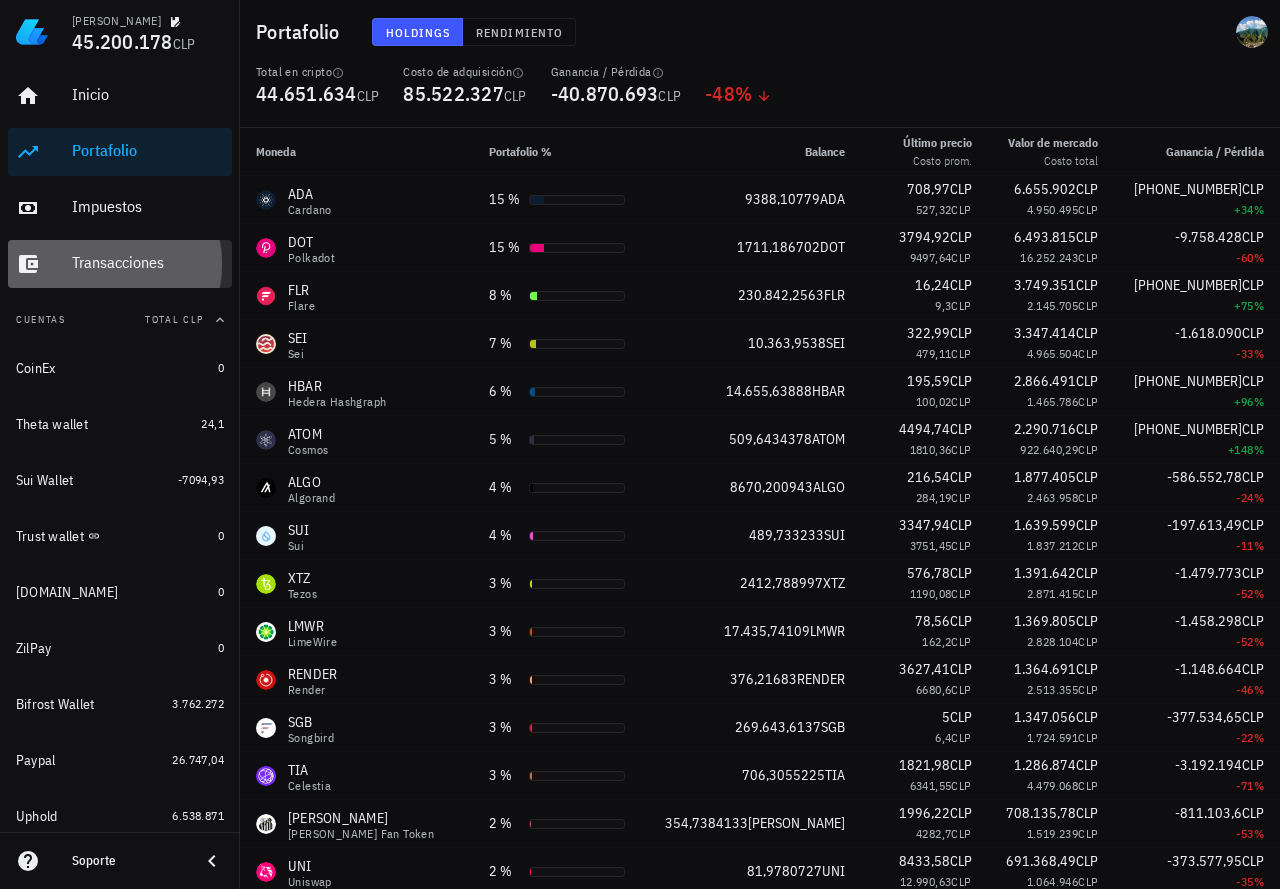 click on "Transacciones" at bounding box center [148, 262] 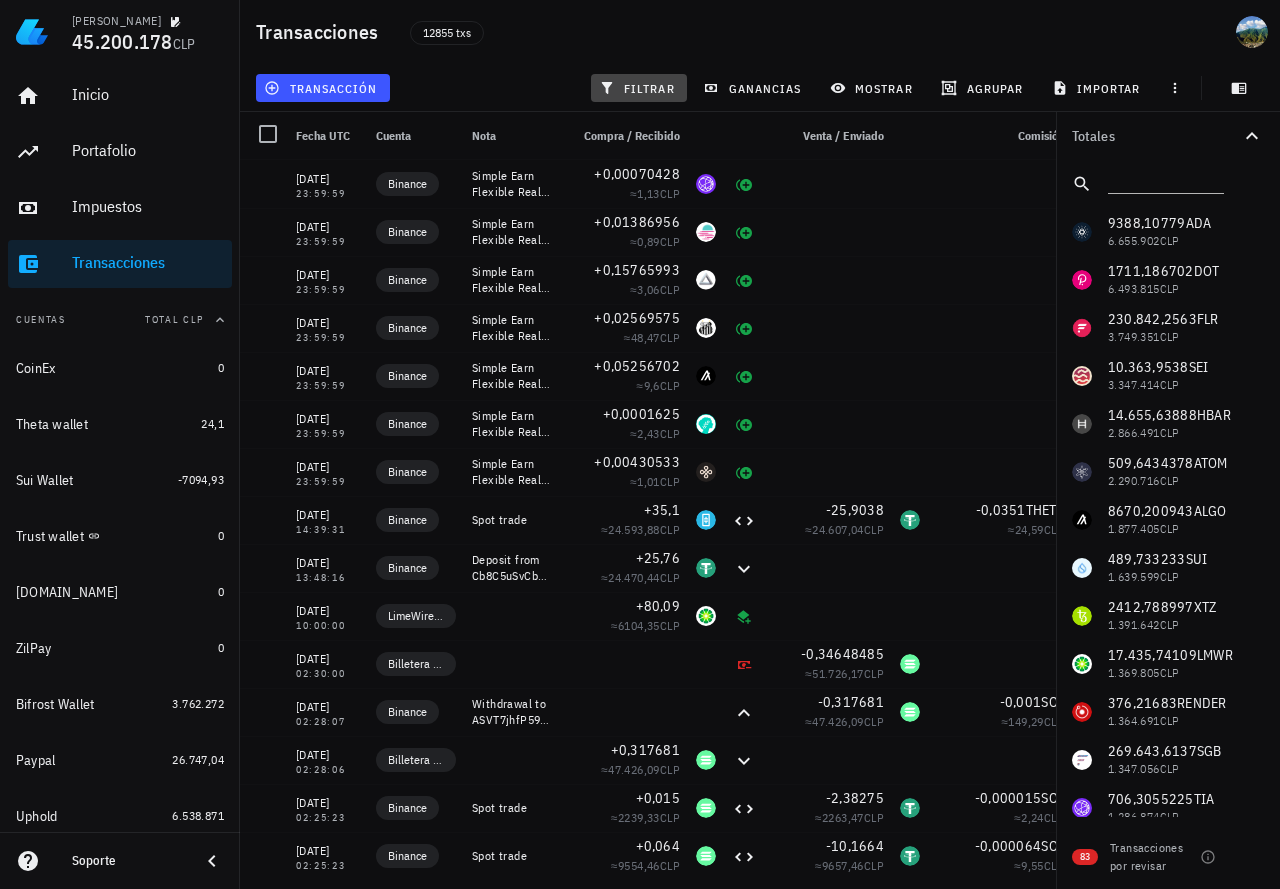 click 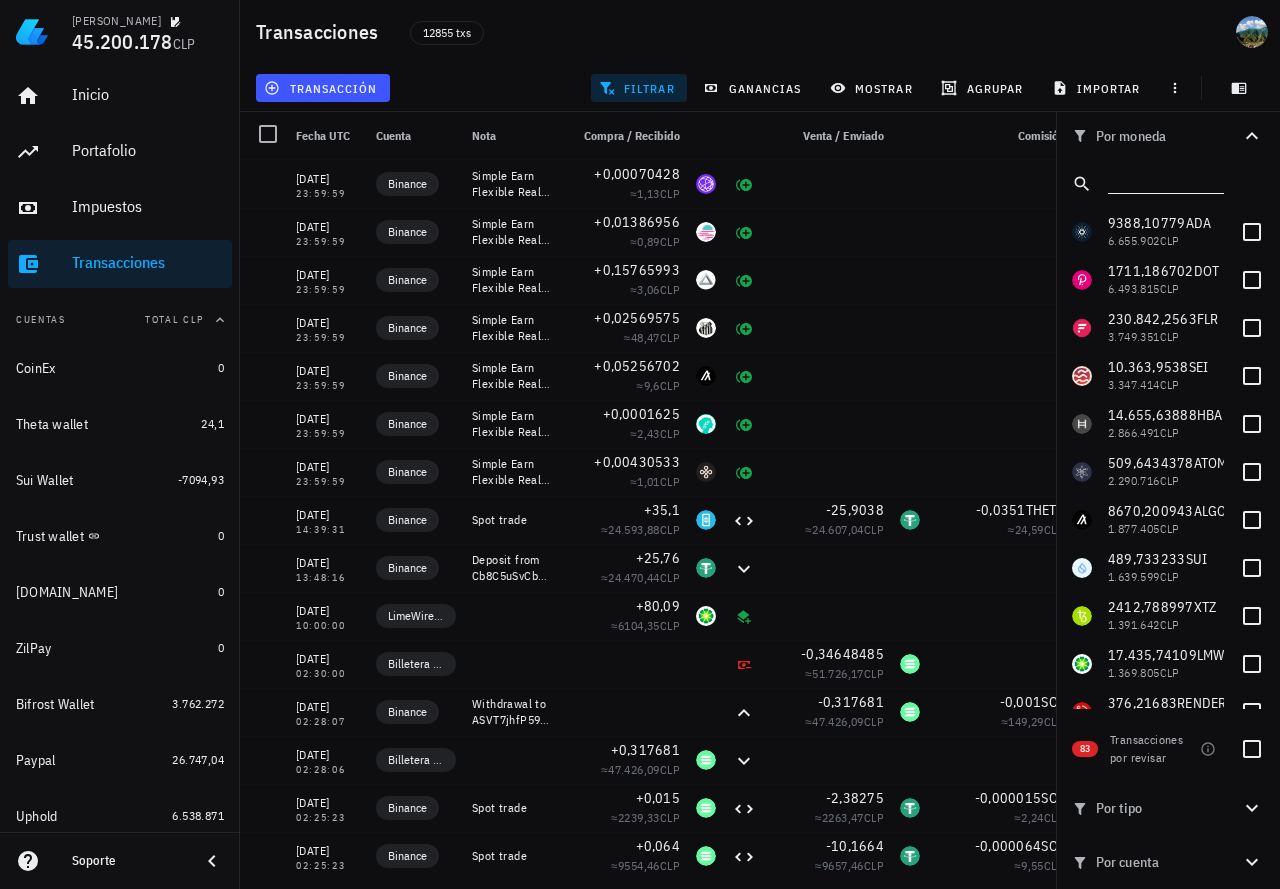 click at bounding box center (1164, 180) 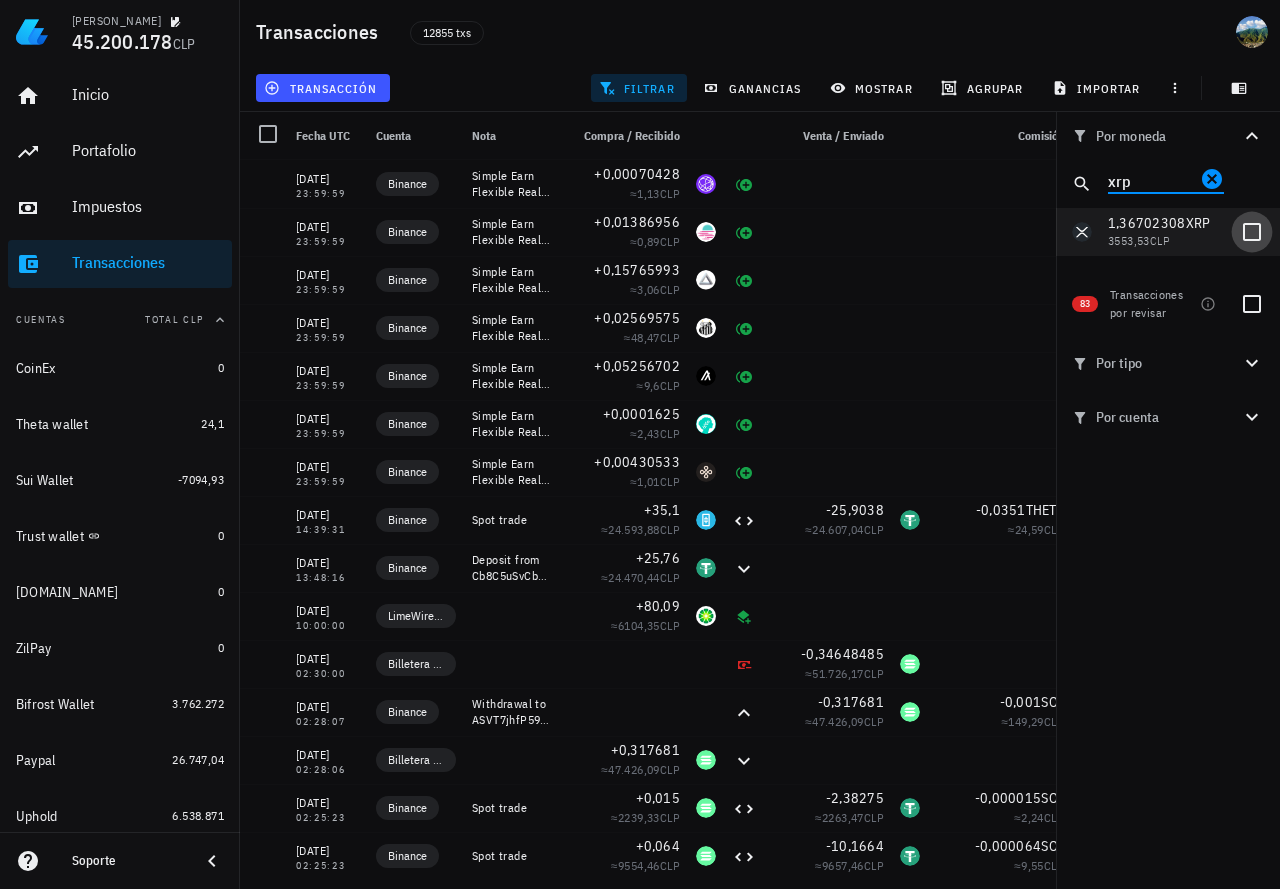 type on "xrp" 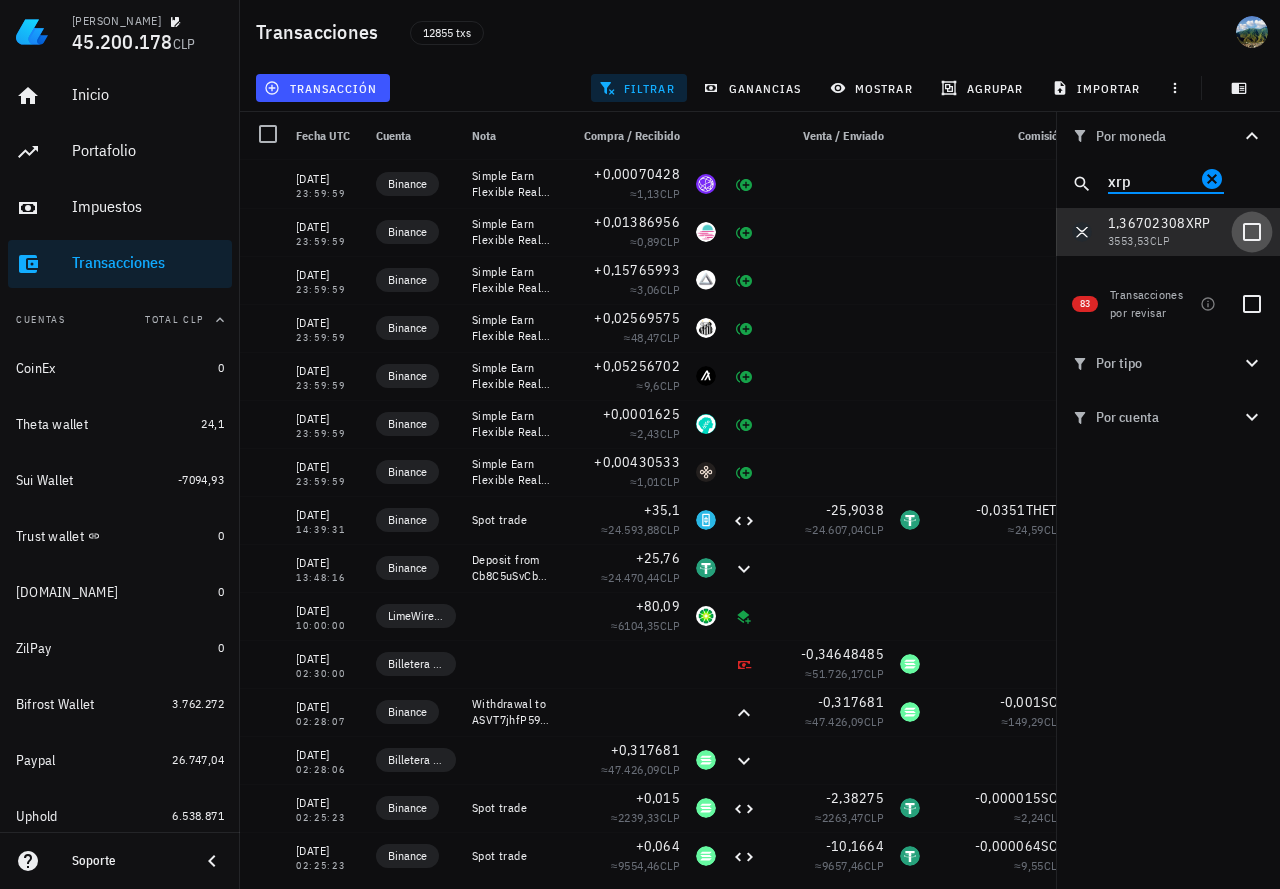 click at bounding box center (1252, 232) 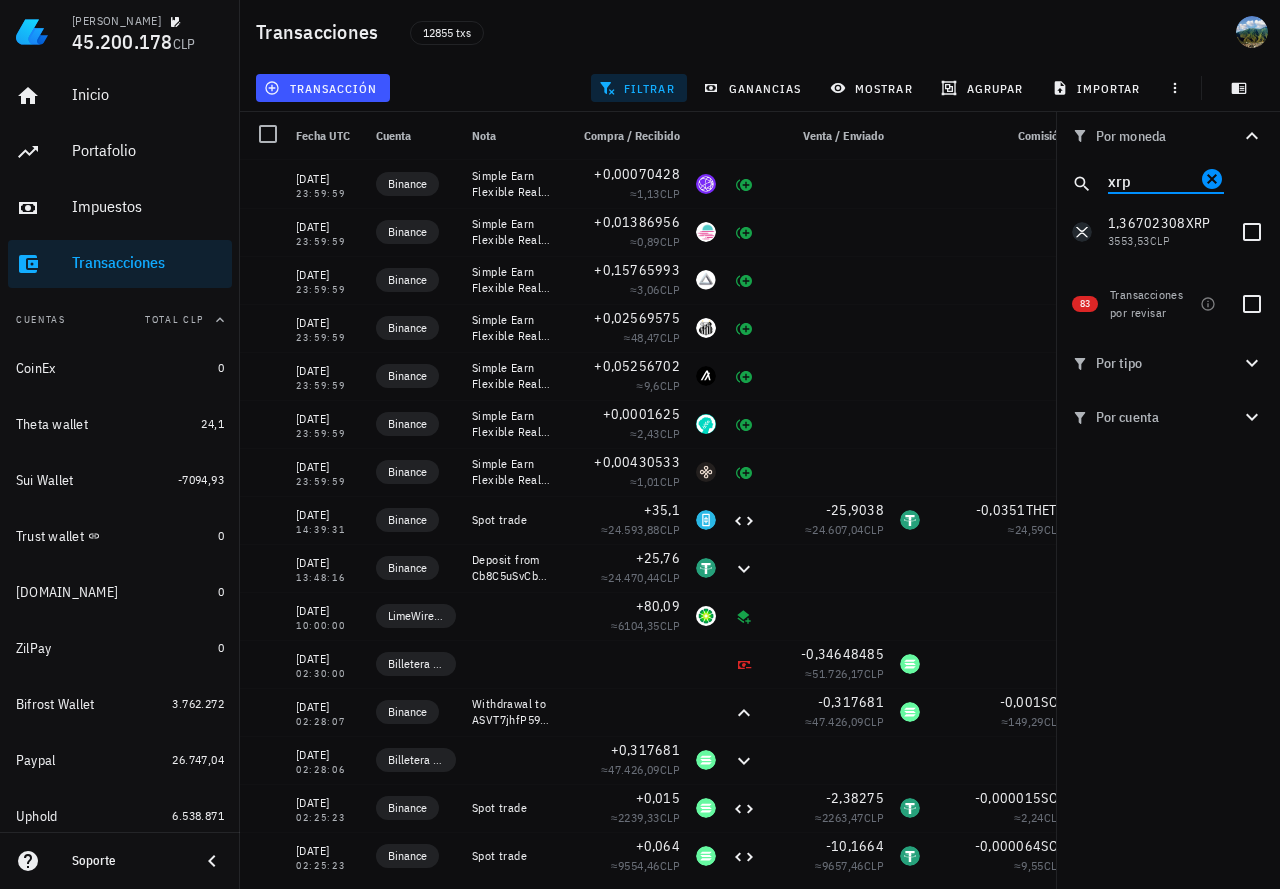 checkbox on "true" 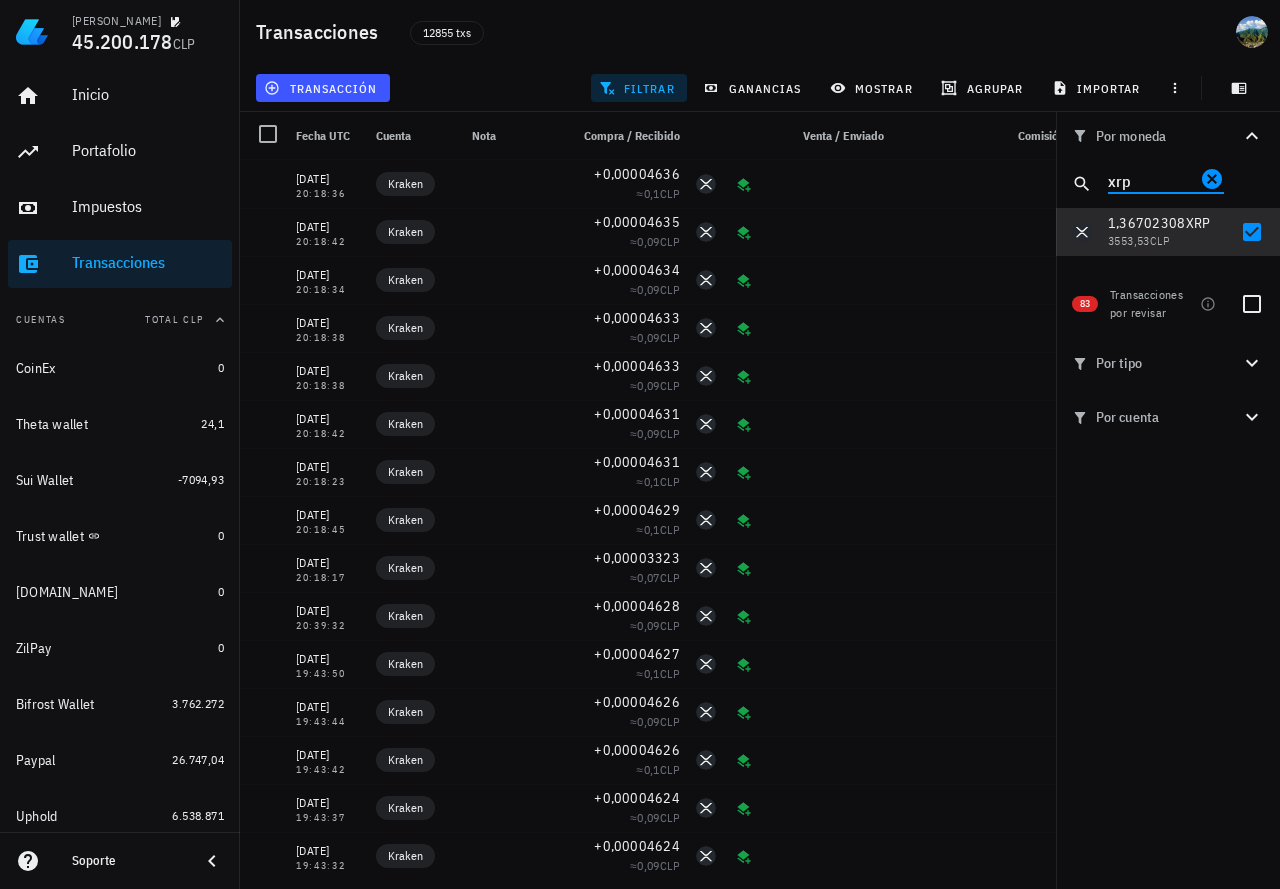 click on "xrp" at bounding box center (1152, 180) 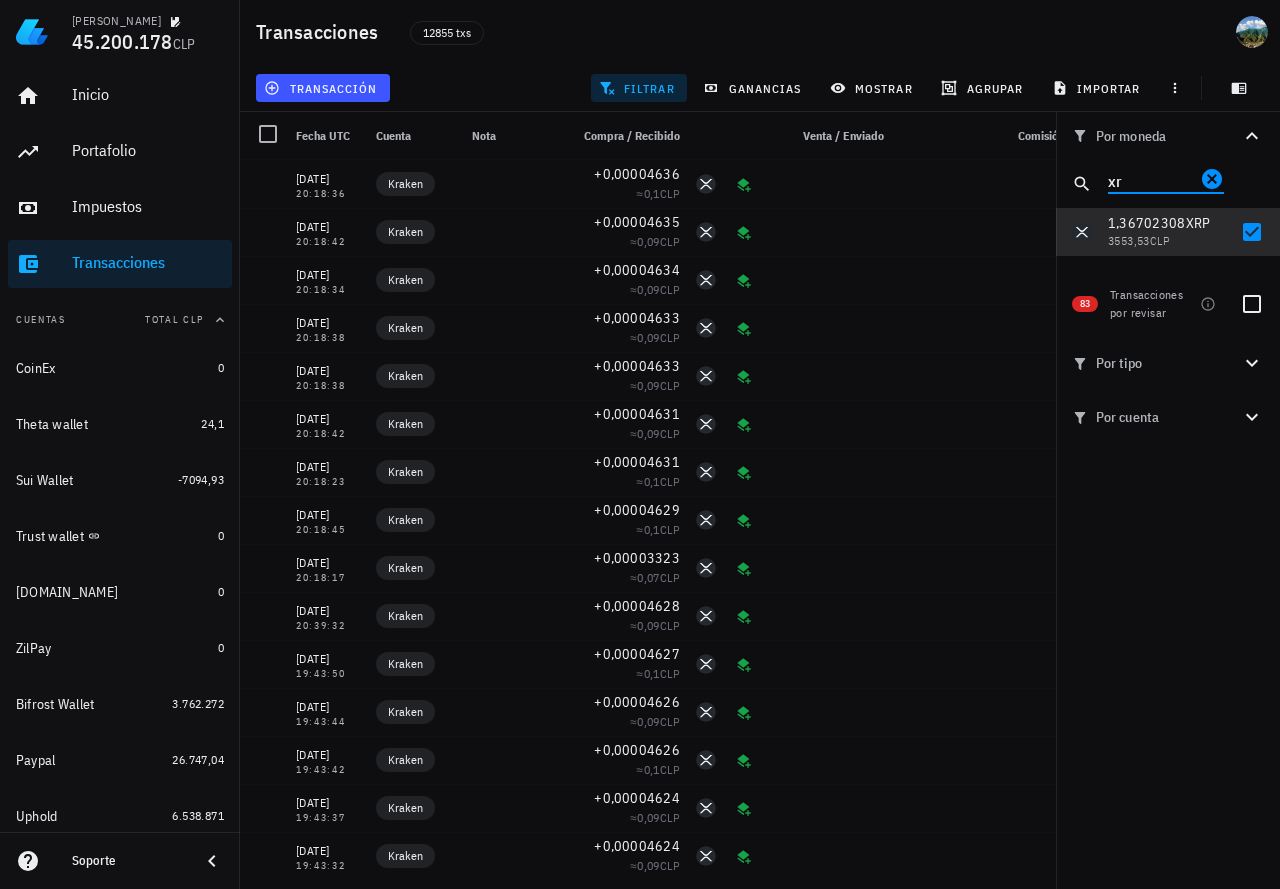 type on "x" 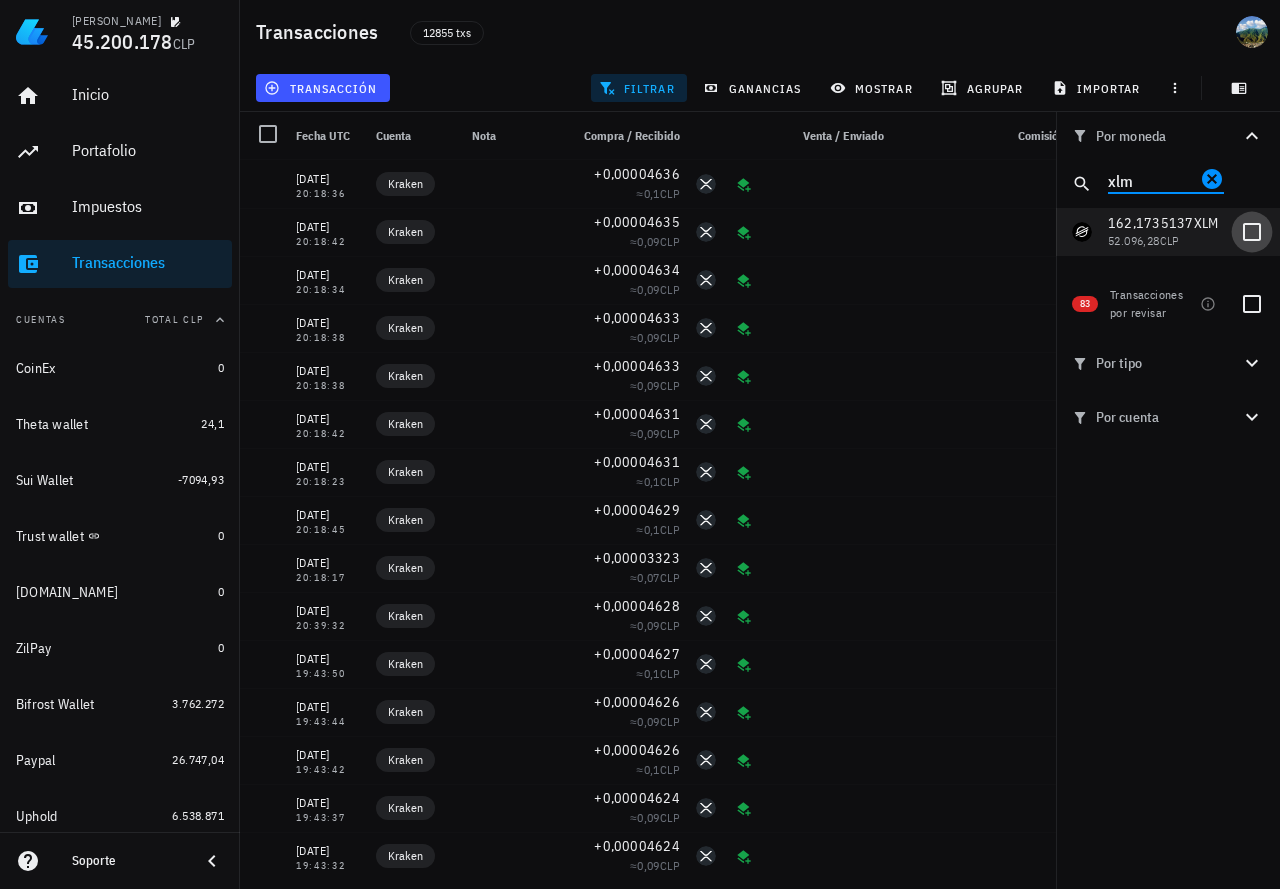 type on "xlm" 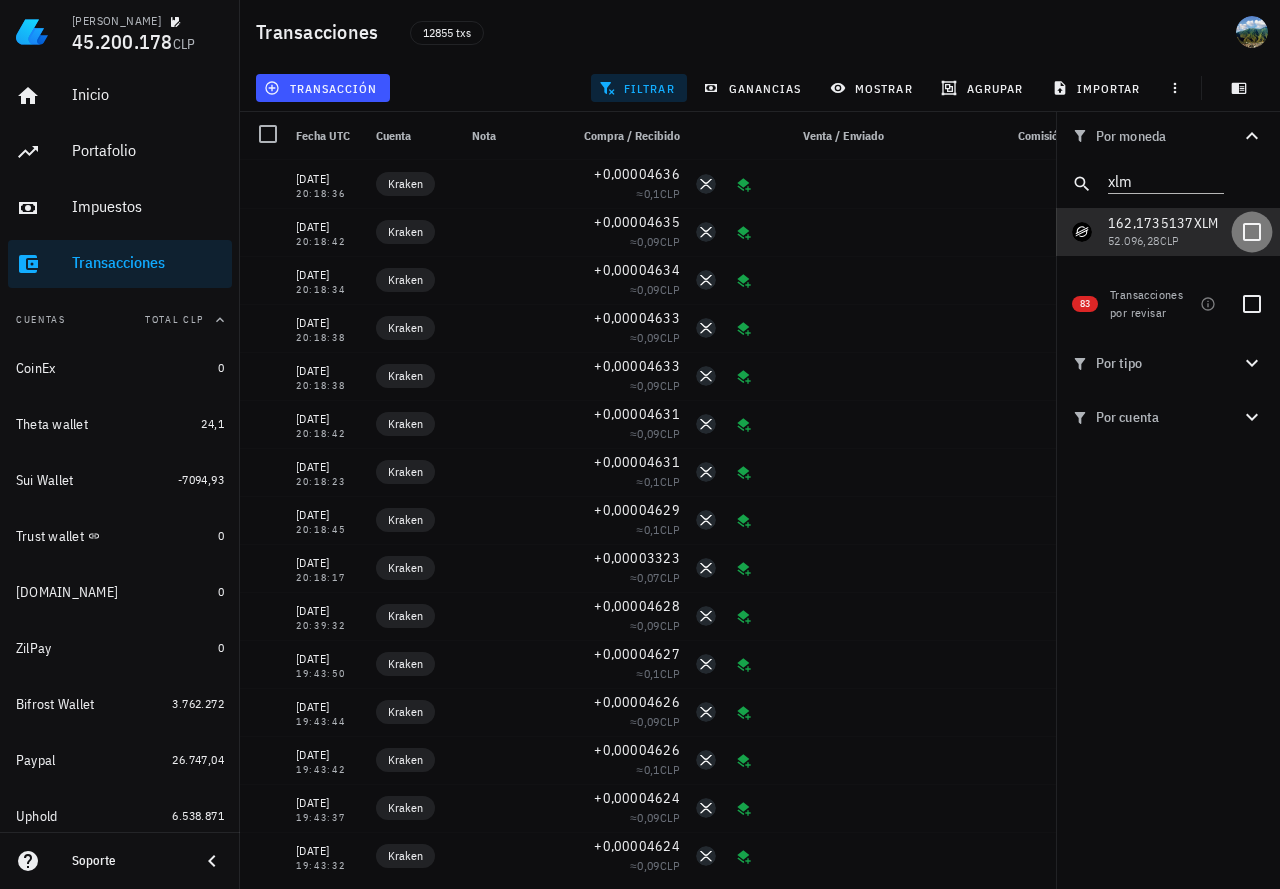 click at bounding box center [1252, 232] 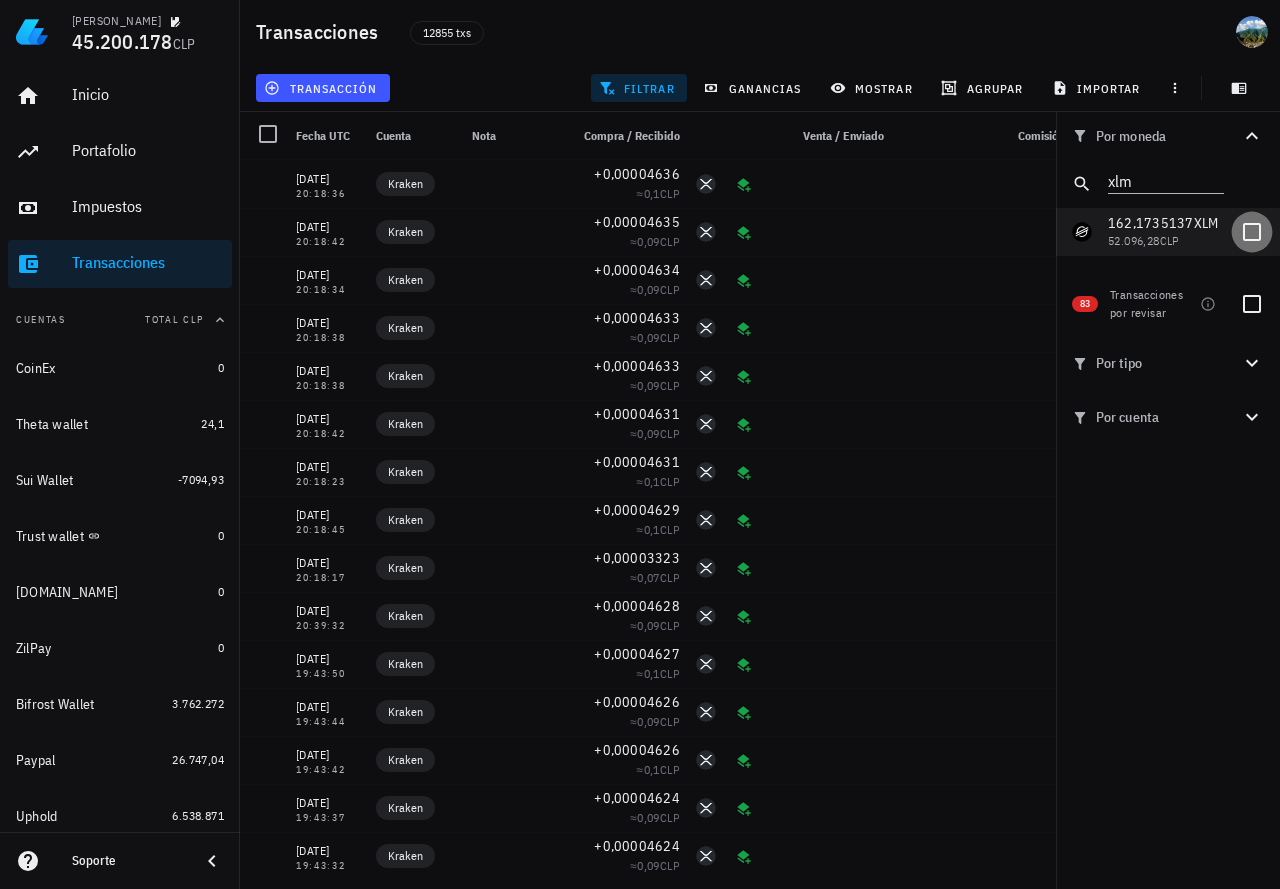 checkbox on "true" 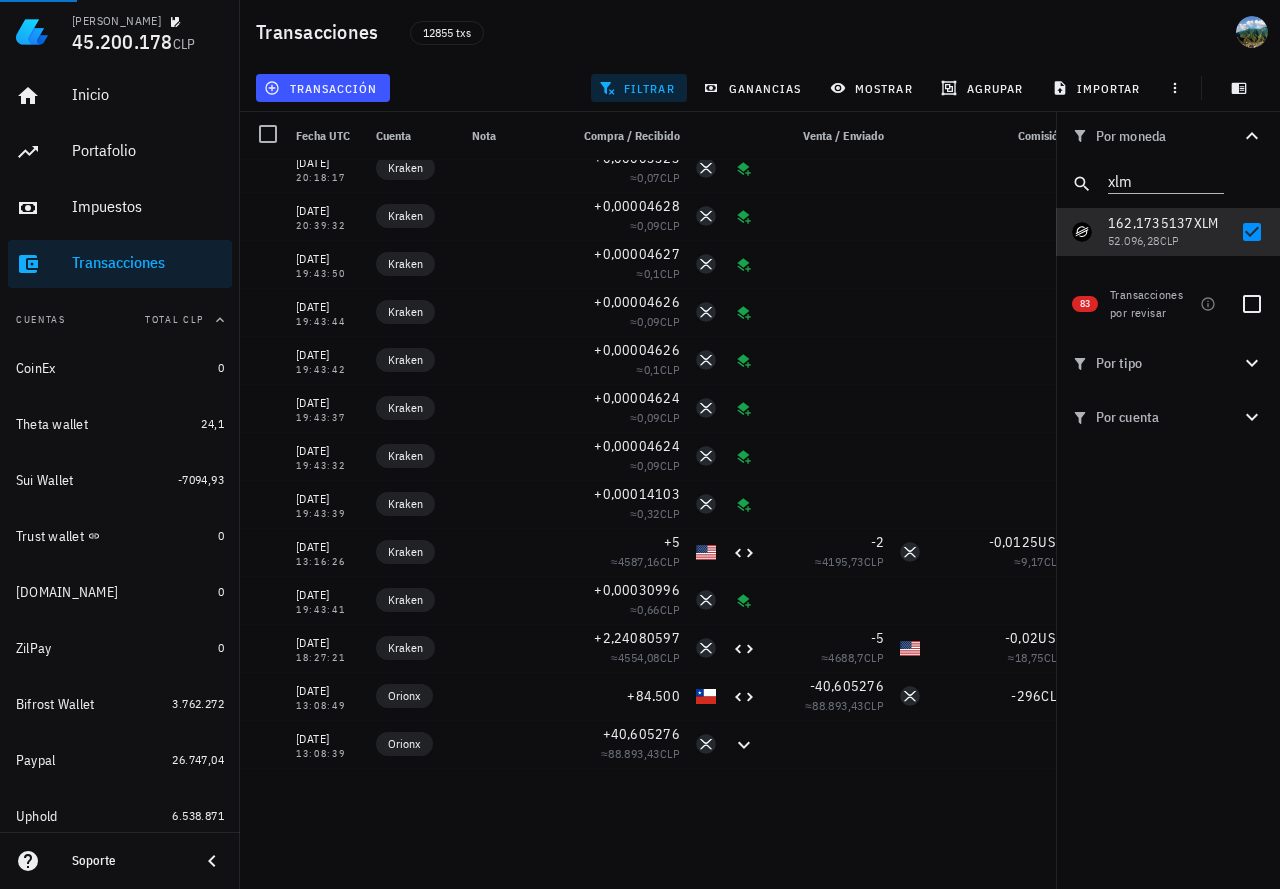 scroll, scrollTop: 0, scrollLeft: 0, axis: both 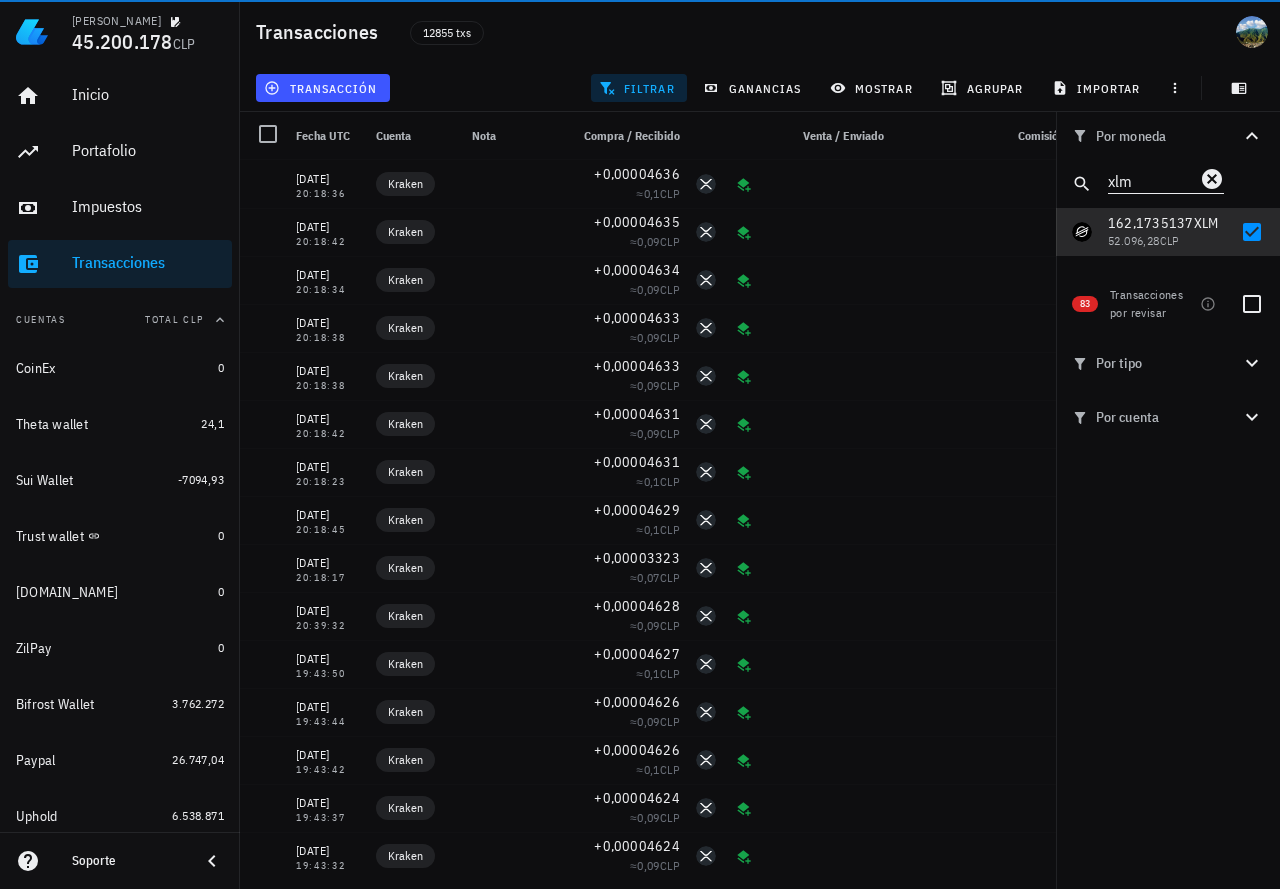 click on "xlm" at bounding box center [1152, 180] 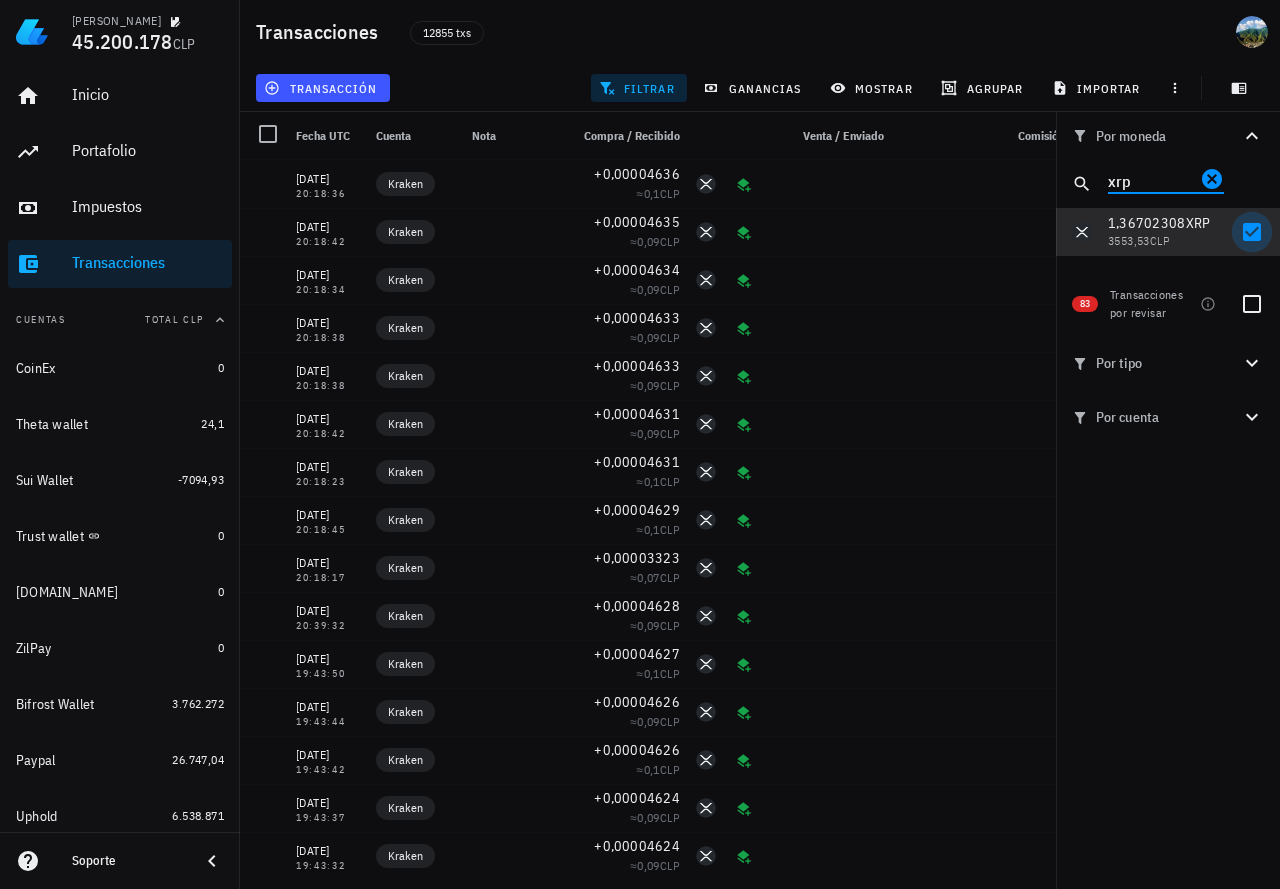 type on "xrp" 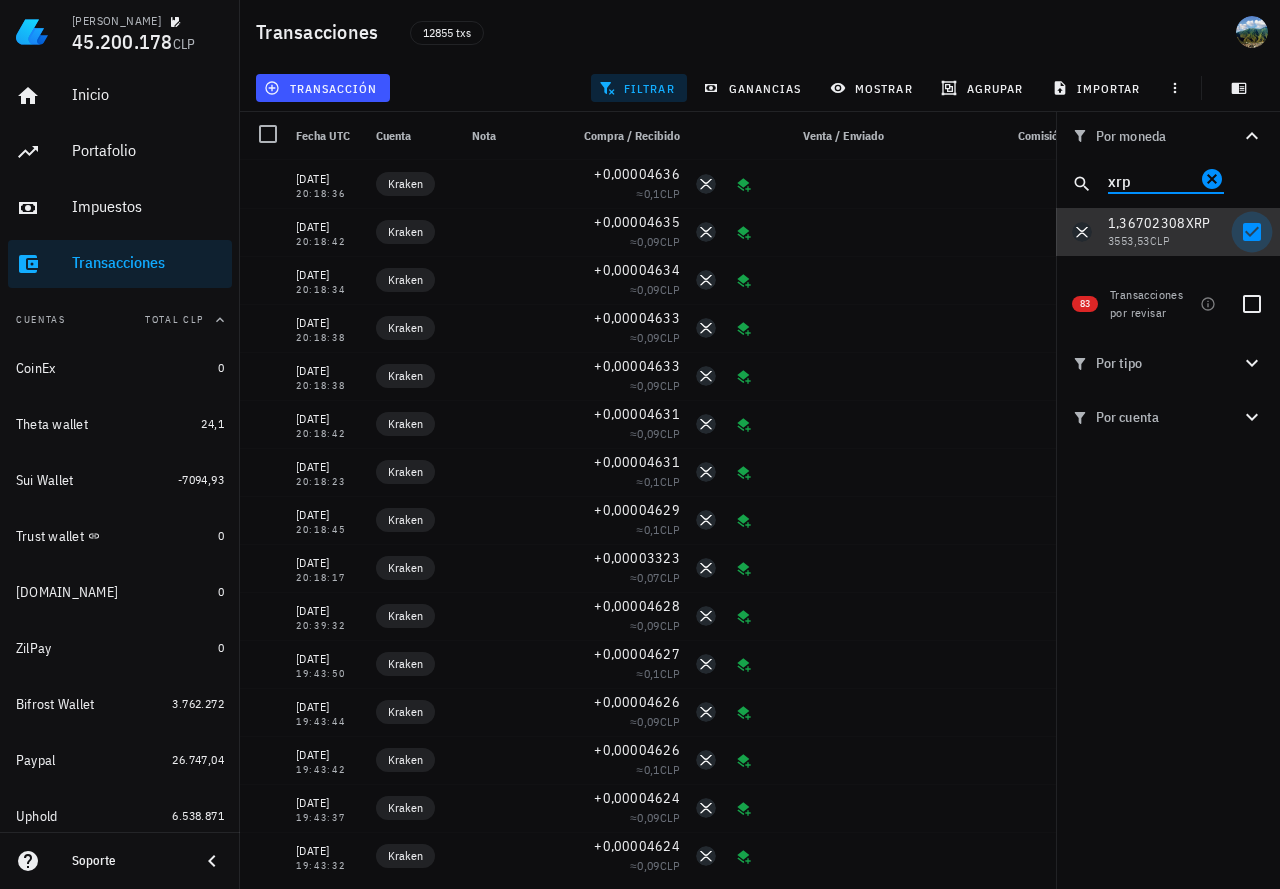 click at bounding box center [1252, 232] 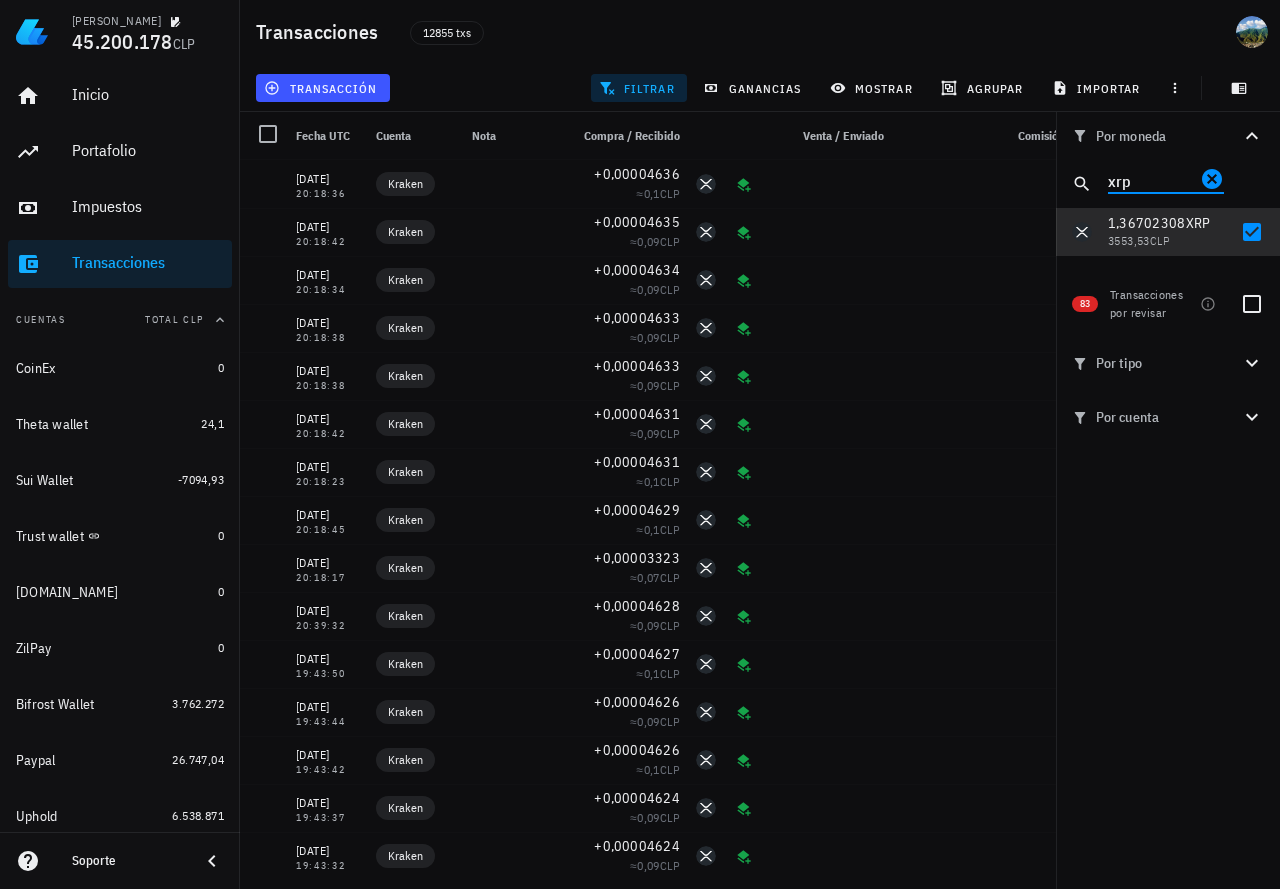 checkbox on "false" 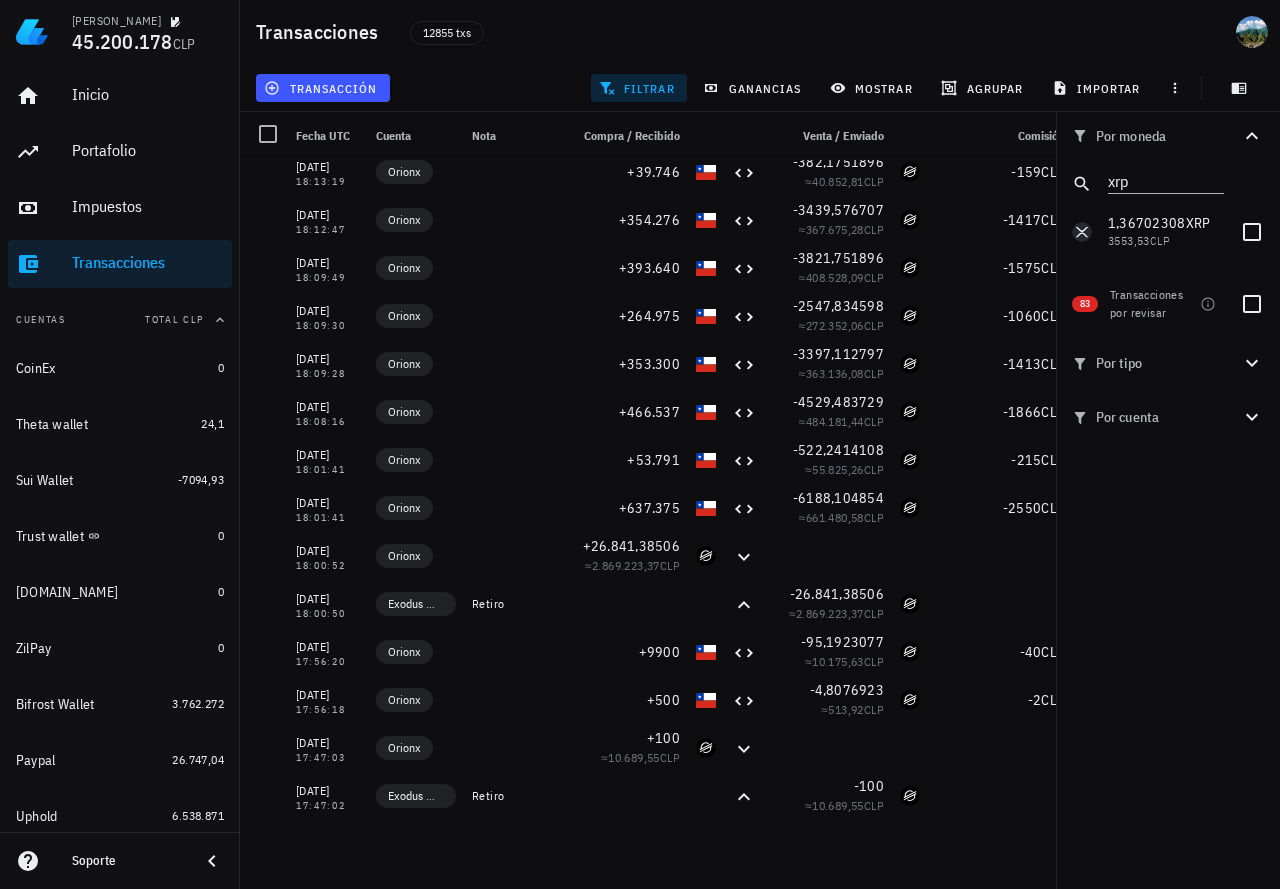 scroll, scrollTop: 0, scrollLeft: 0, axis: both 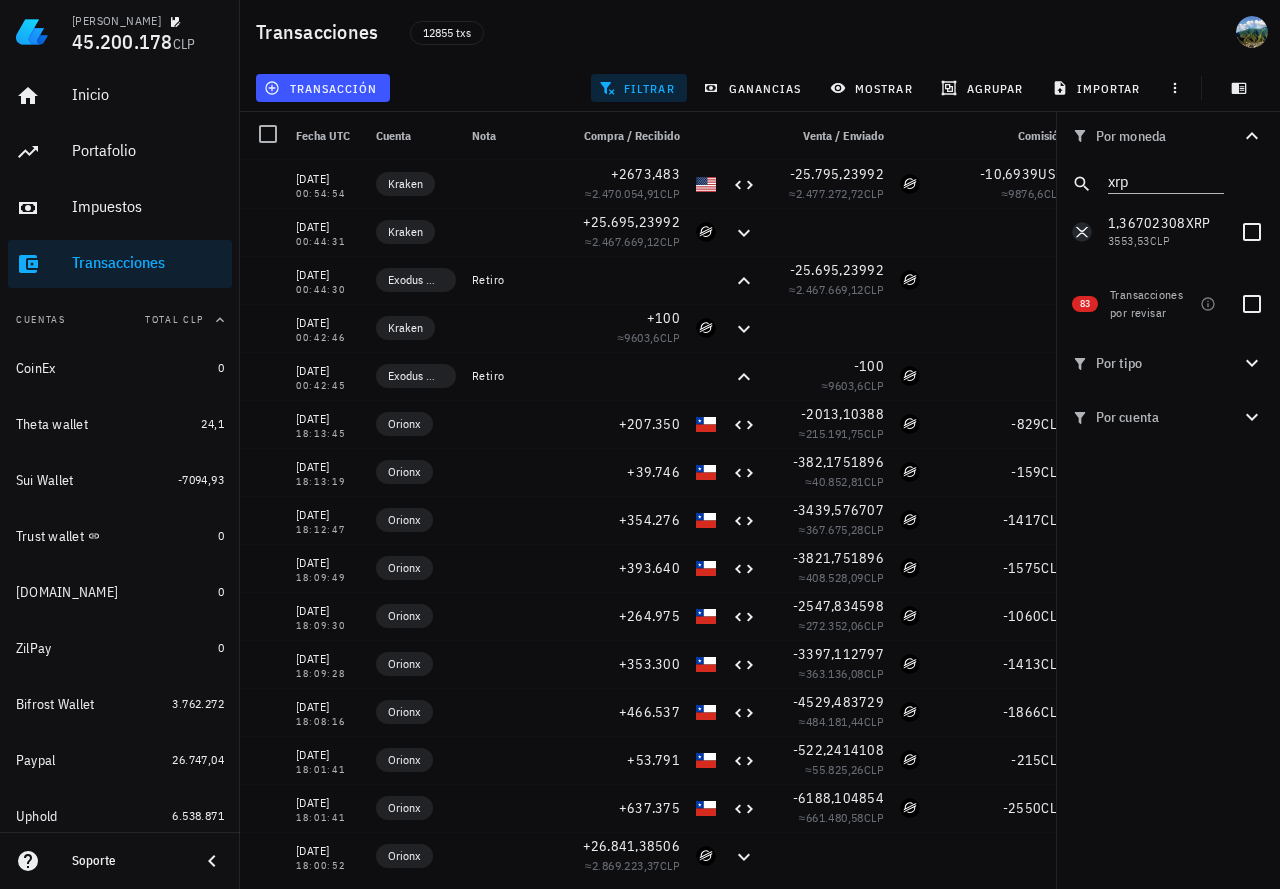 click 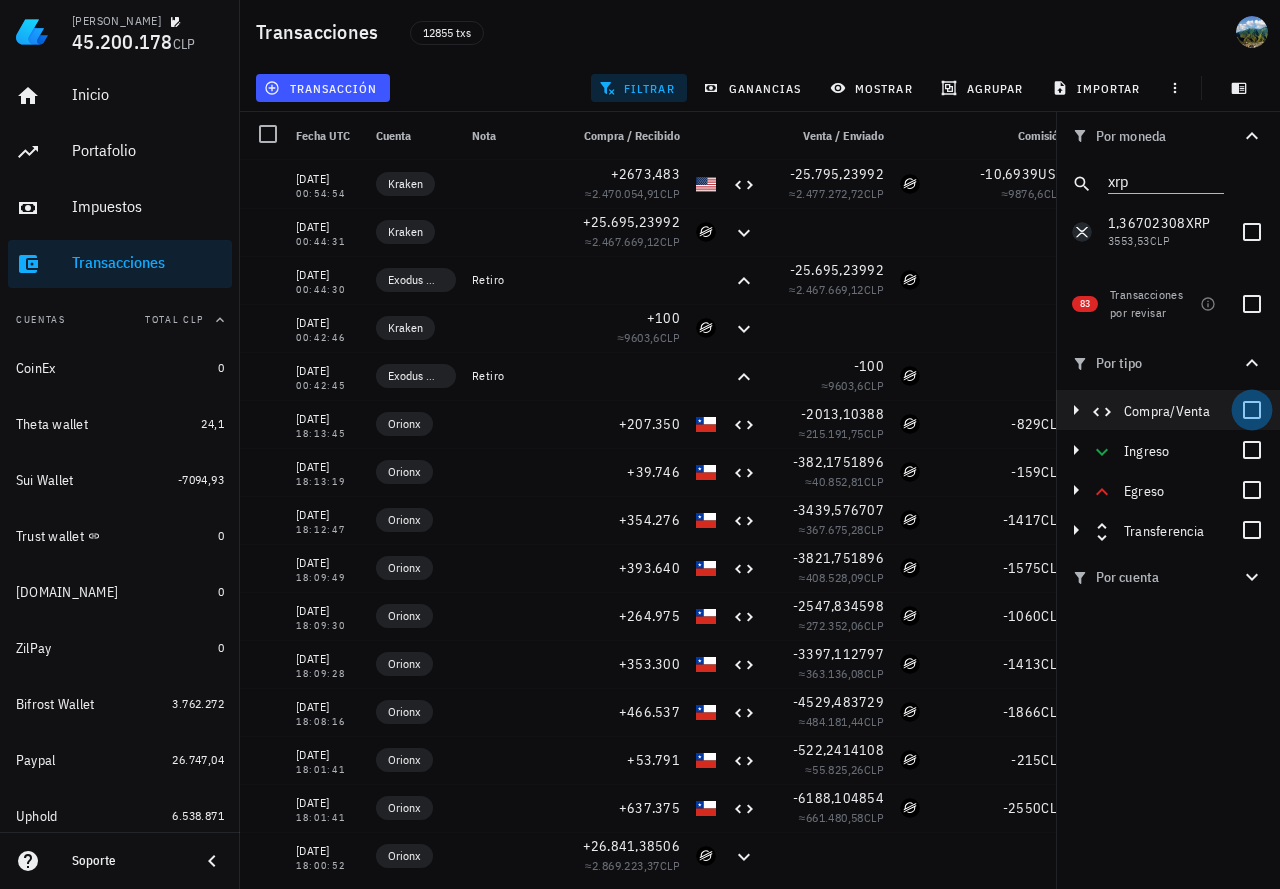click at bounding box center (1252, 410) 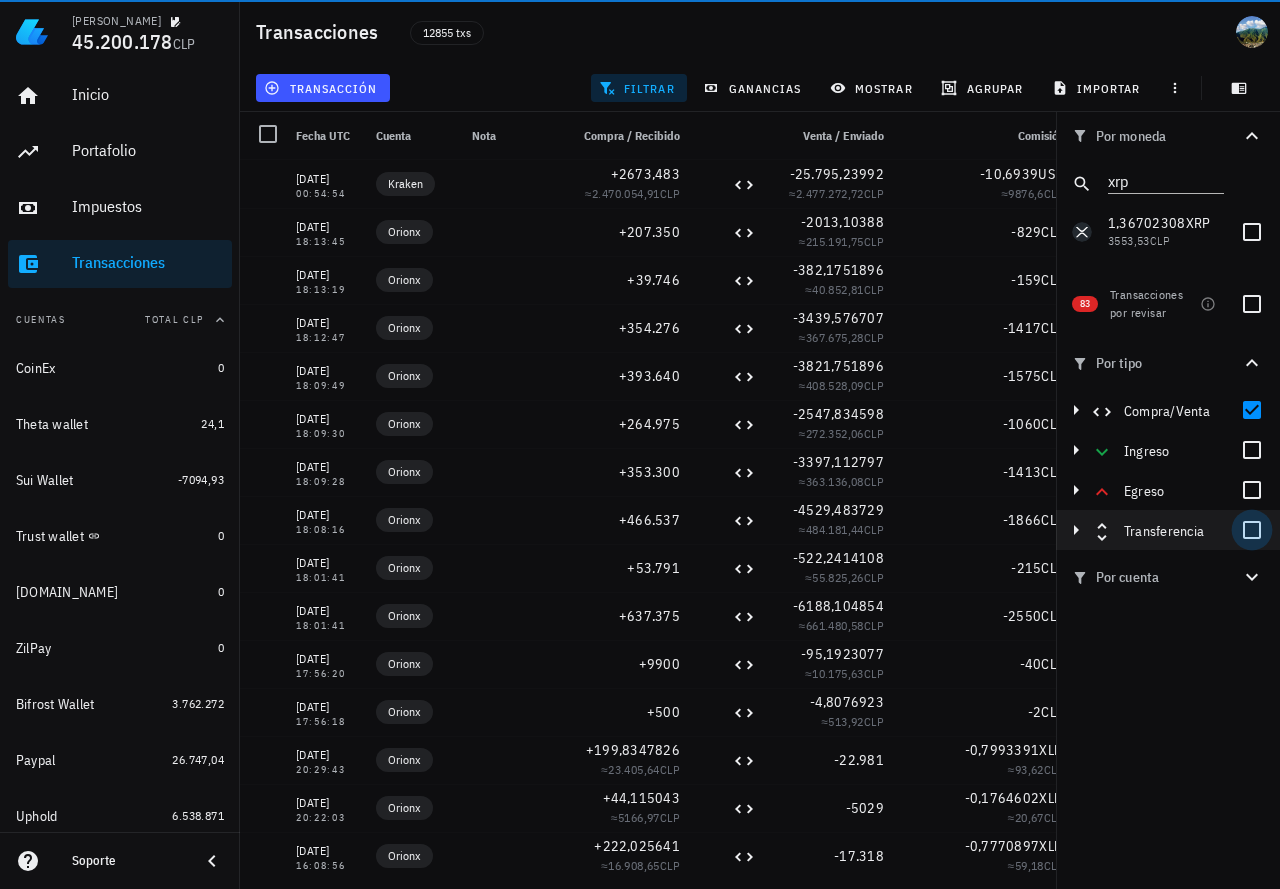 click at bounding box center [1252, 530] 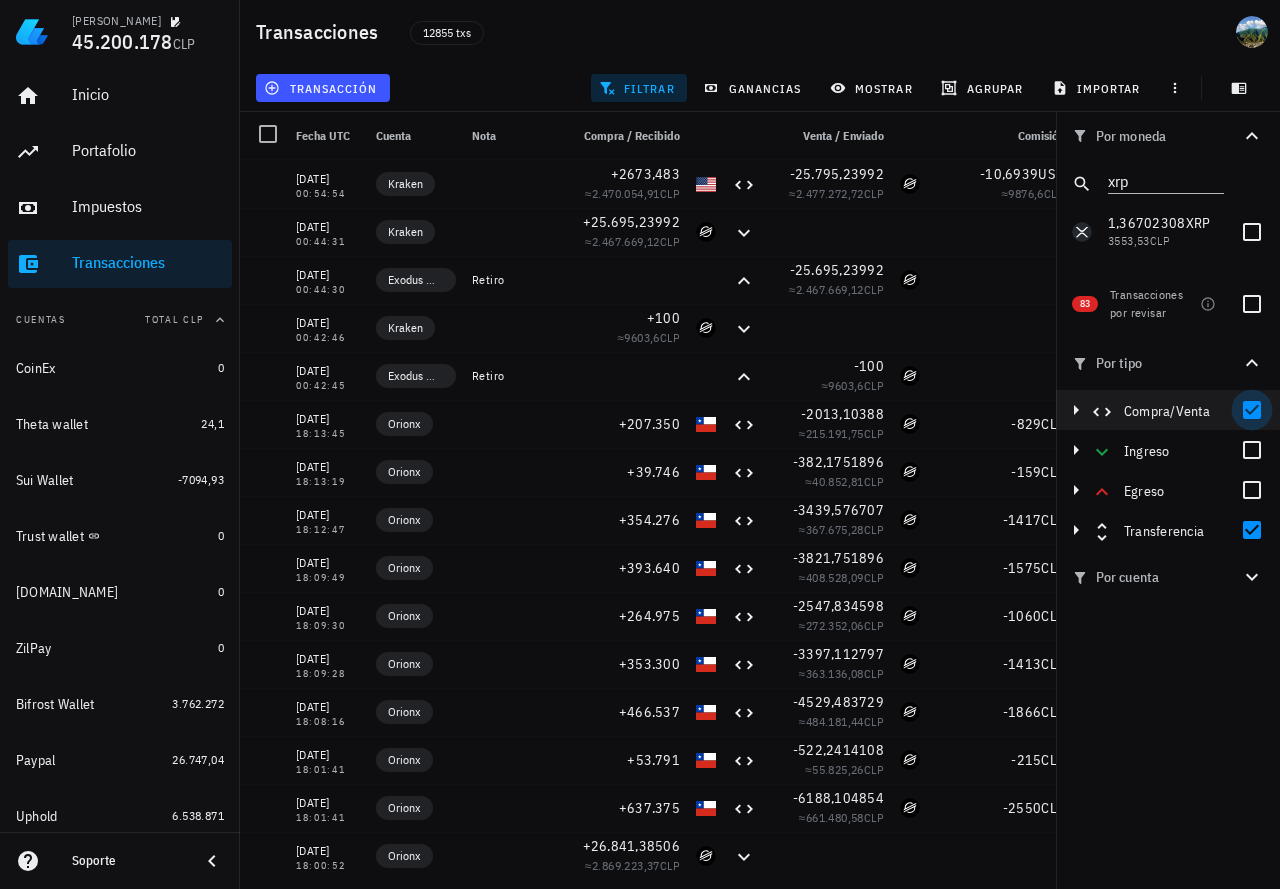 click at bounding box center (1252, 410) 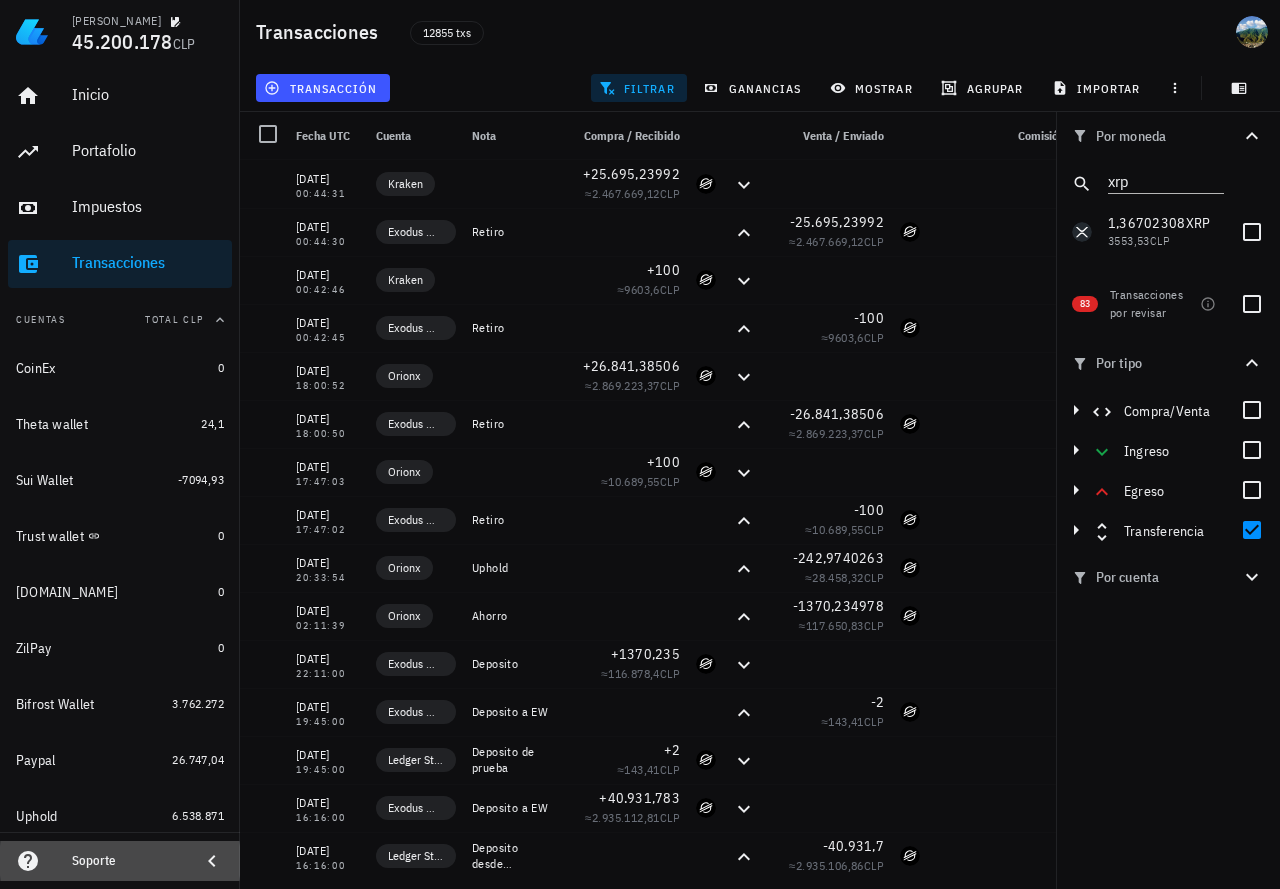 click 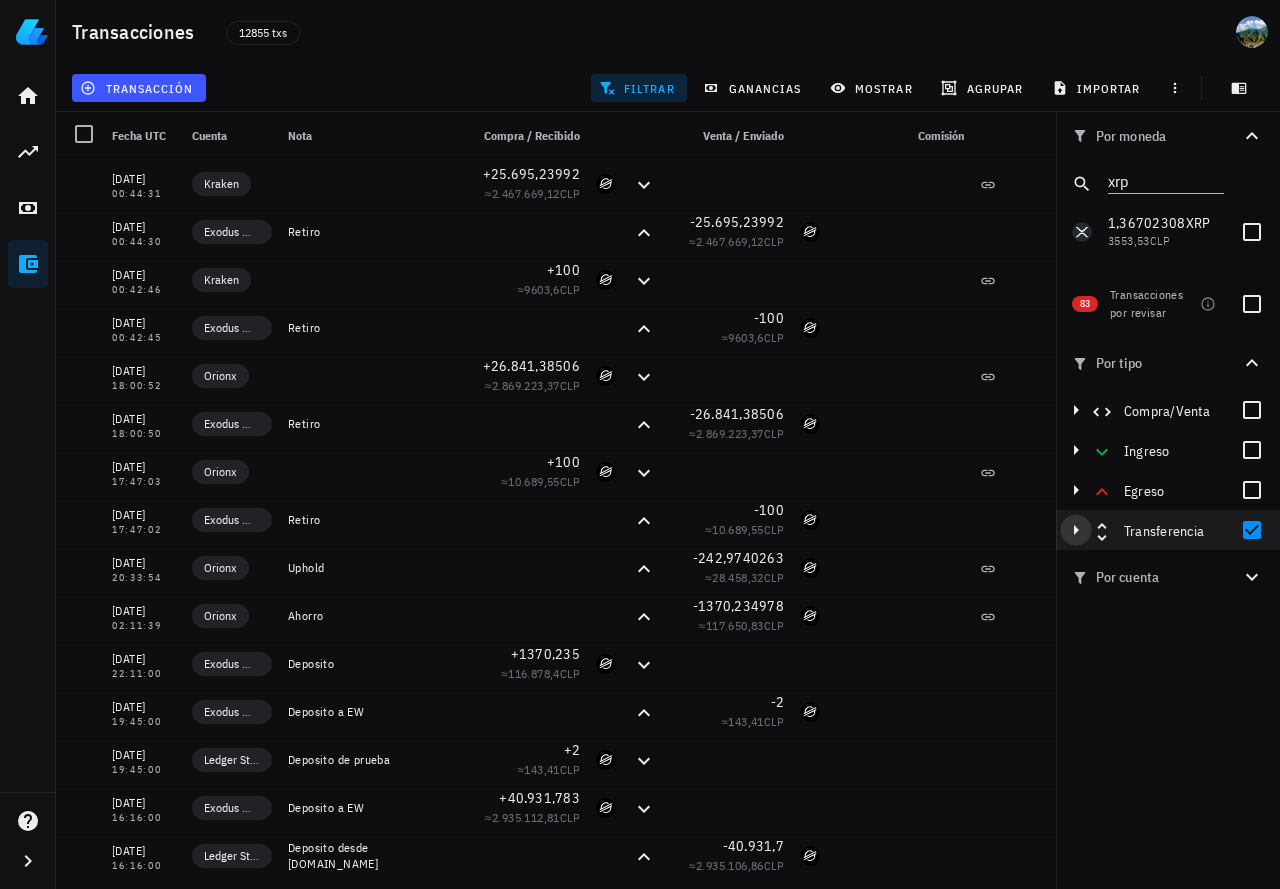 click 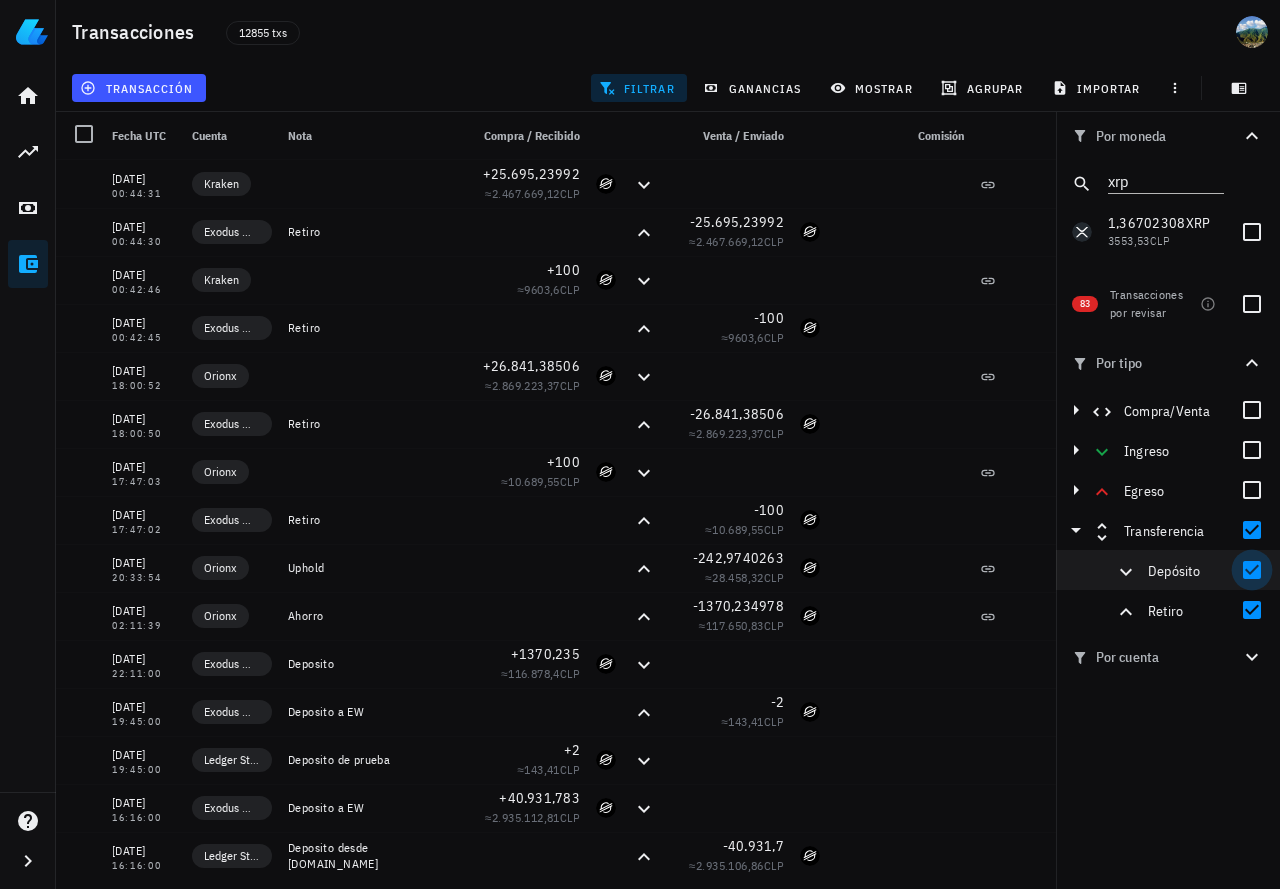 click at bounding box center (1252, 570) 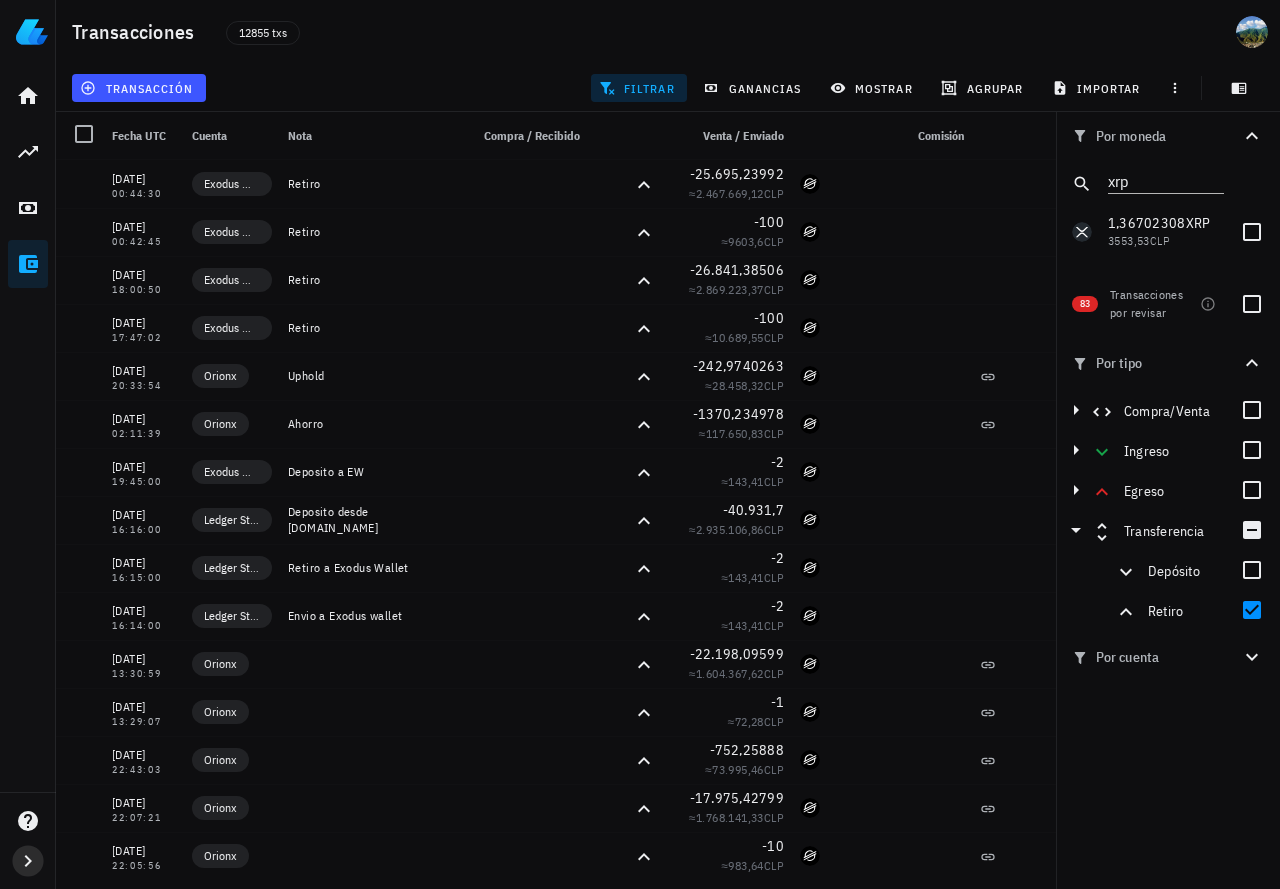 click 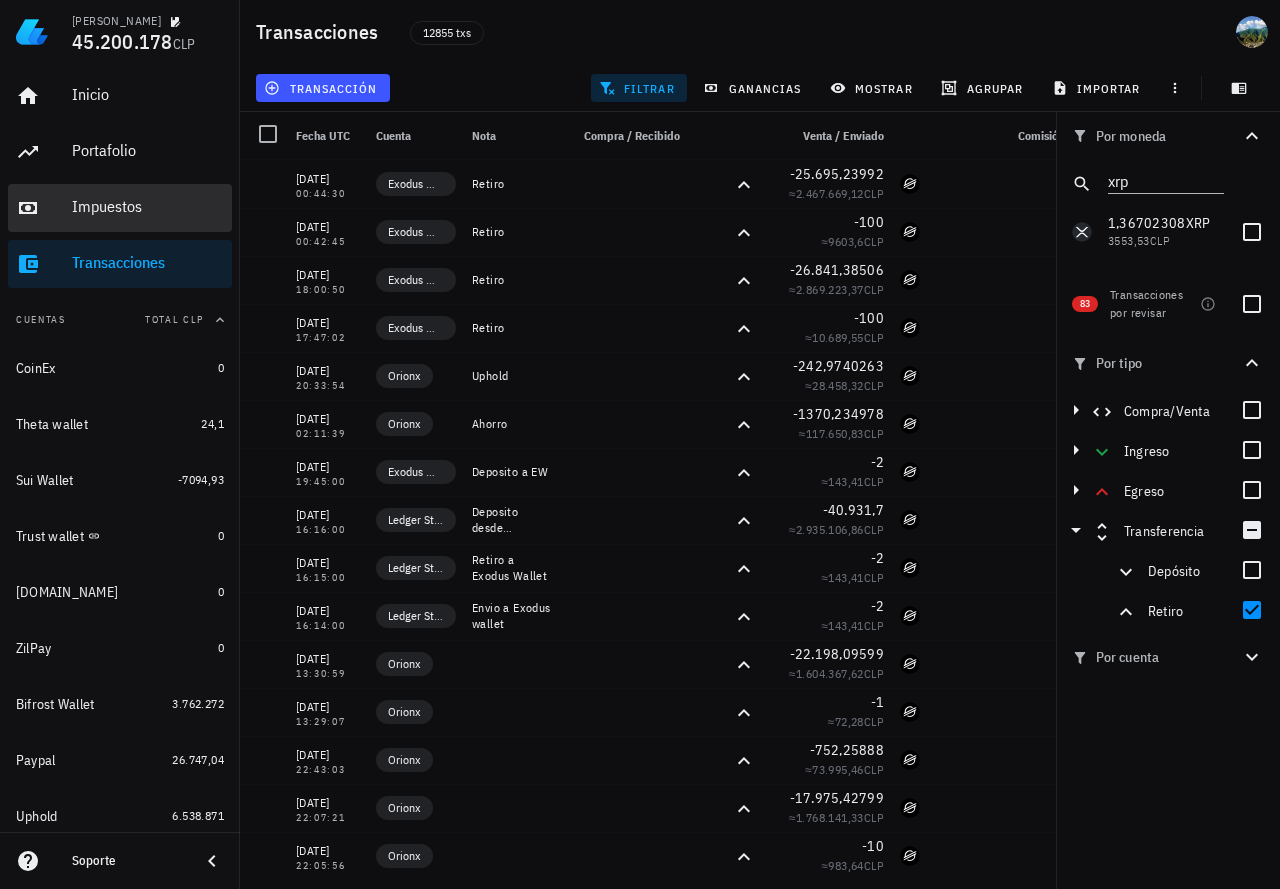 click on "Impuestos" at bounding box center [148, 206] 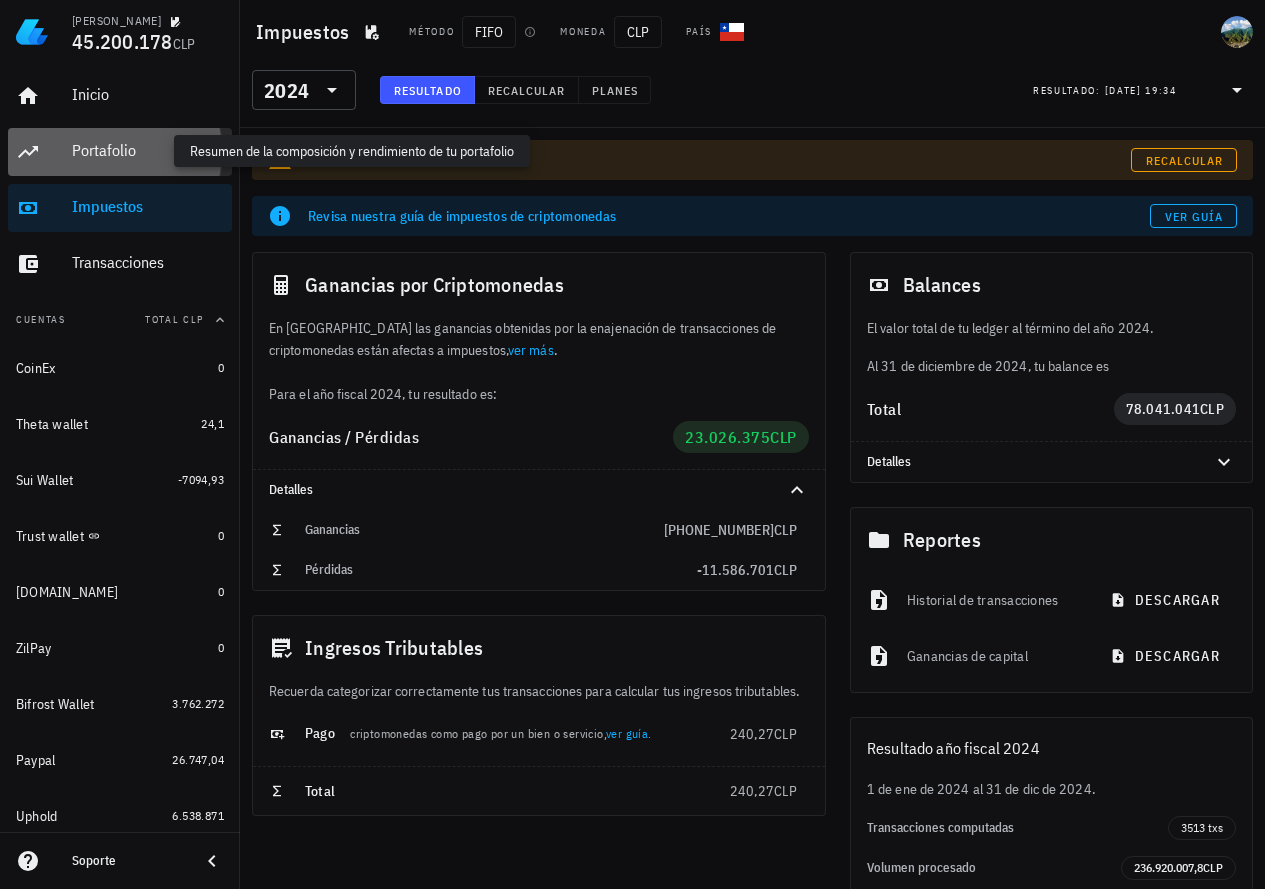 click on "Portafolio" at bounding box center (148, 150) 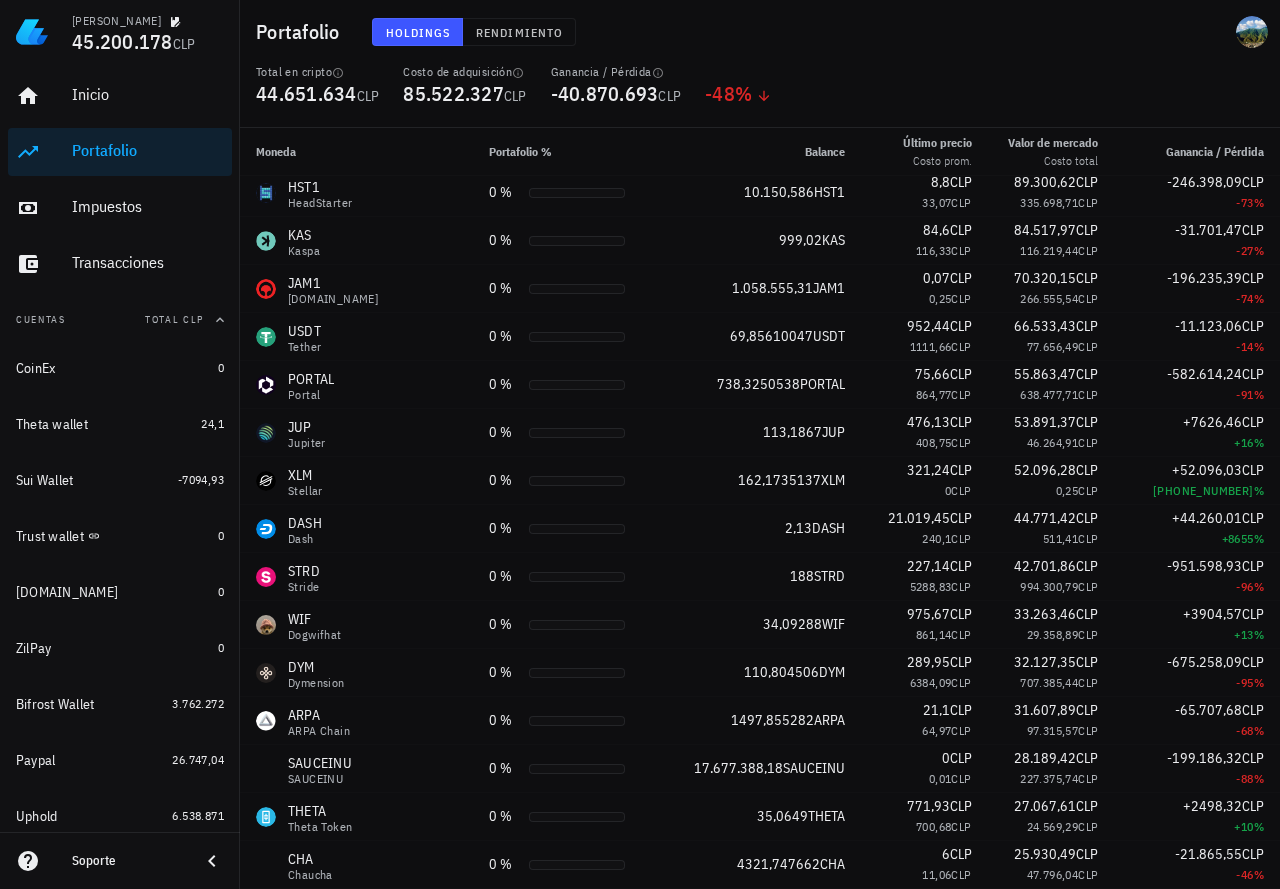 scroll, scrollTop: 1700, scrollLeft: 0, axis: vertical 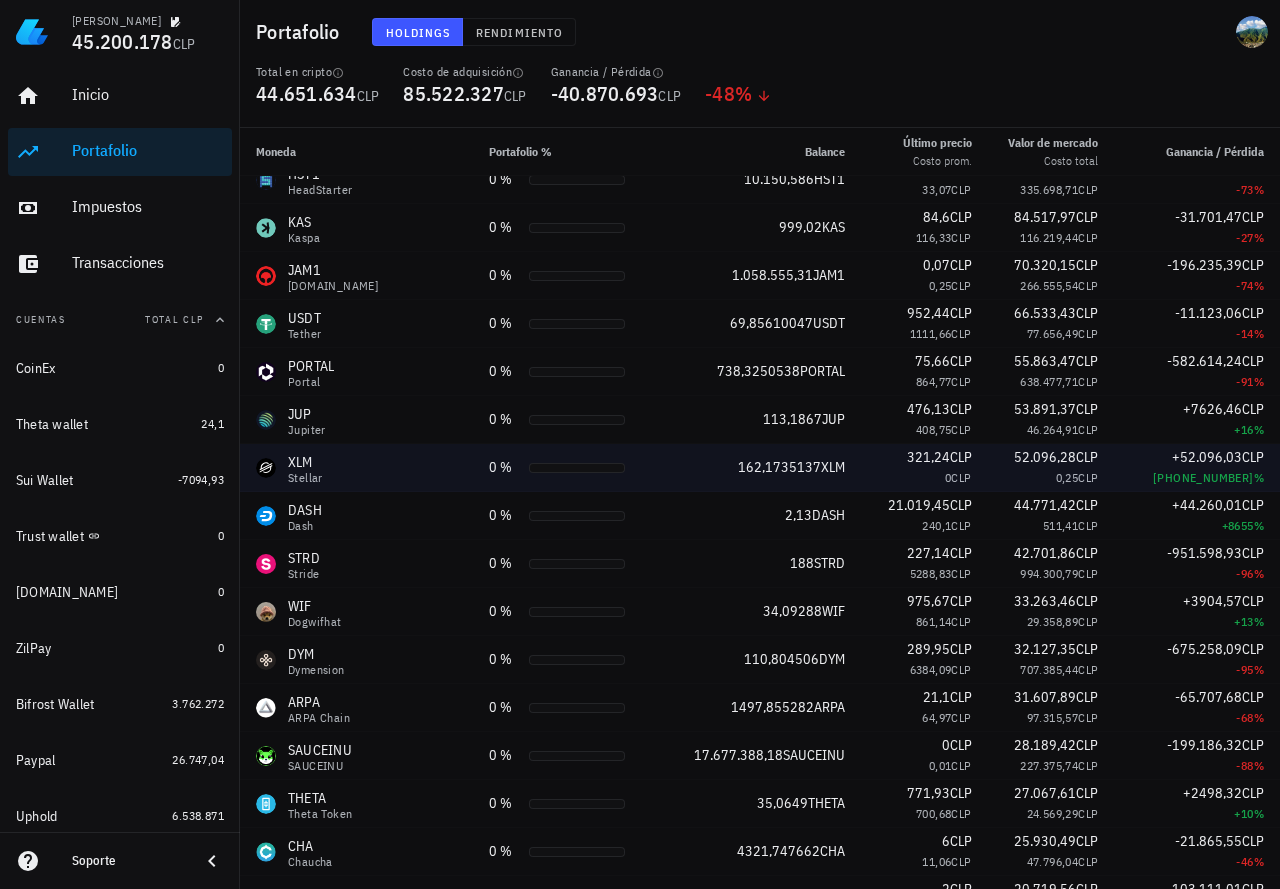 click at bounding box center [266, 468] 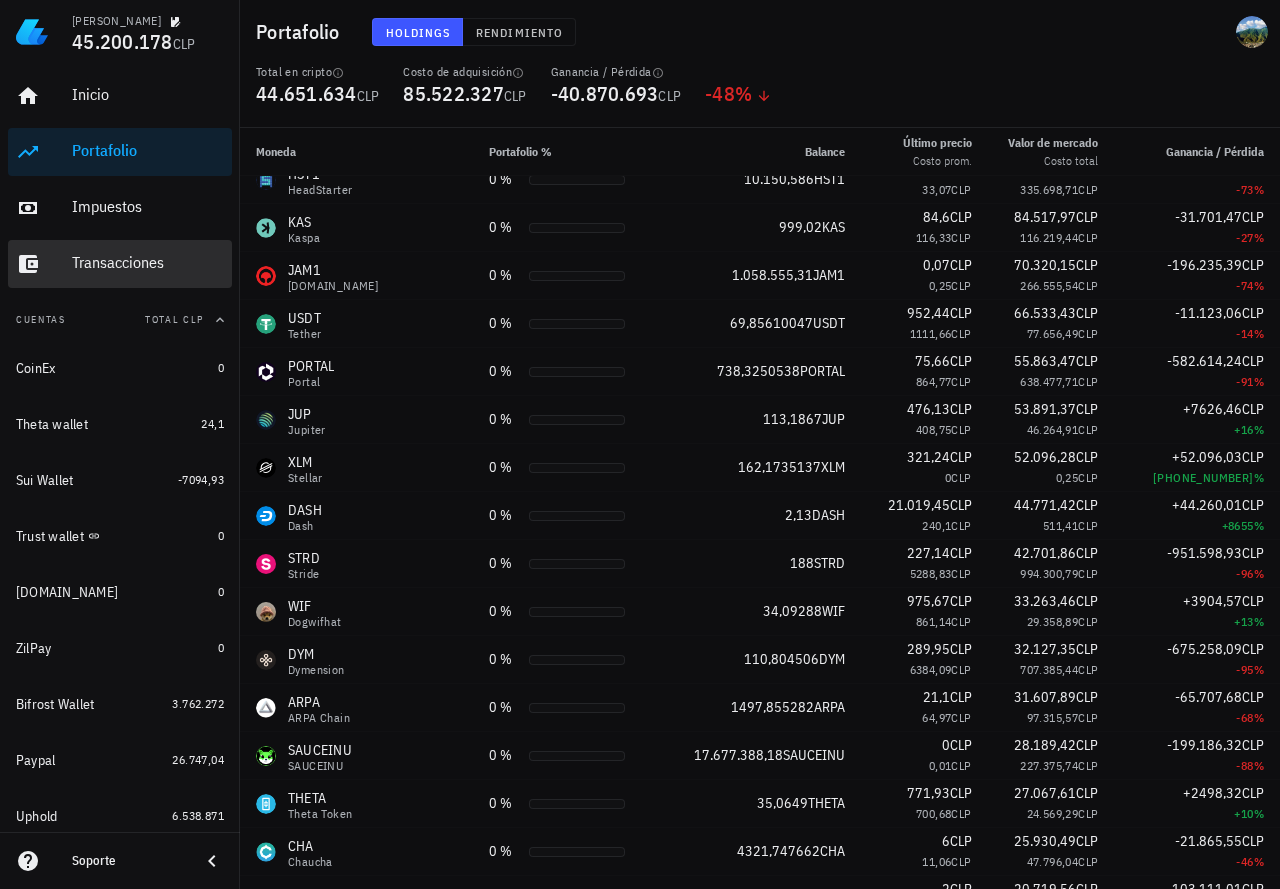 click on "Transacciones" at bounding box center (148, 263) 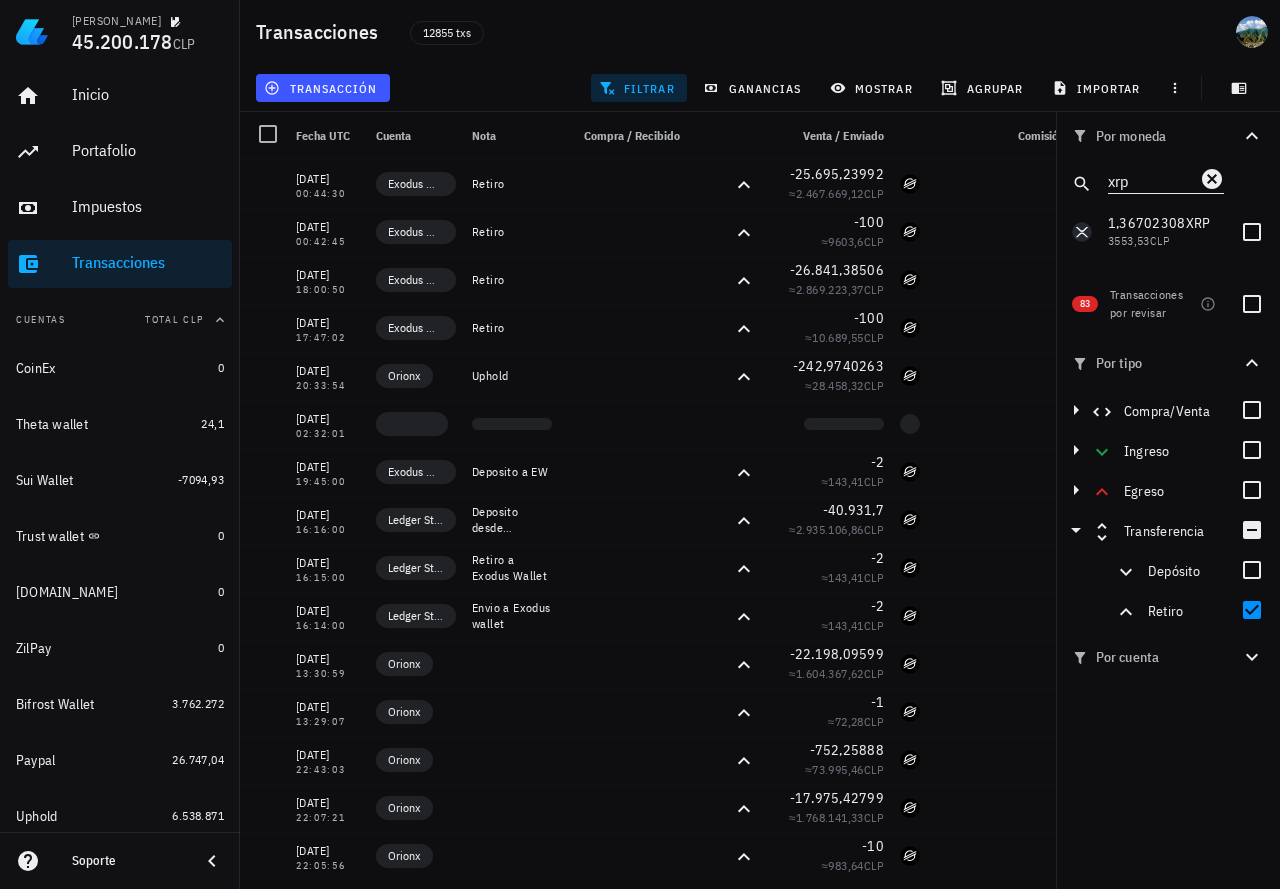 click on "xrp" at bounding box center [1152, 180] 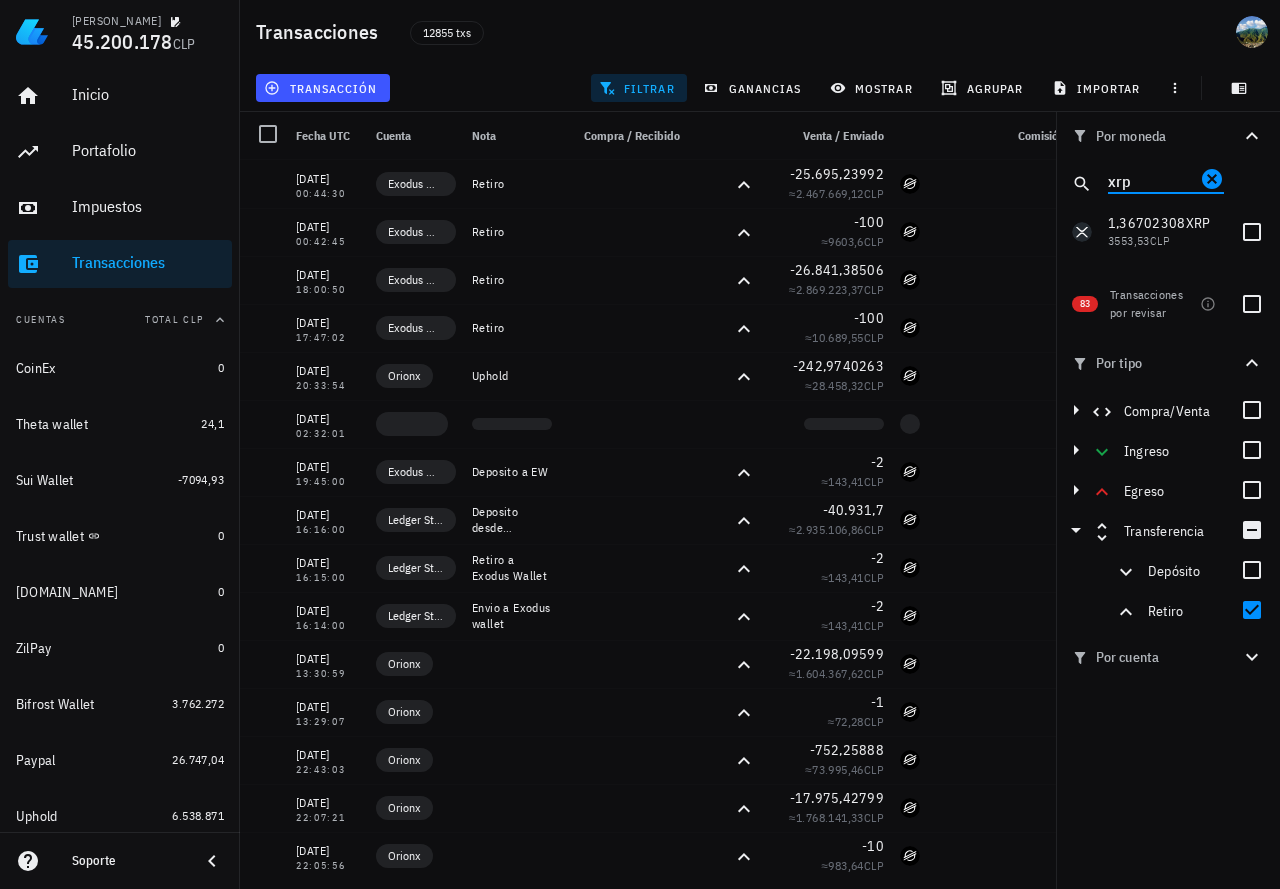 click on "xrp" at bounding box center (1152, 180) 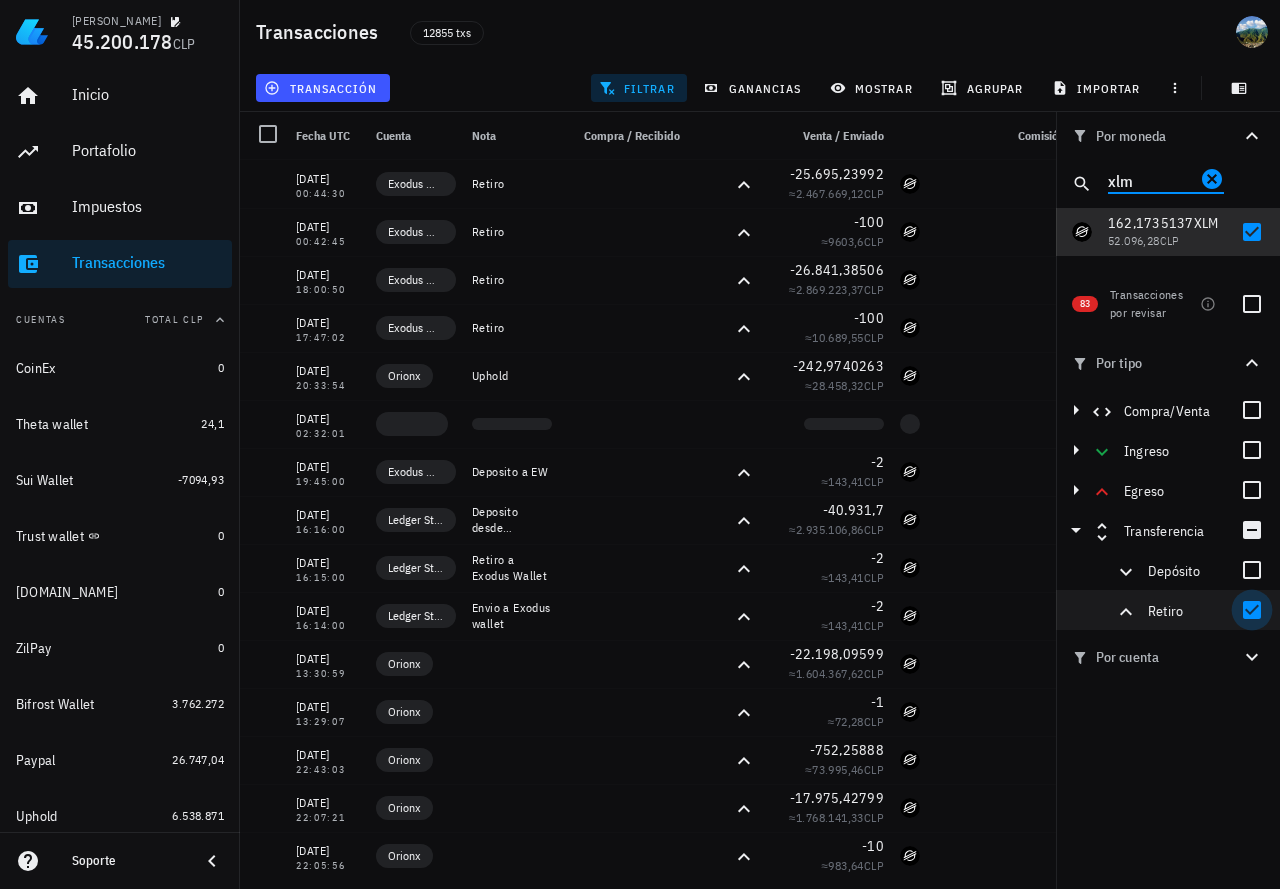 type on "xlm" 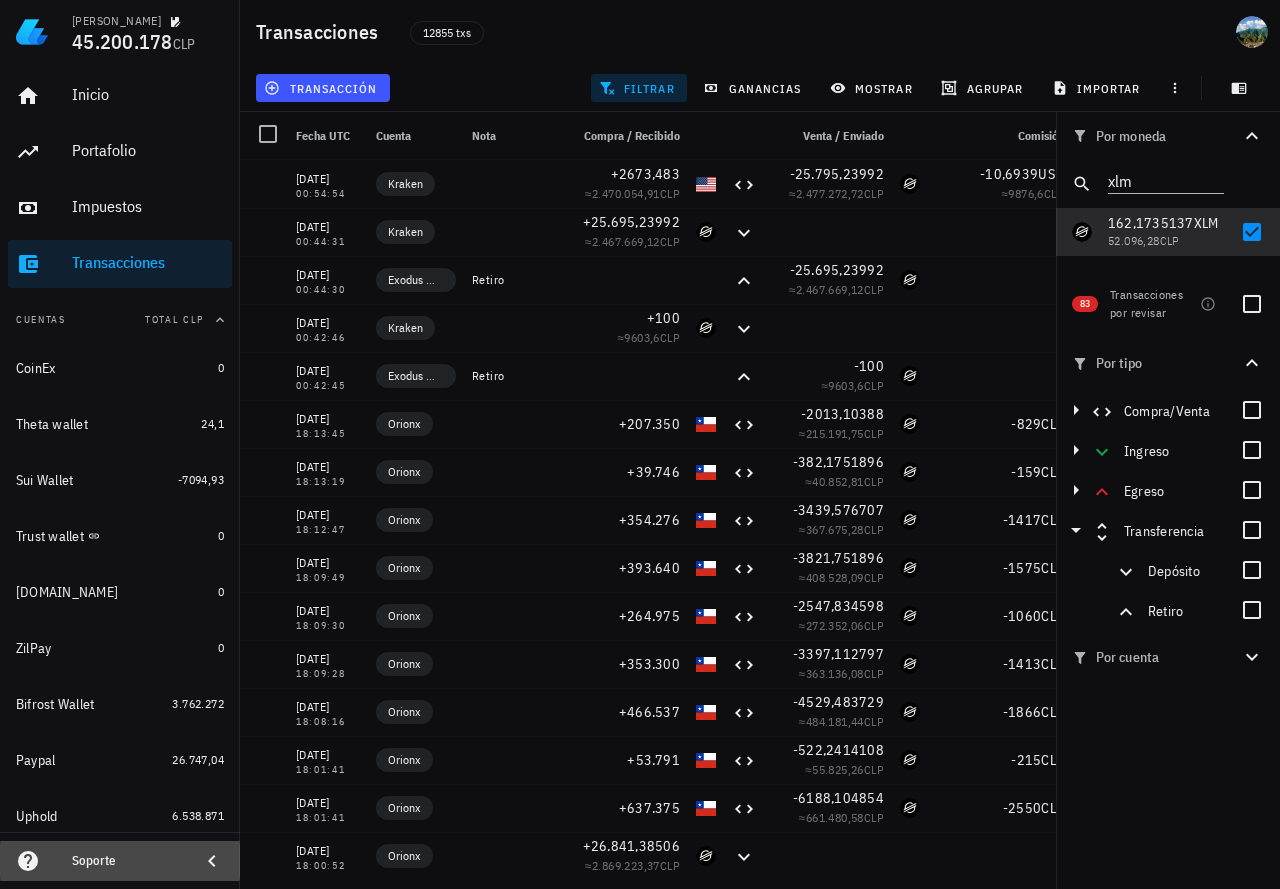 click 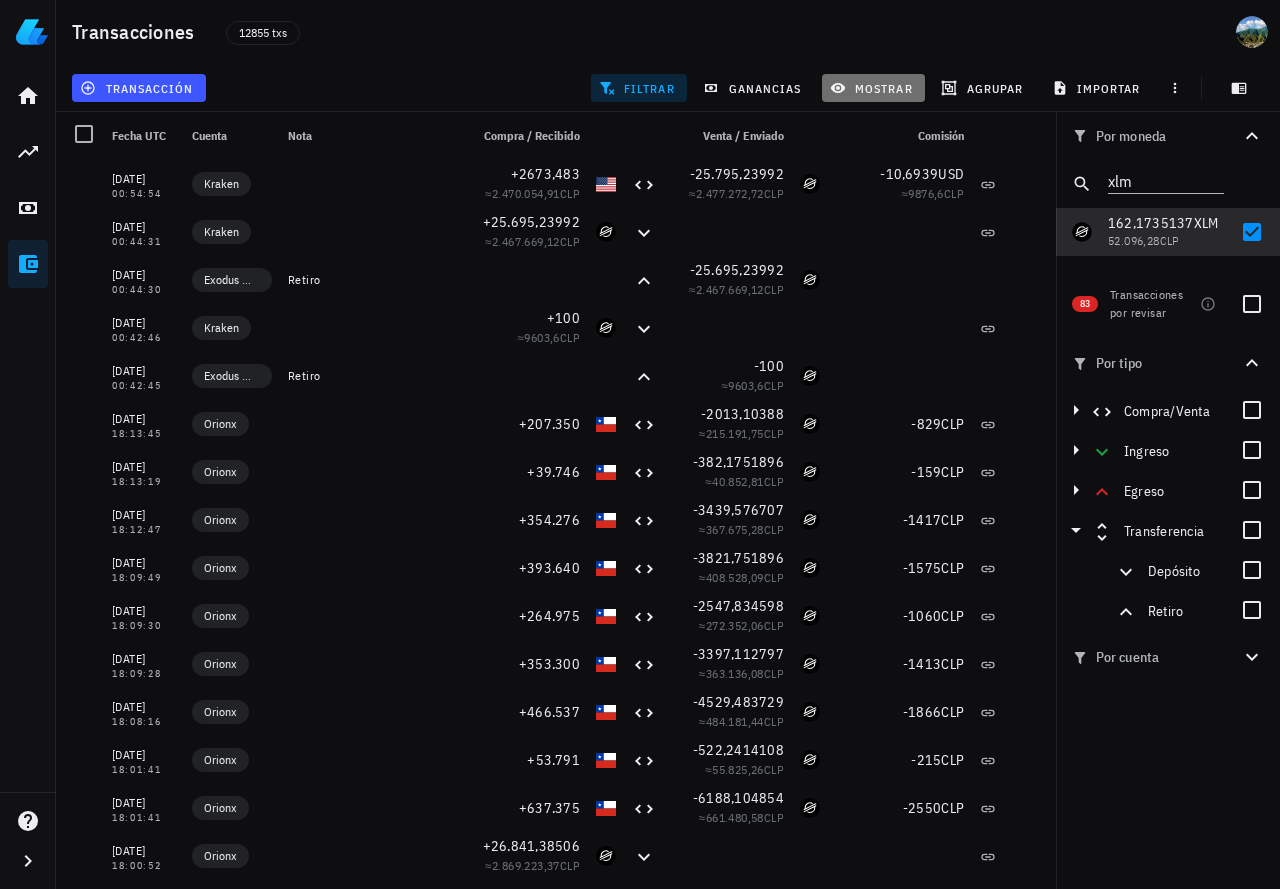 click on "mostrar" at bounding box center [873, 88] 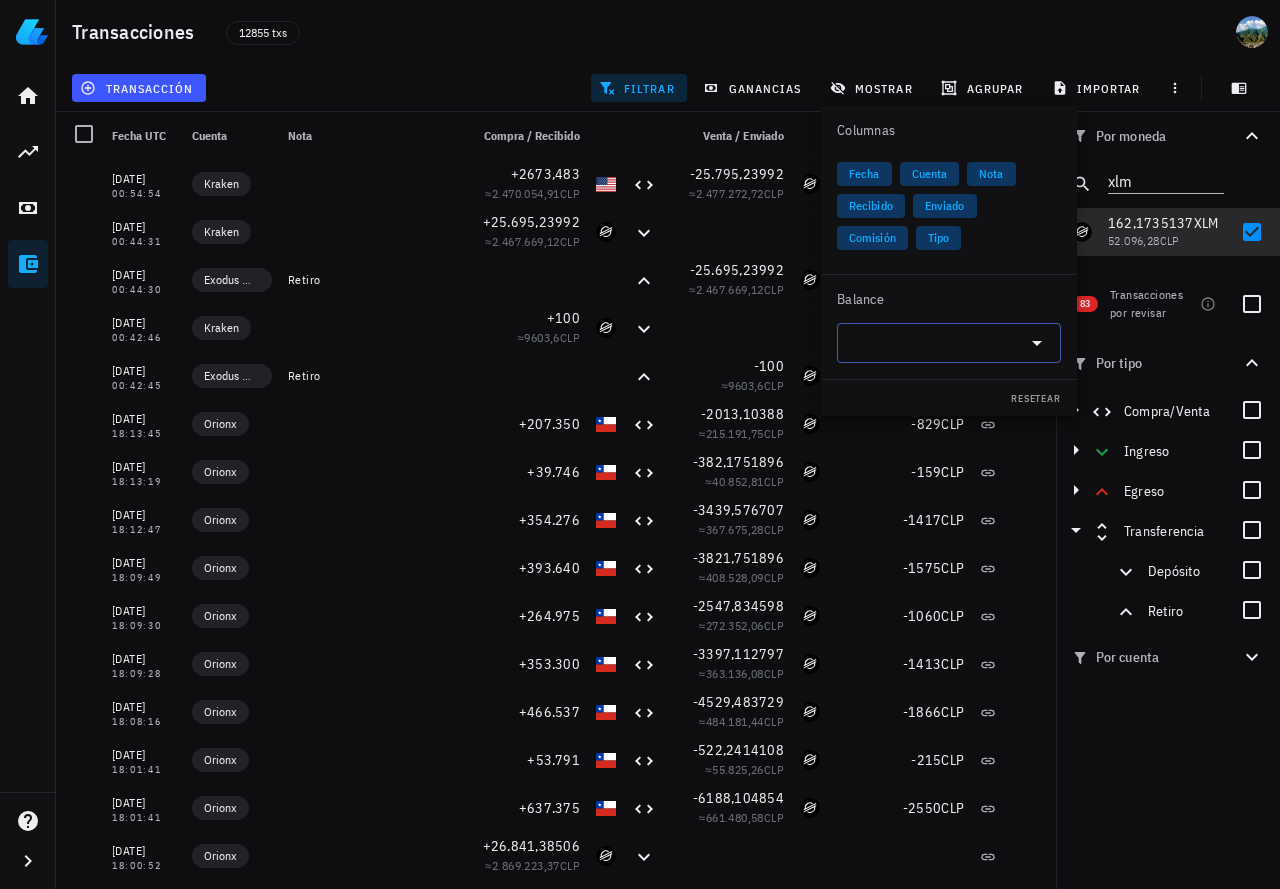 click at bounding box center [933, 343] 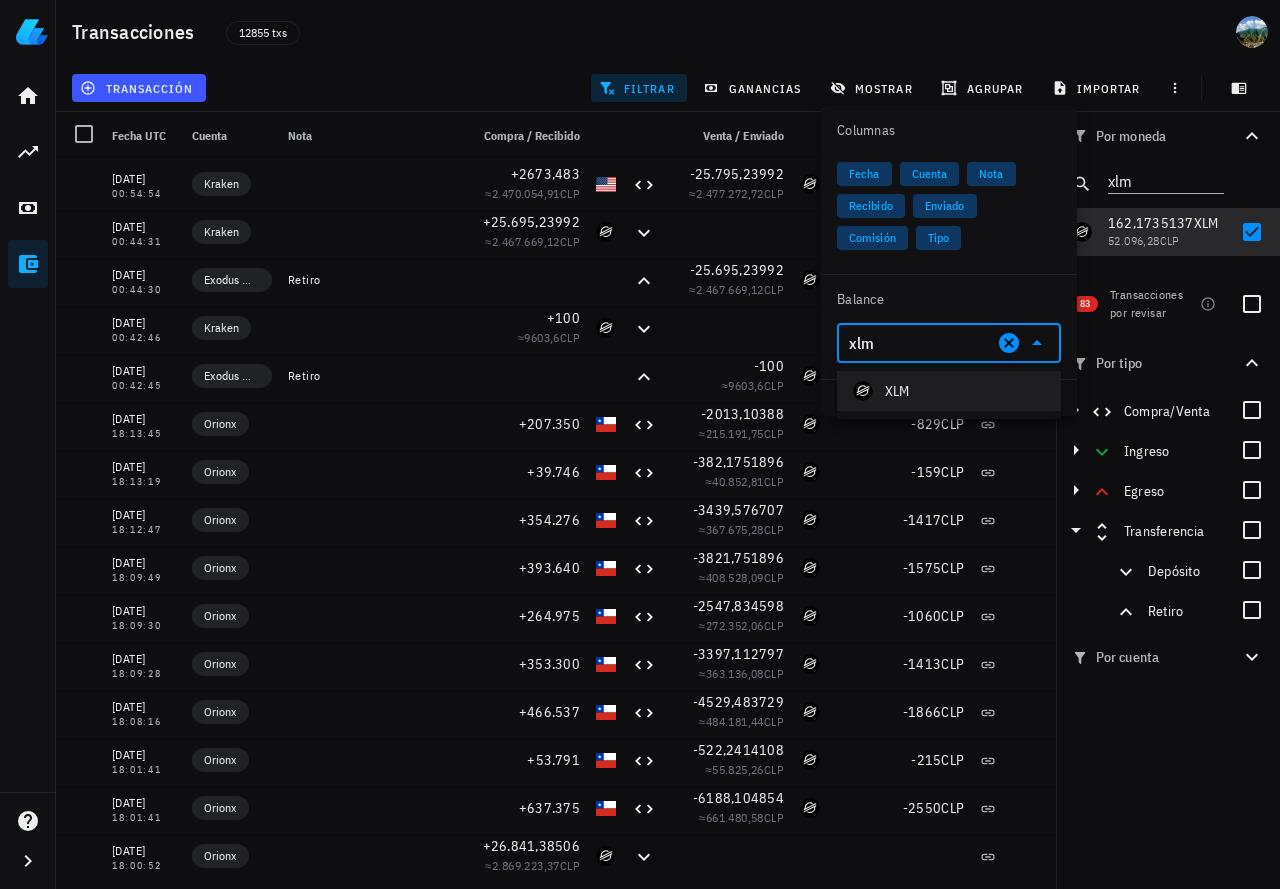 click on "XLM" at bounding box center (949, 391) 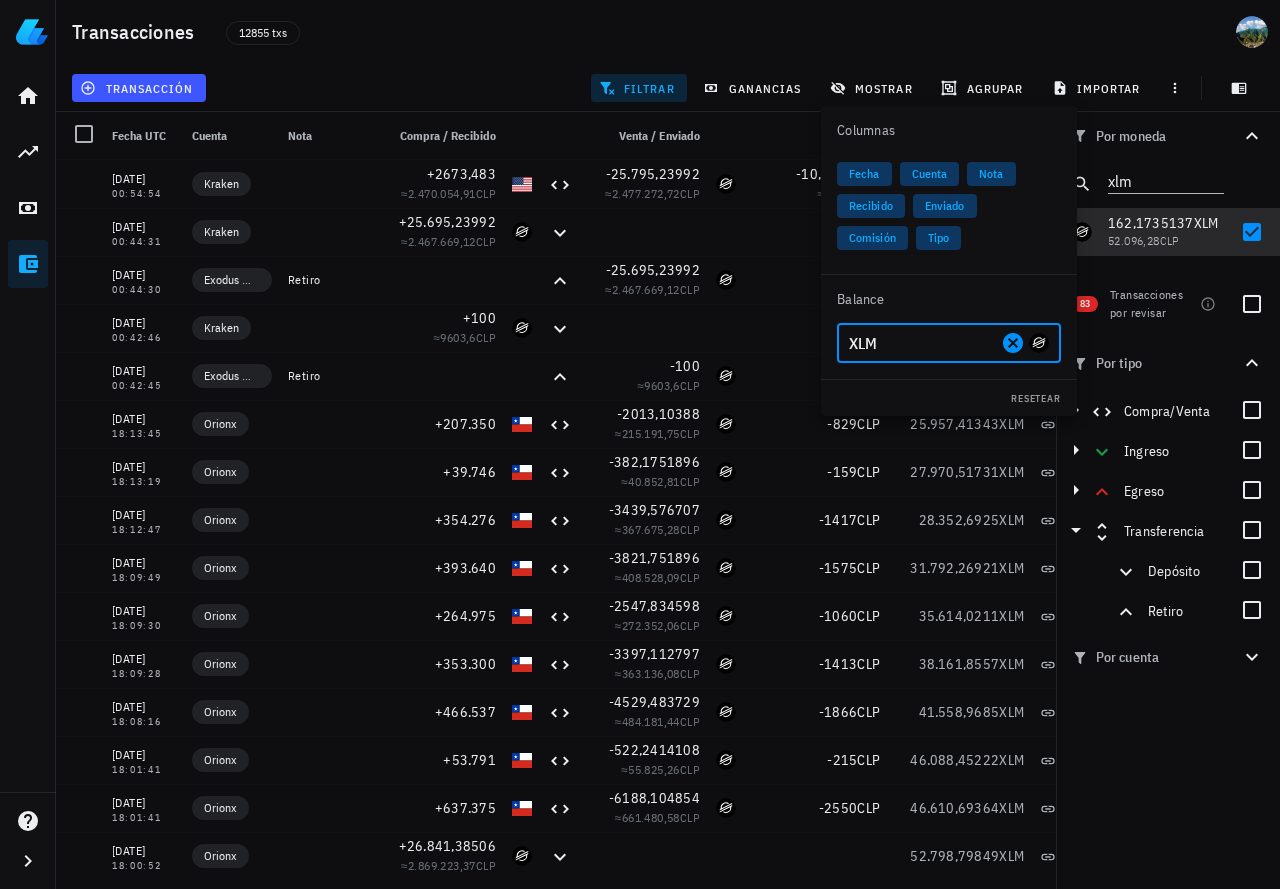 type on "XLM" 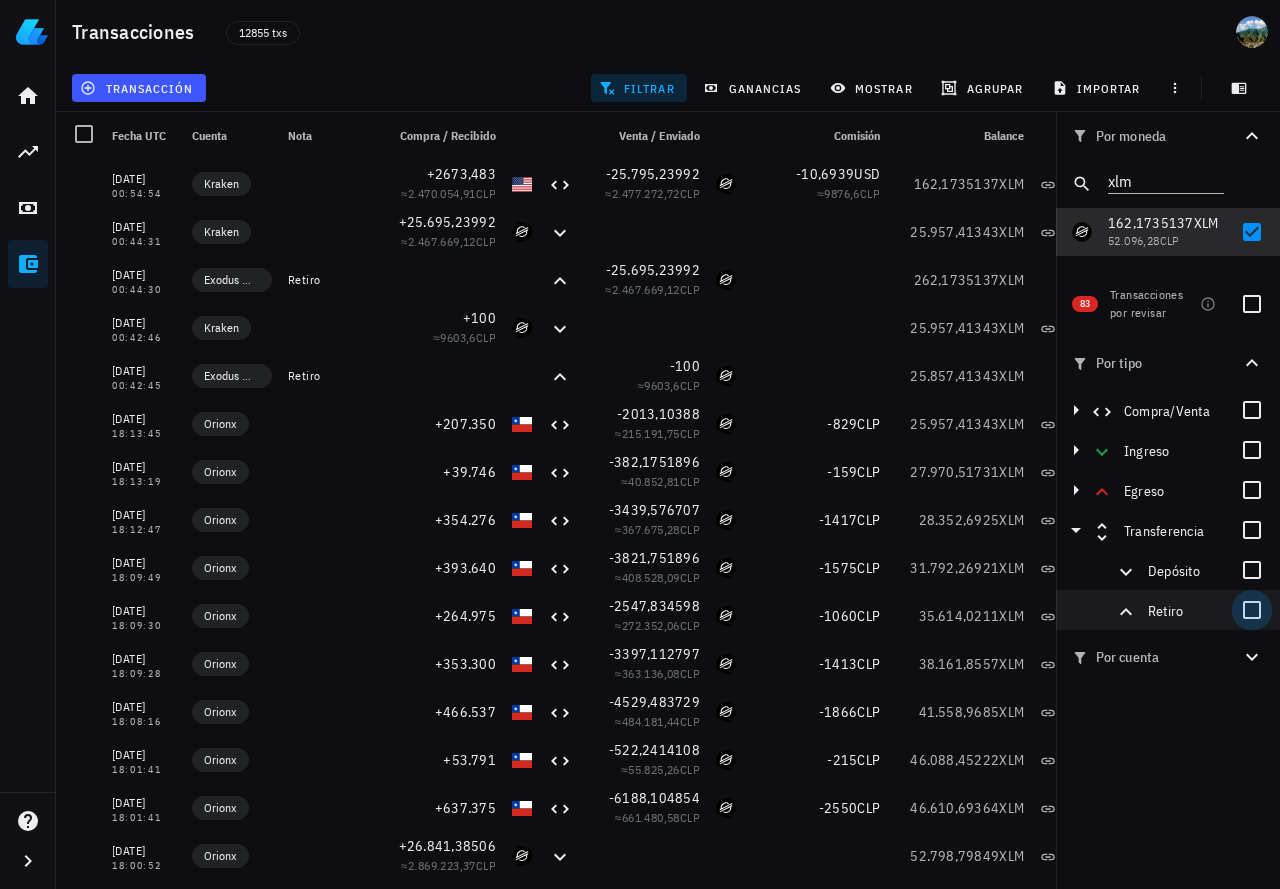 click at bounding box center (1252, 610) 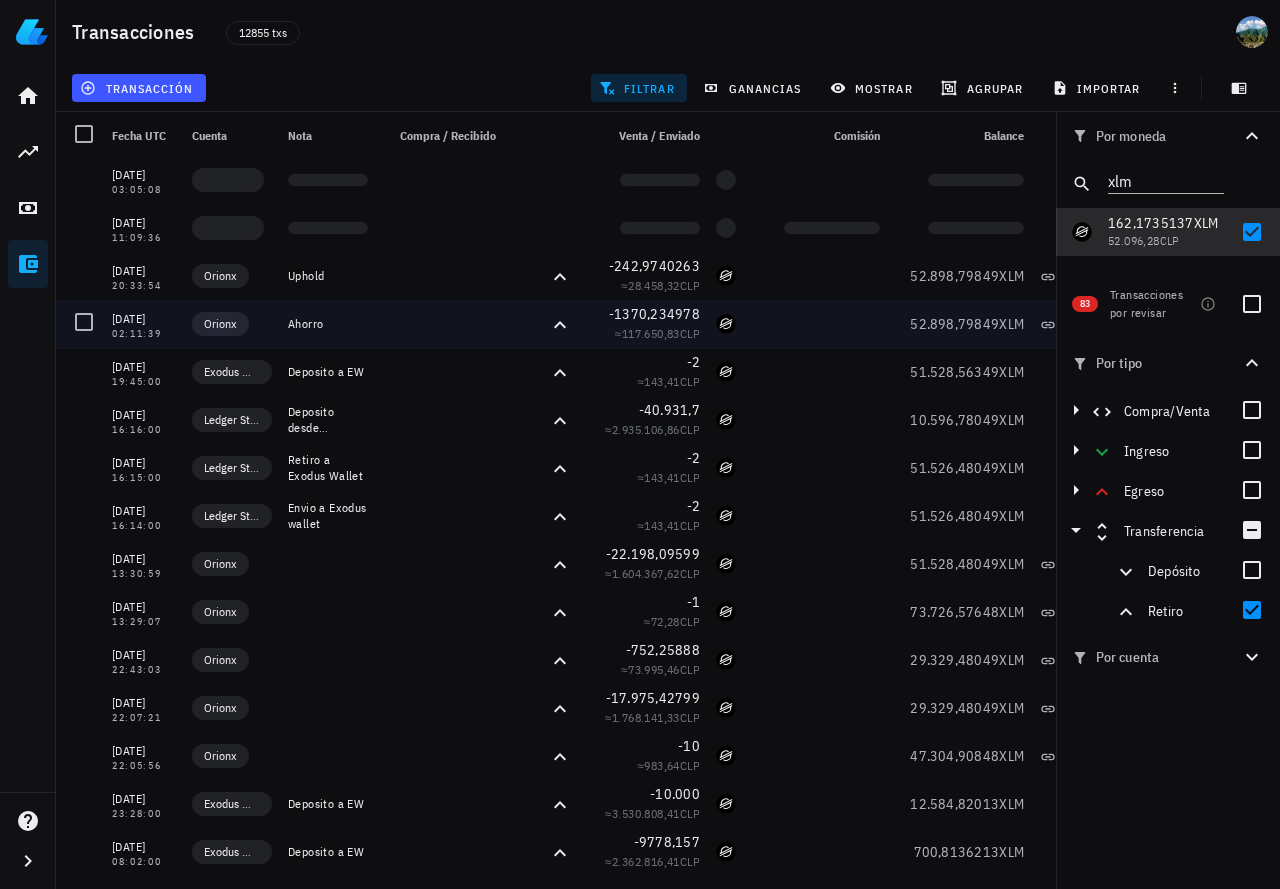 scroll, scrollTop: 0, scrollLeft: 0, axis: both 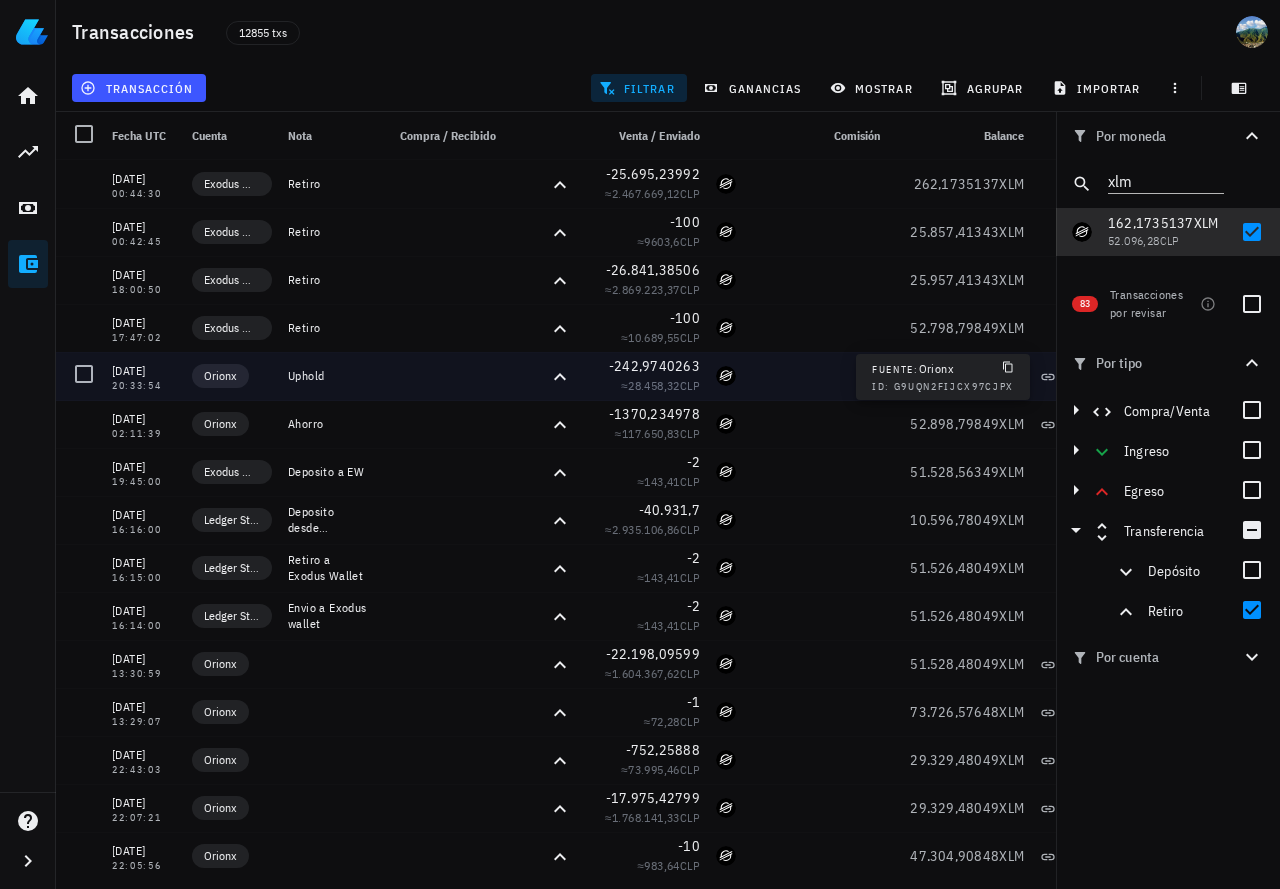 click 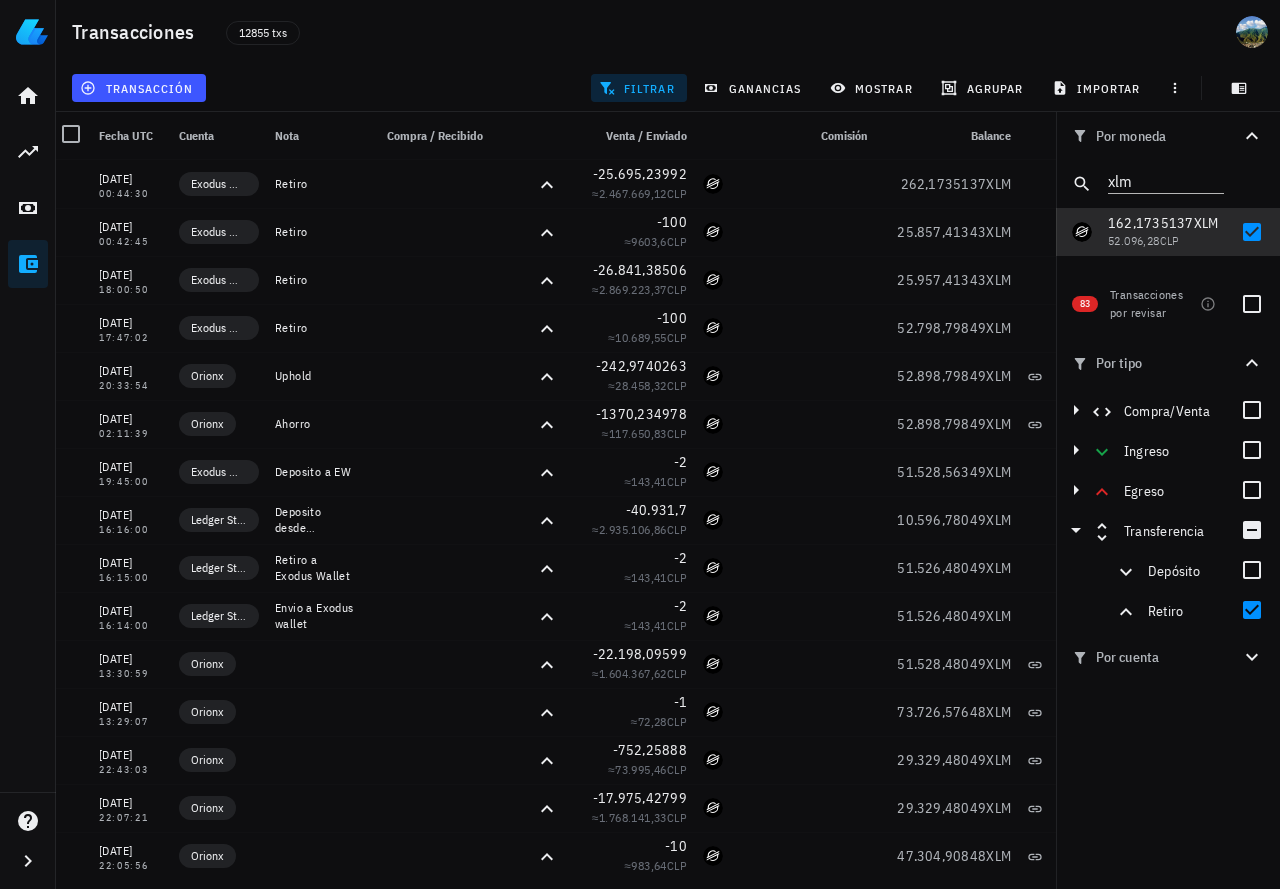scroll, scrollTop: 0, scrollLeft: 60, axis: horizontal 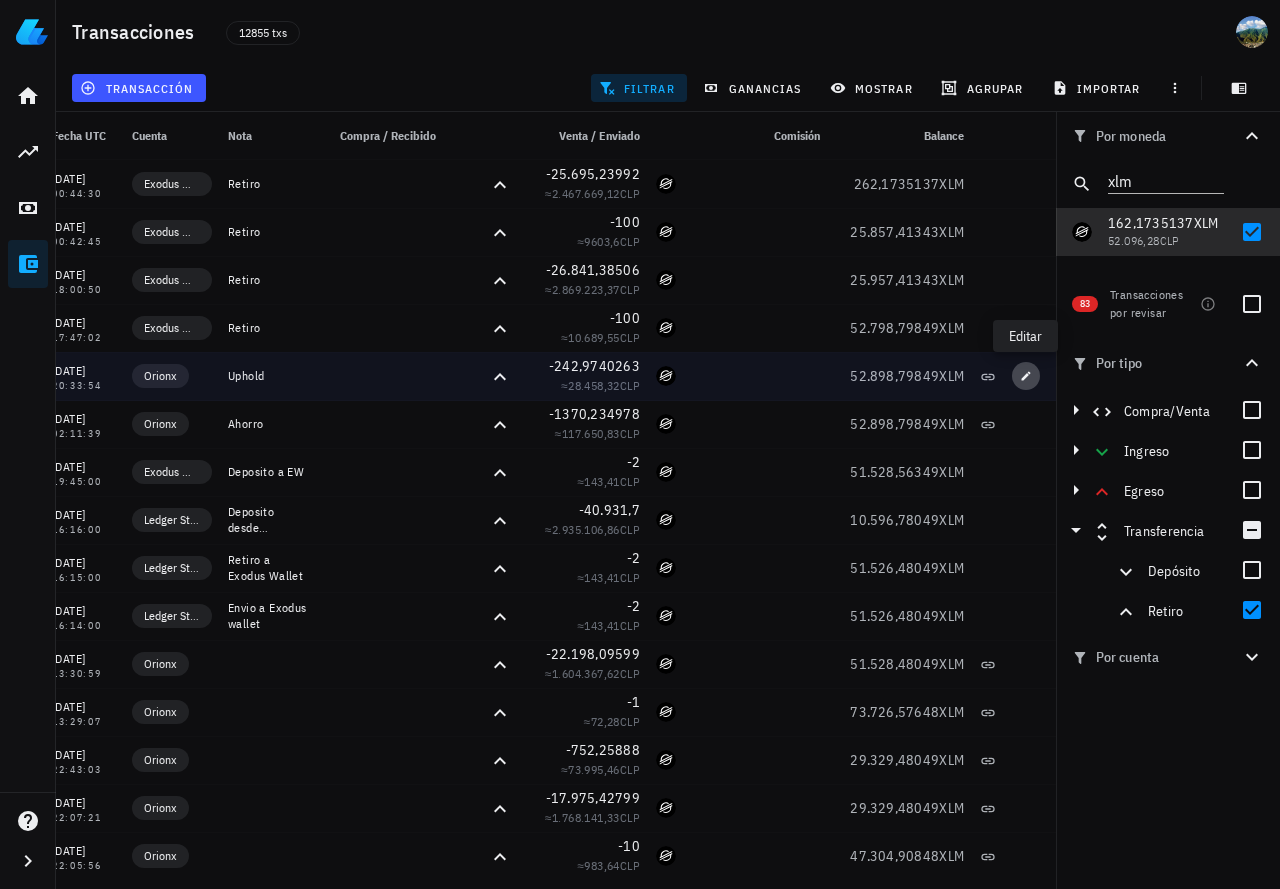 click 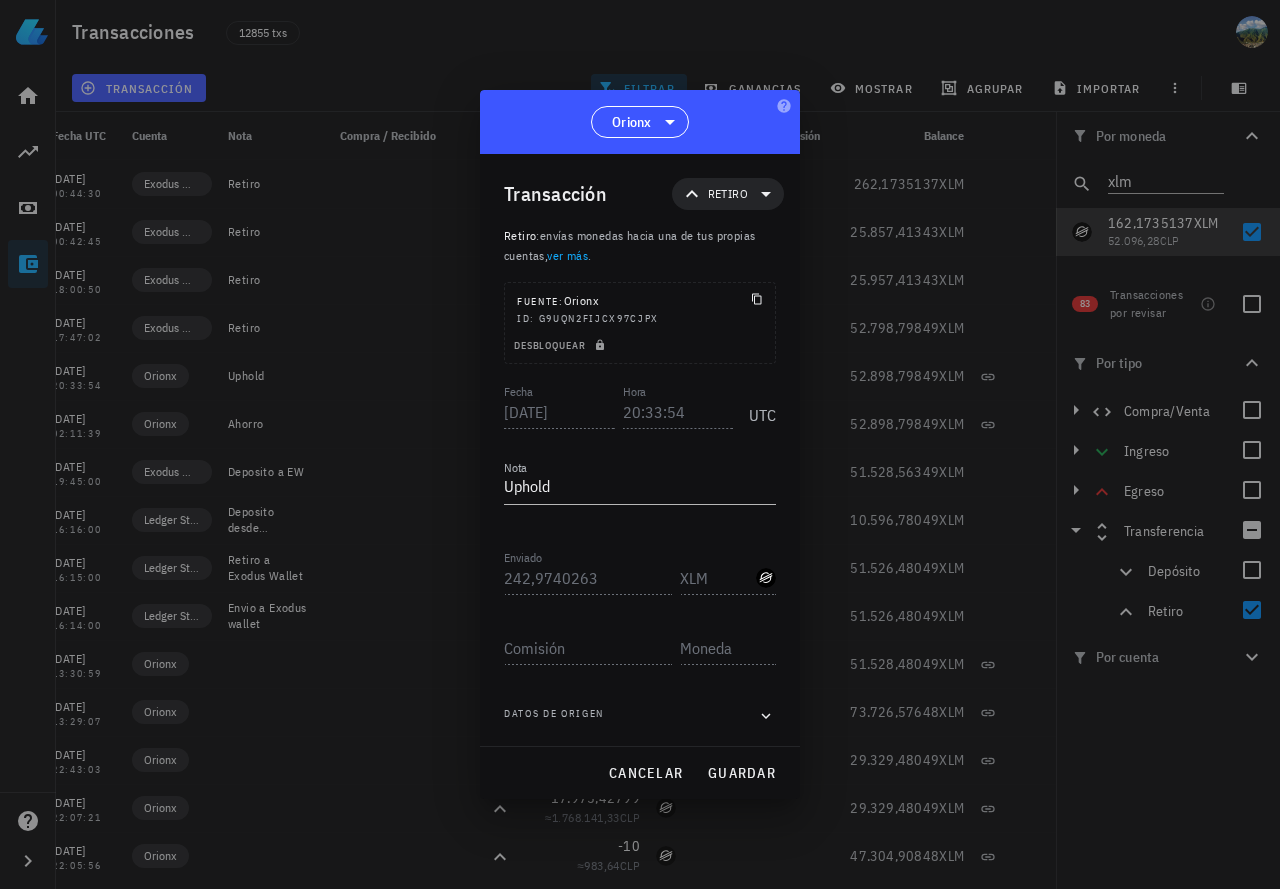 click on "Transacción
Retiro
Retiro :
envías monedas hacia una de tus propias cuentas,  ver más .   Fuente:
Orionx
ID: g9uqN2FijCx97cjPx
Desbloquear
Fecha [DATE]   Hora 20:33:54   UTC   Nota Uphold     Recibido     Enviado 242,9740263   XLM   Comisión       Datos de origen" at bounding box center [640, 450] 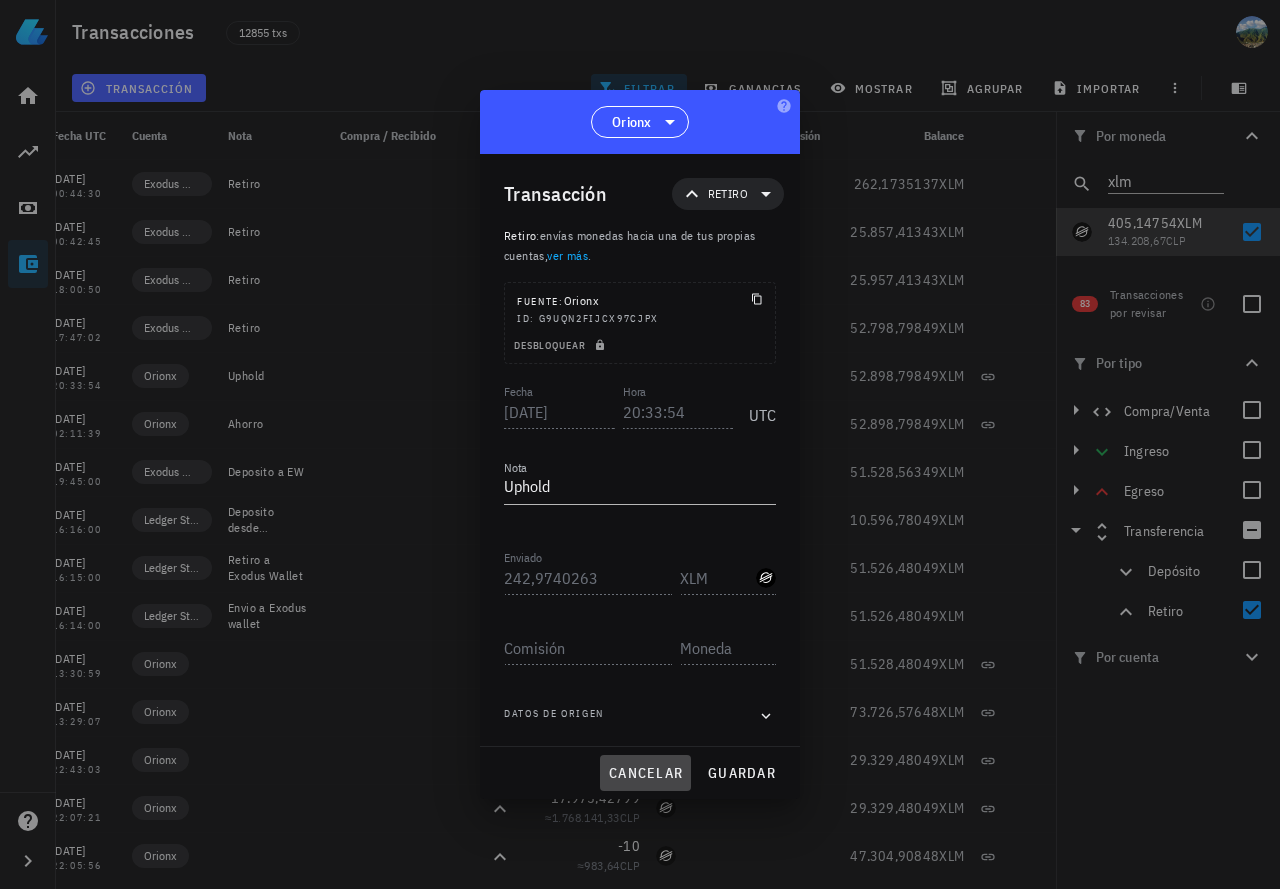 click on "cancelar" at bounding box center (645, 773) 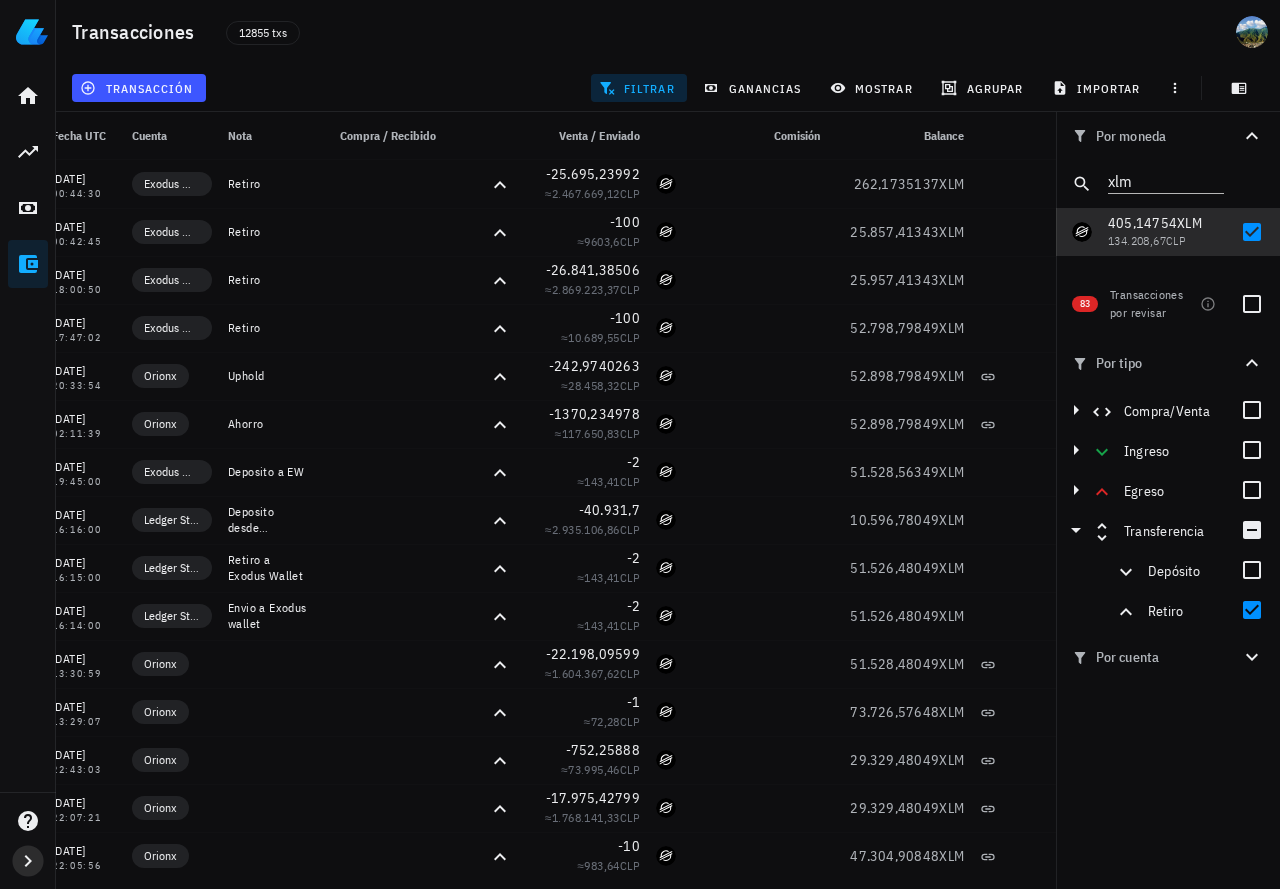 click 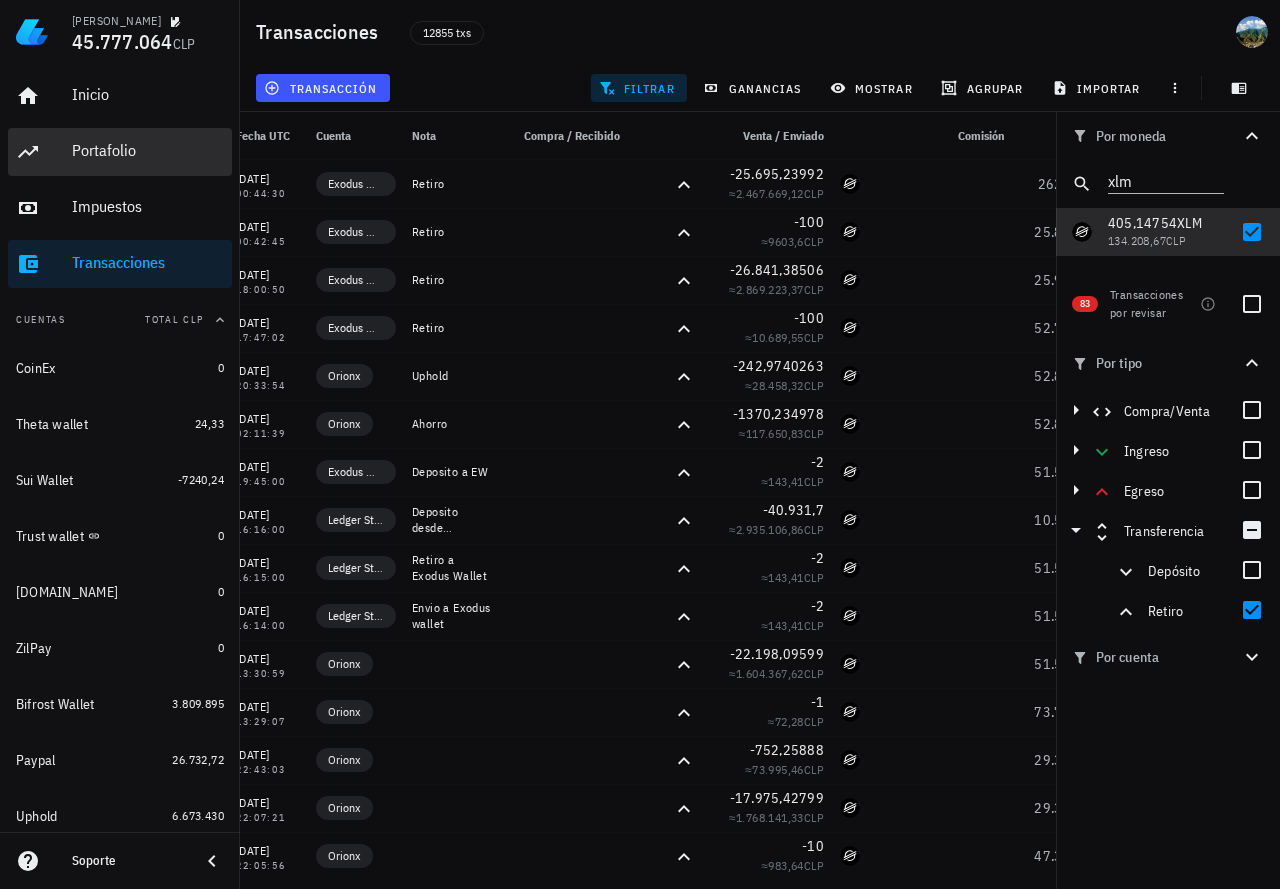 click on "Portafolio" at bounding box center [148, 150] 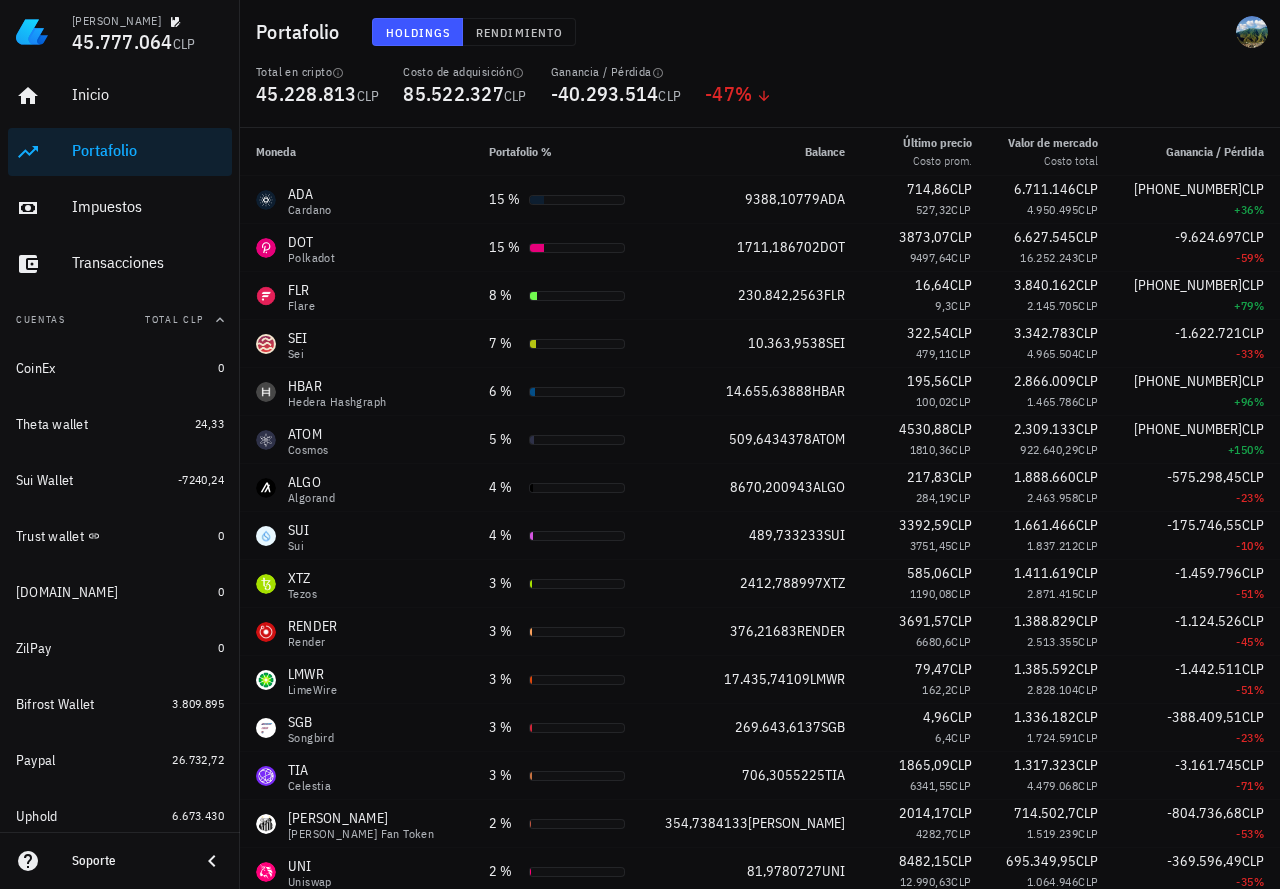 click 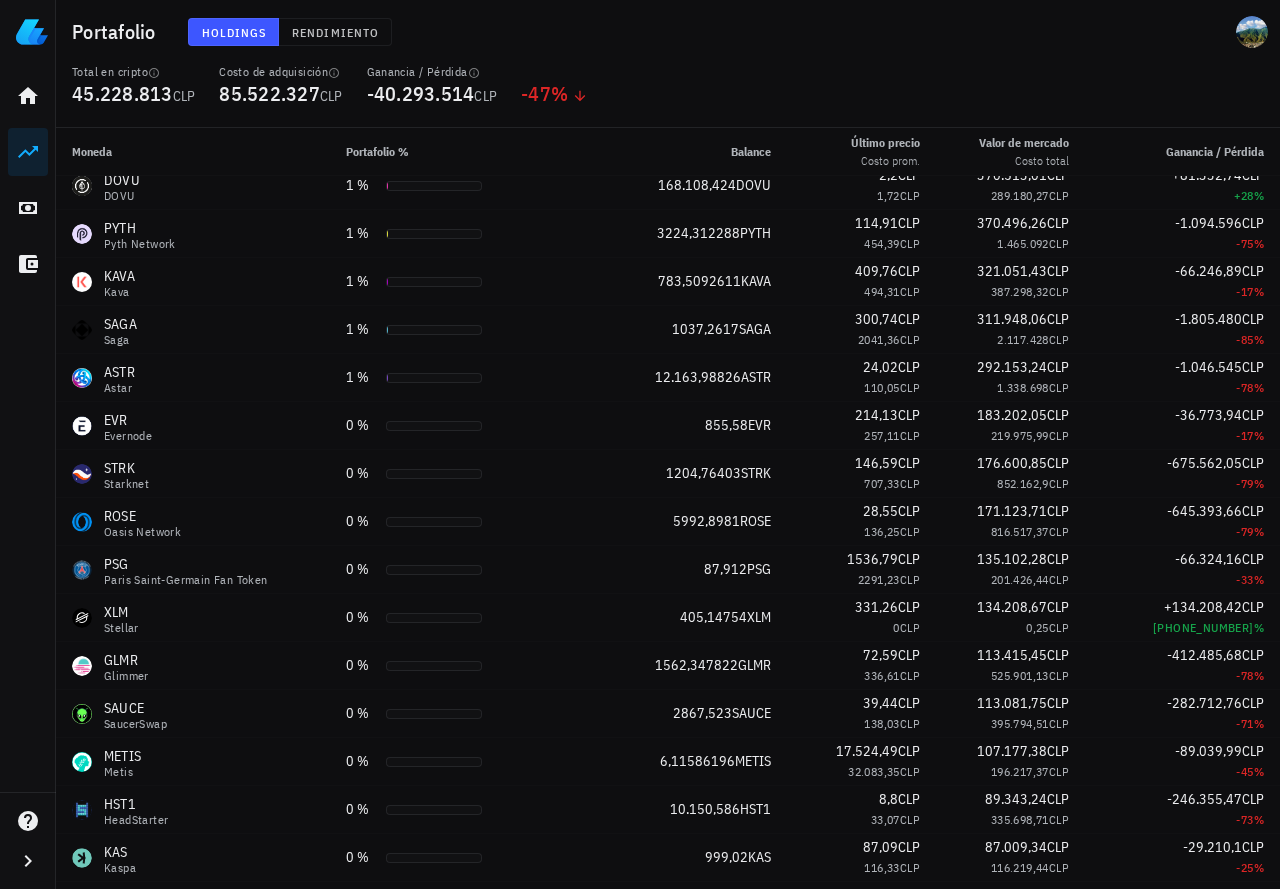 scroll, scrollTop: 1200, scrollLeft: 0, axis: vertical 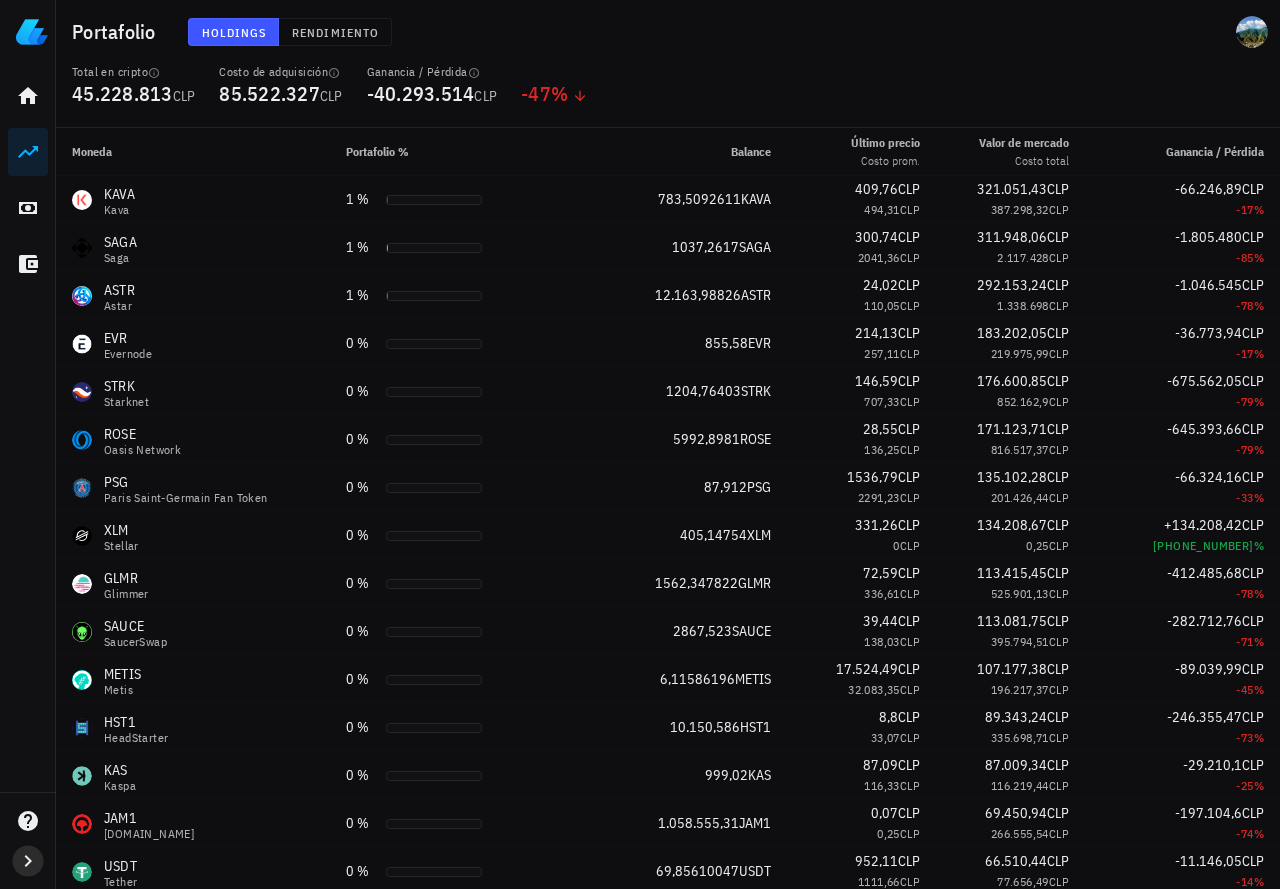click 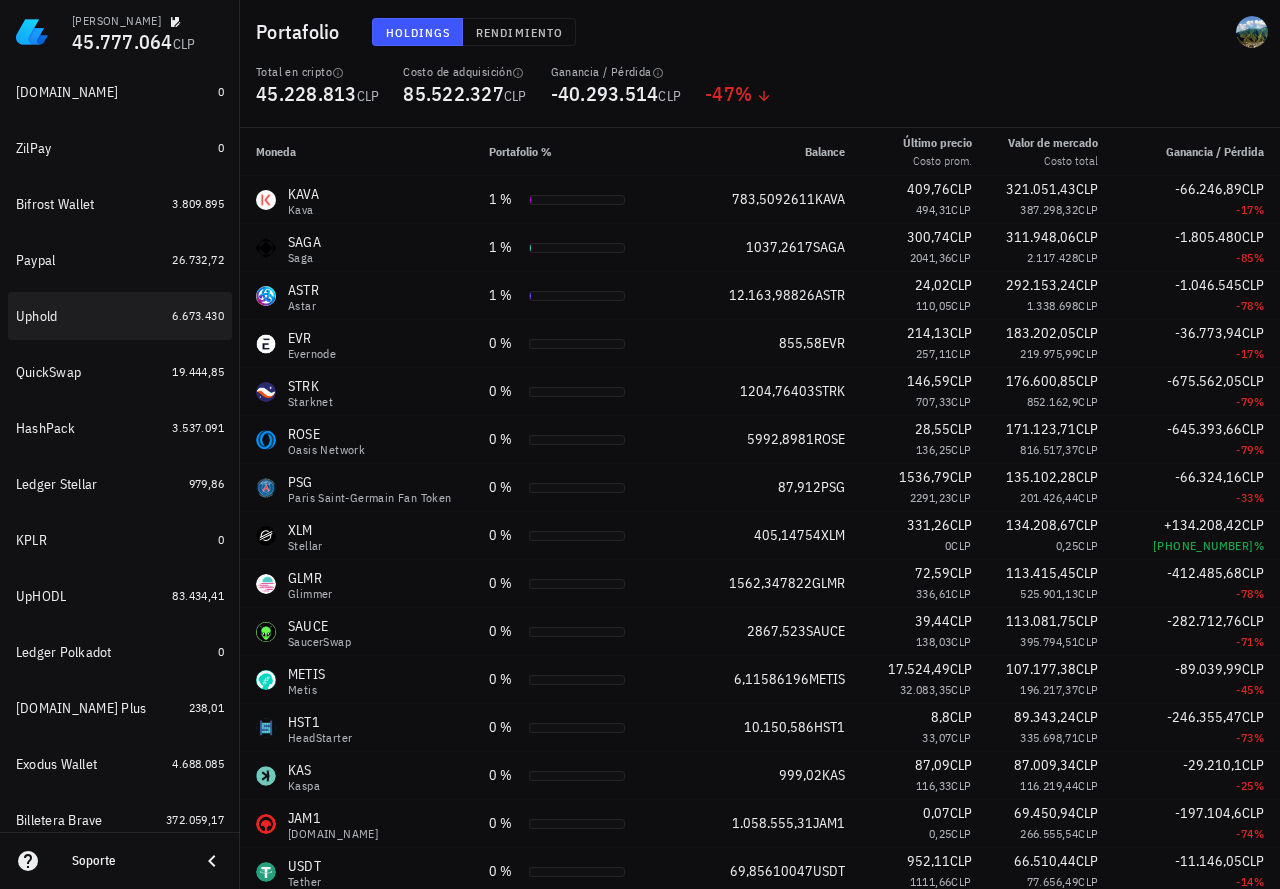 scroll, scrollTop: 0, scrollLeft: 0, axis: both 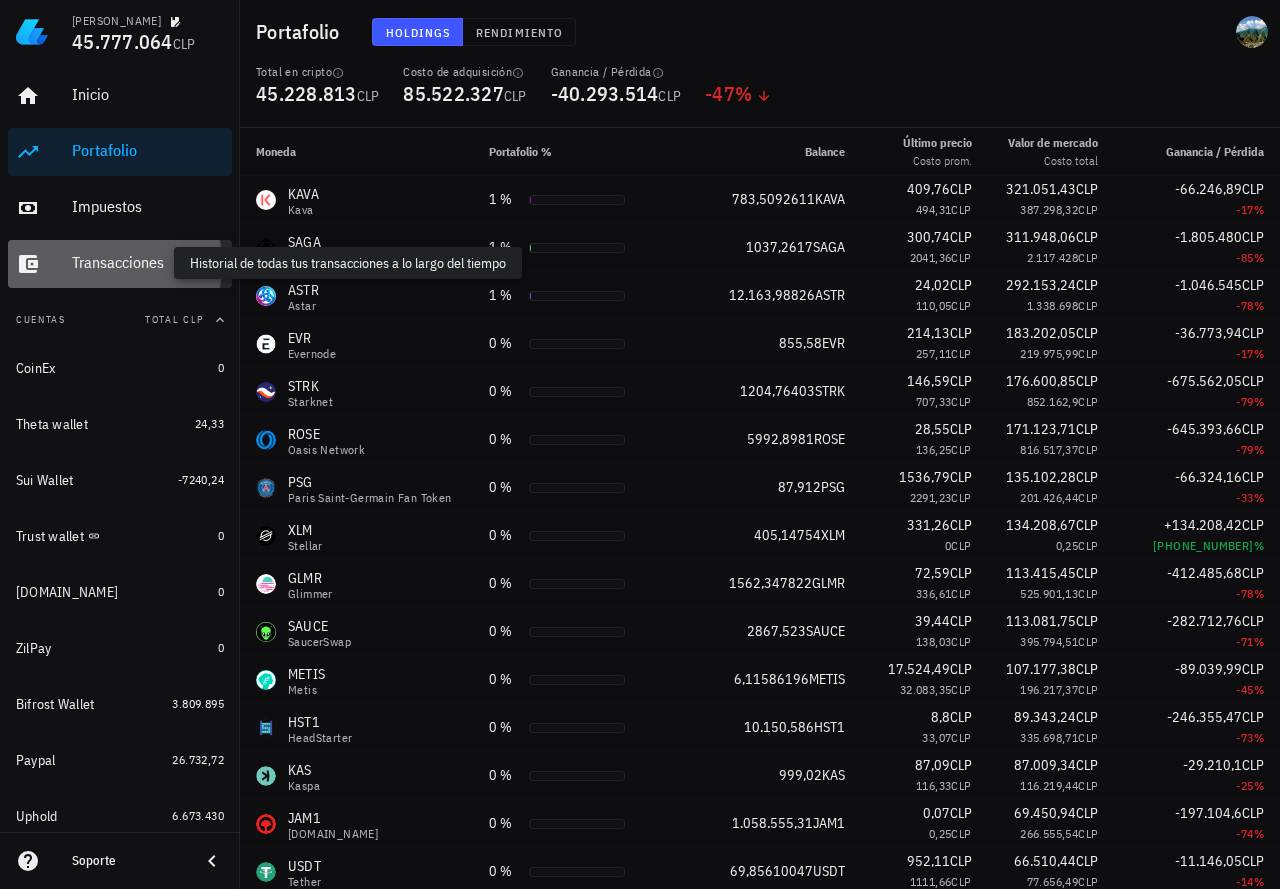 click on "Transacciones" at bounding box center (148, 262) 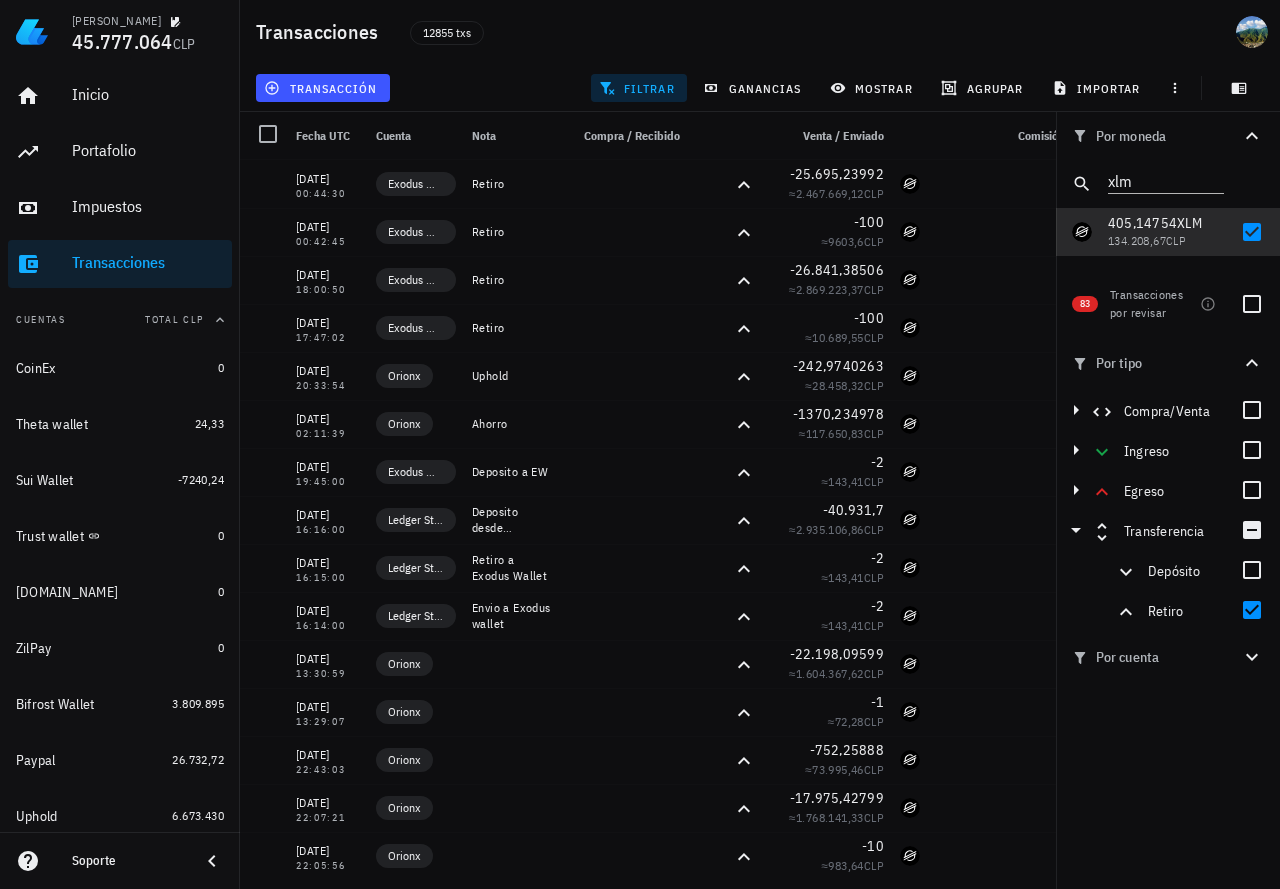 click 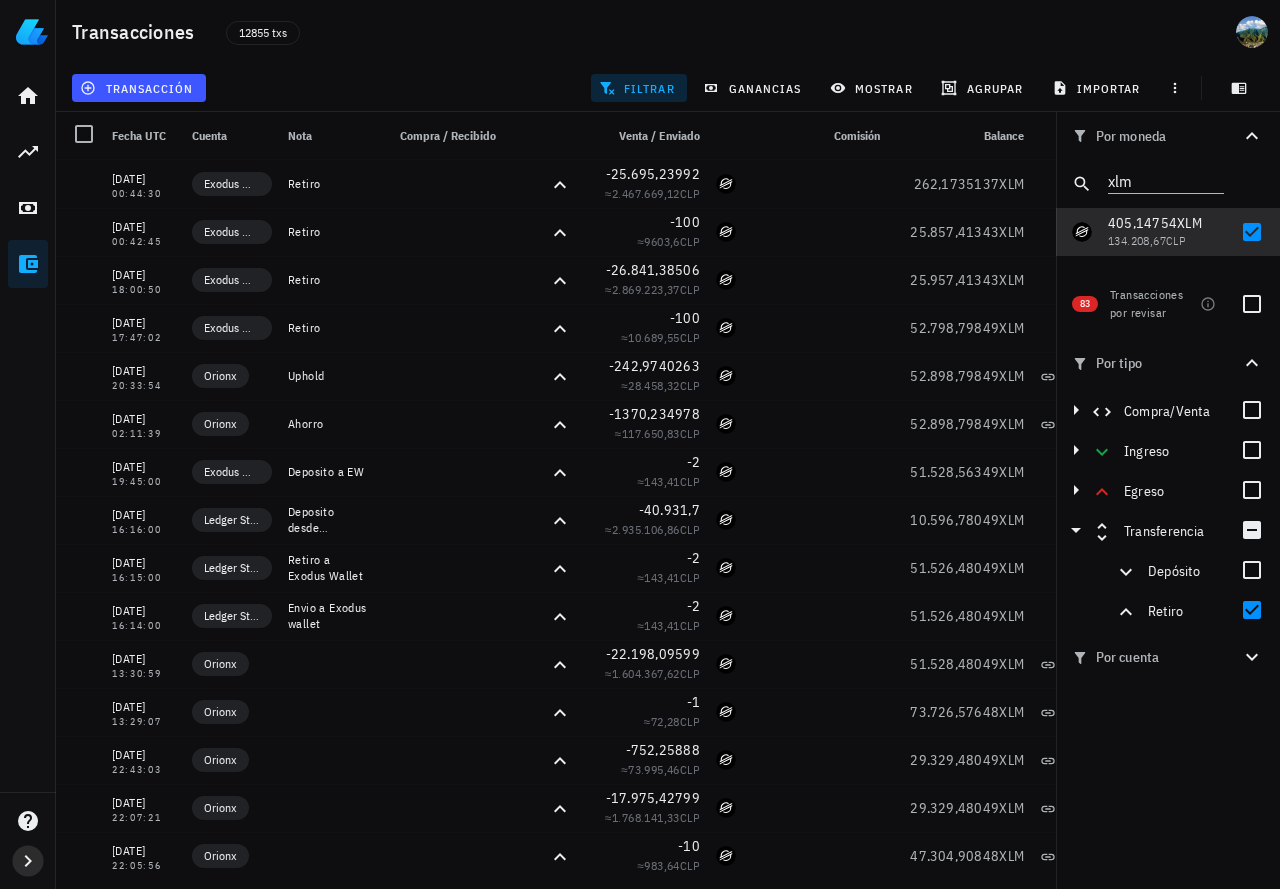 click 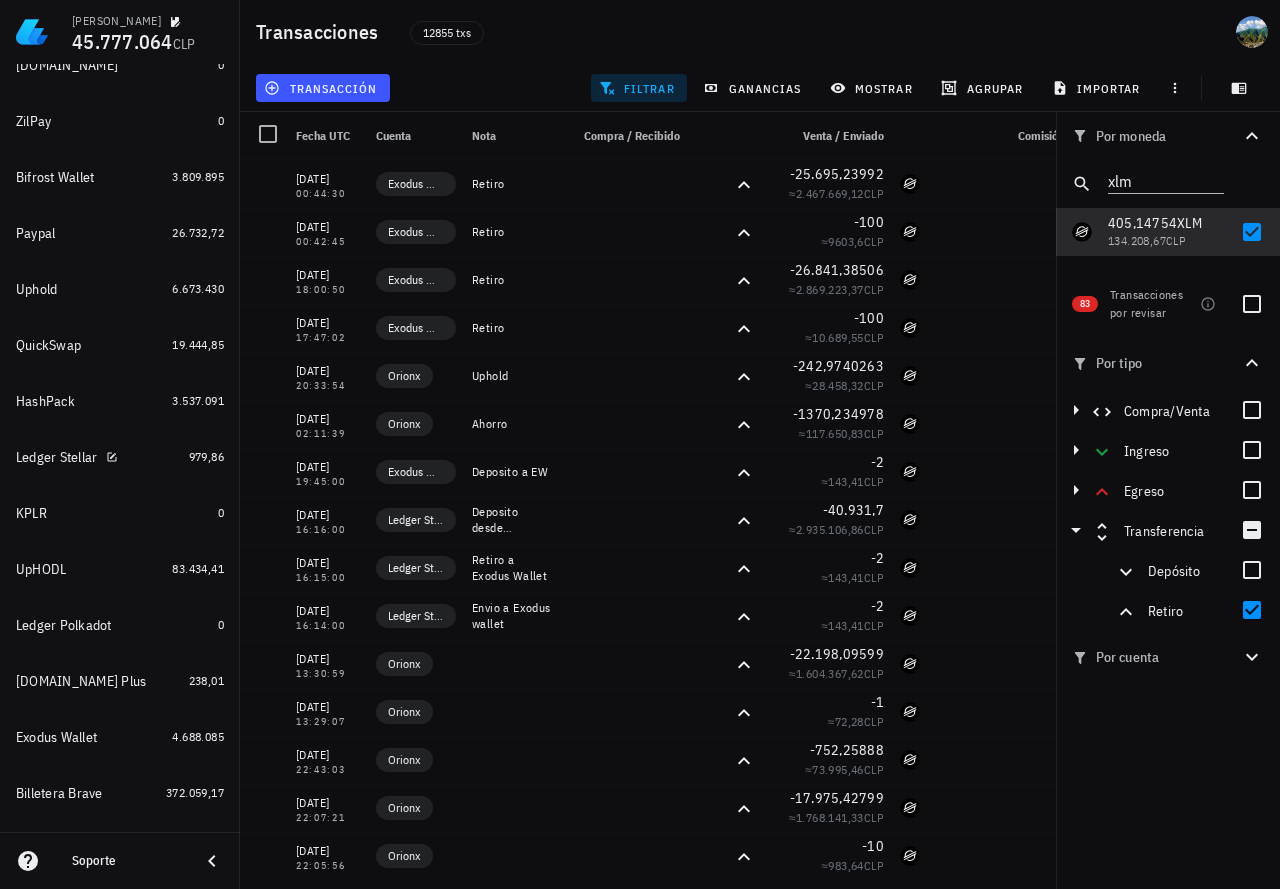 scroll, scrollTop: 600, scrollLeft: 0, axis: vertical 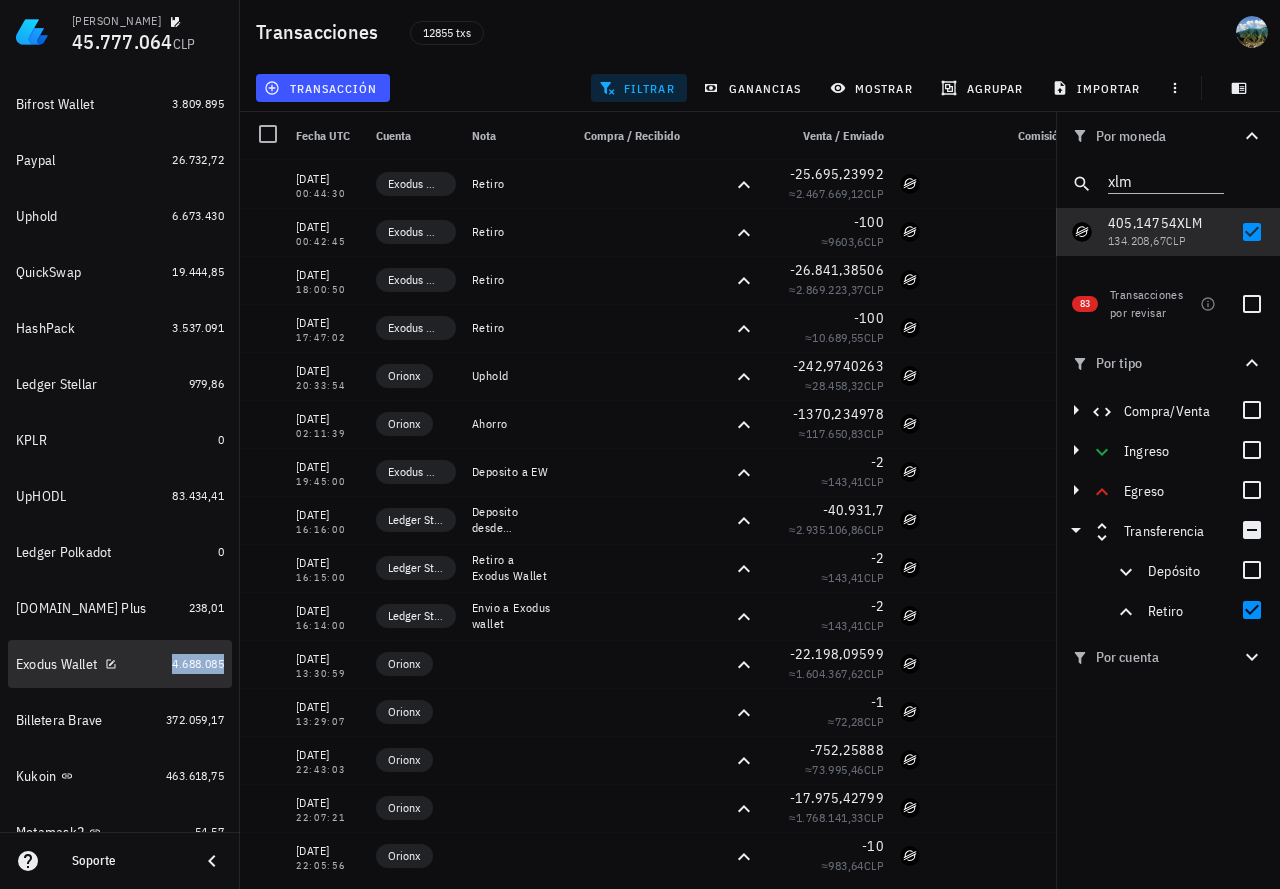 click on "4.688.085" at bounding box center (198, 663) 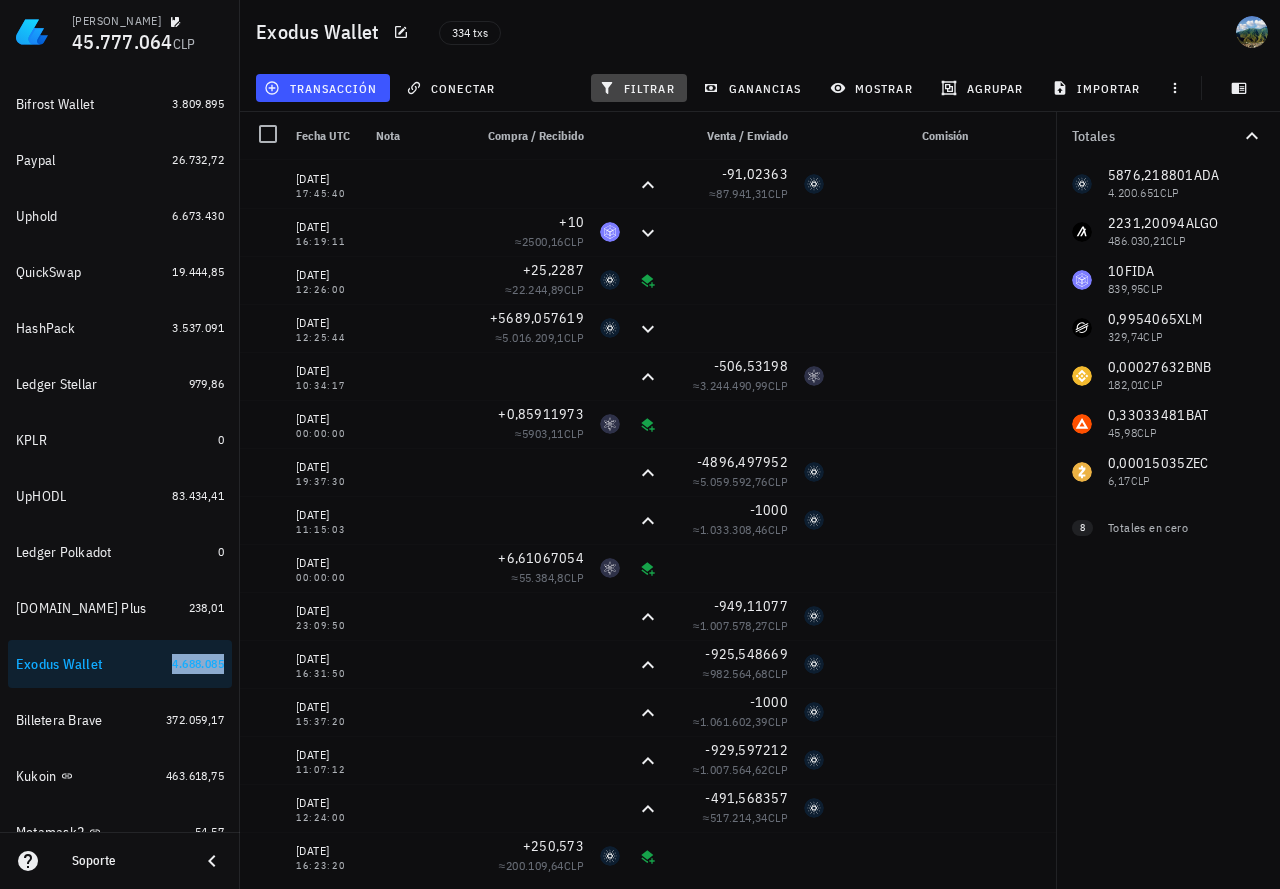 click 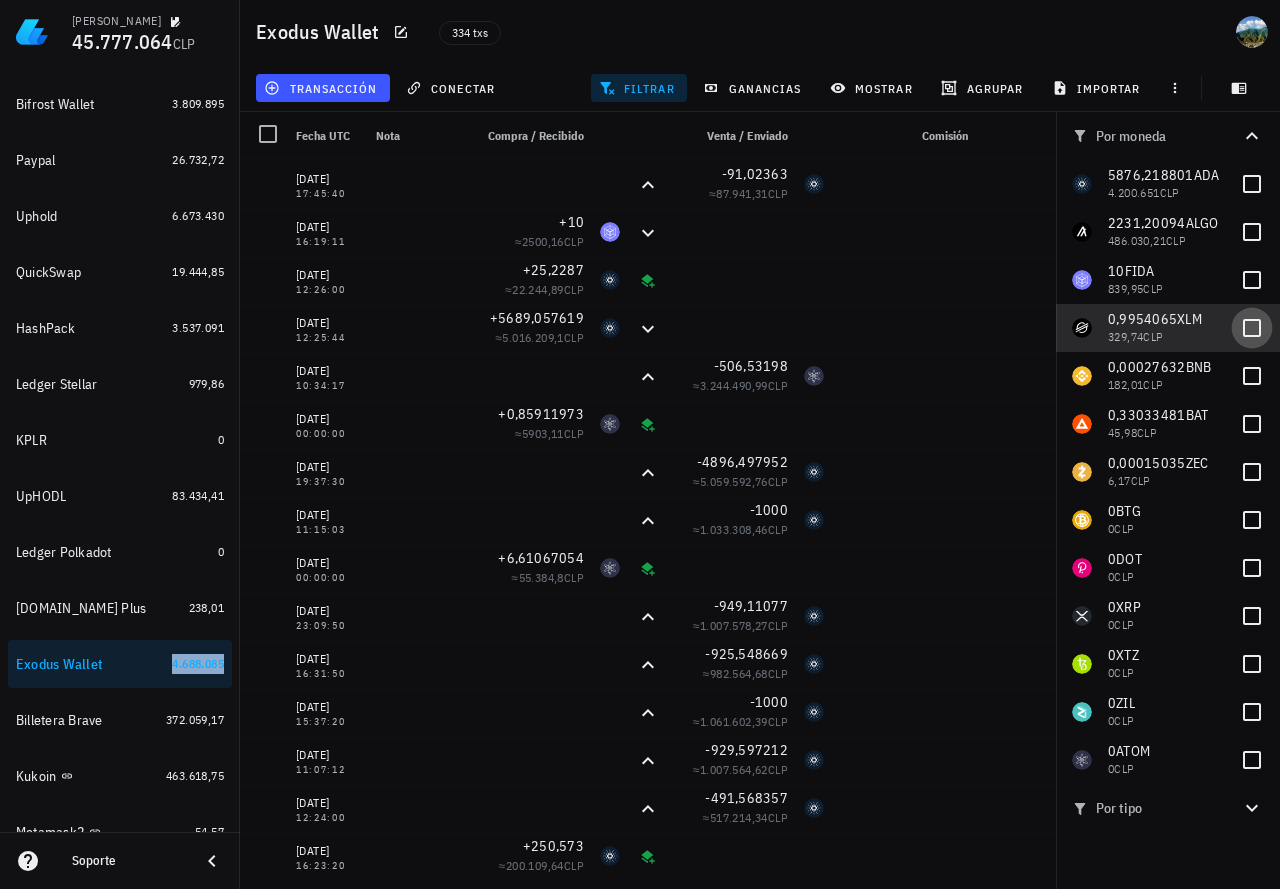 click at bounding box center [1252, 328] 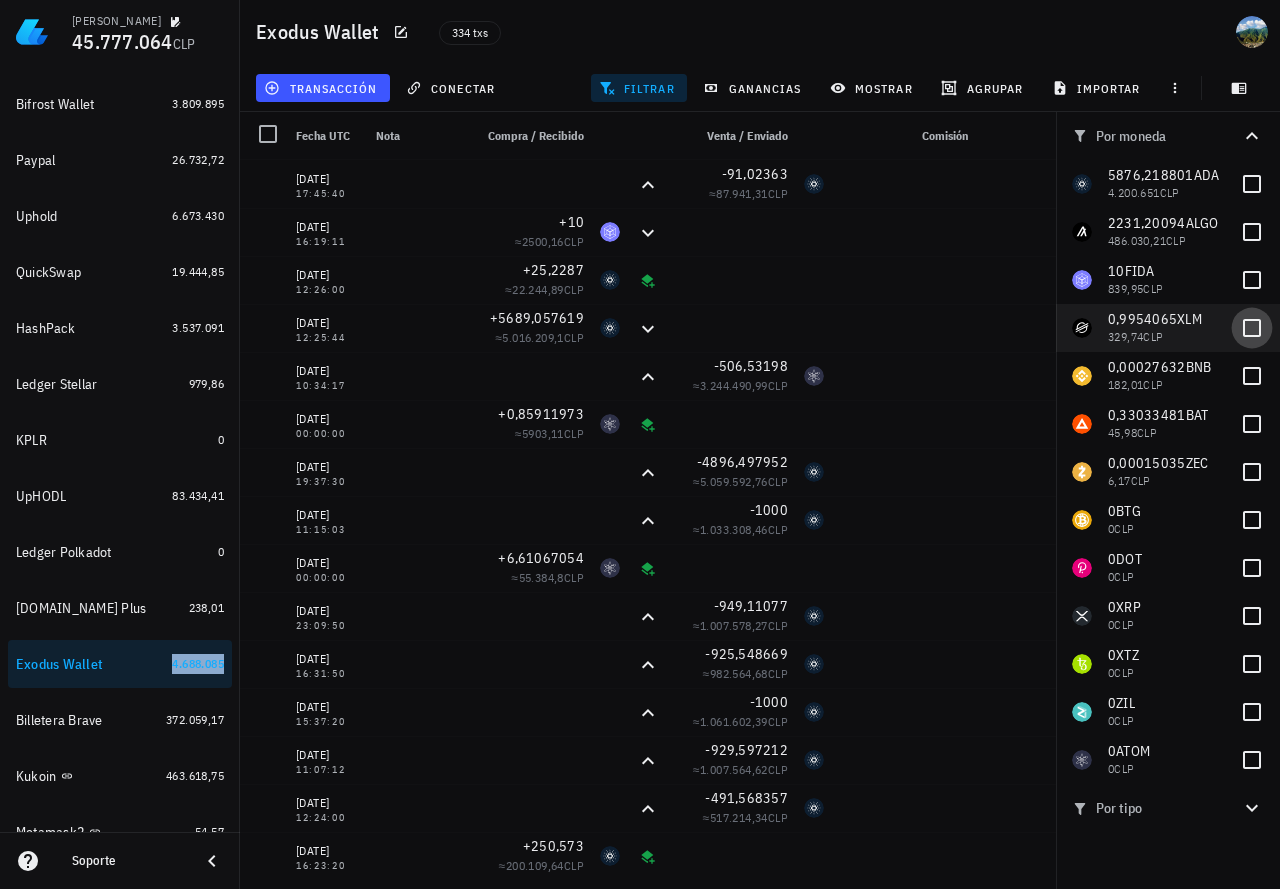 checkbox on "true" 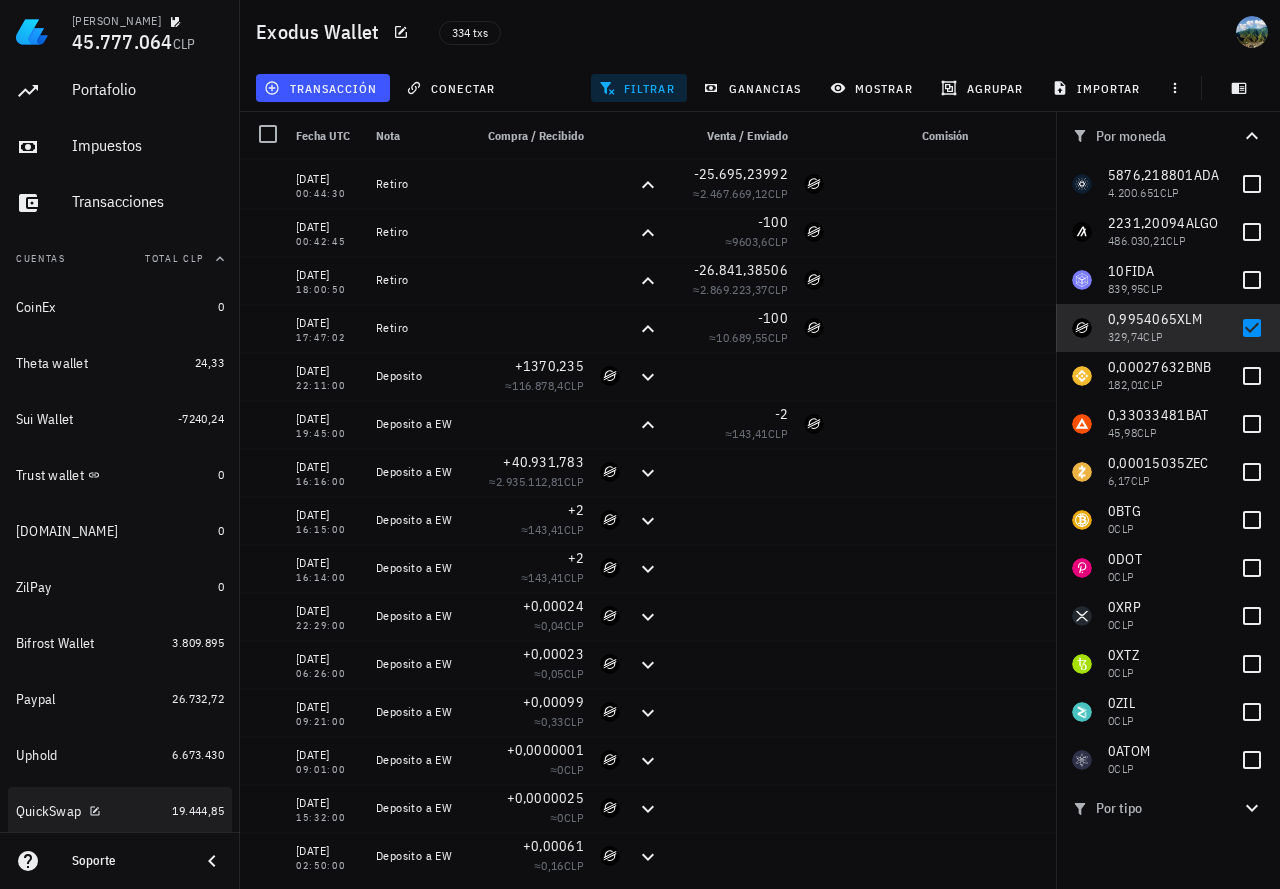 scroll, scrollTop: 0, scrollLeft: 0, axis: both 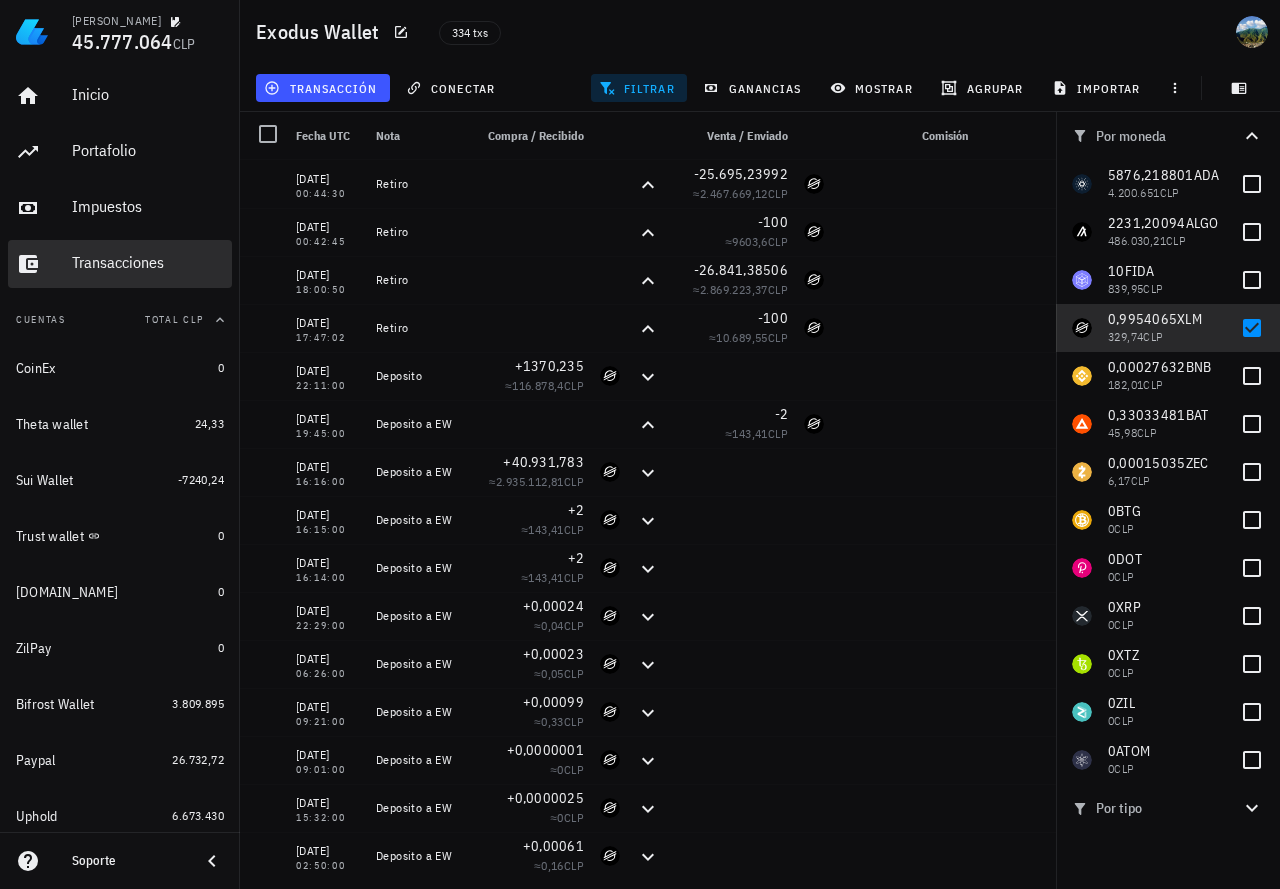 click on "Transacciones" at bounding box center (148, 262) 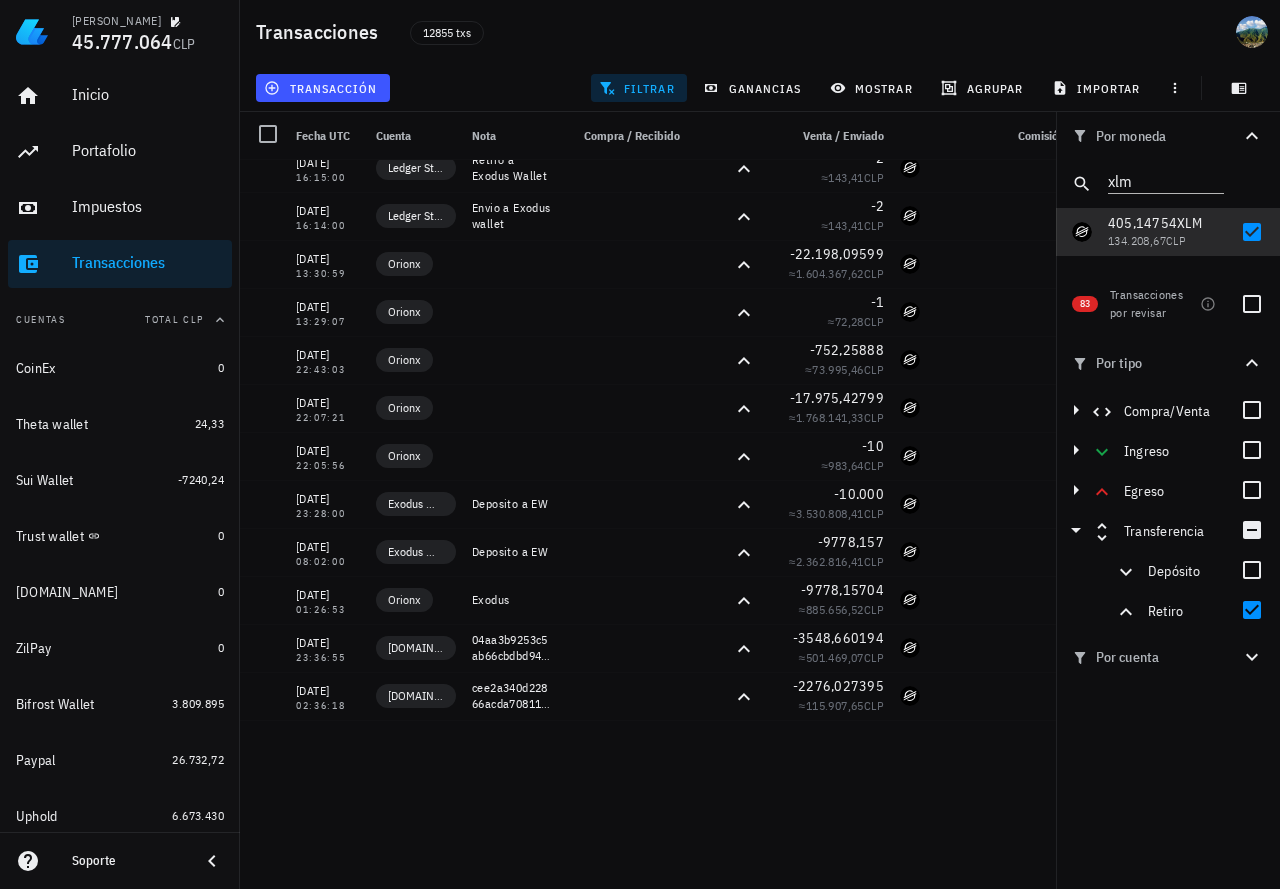 scroll, scrollTop: 0, scrollLeft: 0, axis: both 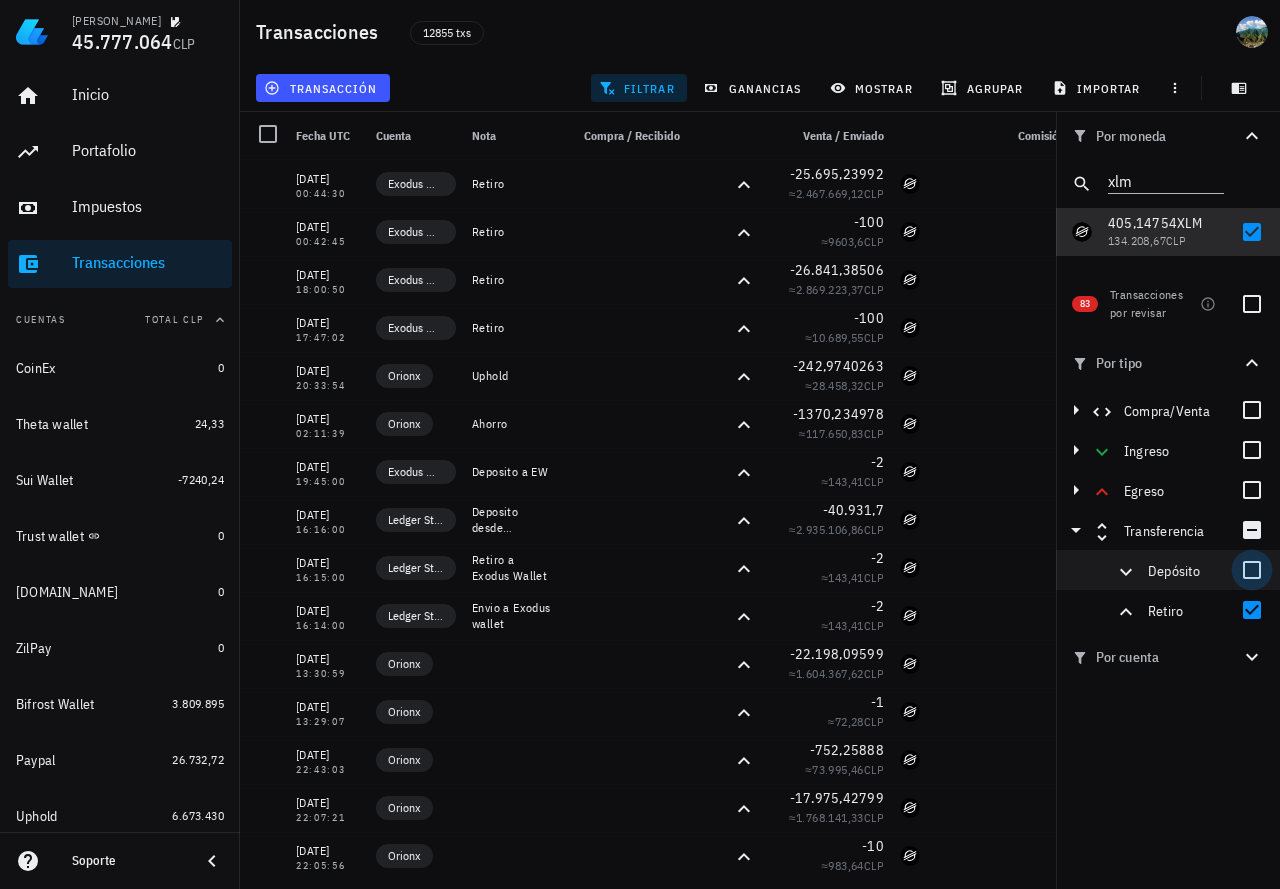 click at bounding box center (1252, 570) 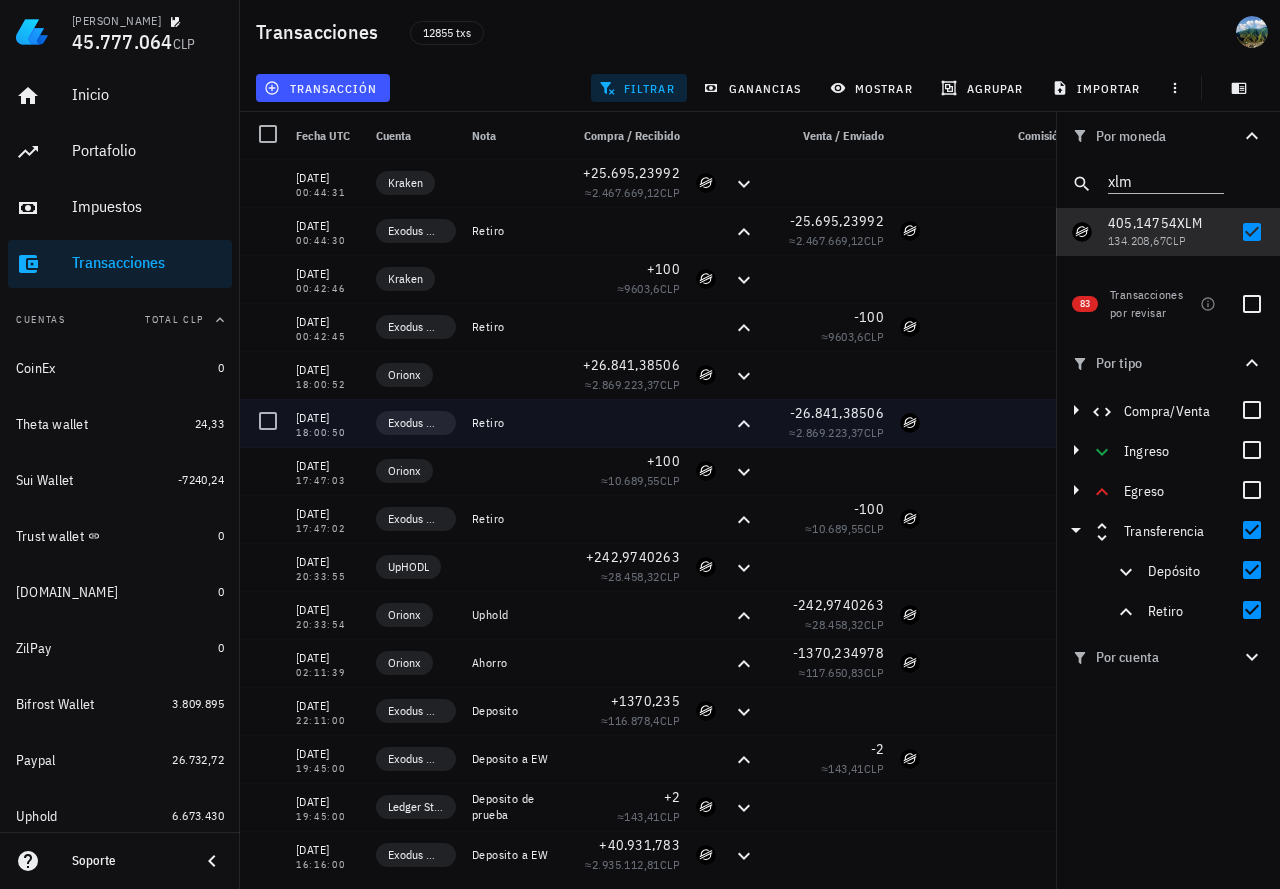 scroll, scrollTop: 0, scrollLeft: 0, axis: both 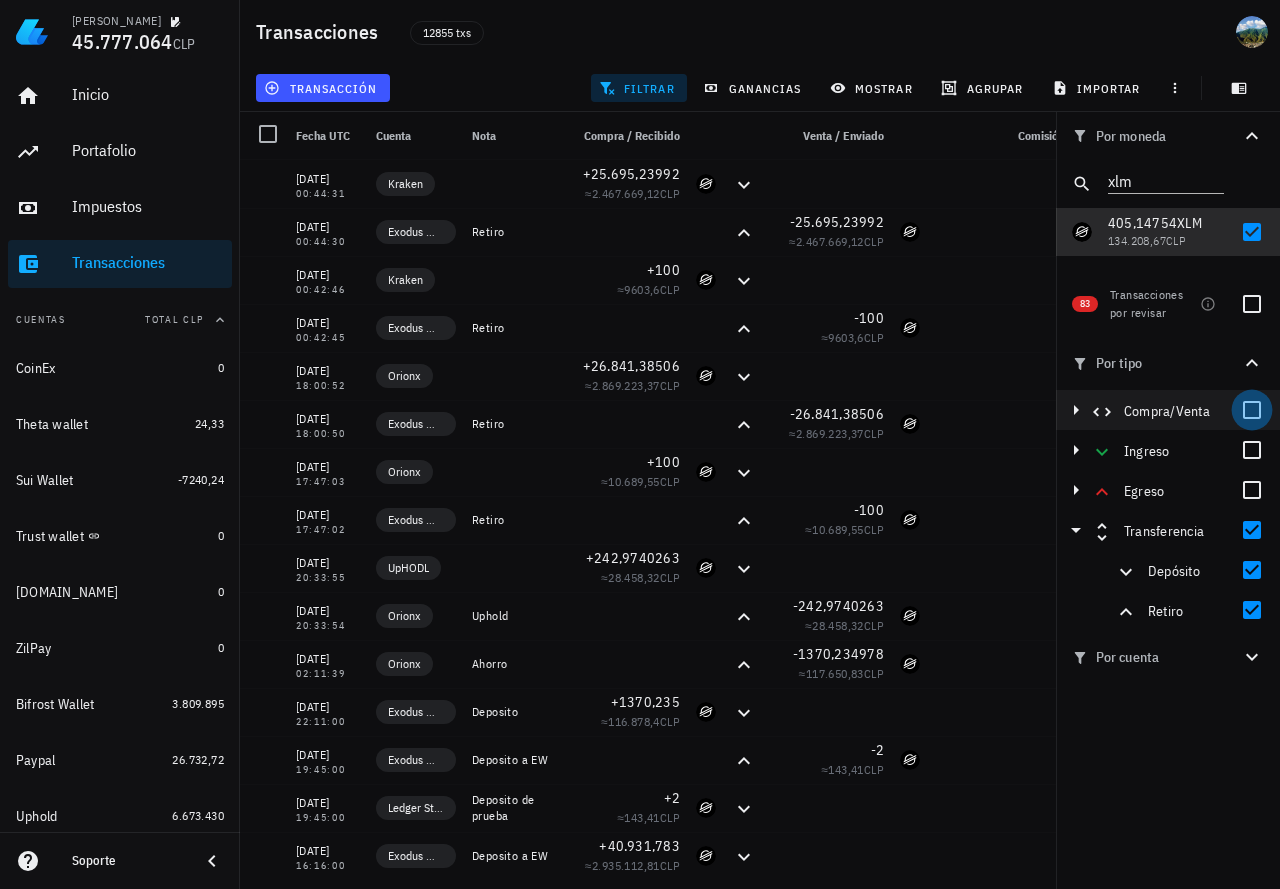 click at bounding box center [1252, 410] 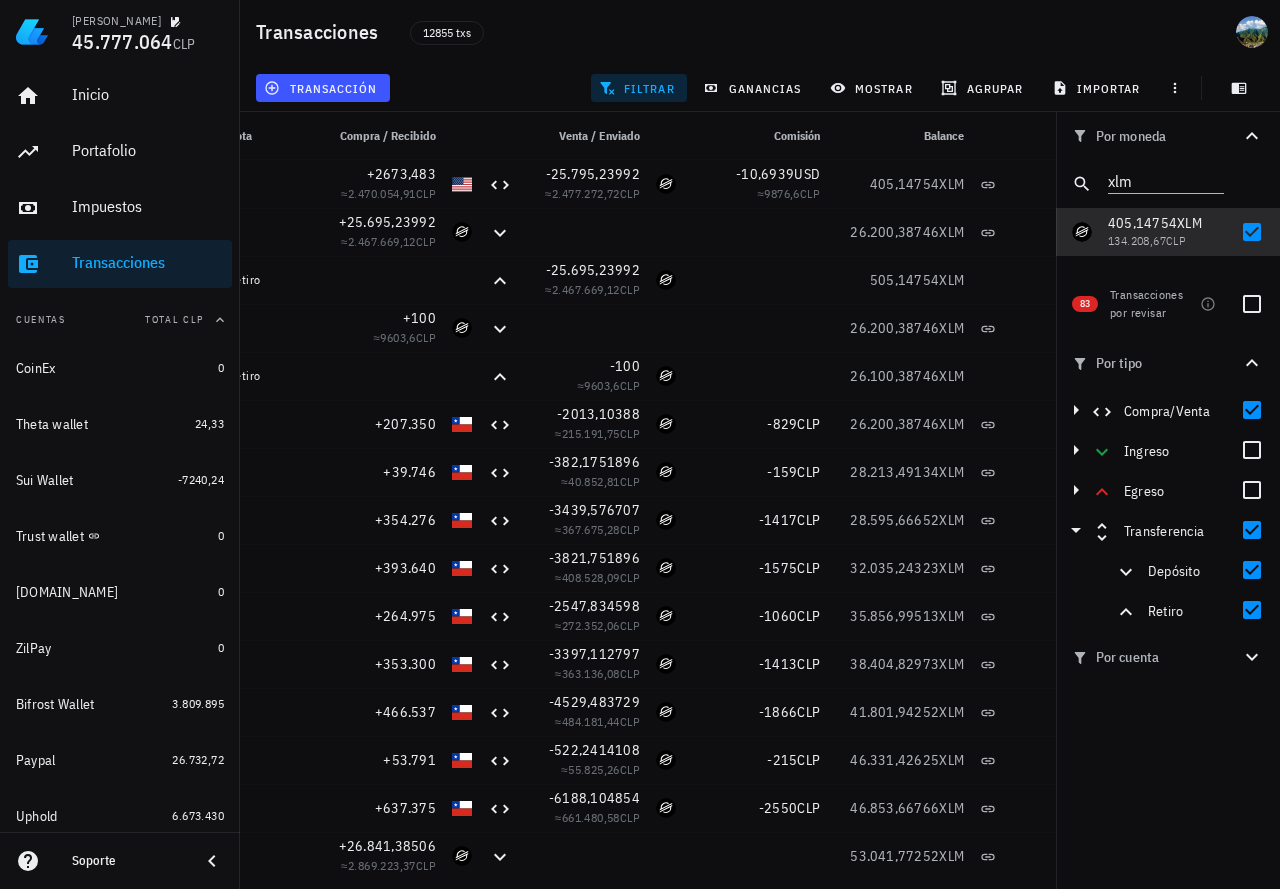 scroll, scrollTop: 0, scrollLeft: 0, axis: both 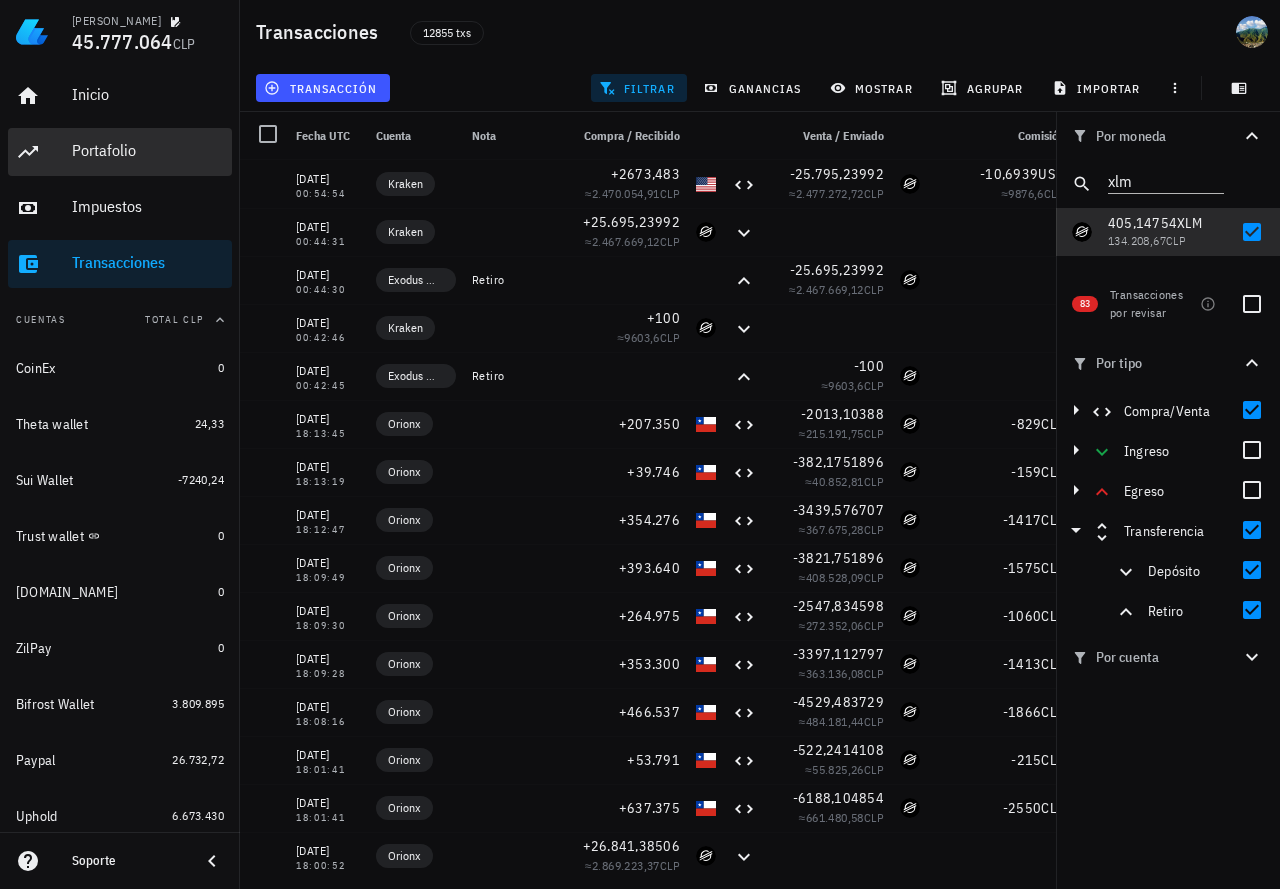 click on "Portafolio" at bounding box center (148, 150) 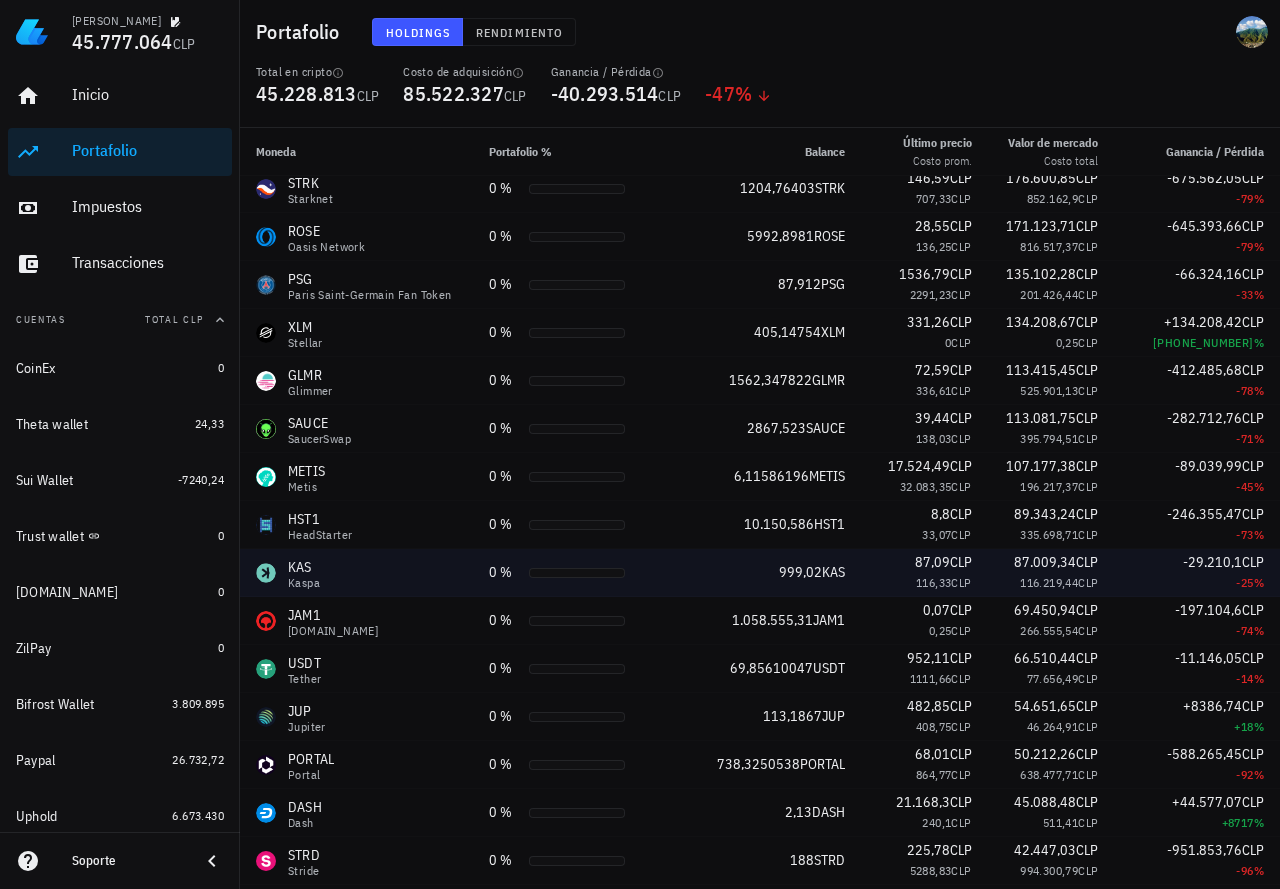 scroll, scrollTop: 1400, scrollLeft: 0, axis: vertical 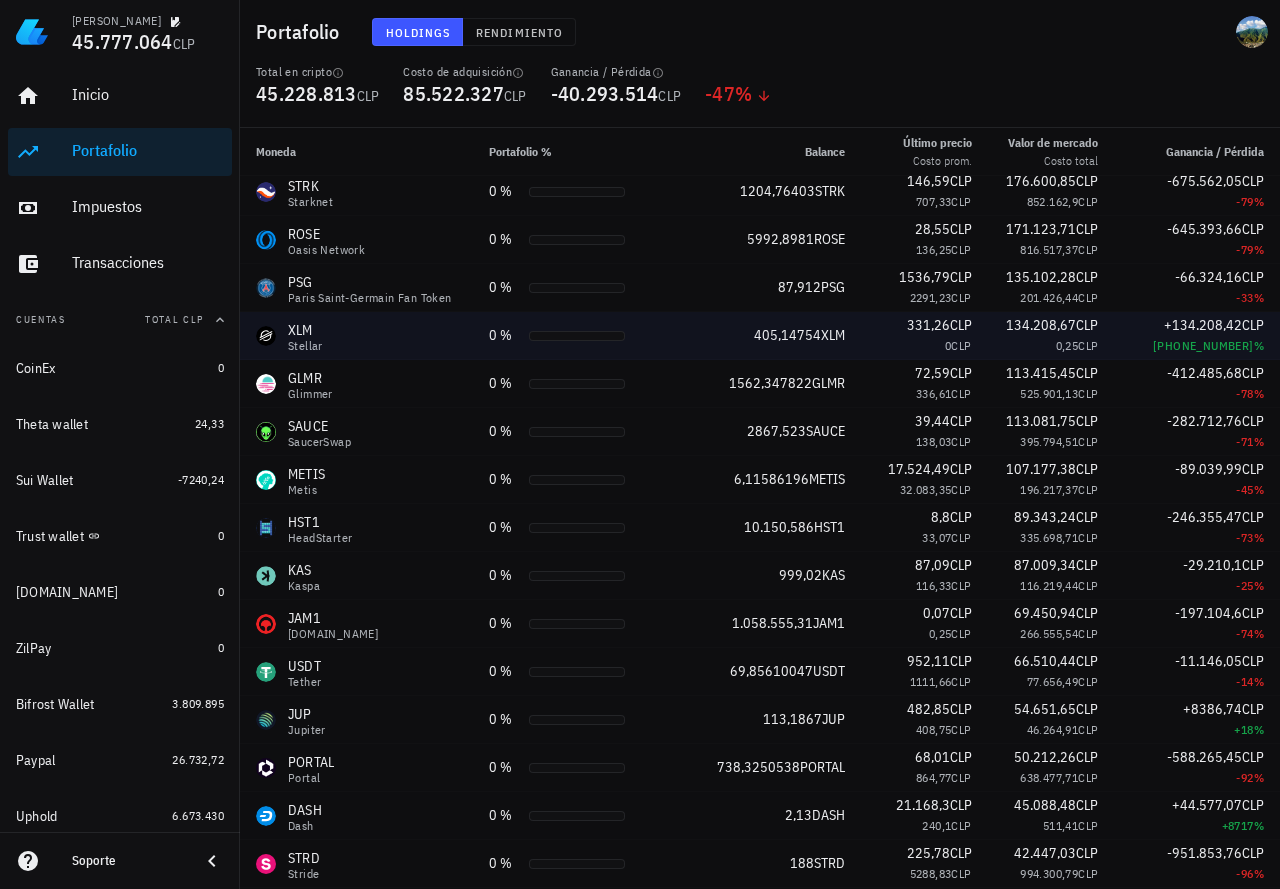 drag, startPoint x: 736, startPoint y: 334, endPoint x: 830, endPoint y: 337, distance: 94.04786 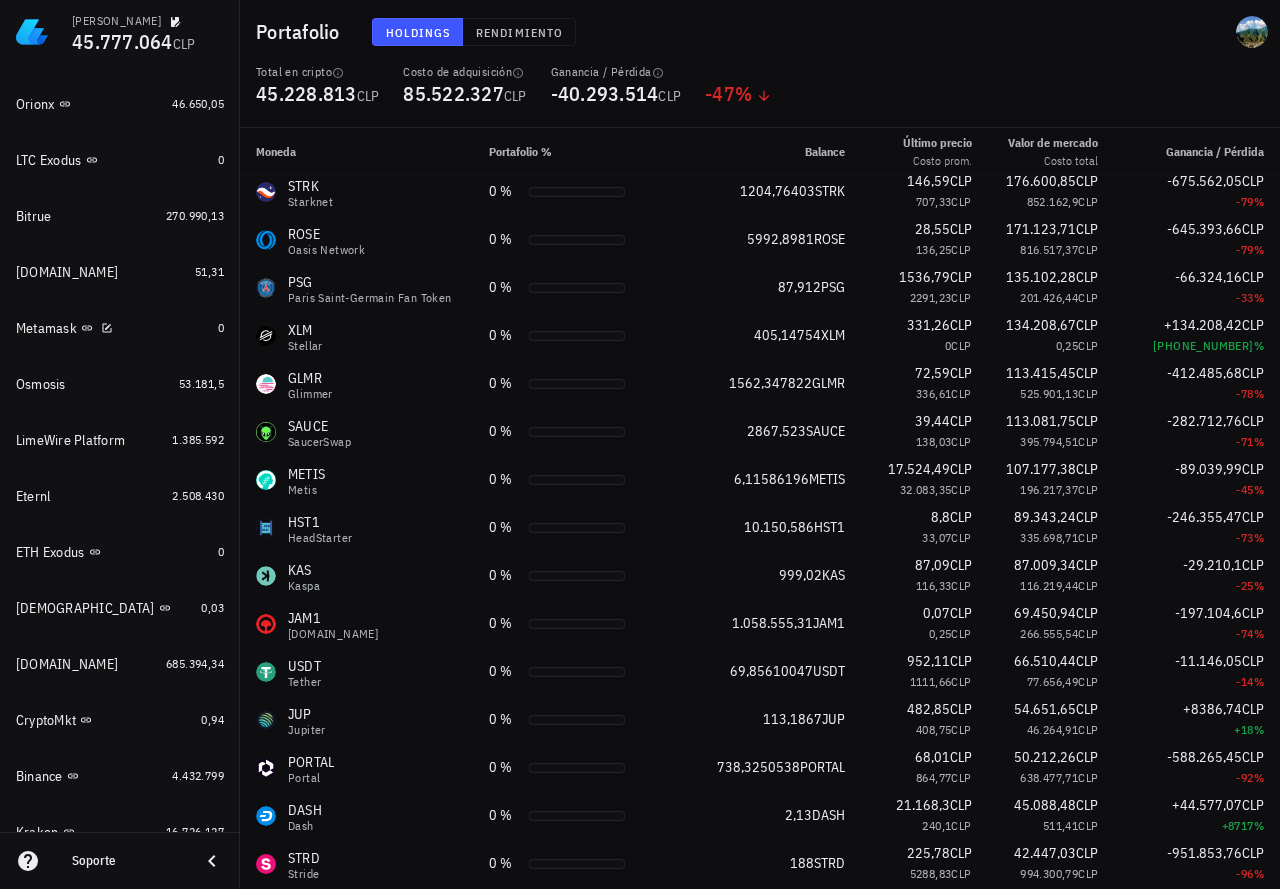 scroll, scrollTop: 1452, scrollLeft: 0, axis: vertical 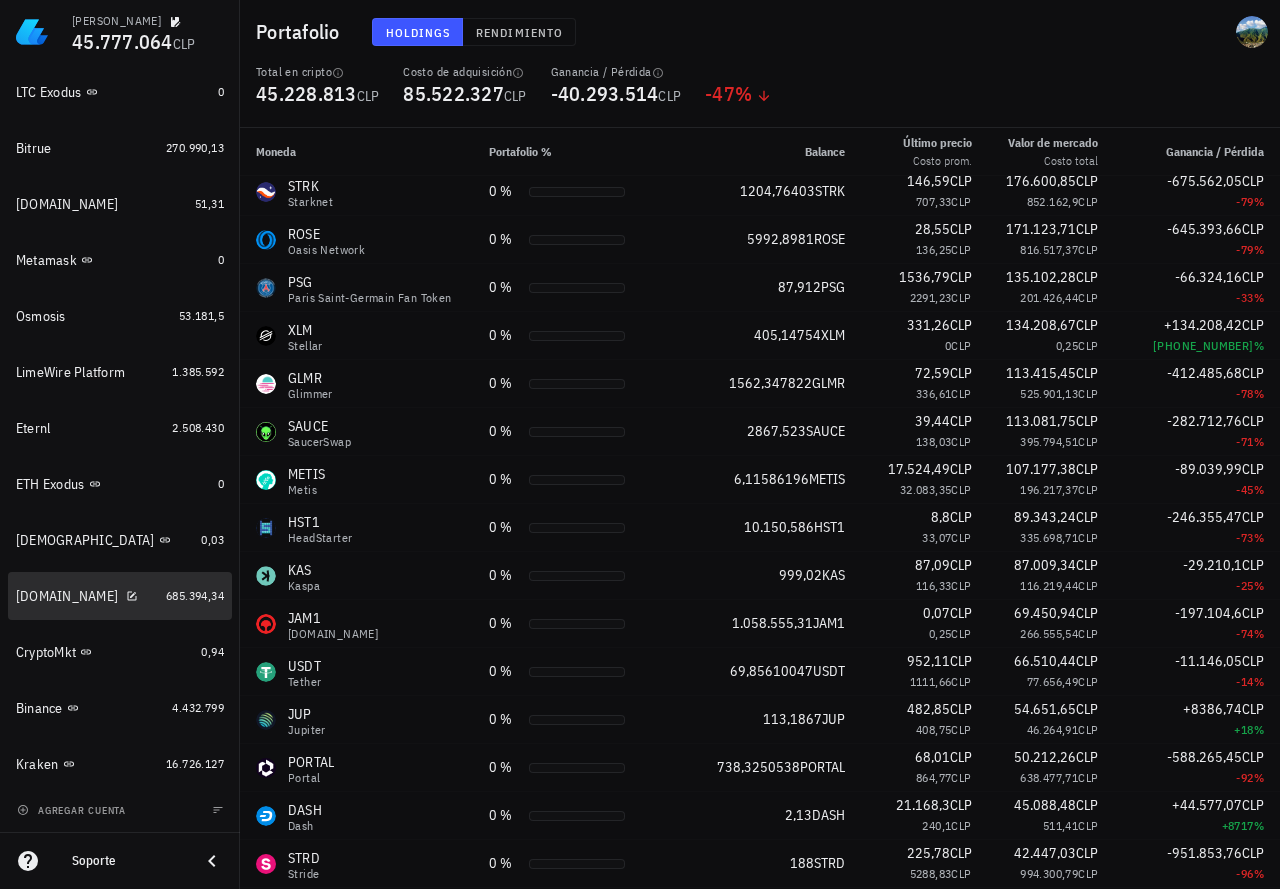 click on "[DOMAIN_NAME]" at bounding box center (87, 596) 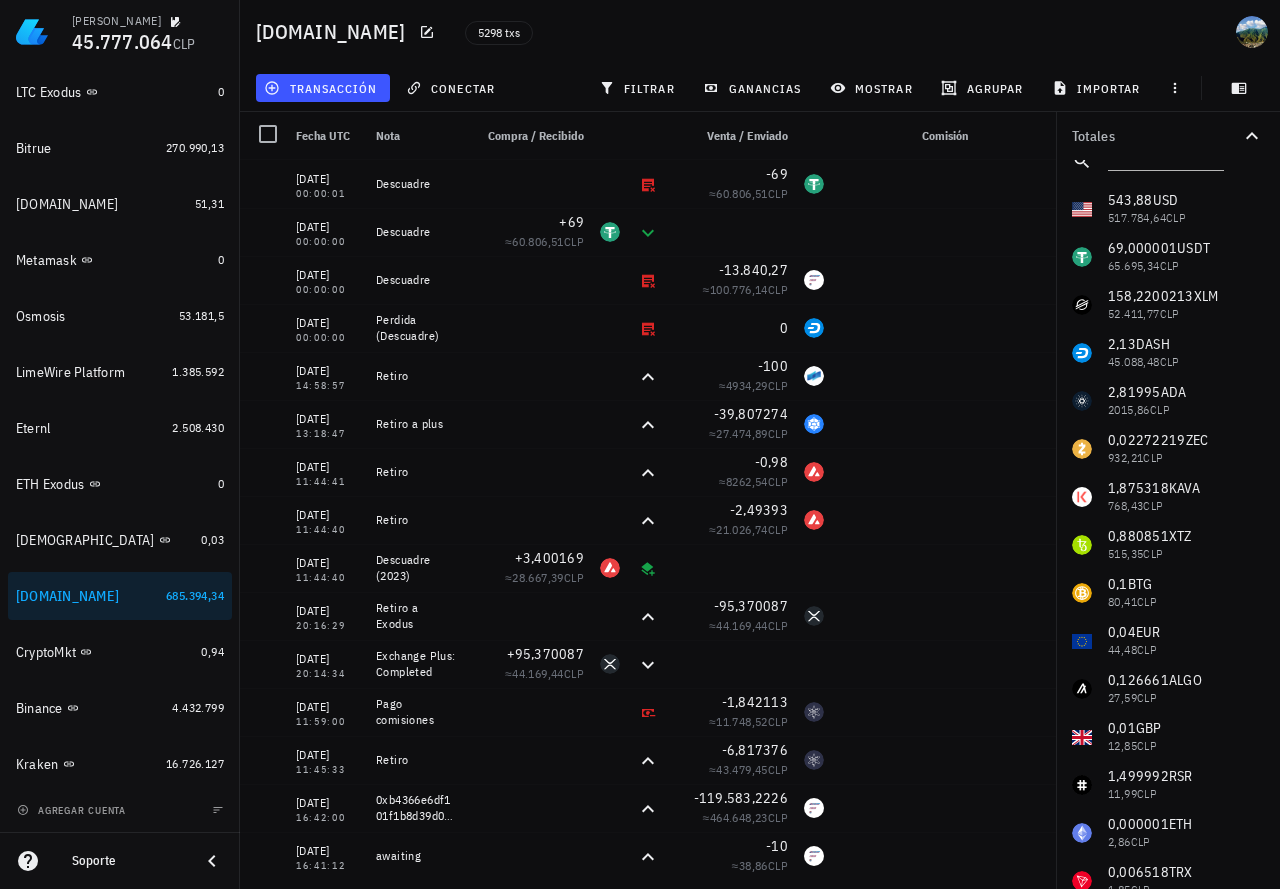 scroll, scrollTop: 0, scrollLeft: 0, axis: both 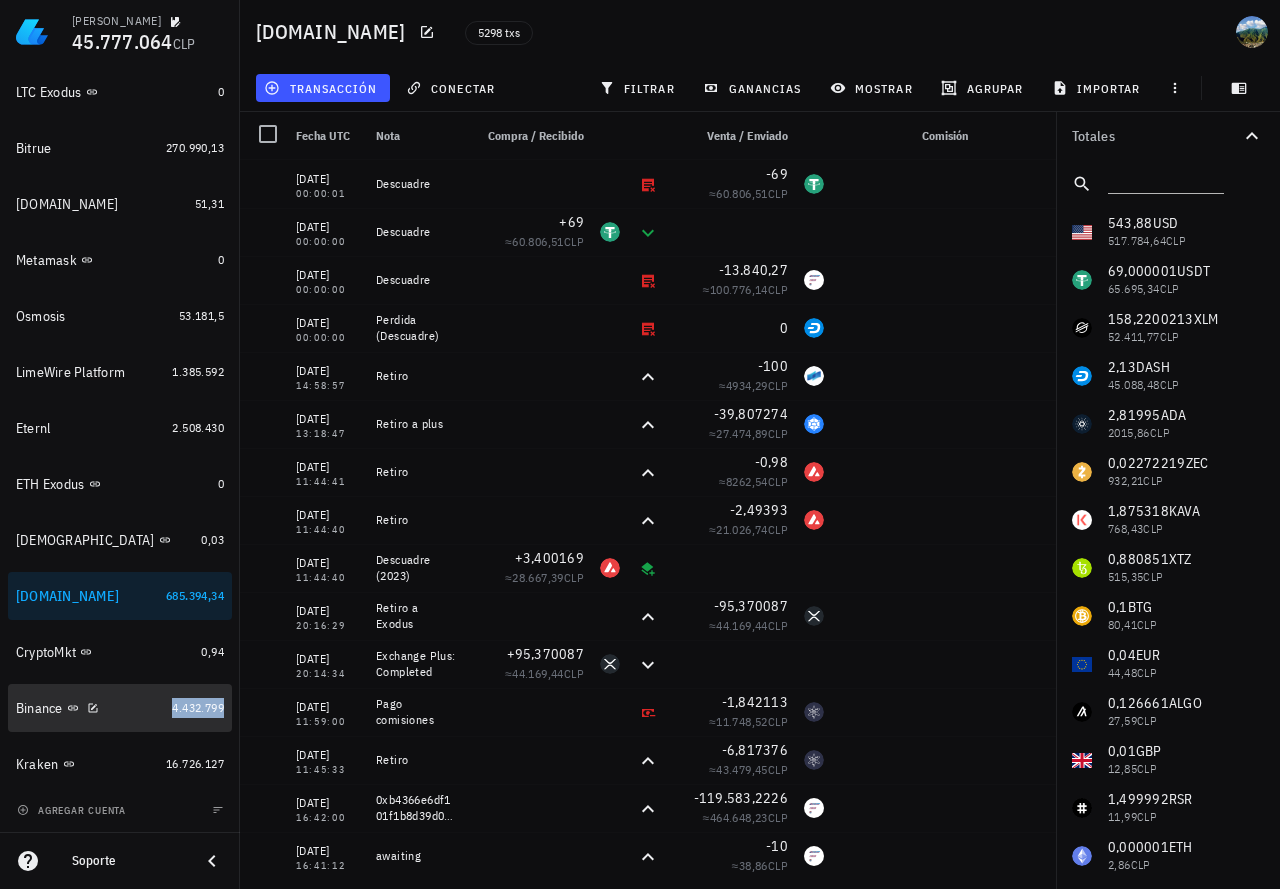 click on "4.432.799" at bounding box center (198, 707) 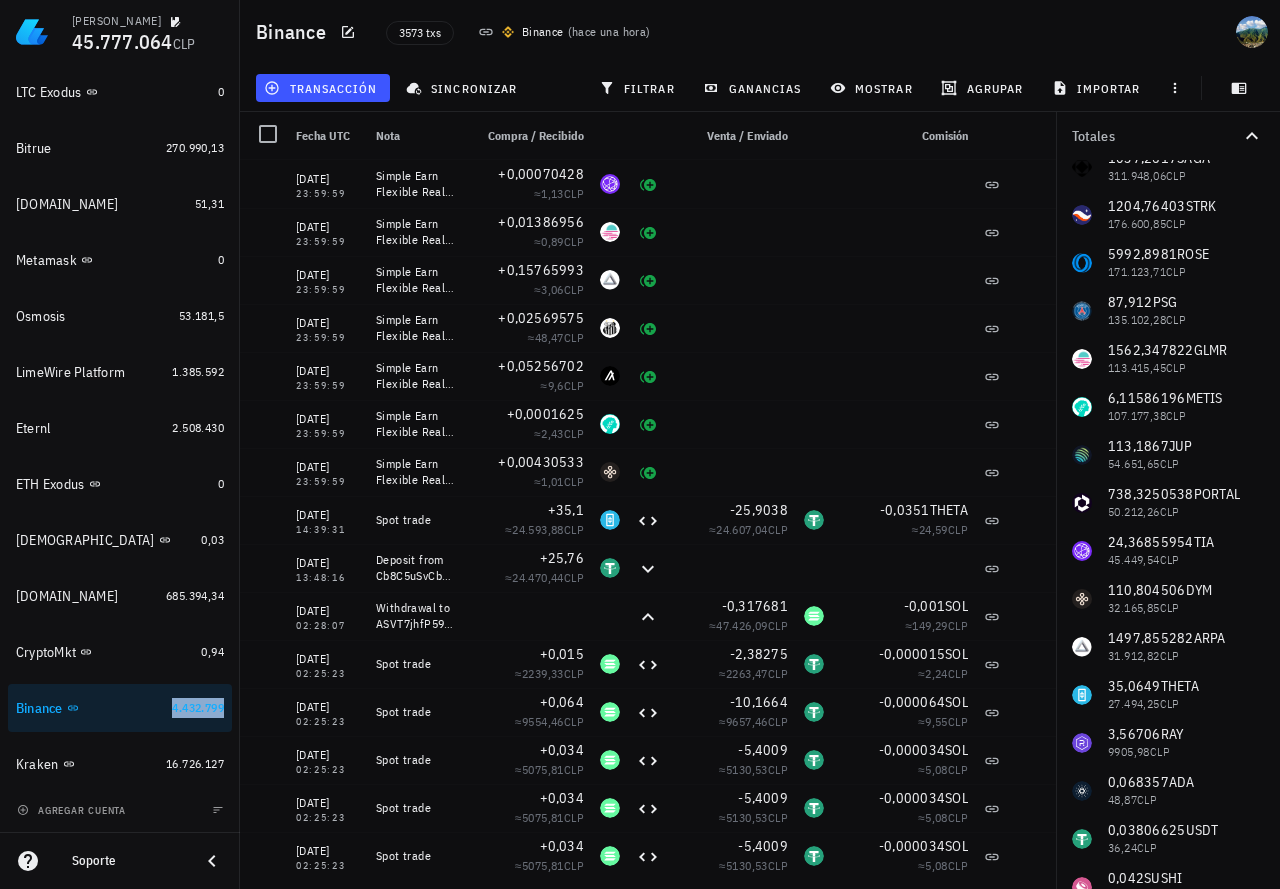 scroll, scrollTop: 0, scrollLeft: 0, axis: both 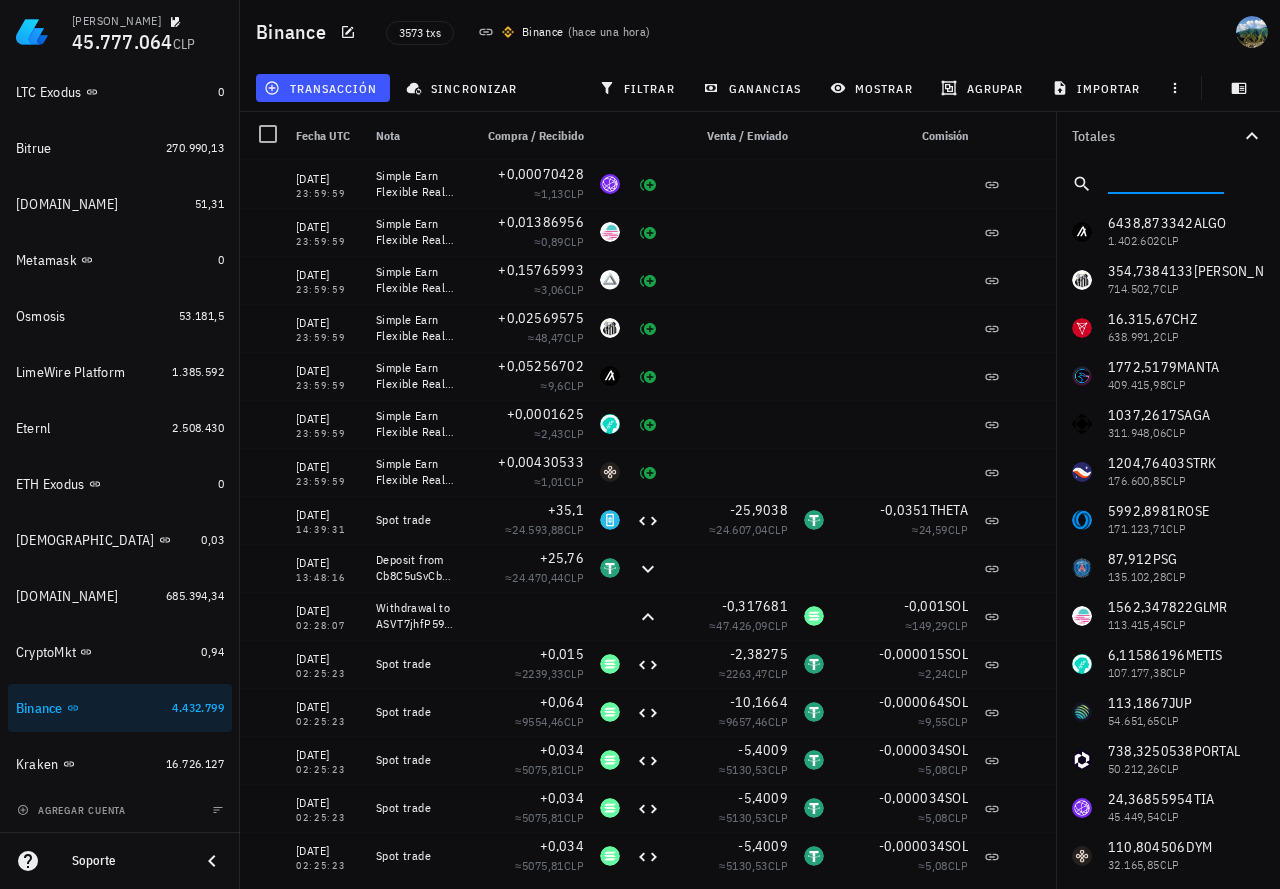 click at bounding box center [1164, 180] 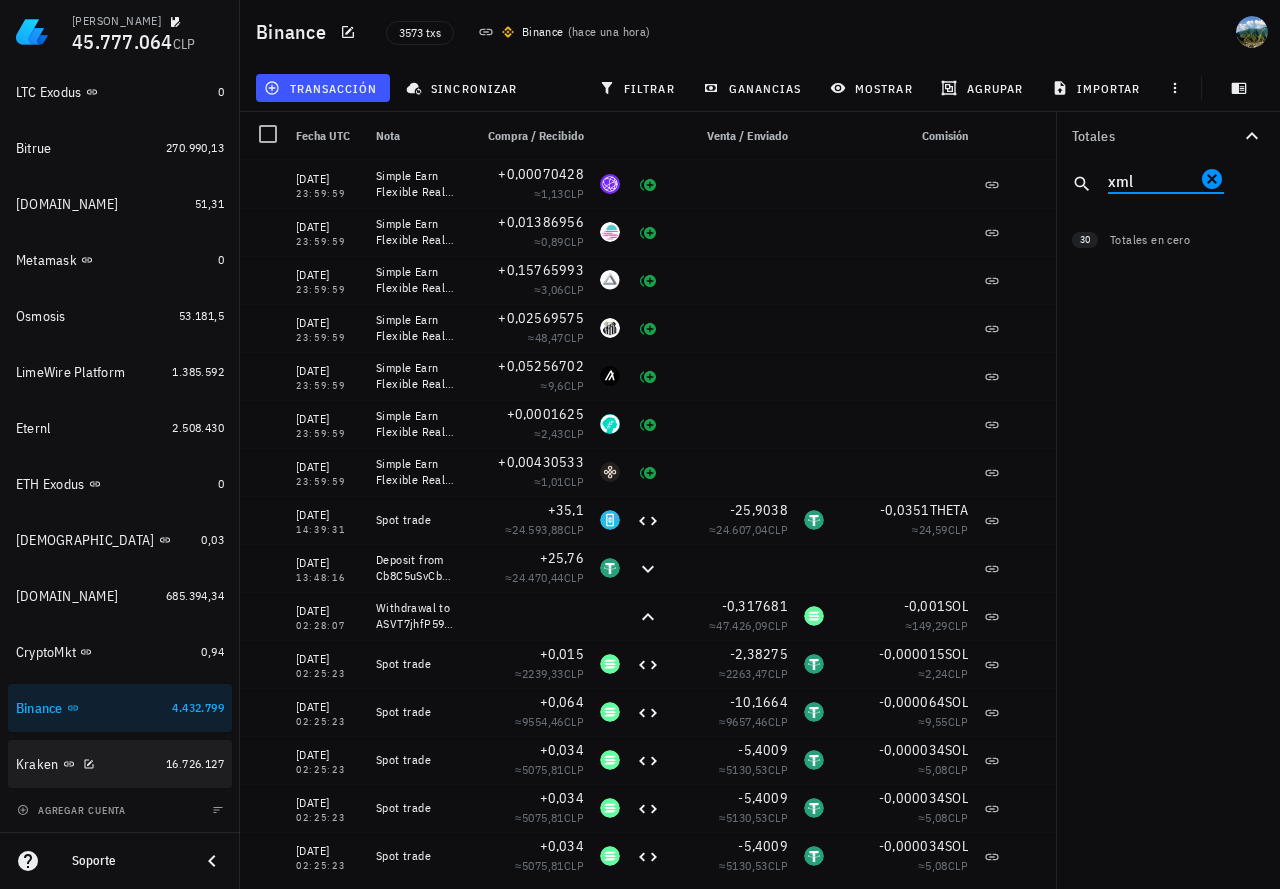 type on "xml" 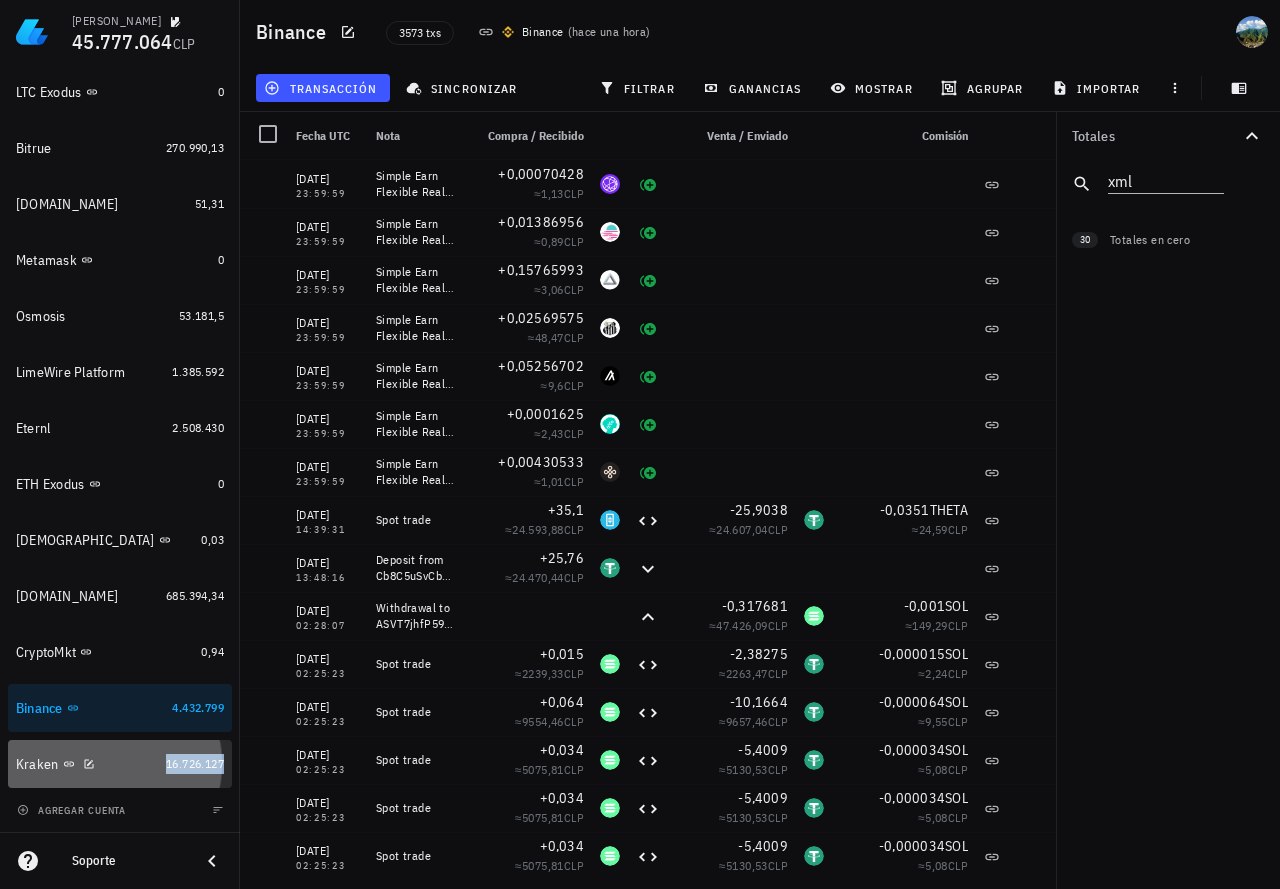 click on "16.726.127" at bounding box center (195, 763) 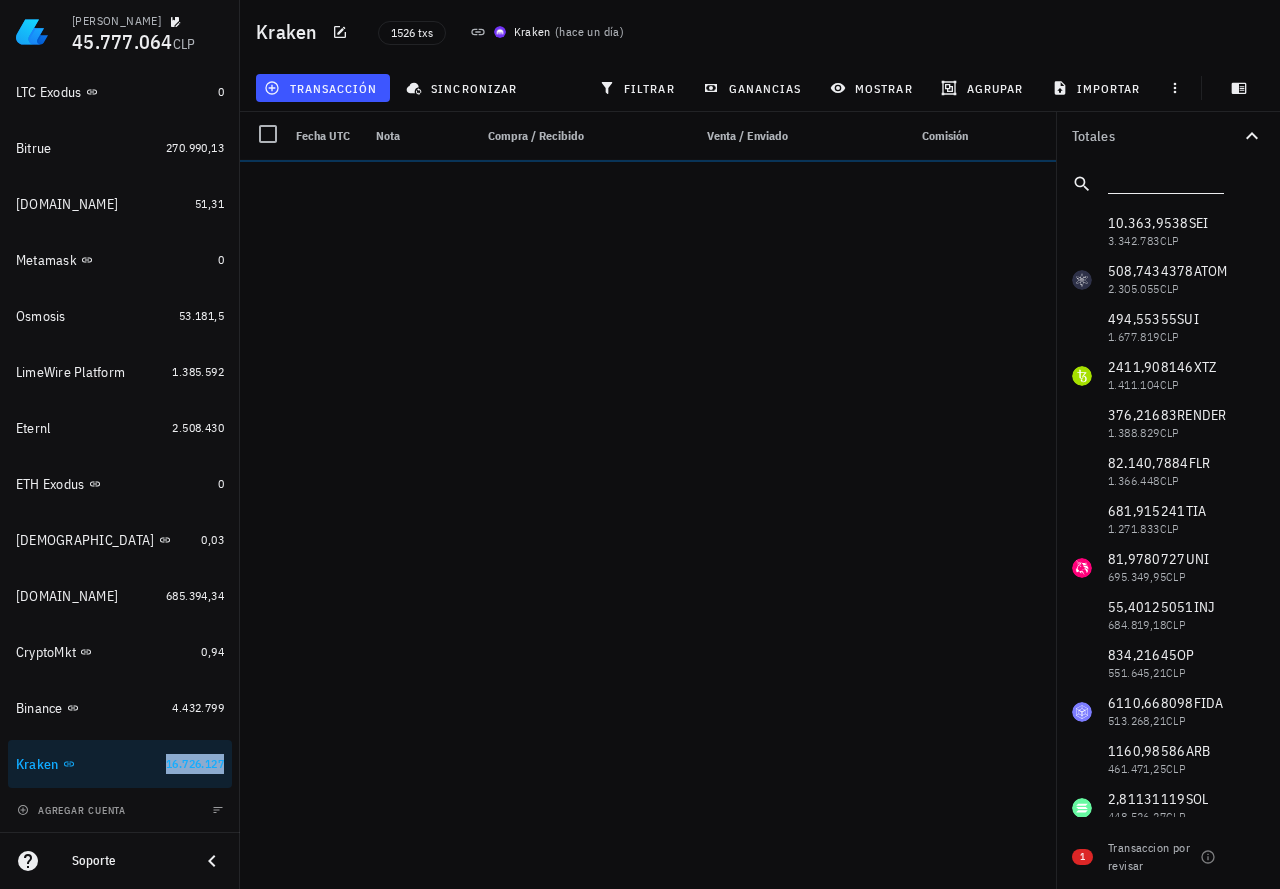 click at bounding box center (1164, 180) 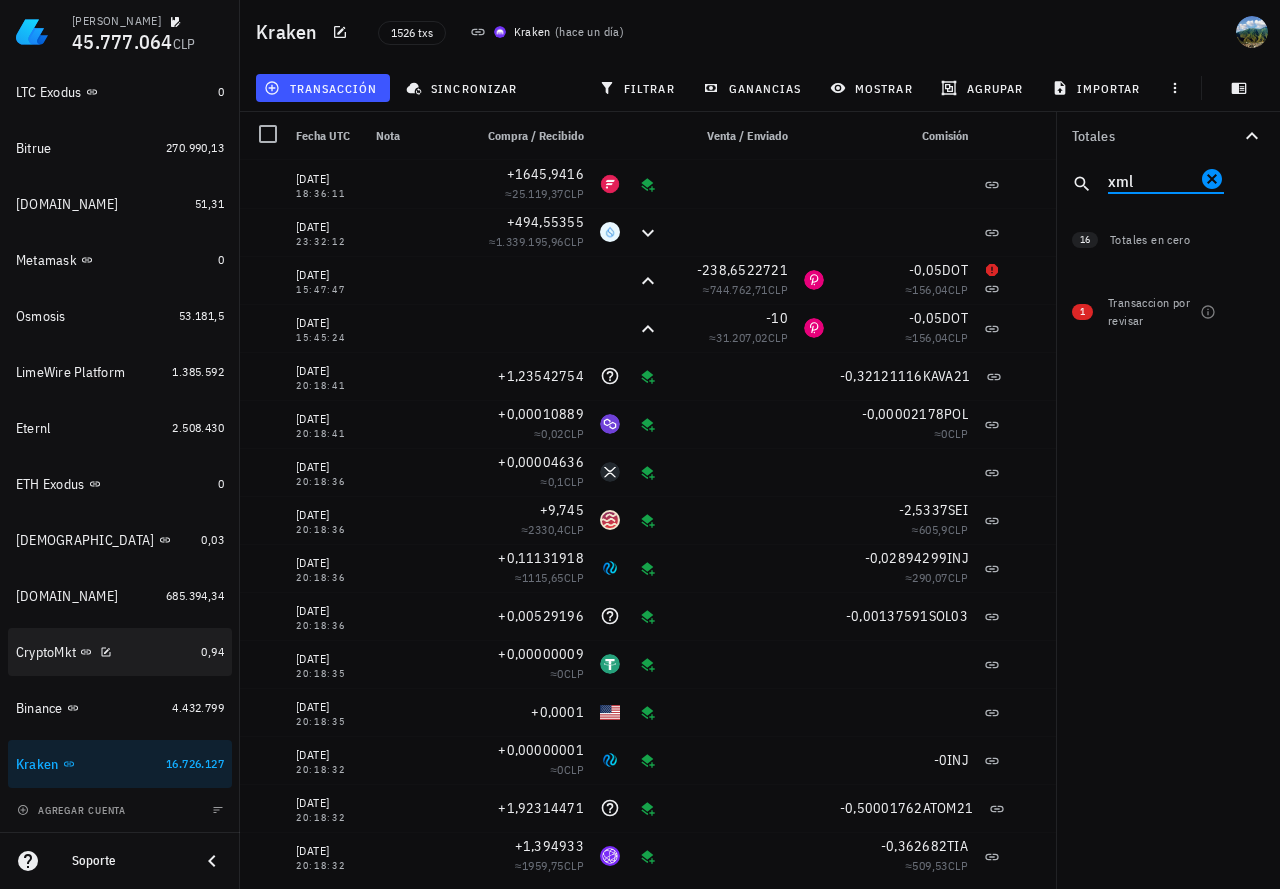 type on "xml" 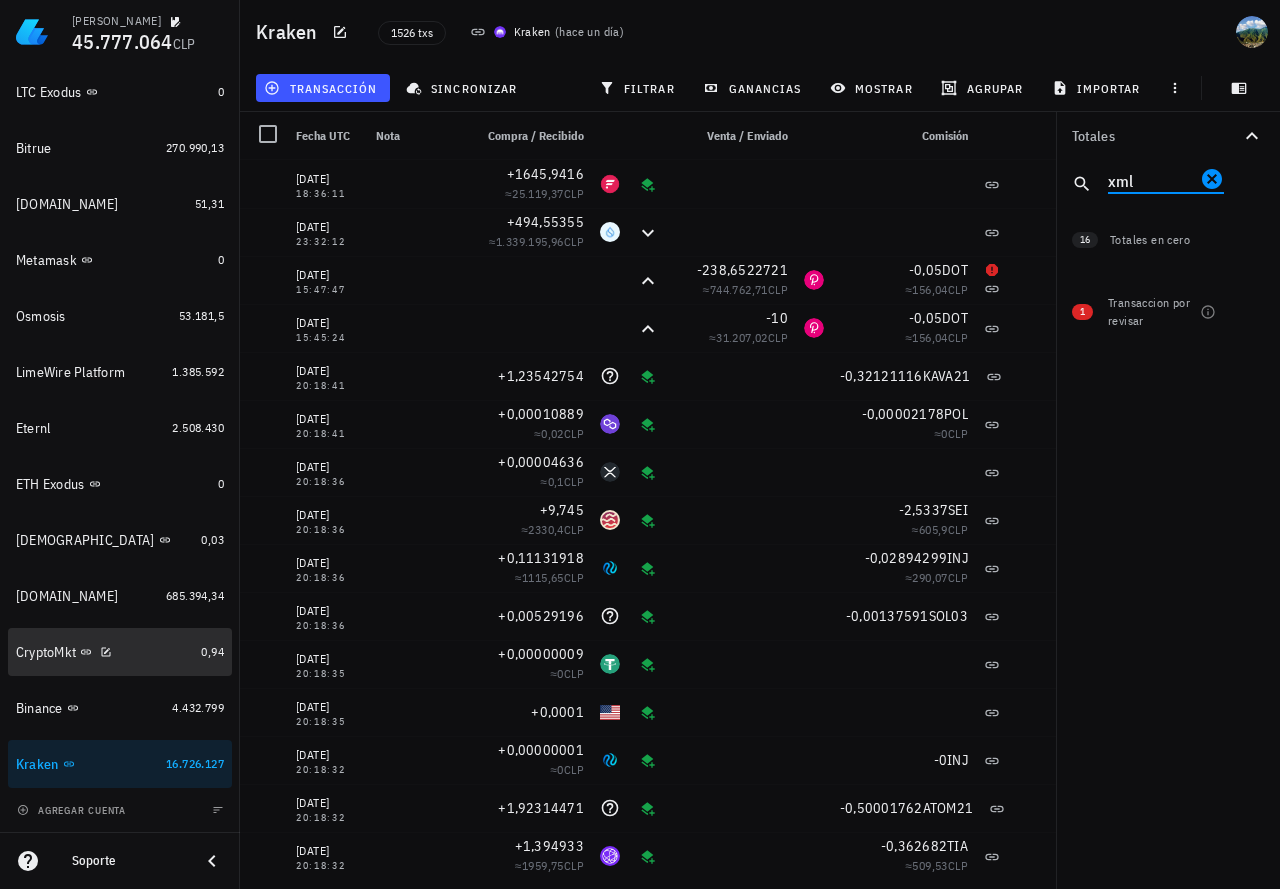 click on "CryptoMkt" at bounding box center (104, 652) 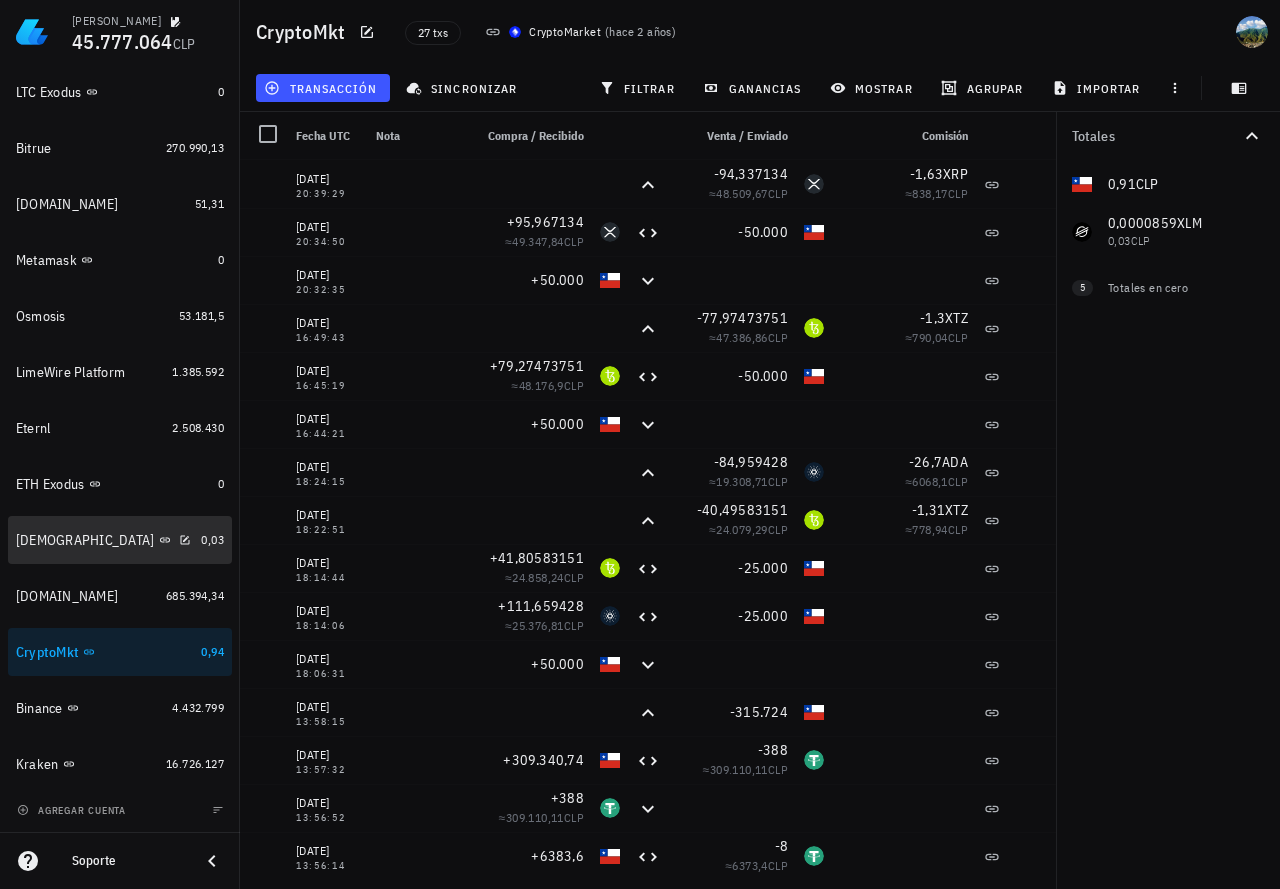 click on "[DEMOGRAPHIC_DATA]" at bounding box center [104, 540] 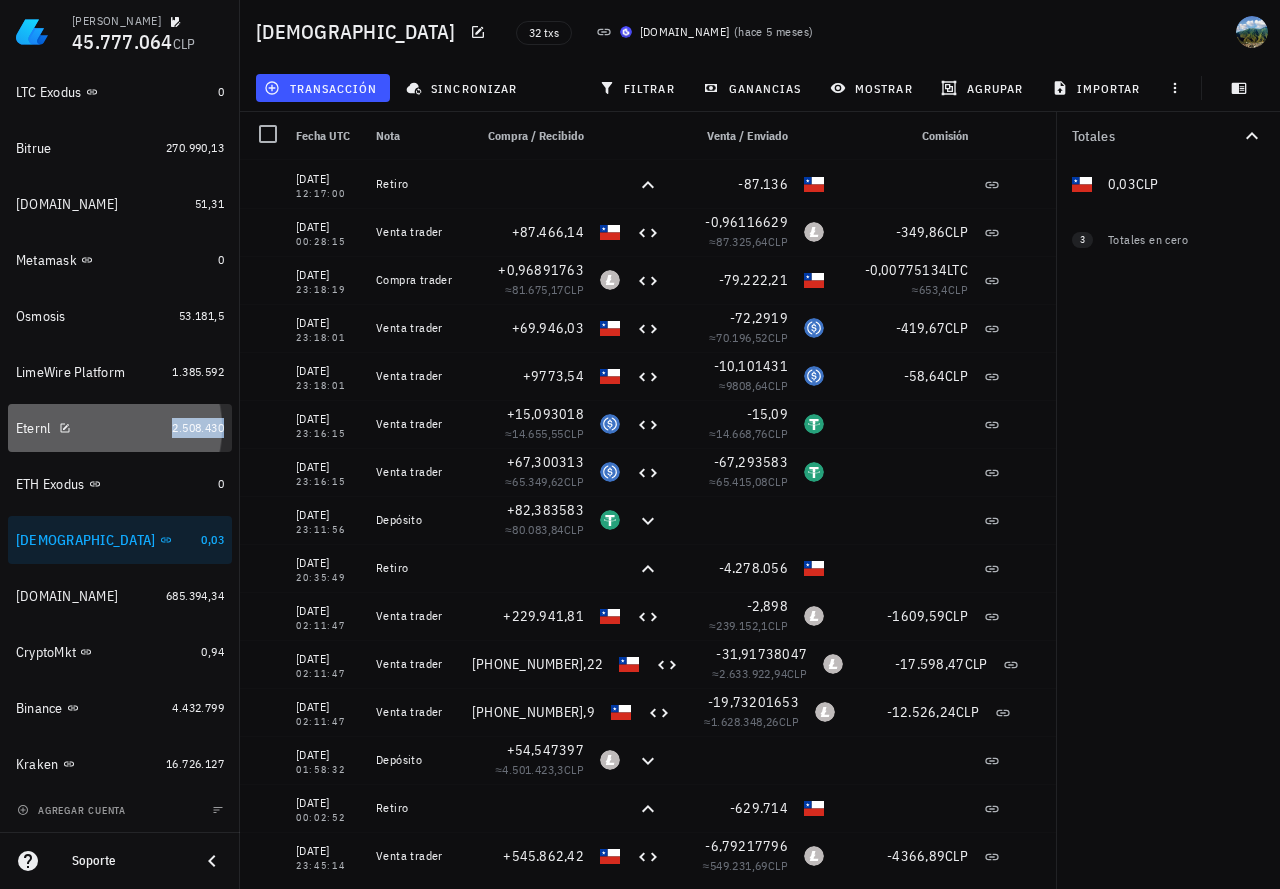 click on "2.508.430" at bounding box center (198, 427) 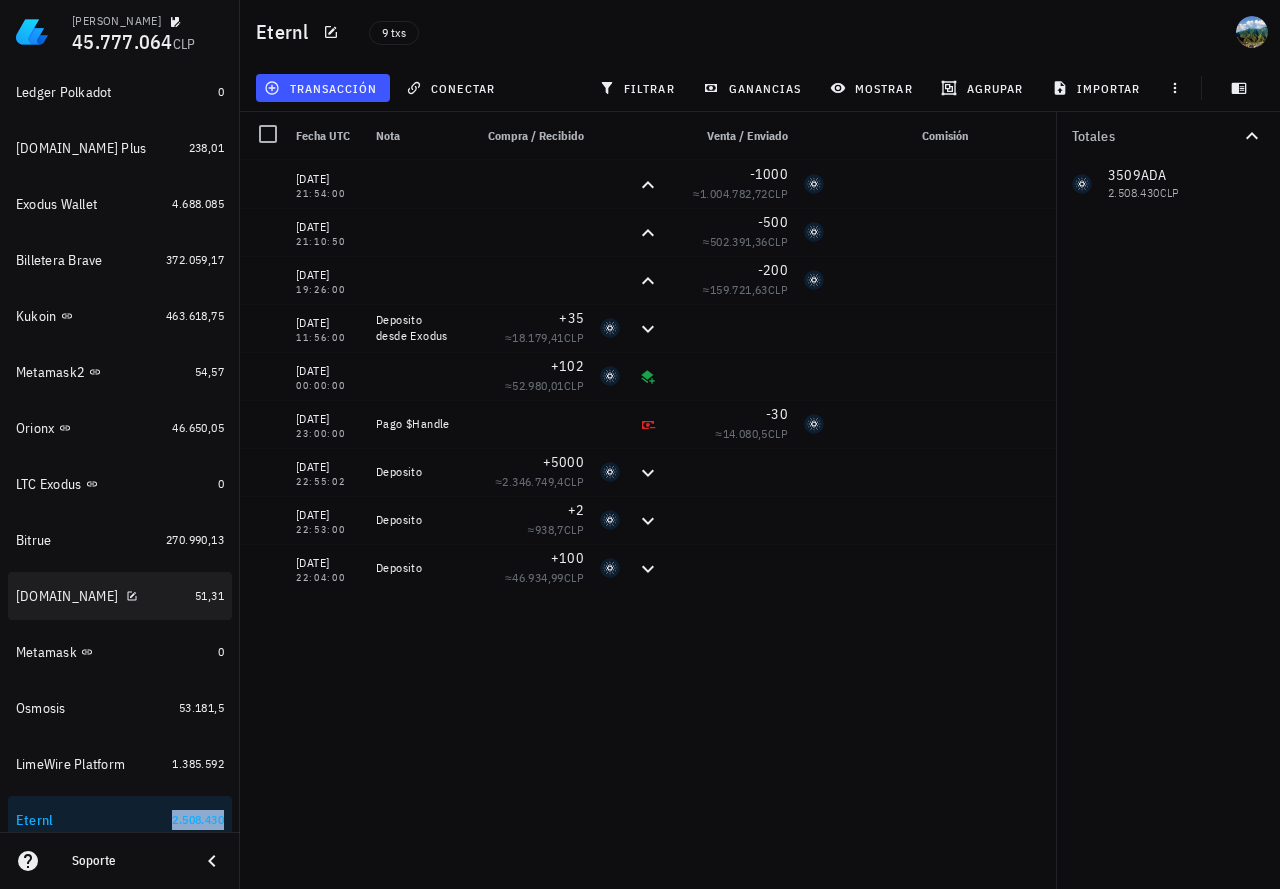 scroll, scrollTop: 1052, scrollLeft: 0, axis: vertical 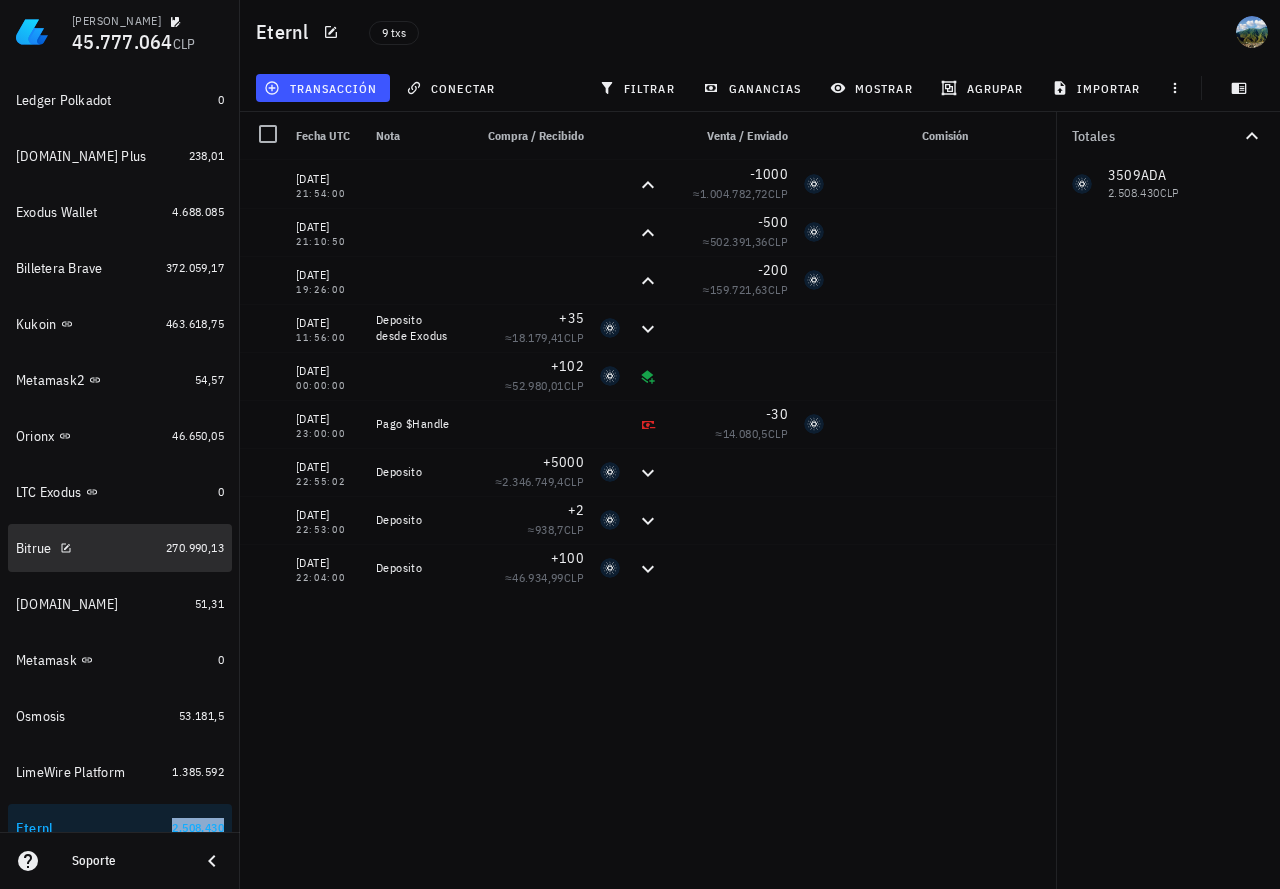 click on "Bitrue       270.990,13" at bounding box center (120, 548) 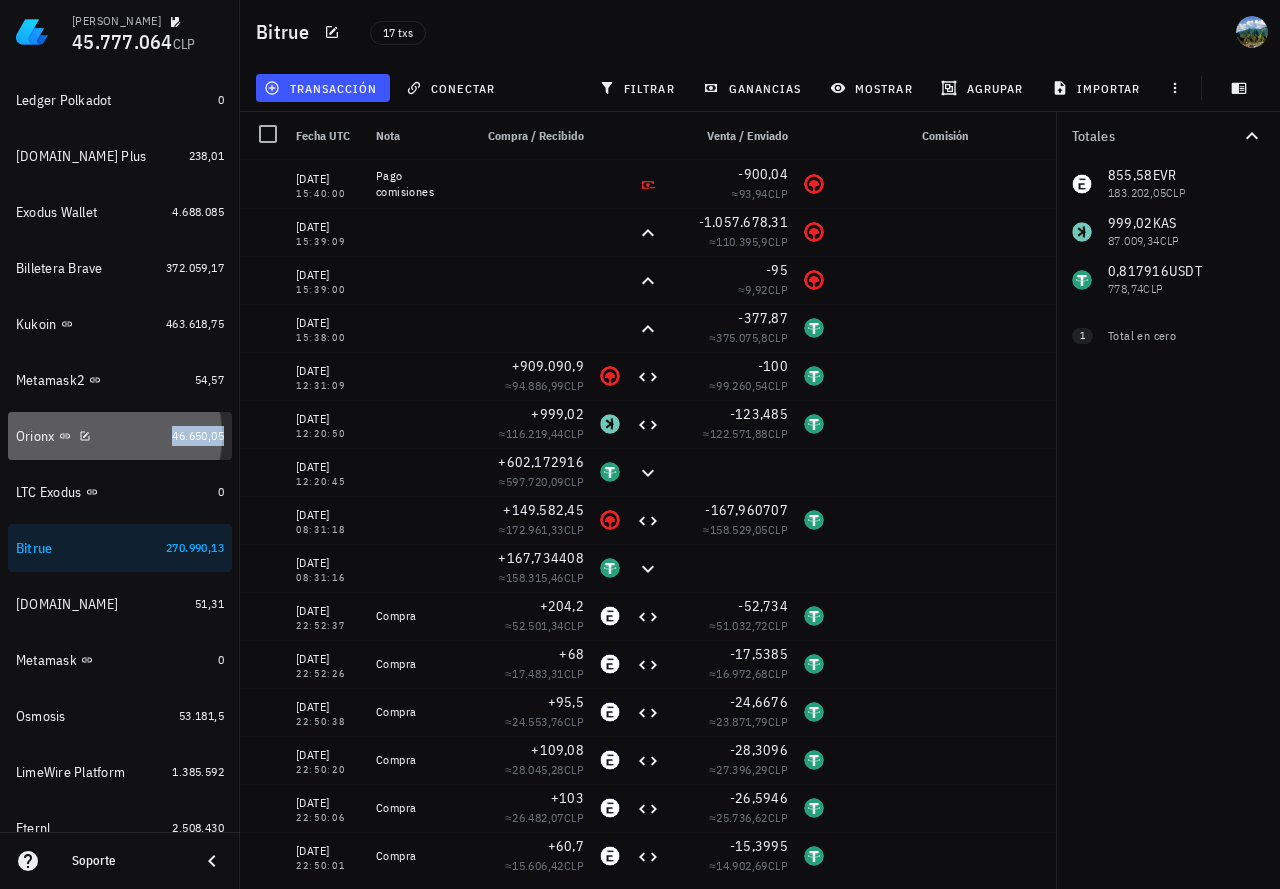 click on "46.650,05" at bounding box center (198, 435) 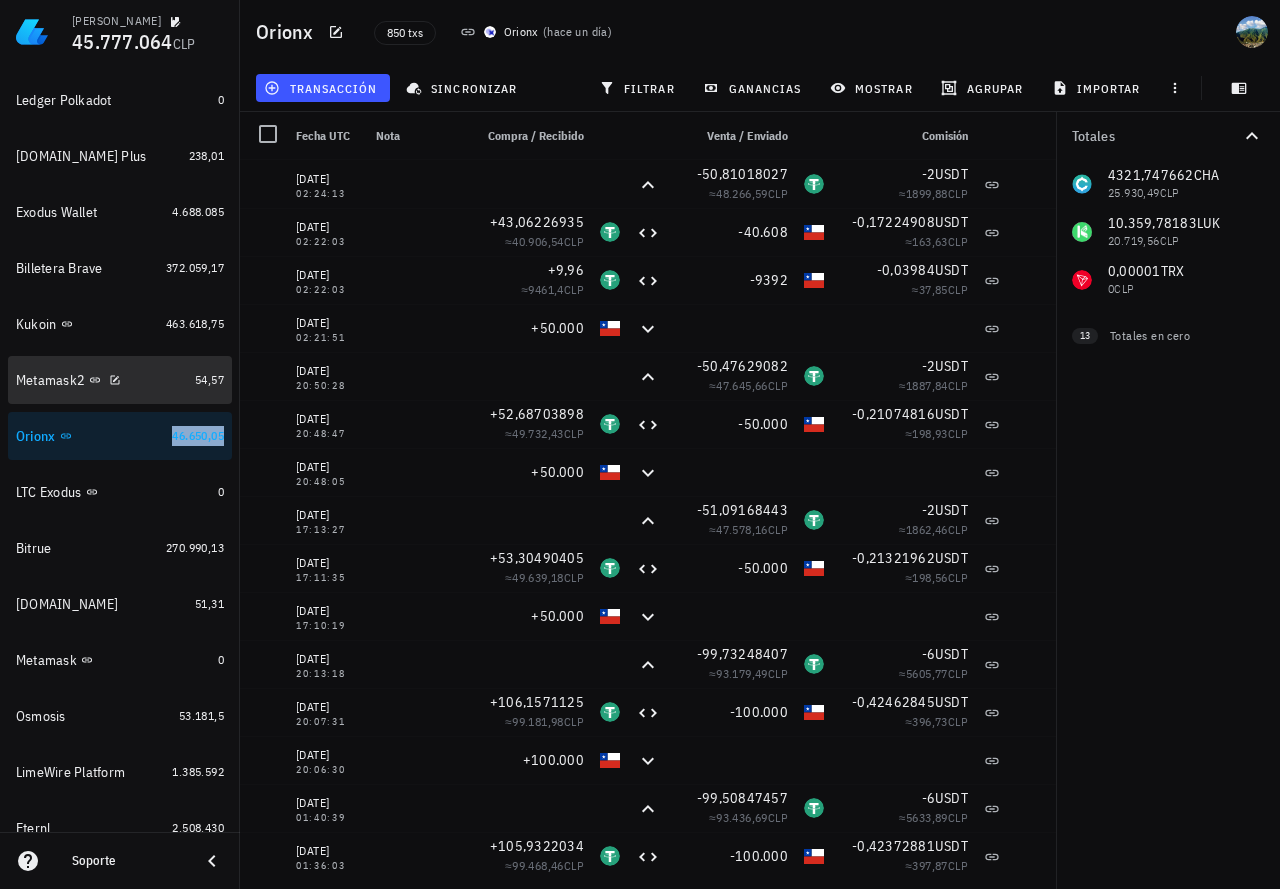 click on "Metamask2       54,57" at bounding box center [120, 380] 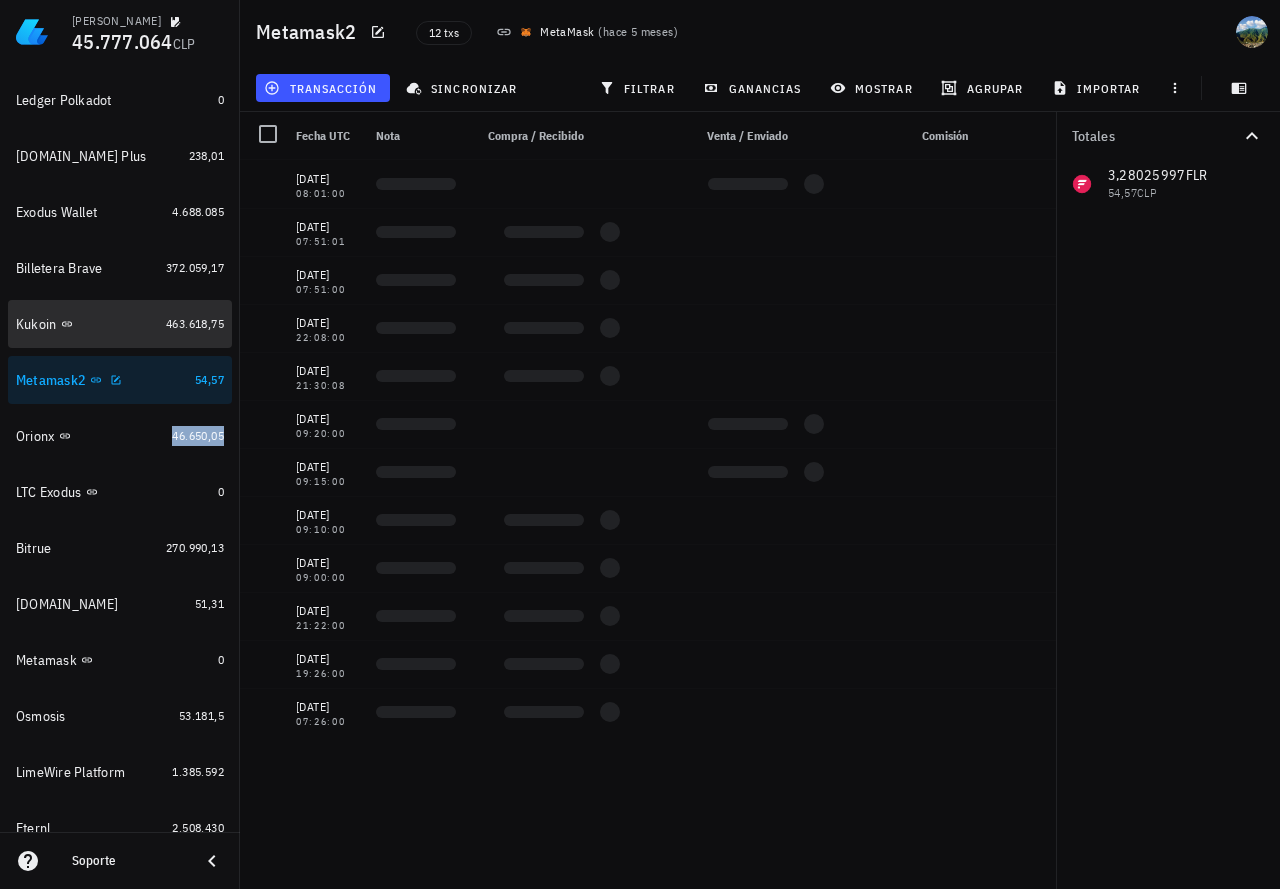 click on "463.618,75" at bounding box center (195, 323) 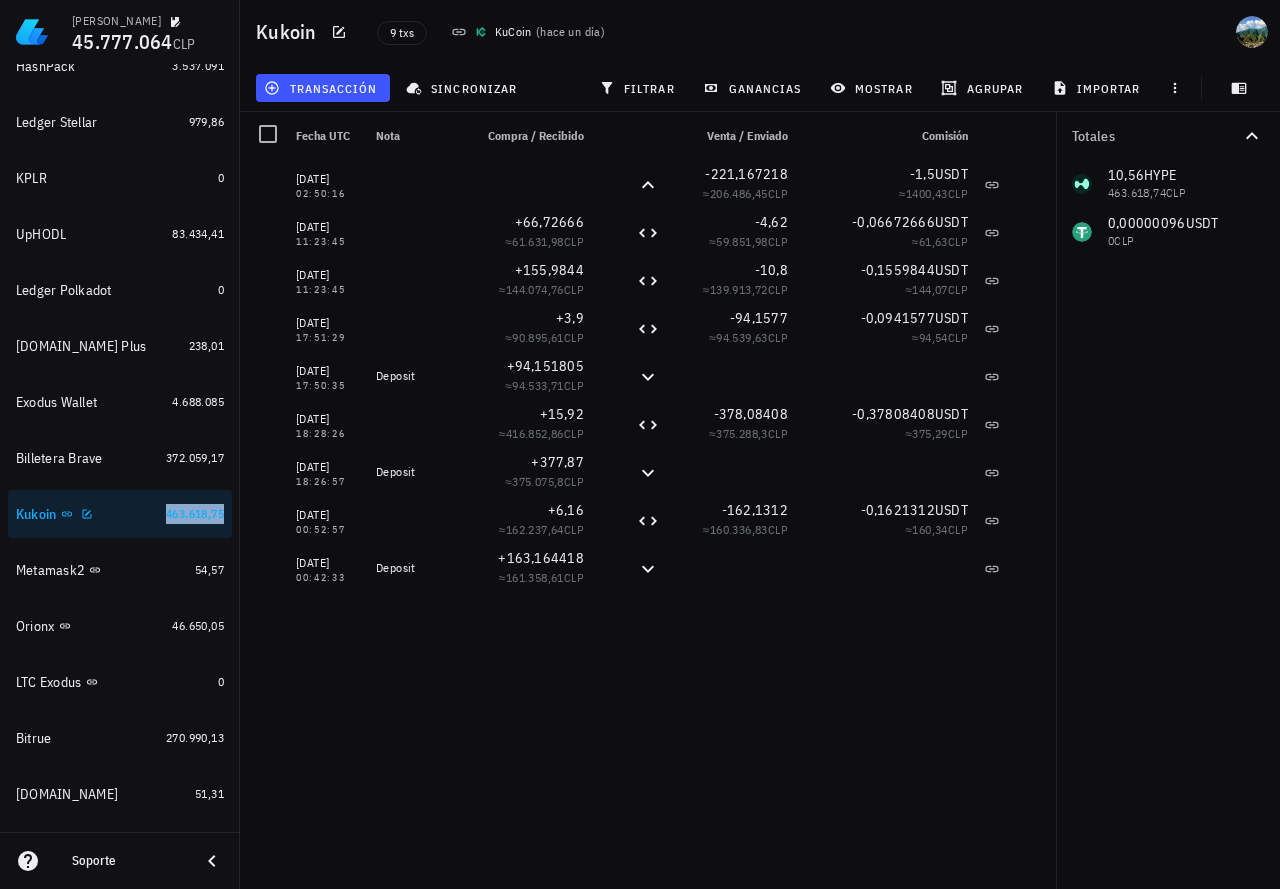 scroll, scrollTop: 852, scrollLeft: 0, axis: vertical 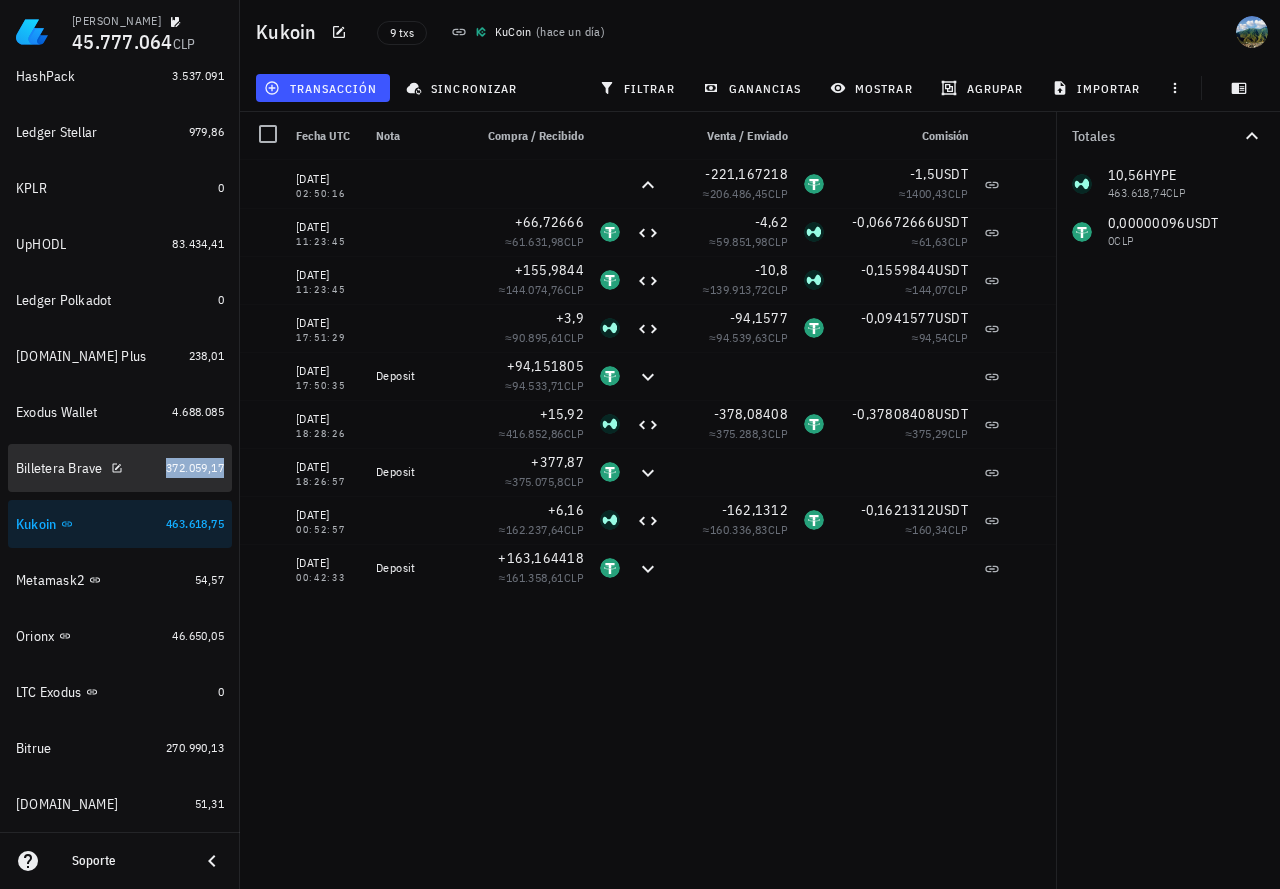 click on "372.059,17" at bounding box center (195, 467) 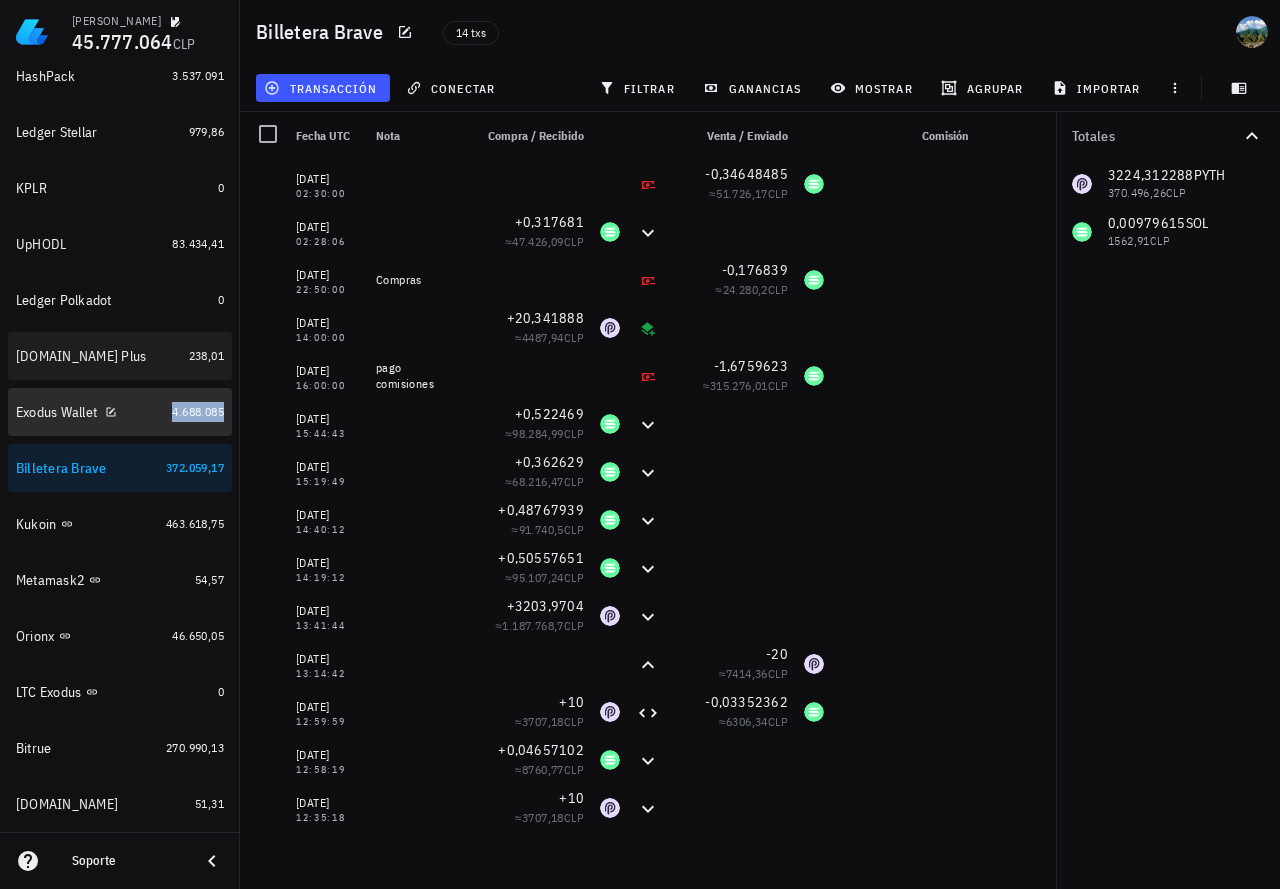 drag, startPoint x: 184, startPoint y: 412, endPoint x: 169, endPoint y: 353, distance: 60.876926 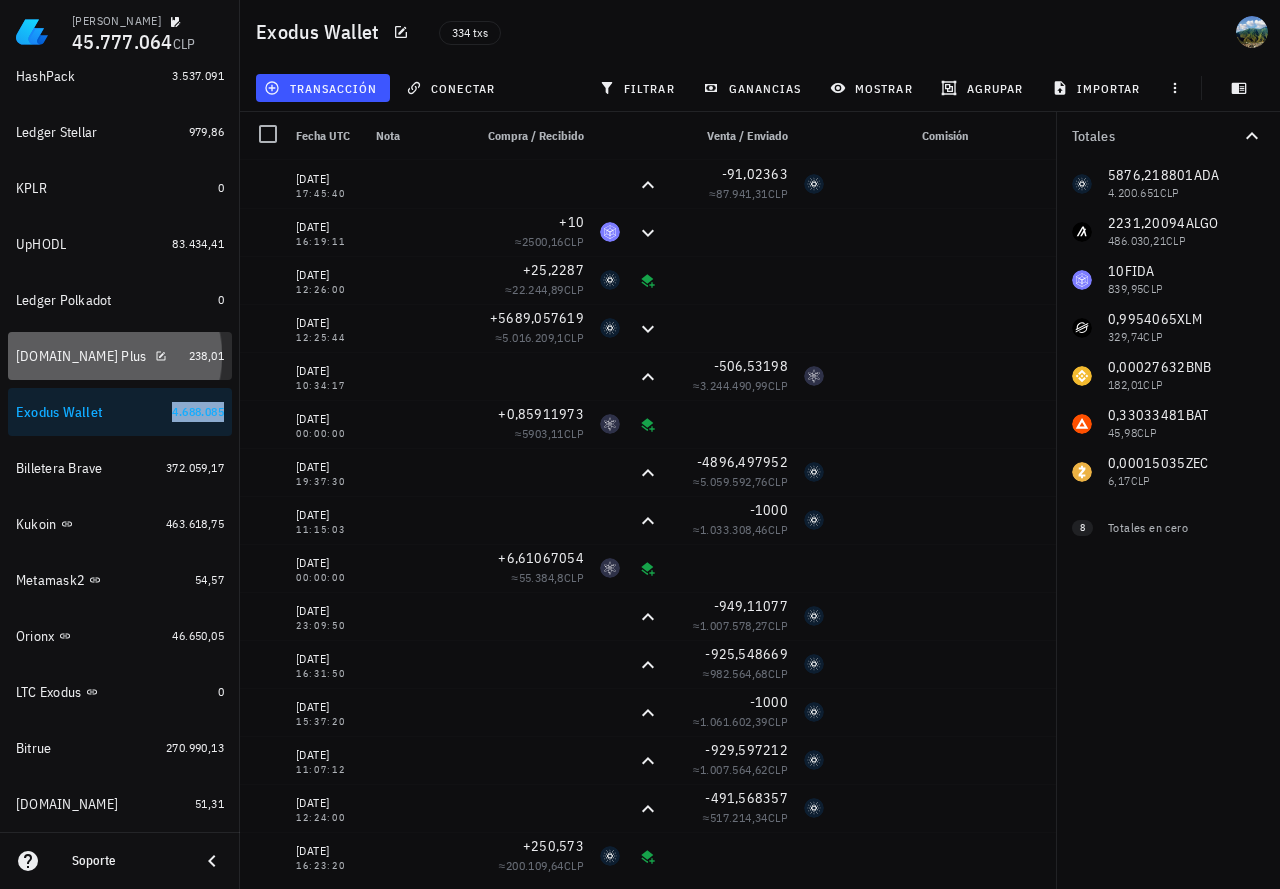 click on "[DOMAIN_NAME] Plus       238,01" at bounding box center (120, 356) 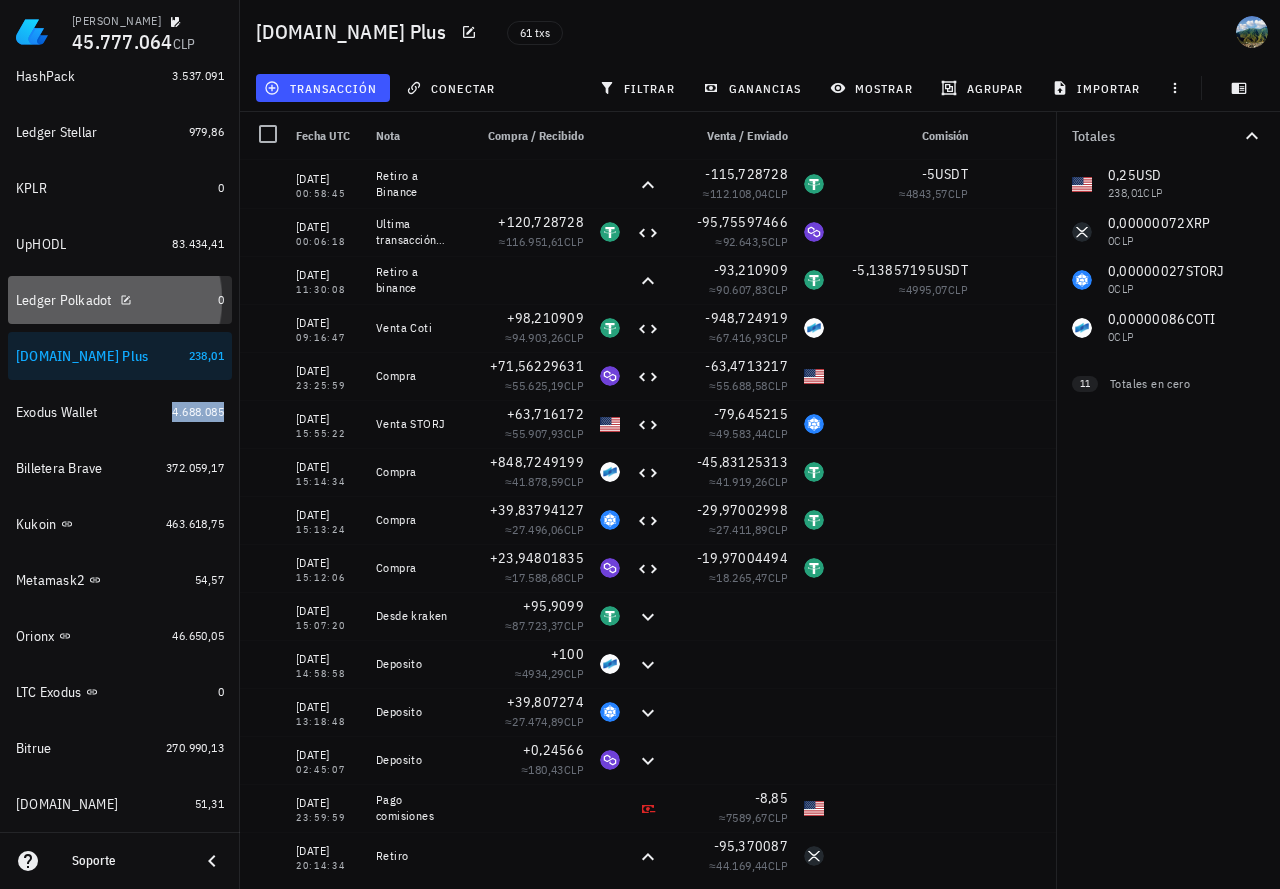 click on "Ledger Polkadot" at bounding box center [113, 300] 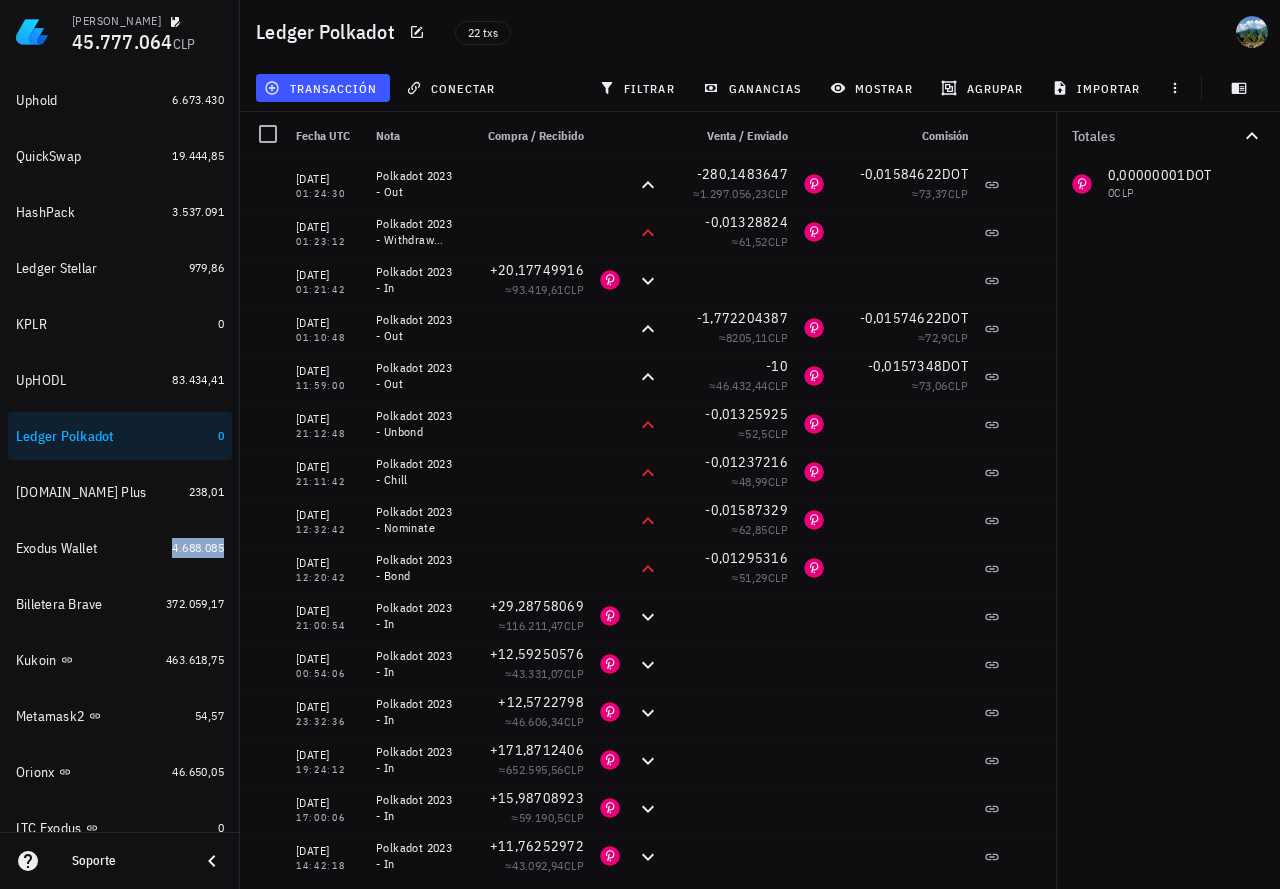 scroll, scrollTop: 552, scrollLeft: 0, axis: vertical 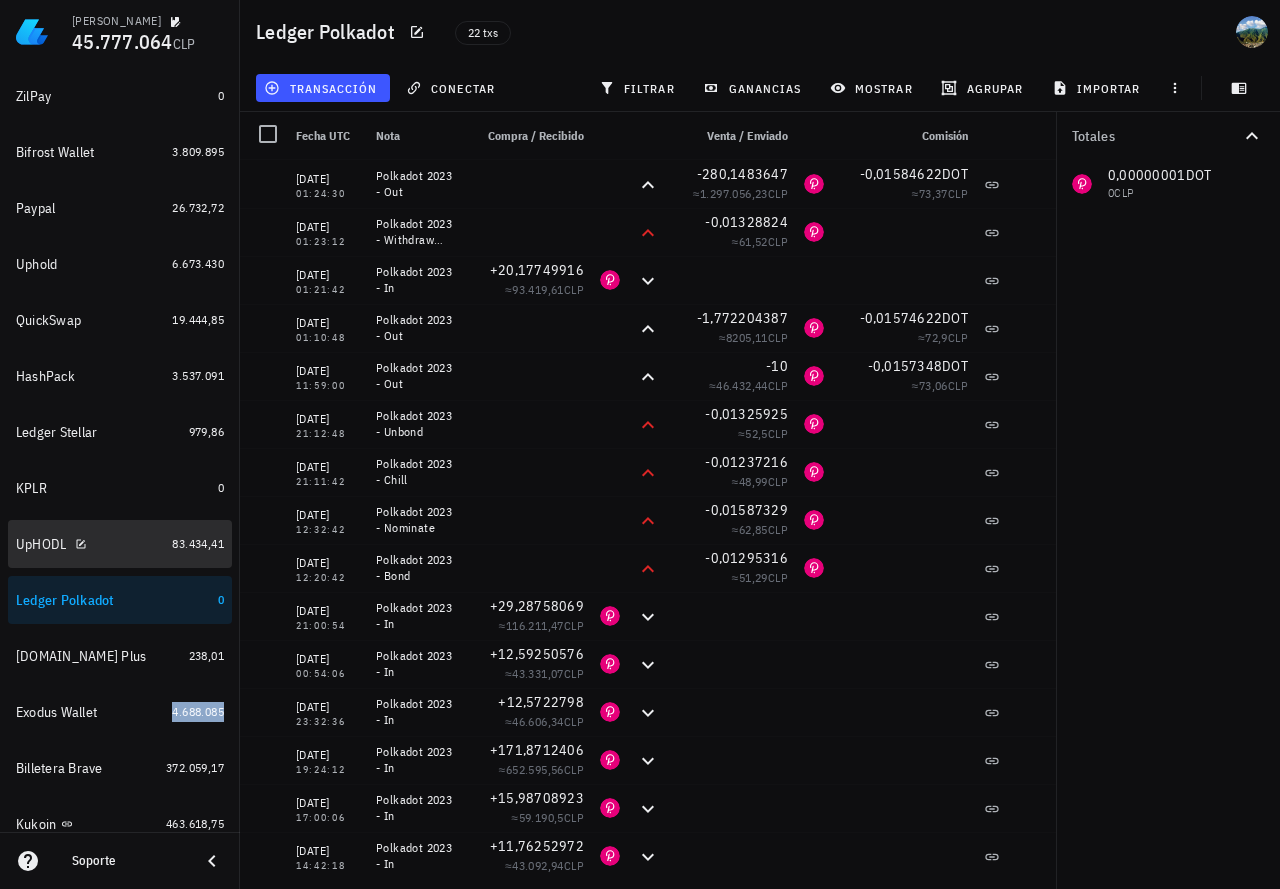 click on "83.434,41" at bounding box center [198, 544] 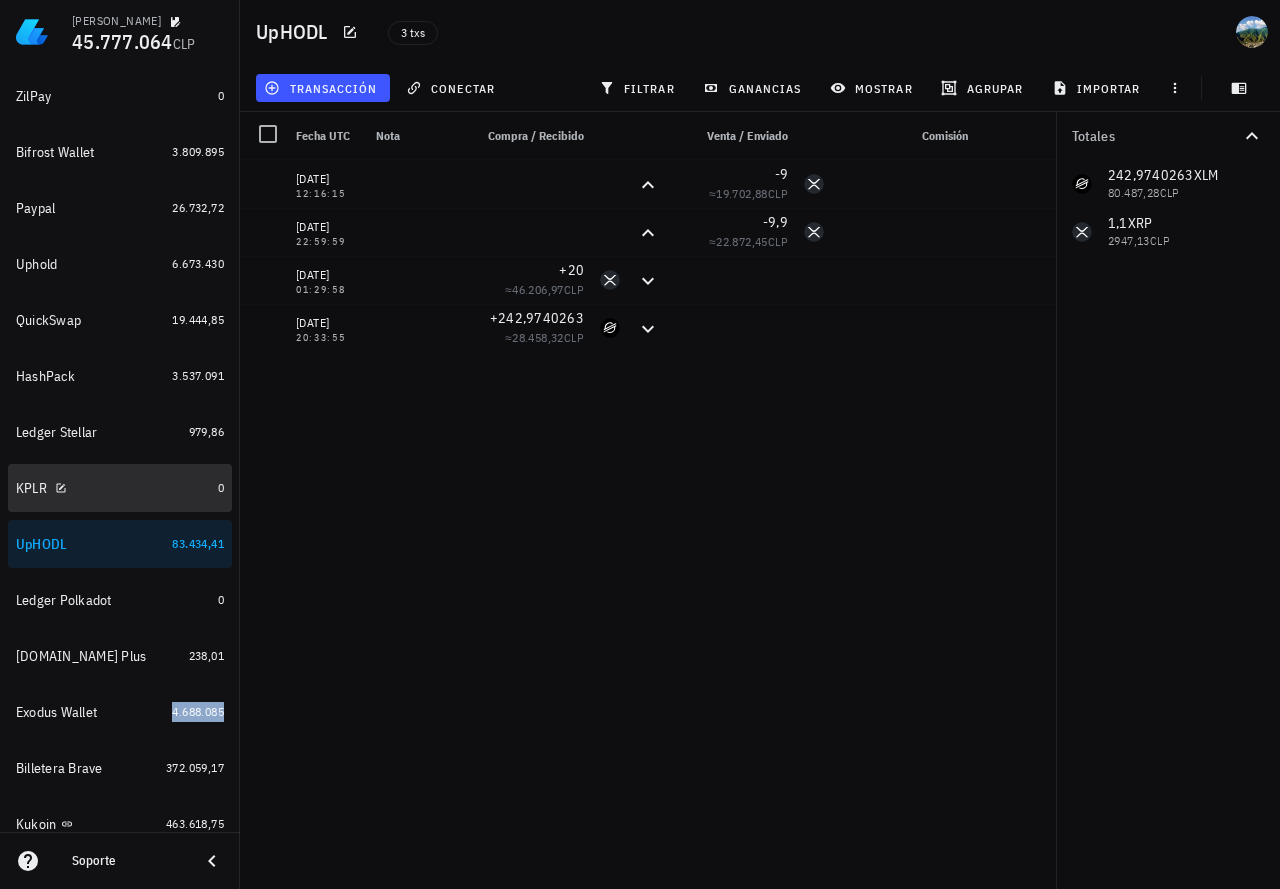 click on "KPLR" at bounding box center (113, 488) 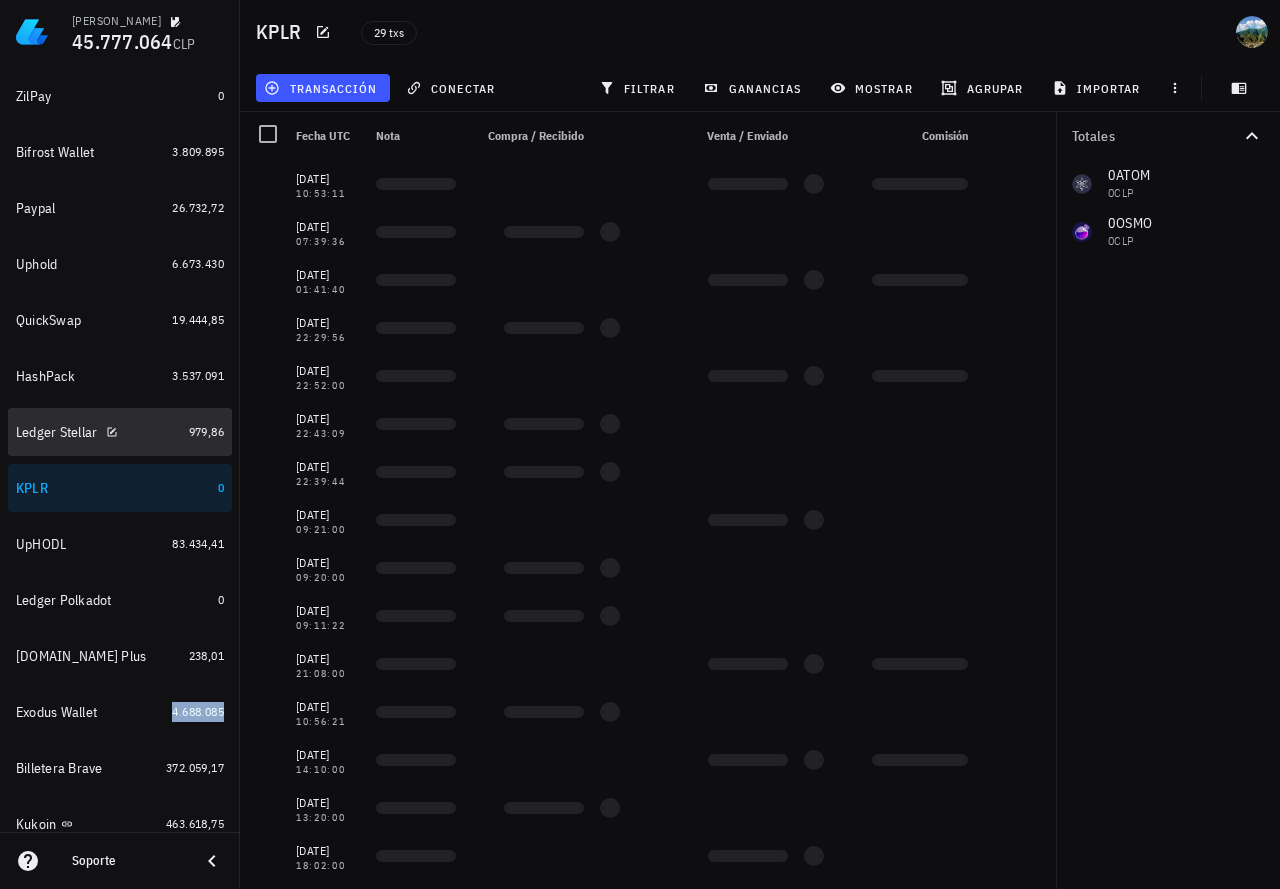 click on "Ledger Stellar       979,86" at bounding box center [120, 432] 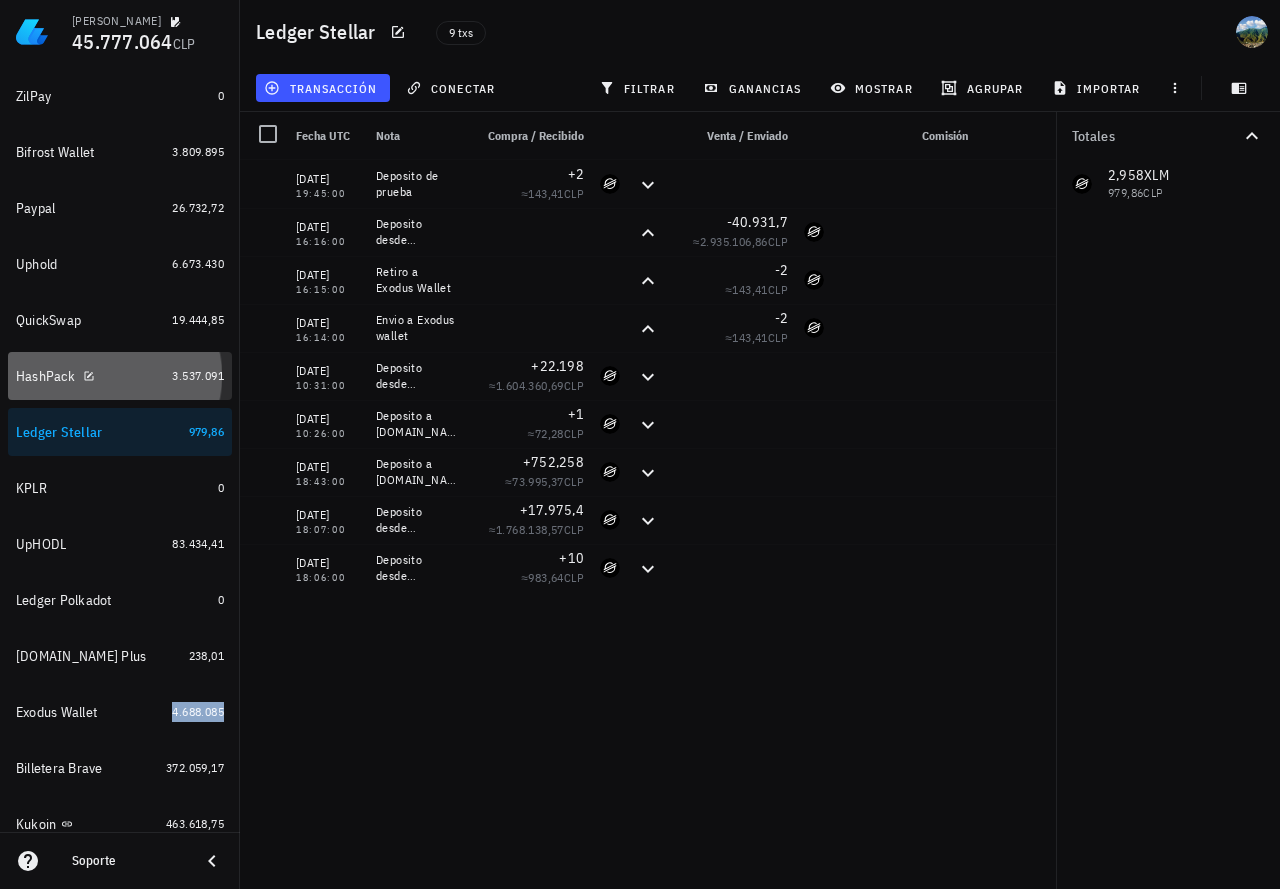 click on "3.537.091" at bounding box center [198, 376] 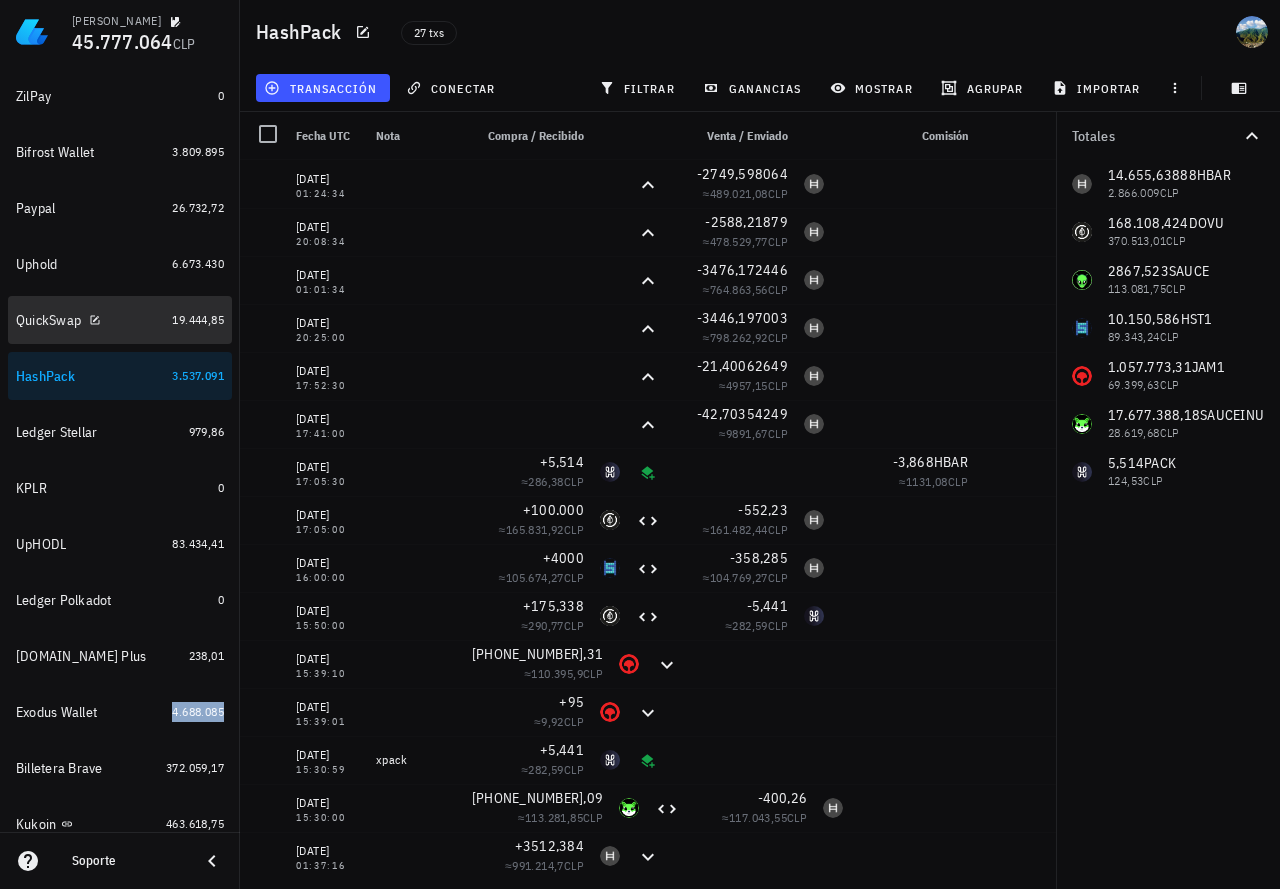 click on "QuickSwap       19.444,85" at bounding box center (120, 320) 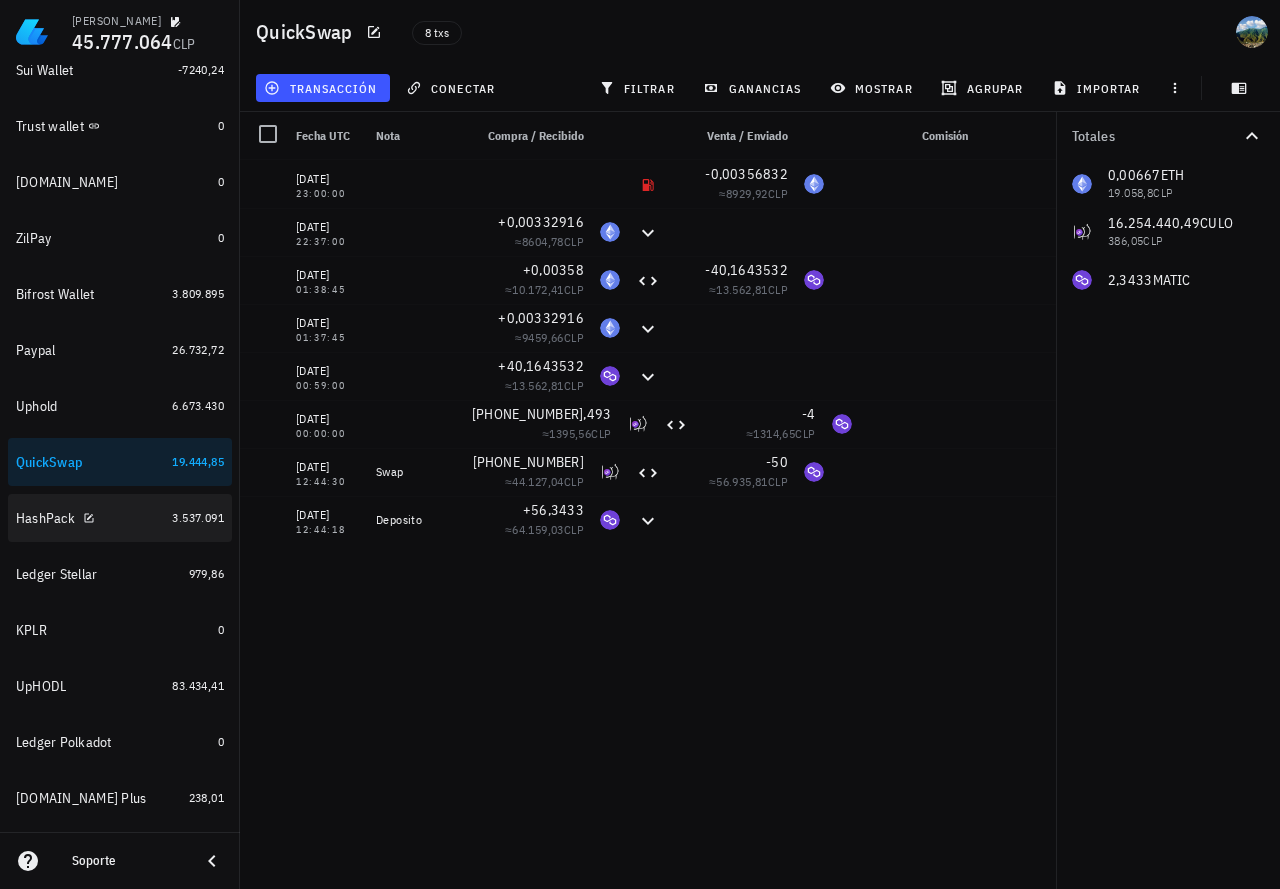 scroll, scrollTop: 352, scrollLeft: 0, axis: vertical 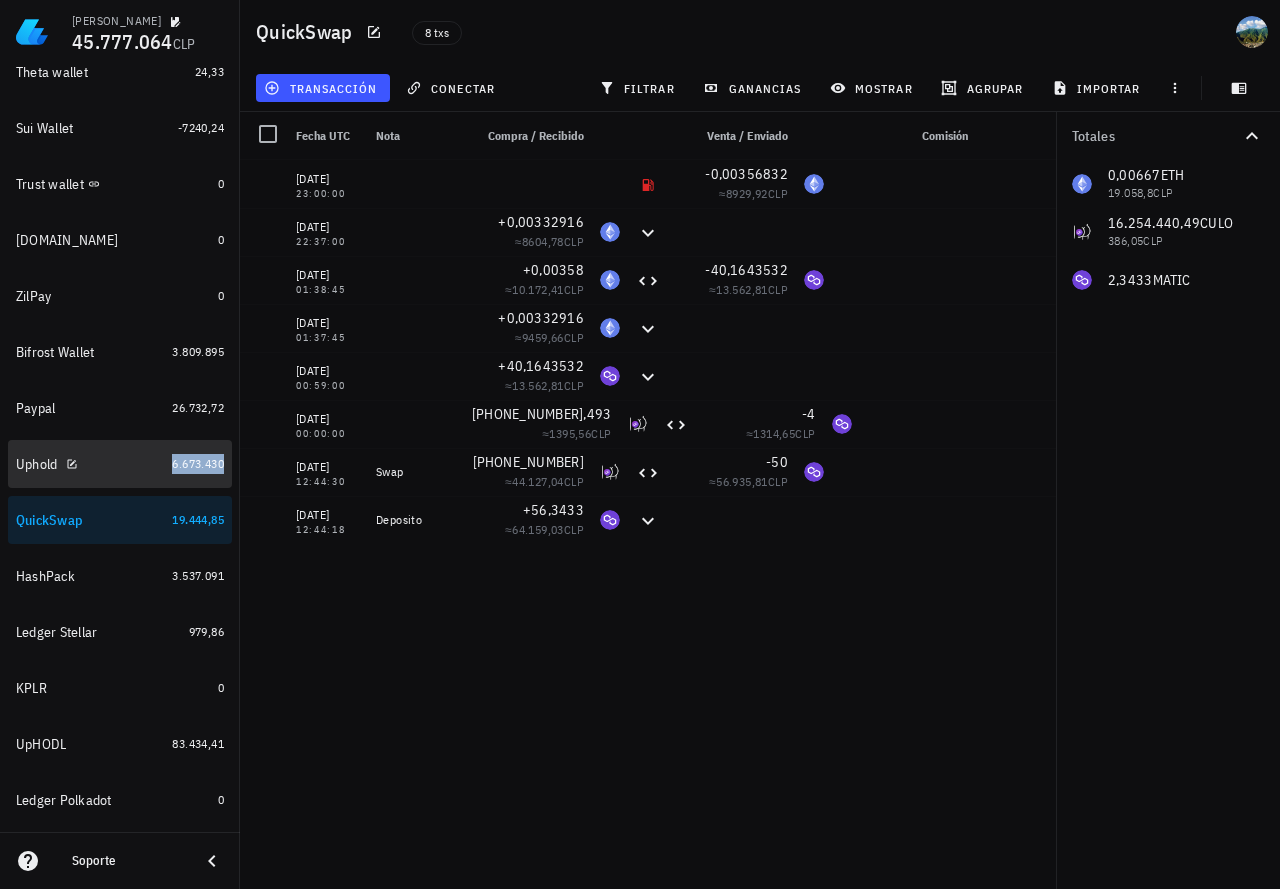 click on "6.673.430" at bounding box center [198, 463] 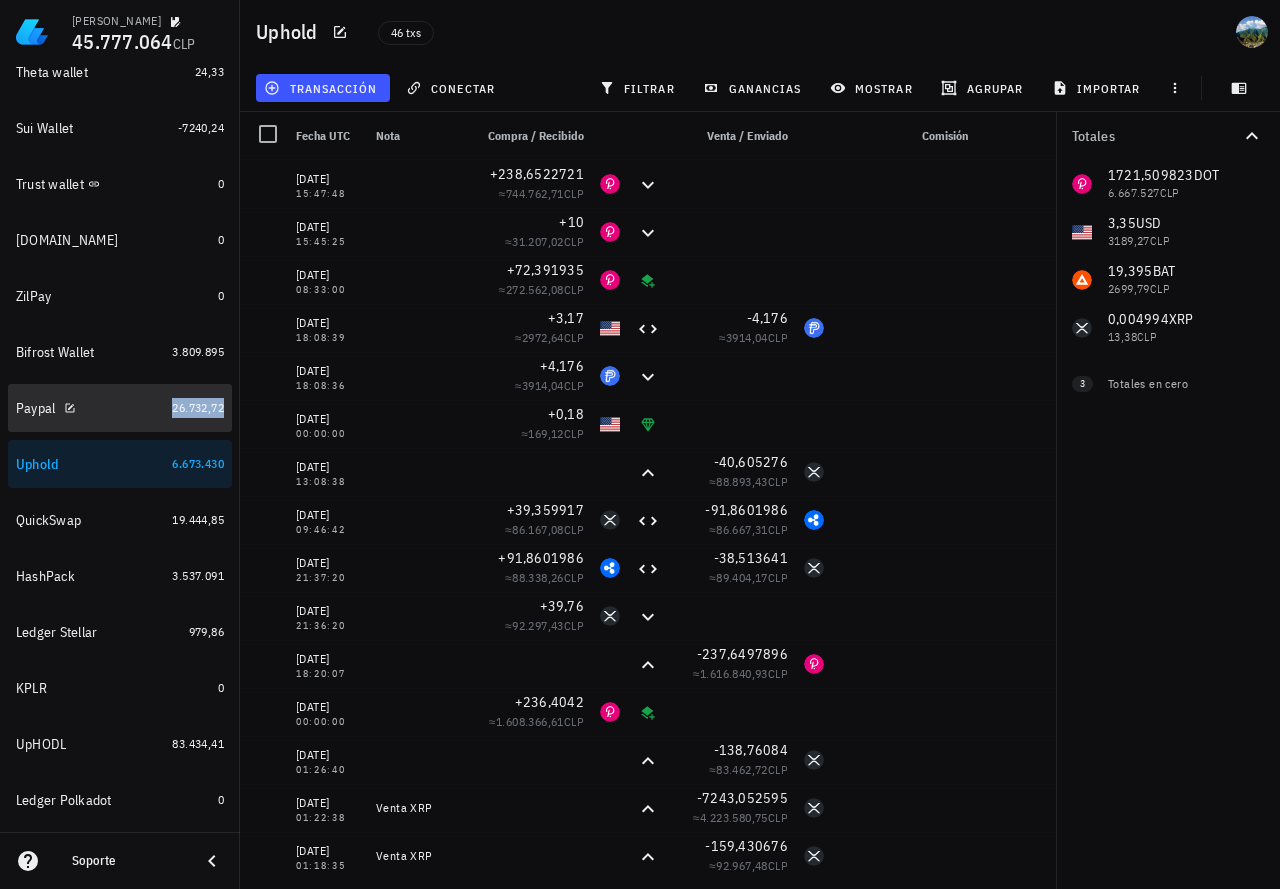 click on "26.732,72" at bounding box center (198, 407) 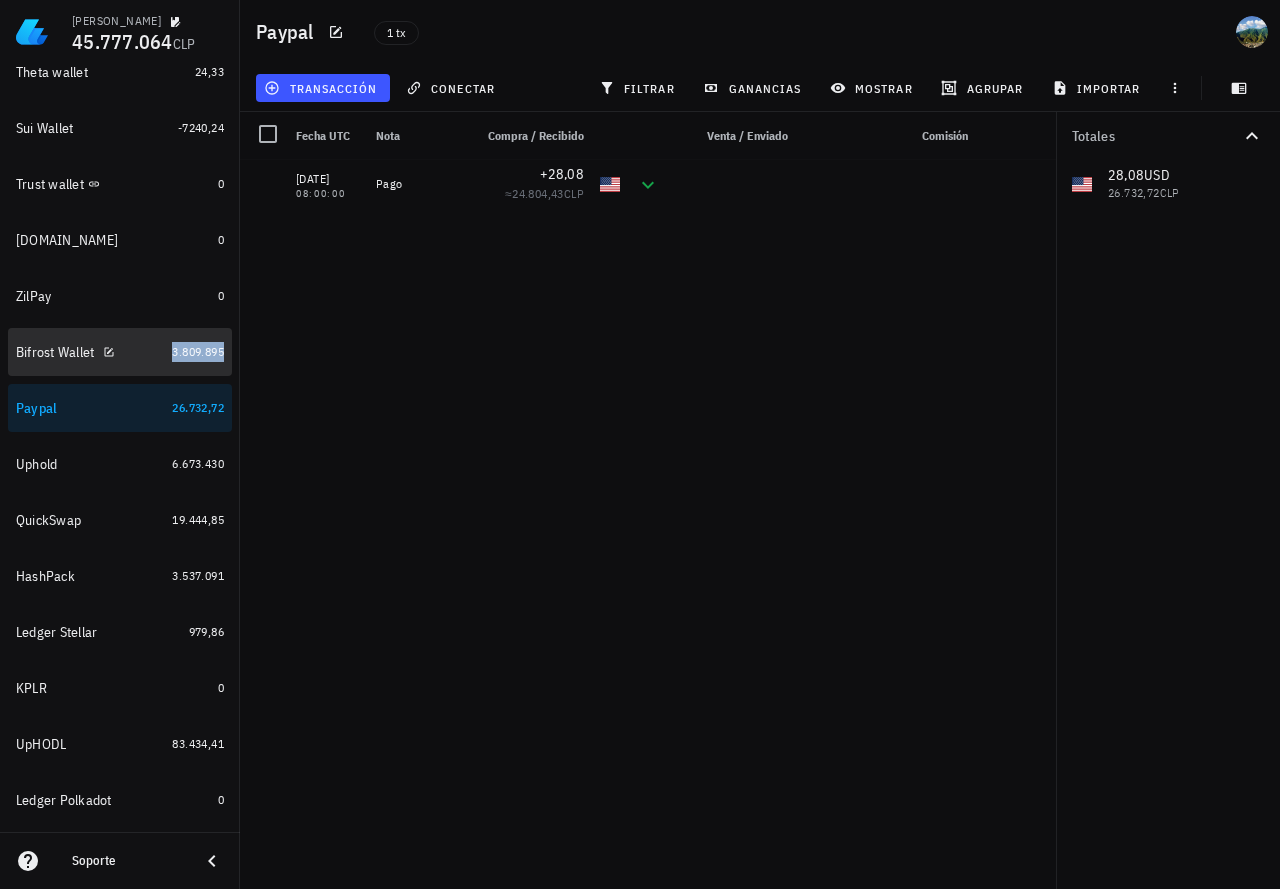 click on "3.809.895" at bounding box center (198, 351) 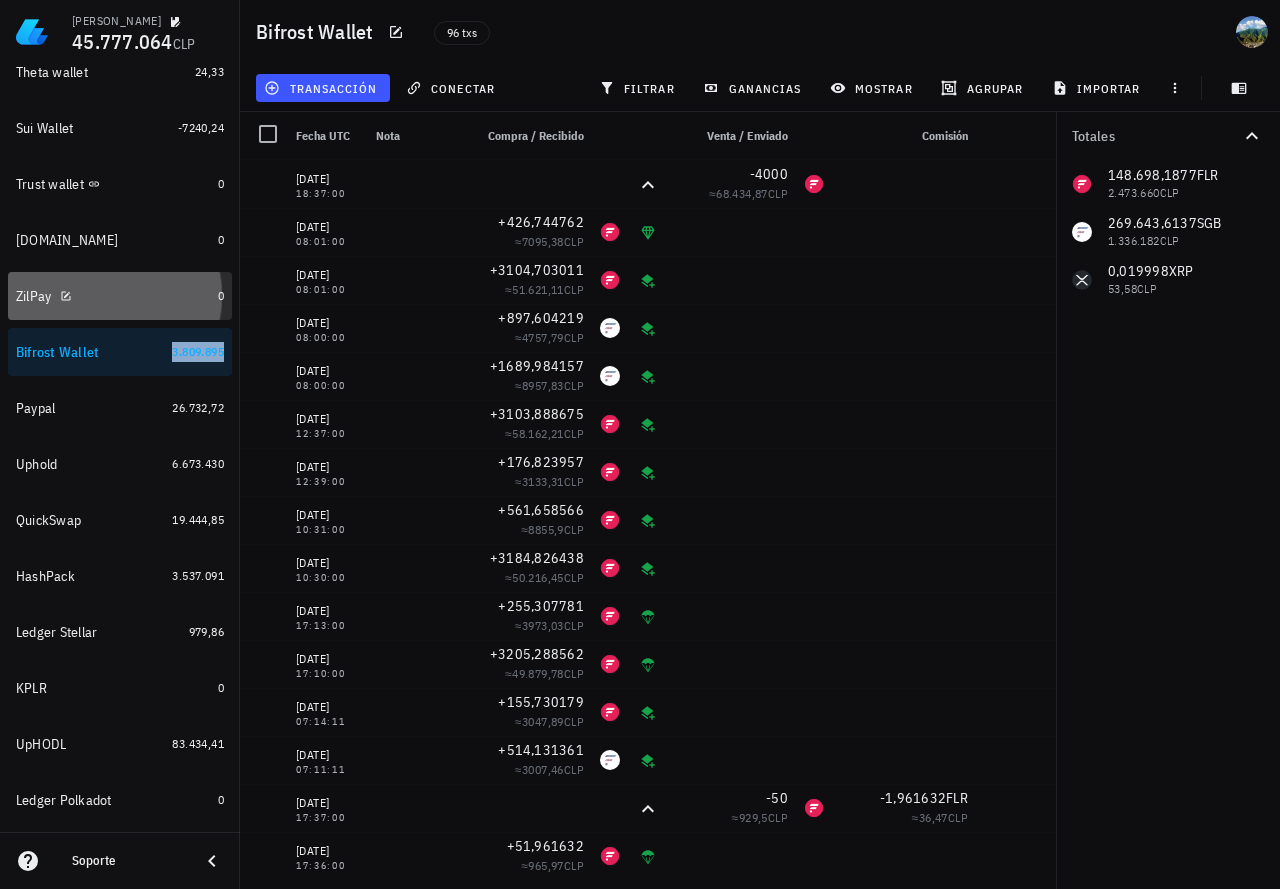 click on "ZilPay" at bounding box center (113, 296) 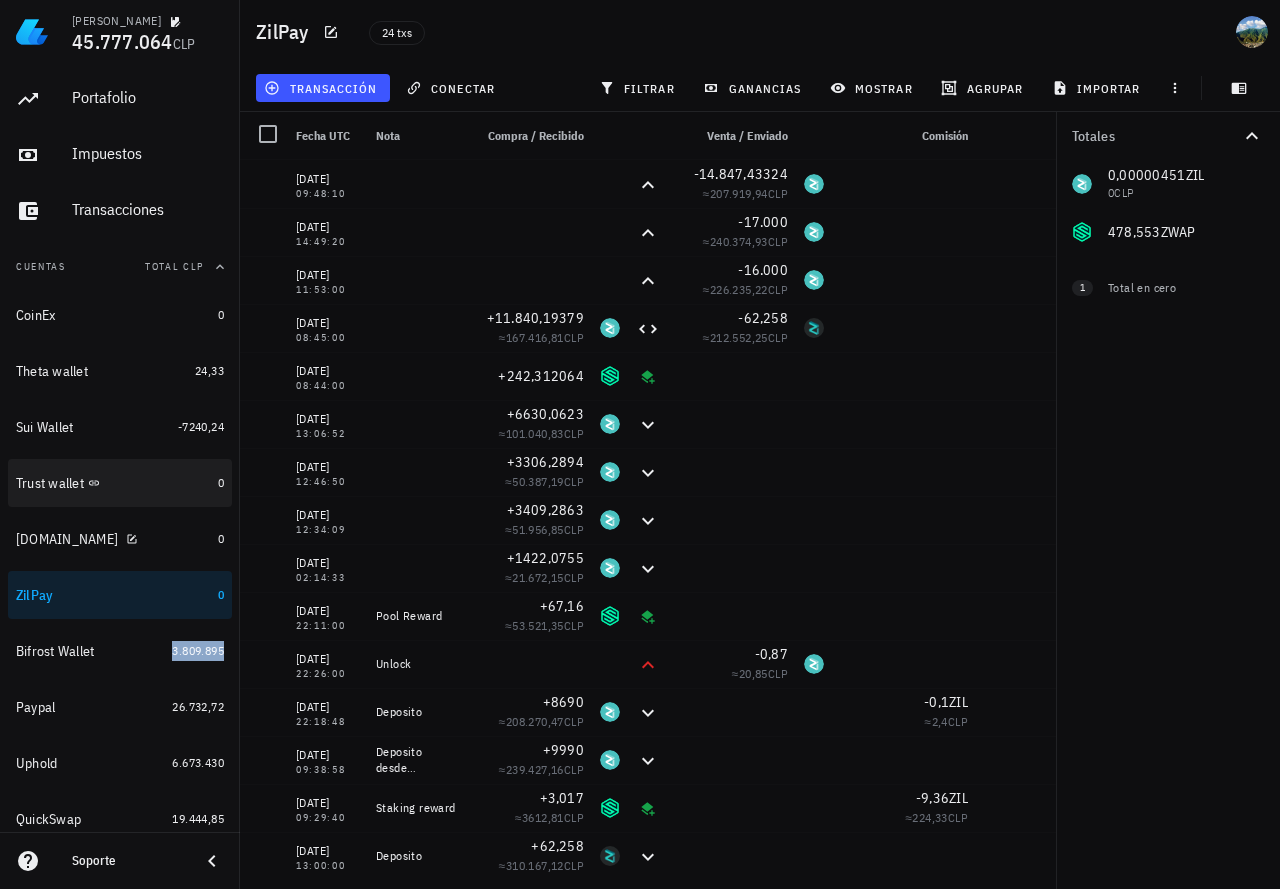 scroll, scrollTop: 52, scrollLeft: 0, axis: vertical 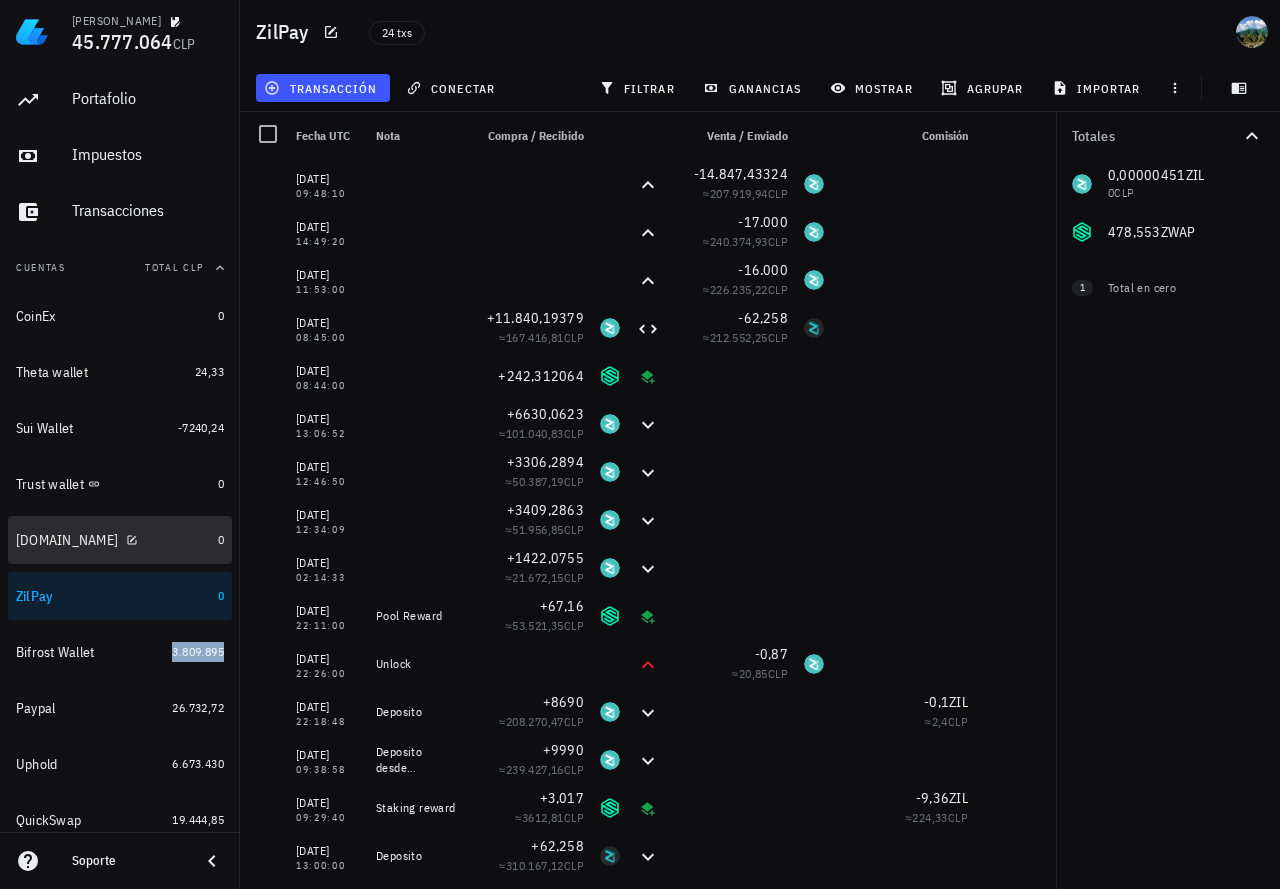 click on "[DOMAIN_NAME]" at bounding box center [113, 540] 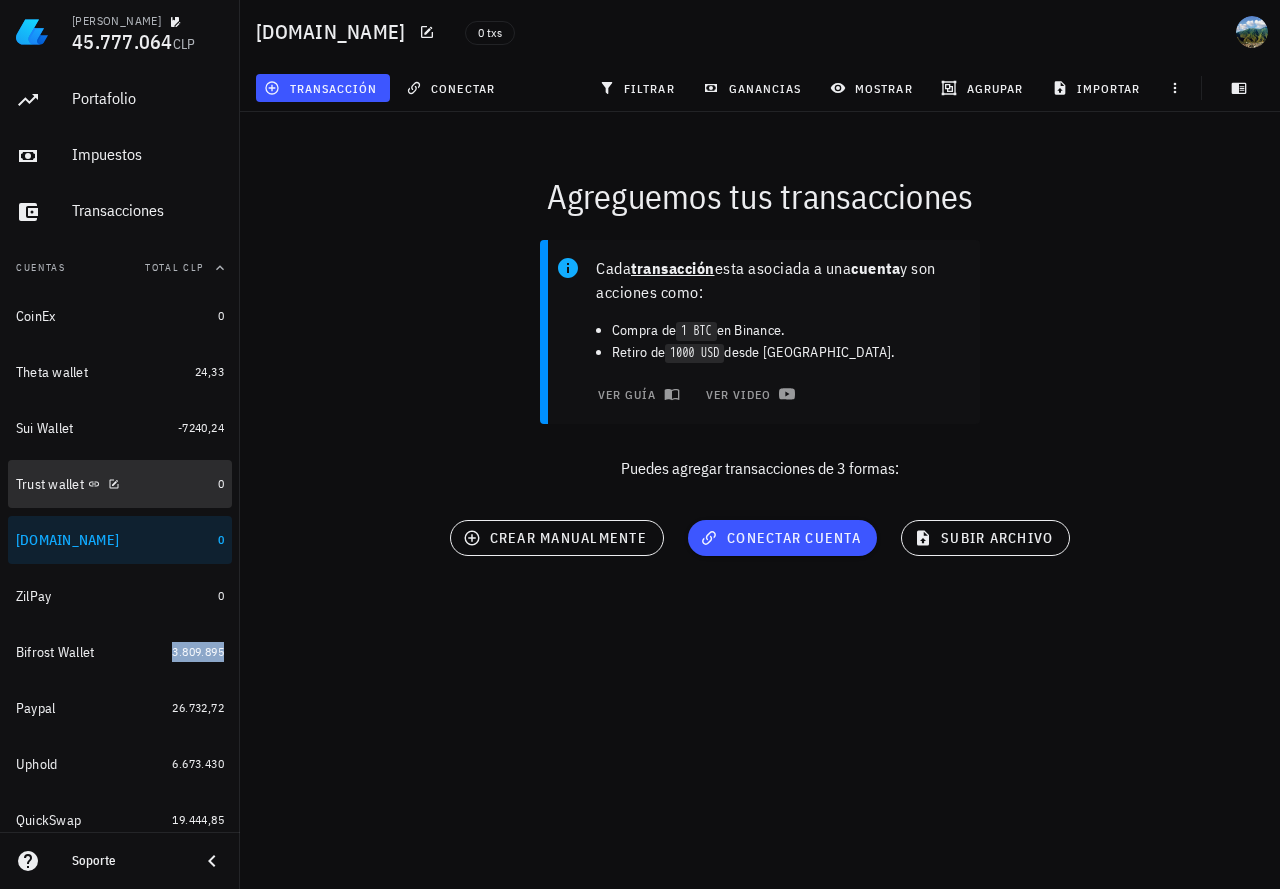 click on "Trust wallet" at bounding box center [113, 484] 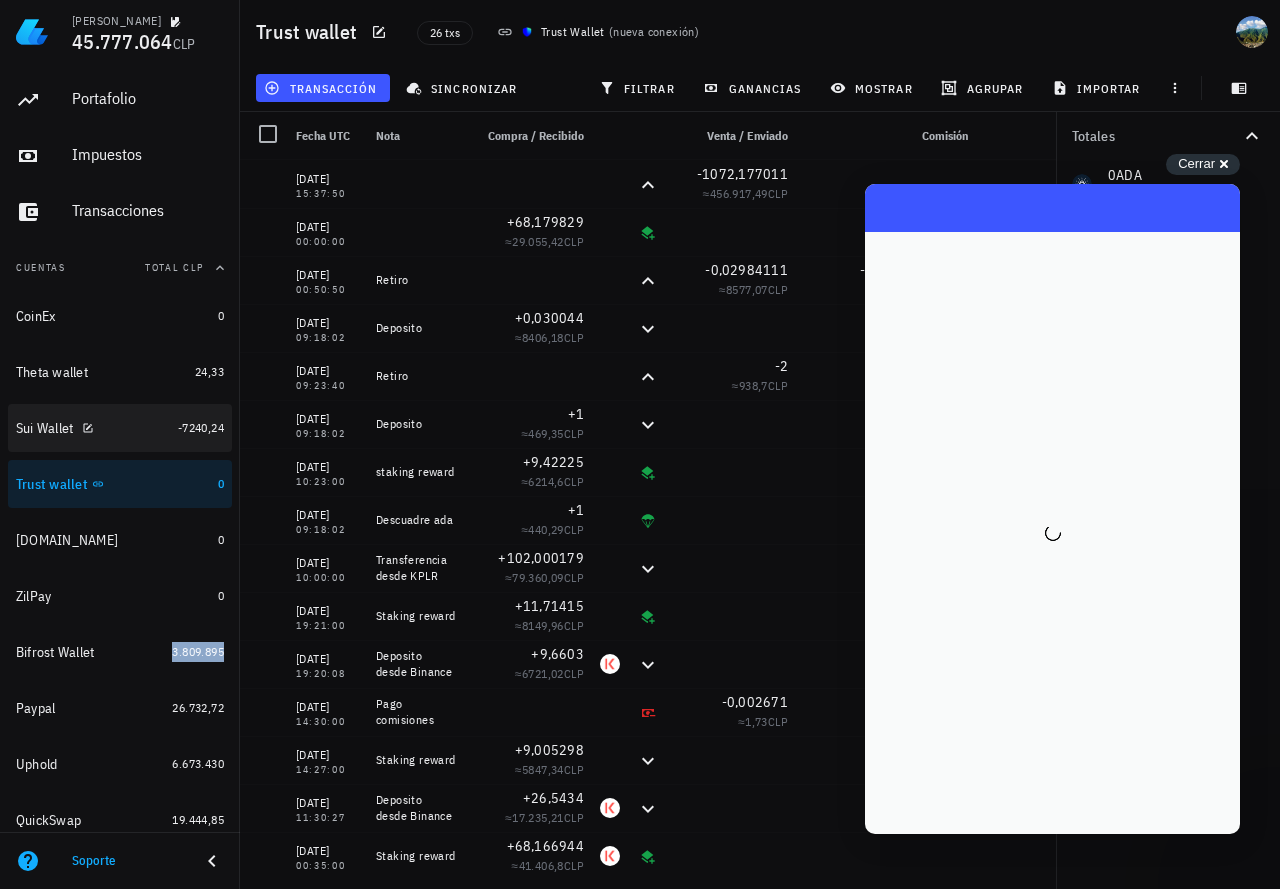 scroll, scrollTop: 0, scrollLeft: 0, axis: both 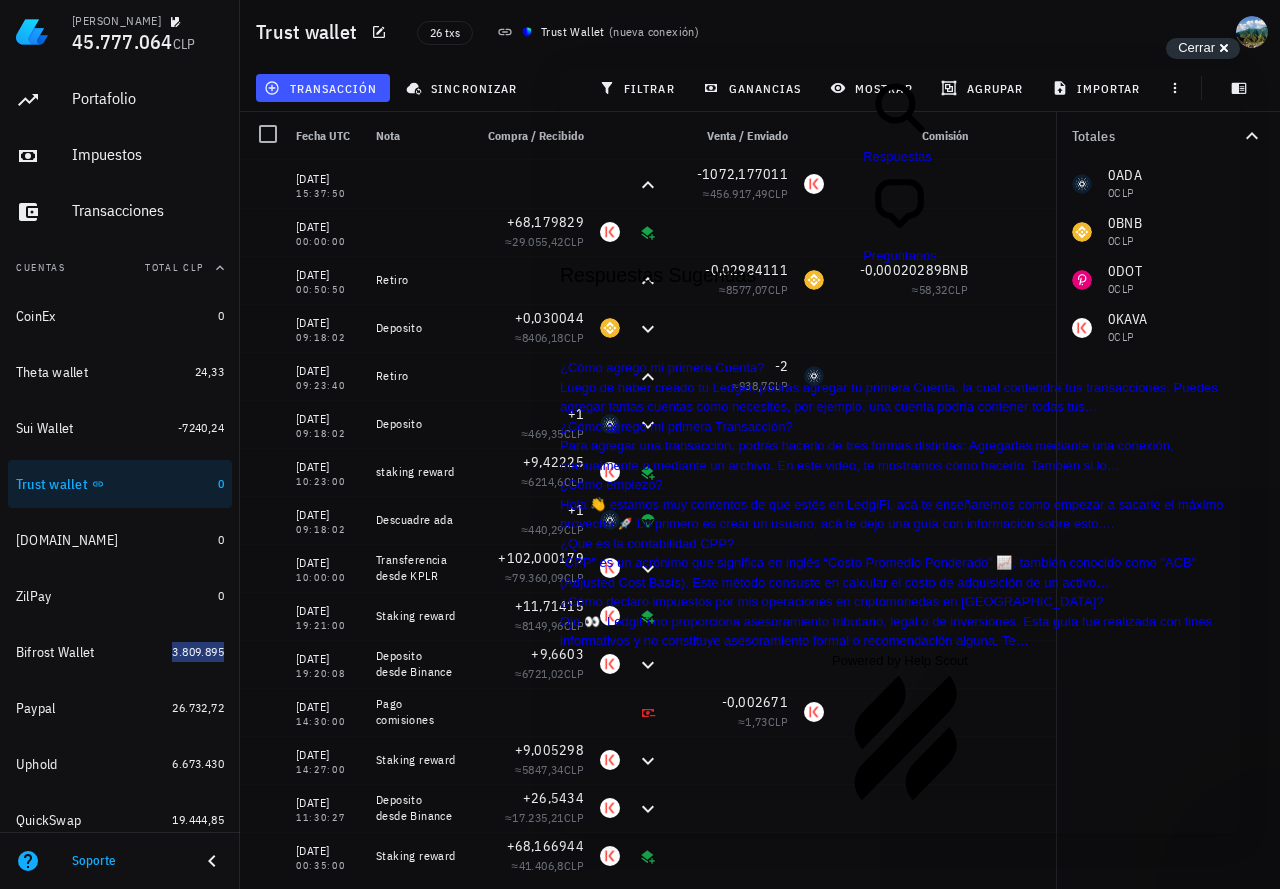 click on "Close" at bounding box center (568, 1148) 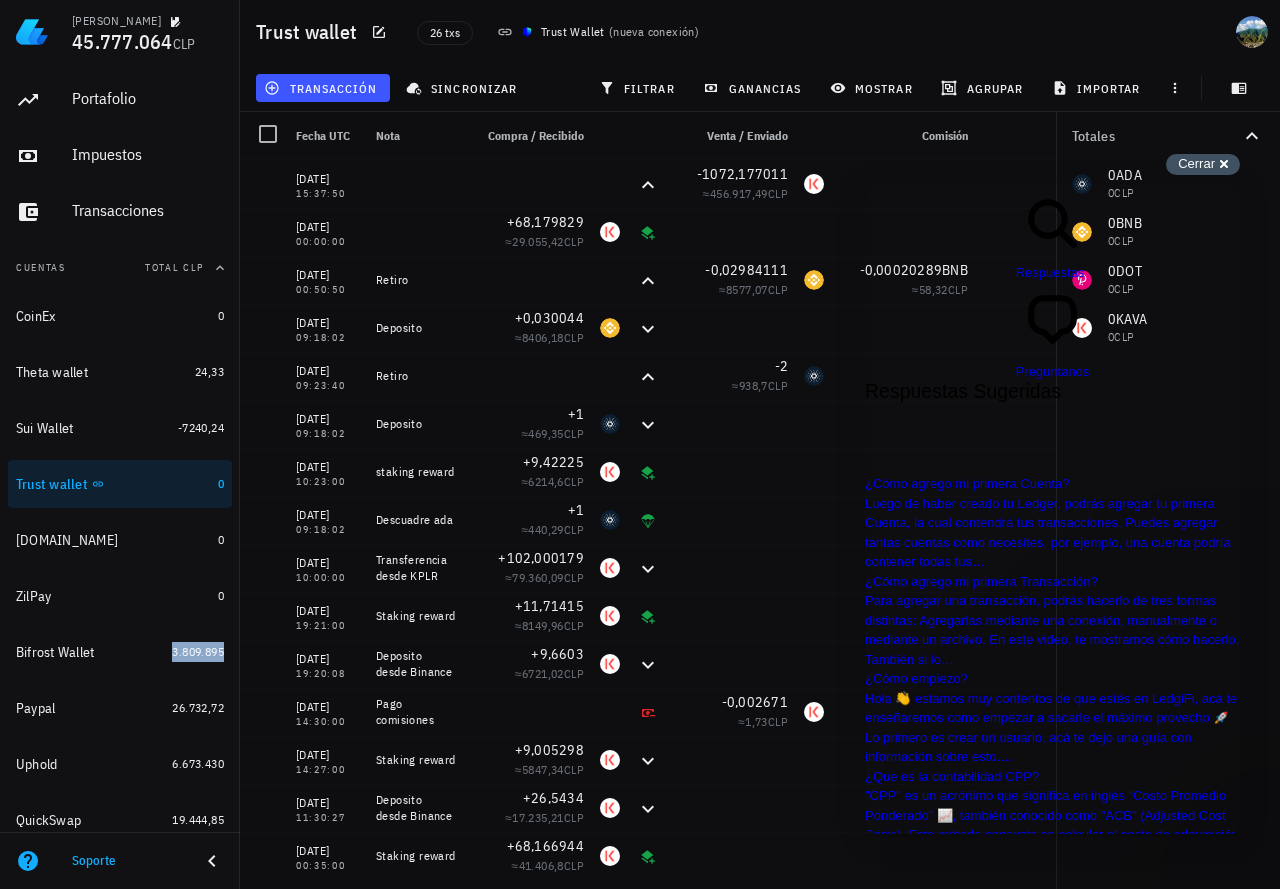 click on "Cerrar" at bounding box center [1196, 163] 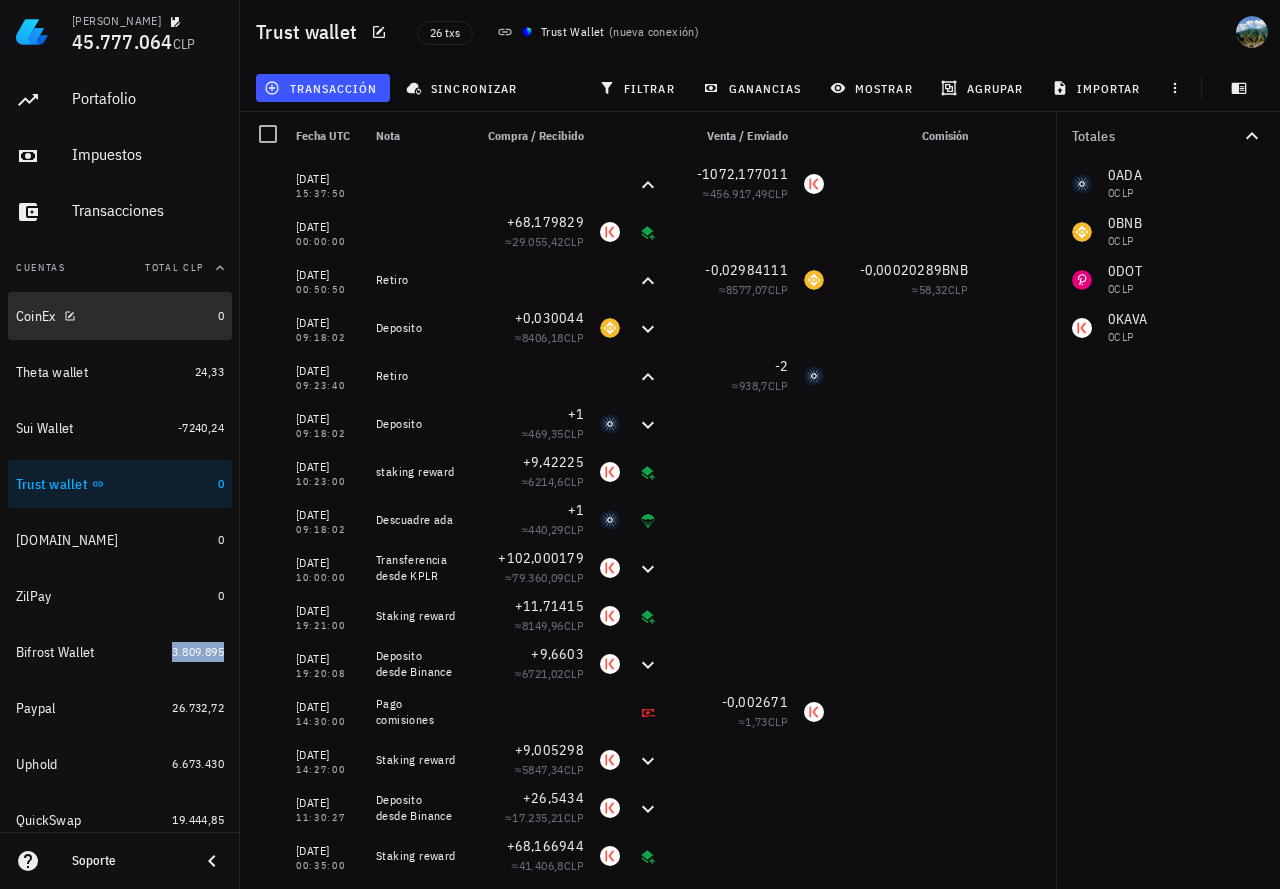 click on "CoinEx" at bounding box center [113, 316] 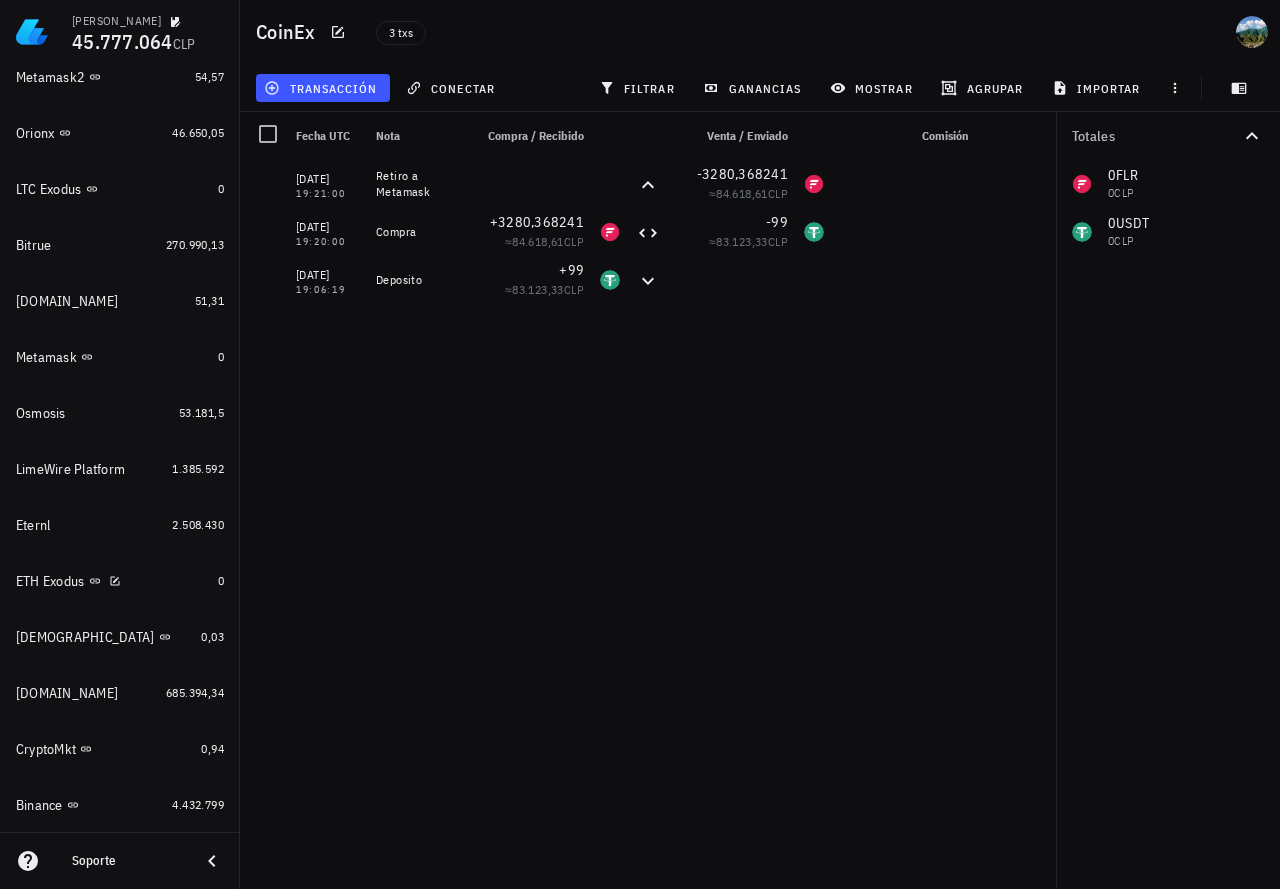 scroll, scrollTop: 1352, scrollLeft: 0, axis: vertical 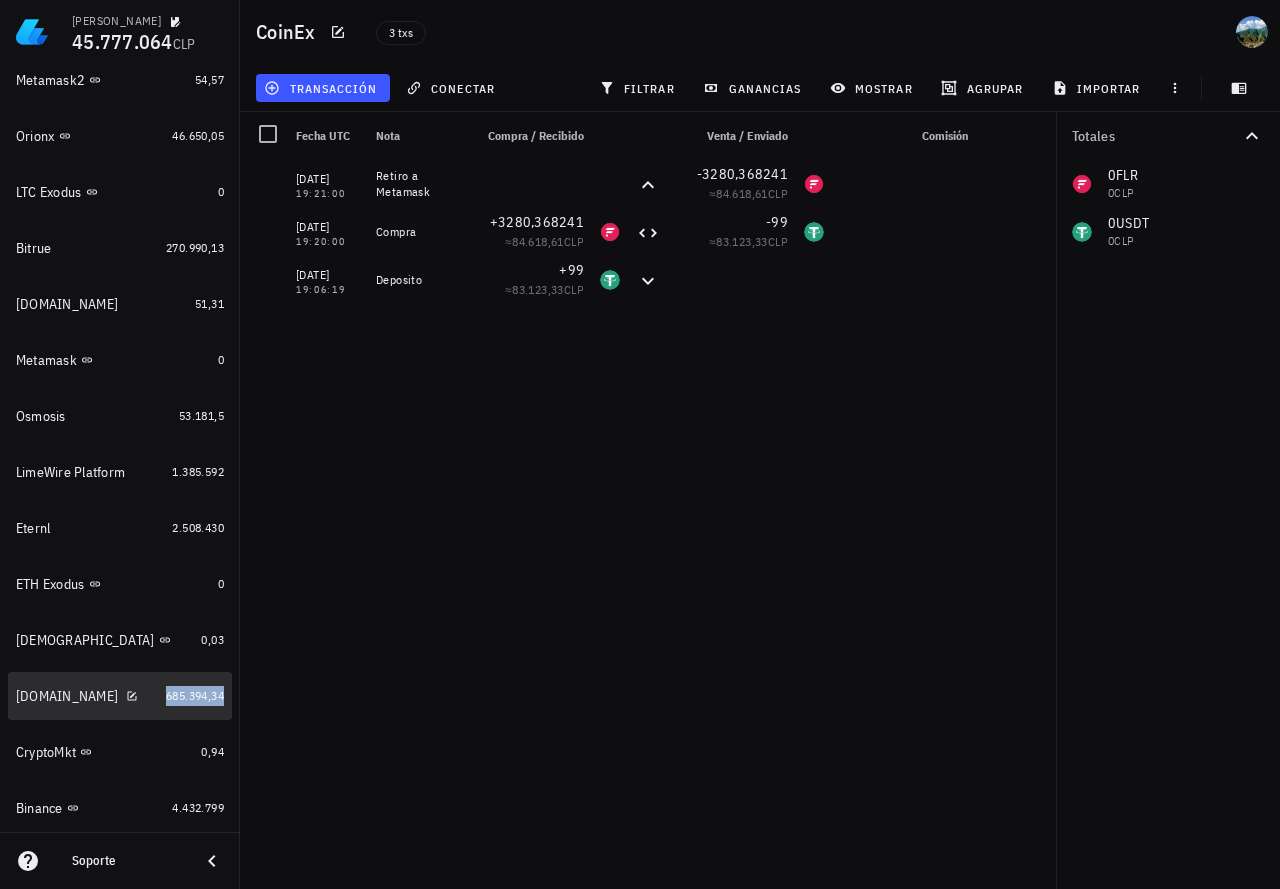 click on "685.394,34" at bounding box center (195, 695) 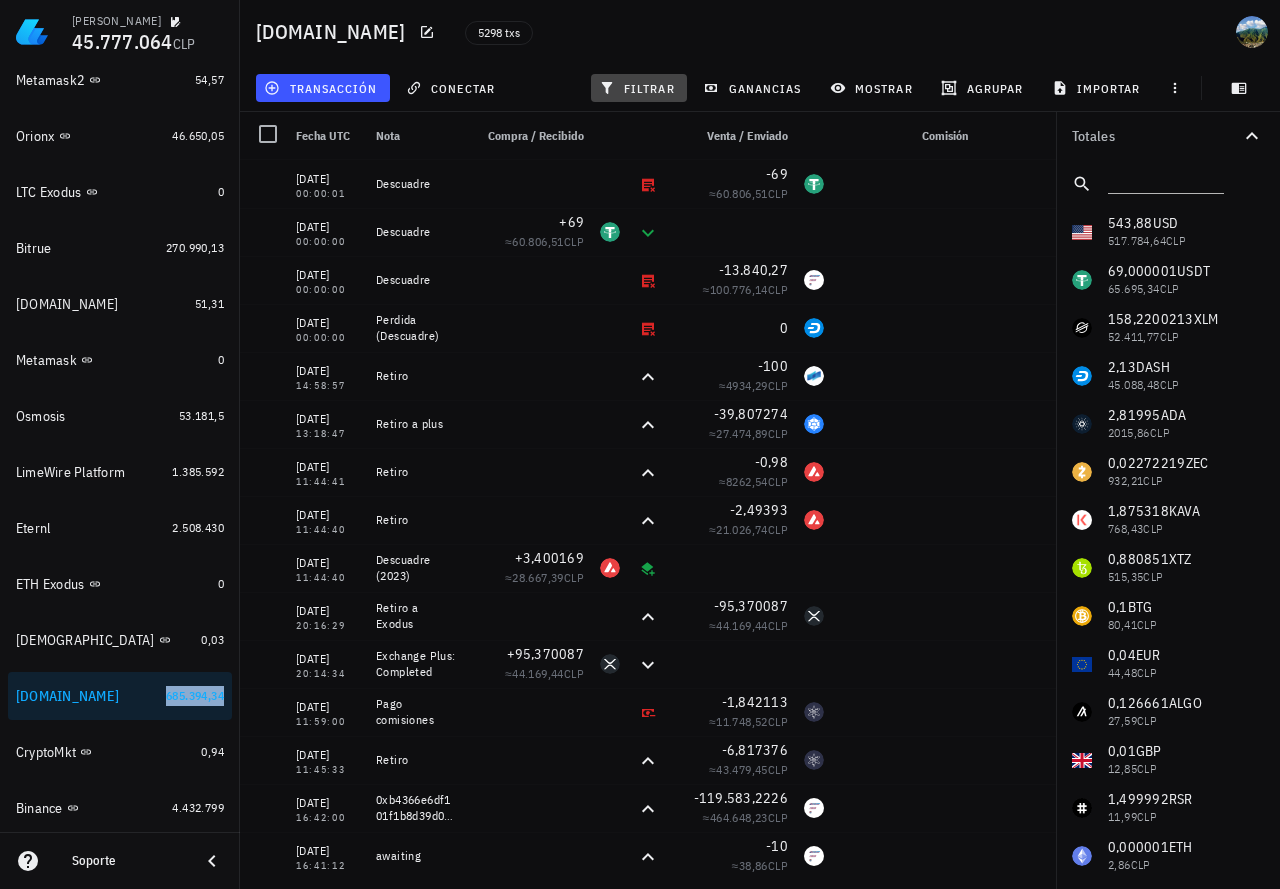 click on "filtrar" at bounding box center (639, 88) 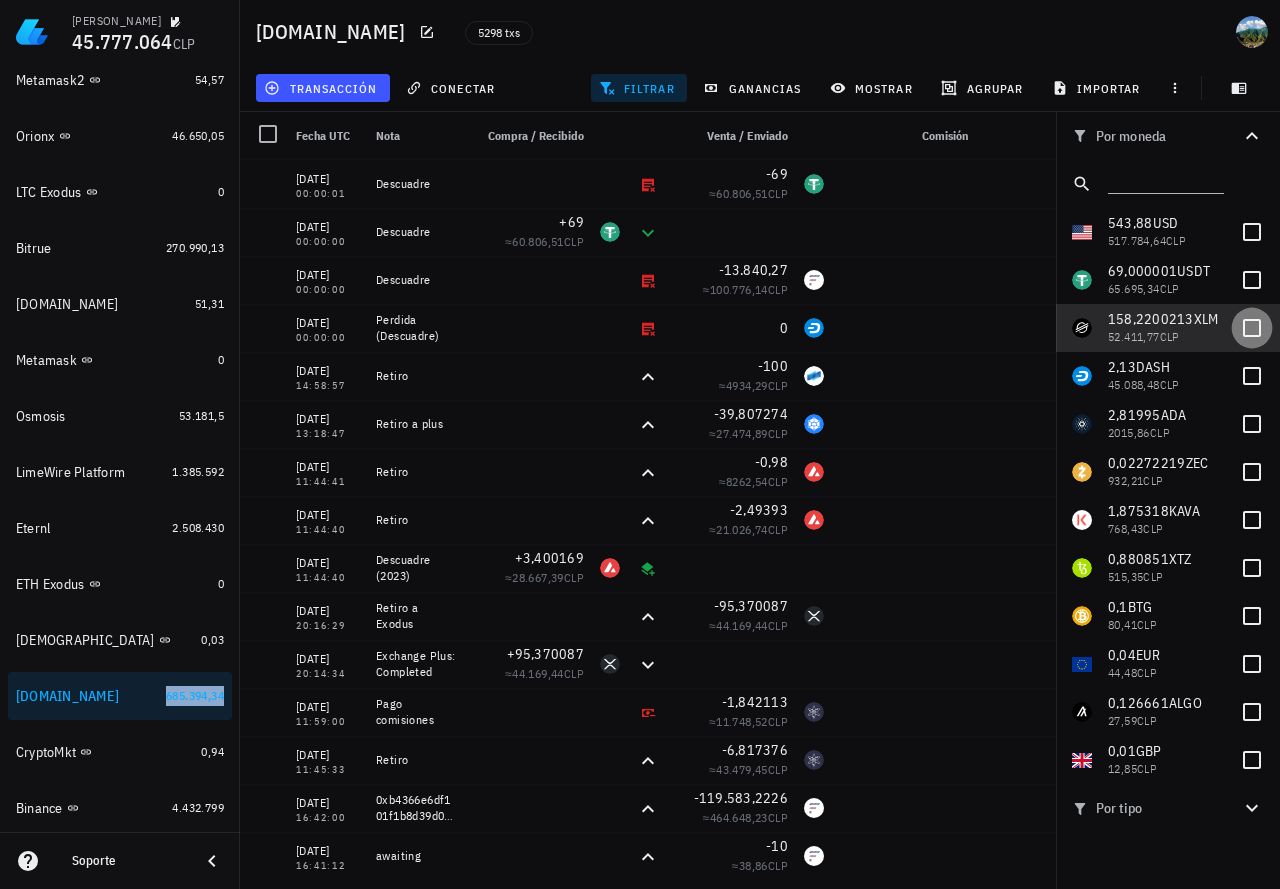 click at bounding box center [1252, 328] 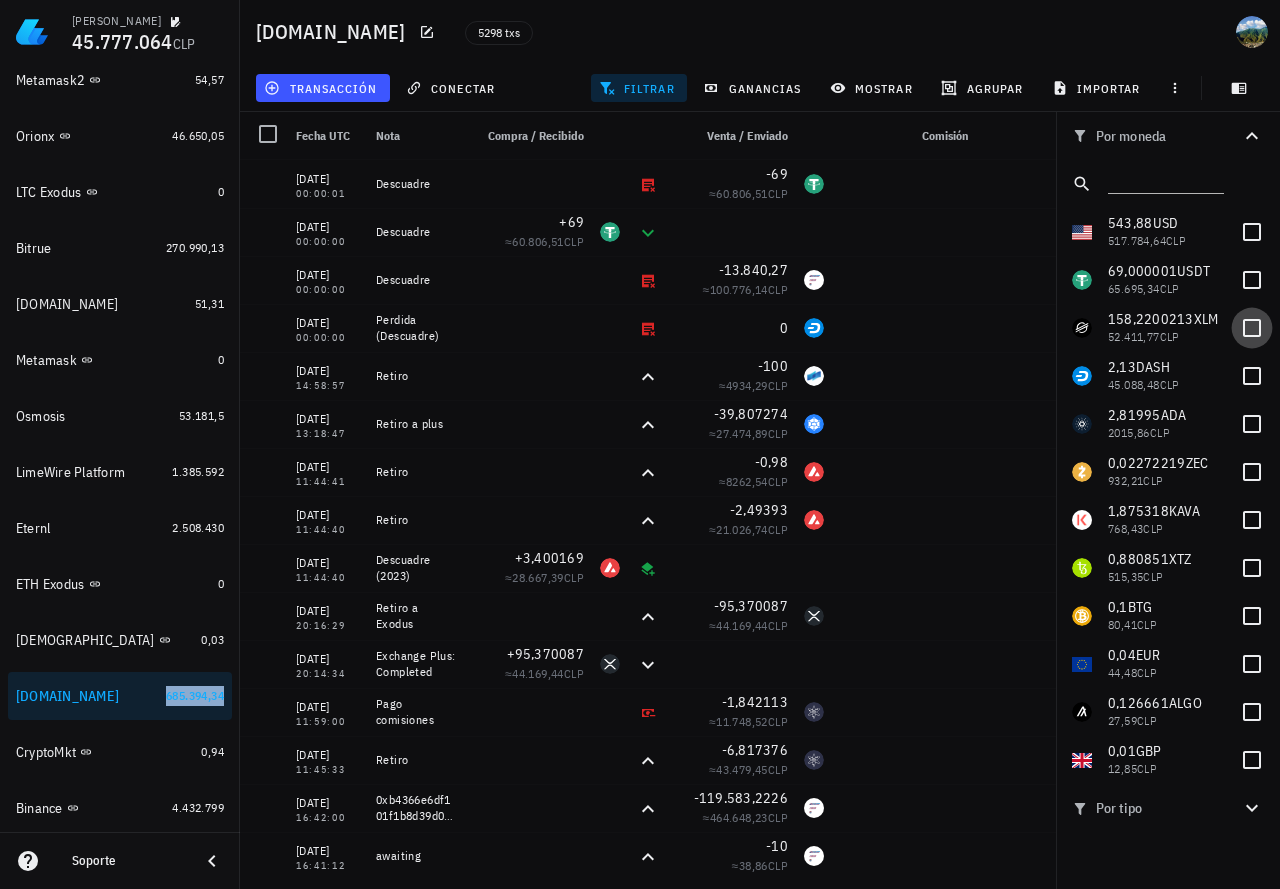 checkbox on "true" 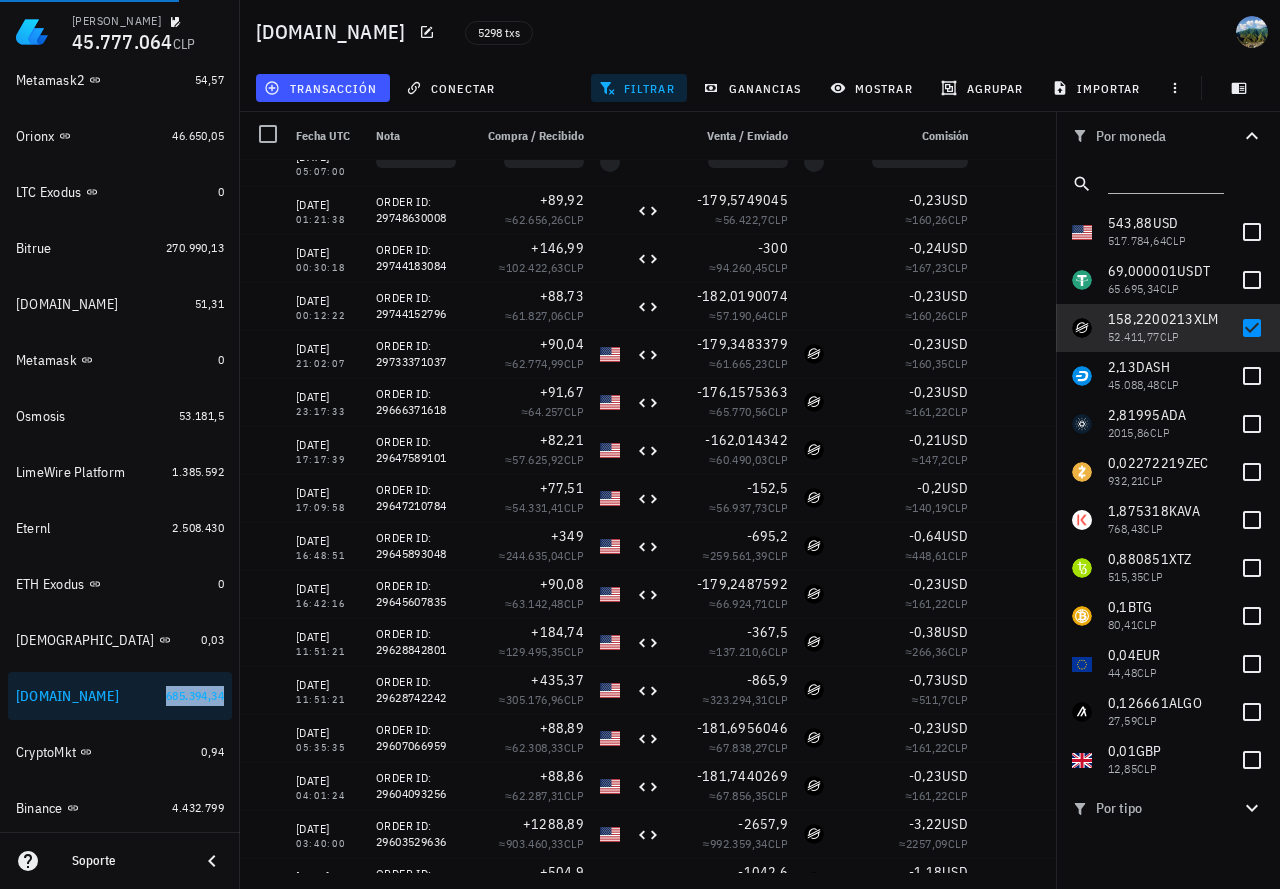 scroll, scrollTop: 0, scrollLeft: 0, axis: both 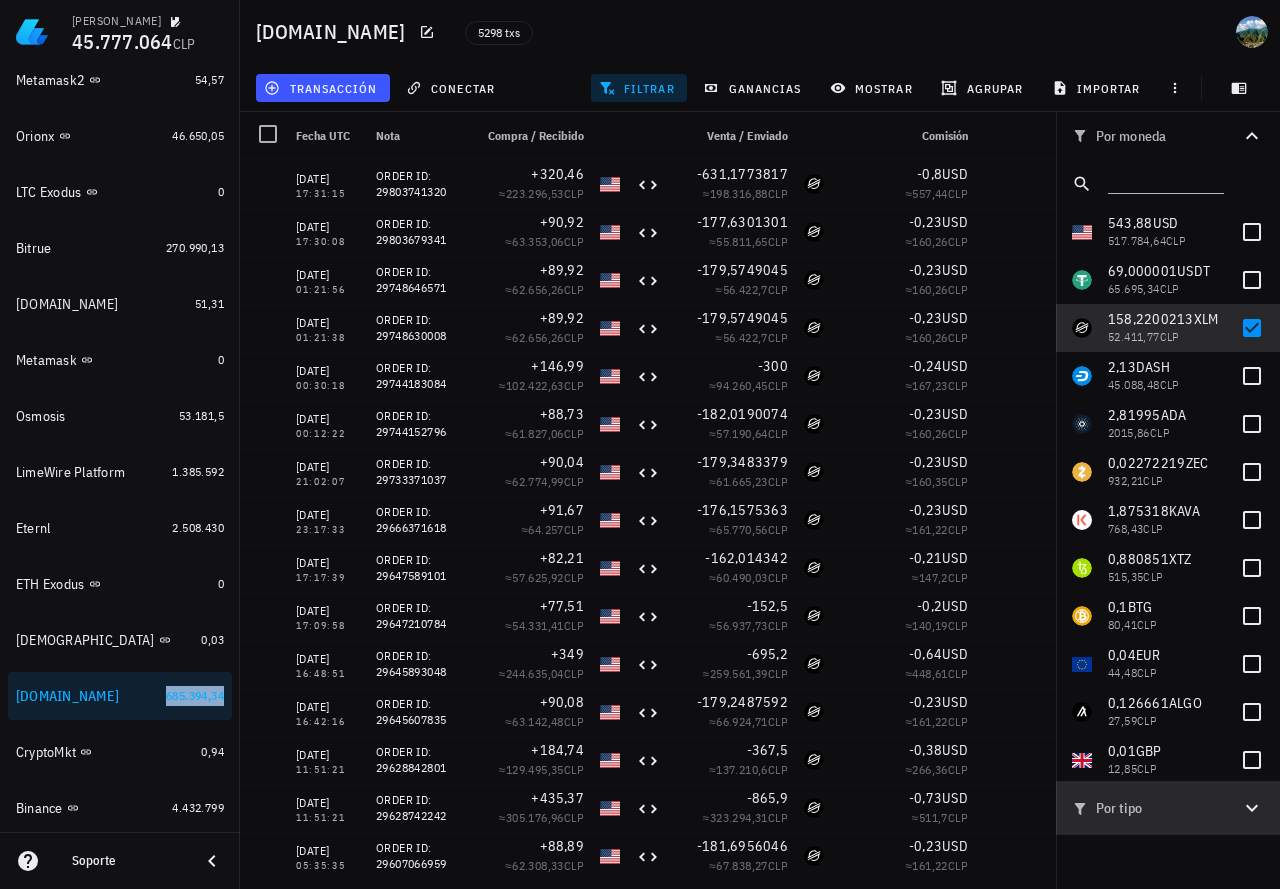 click 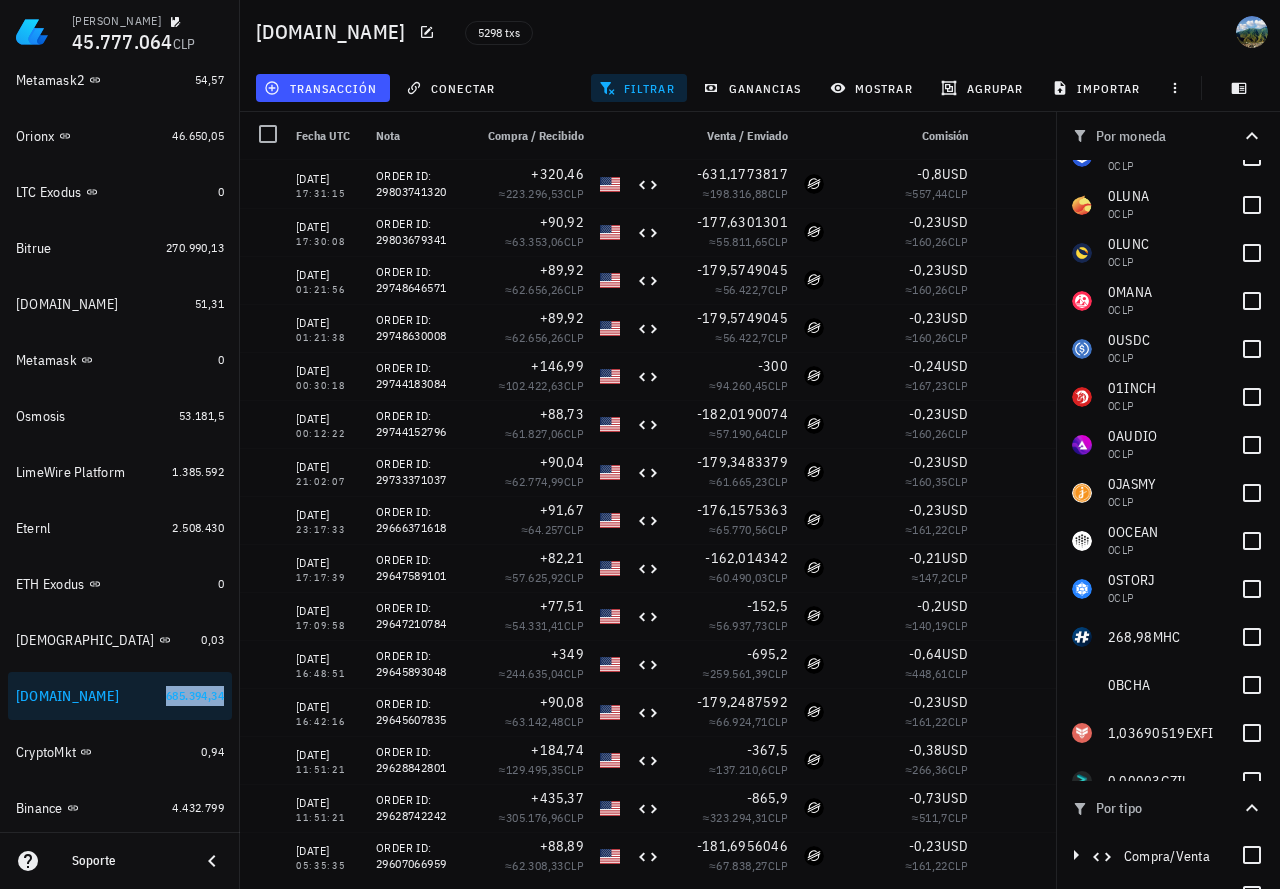 scroll, scrollTop: 2027, scrollLeft: 0, axis: vertical 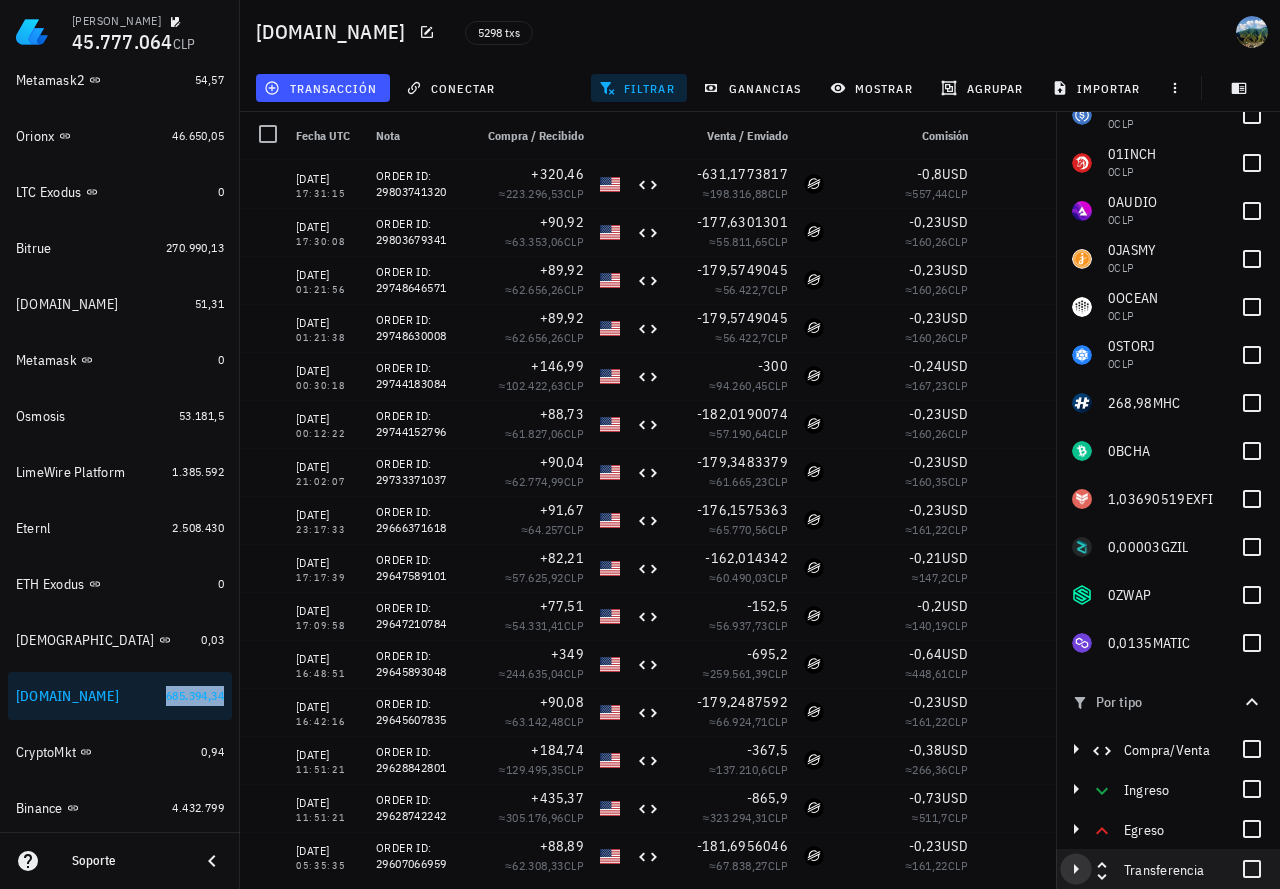 click 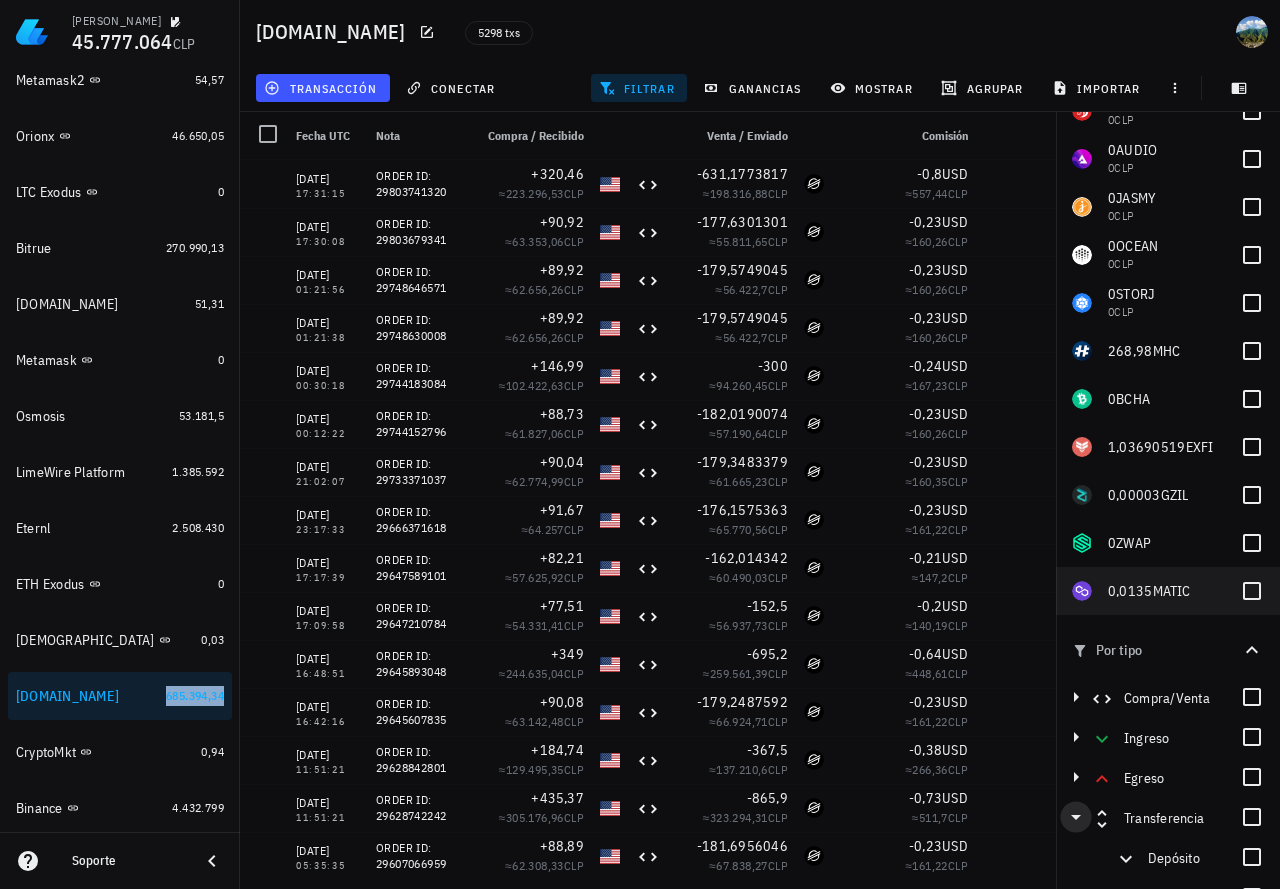 scroll, scrollTop: 186, scrollLeft: 0, axis: vertical 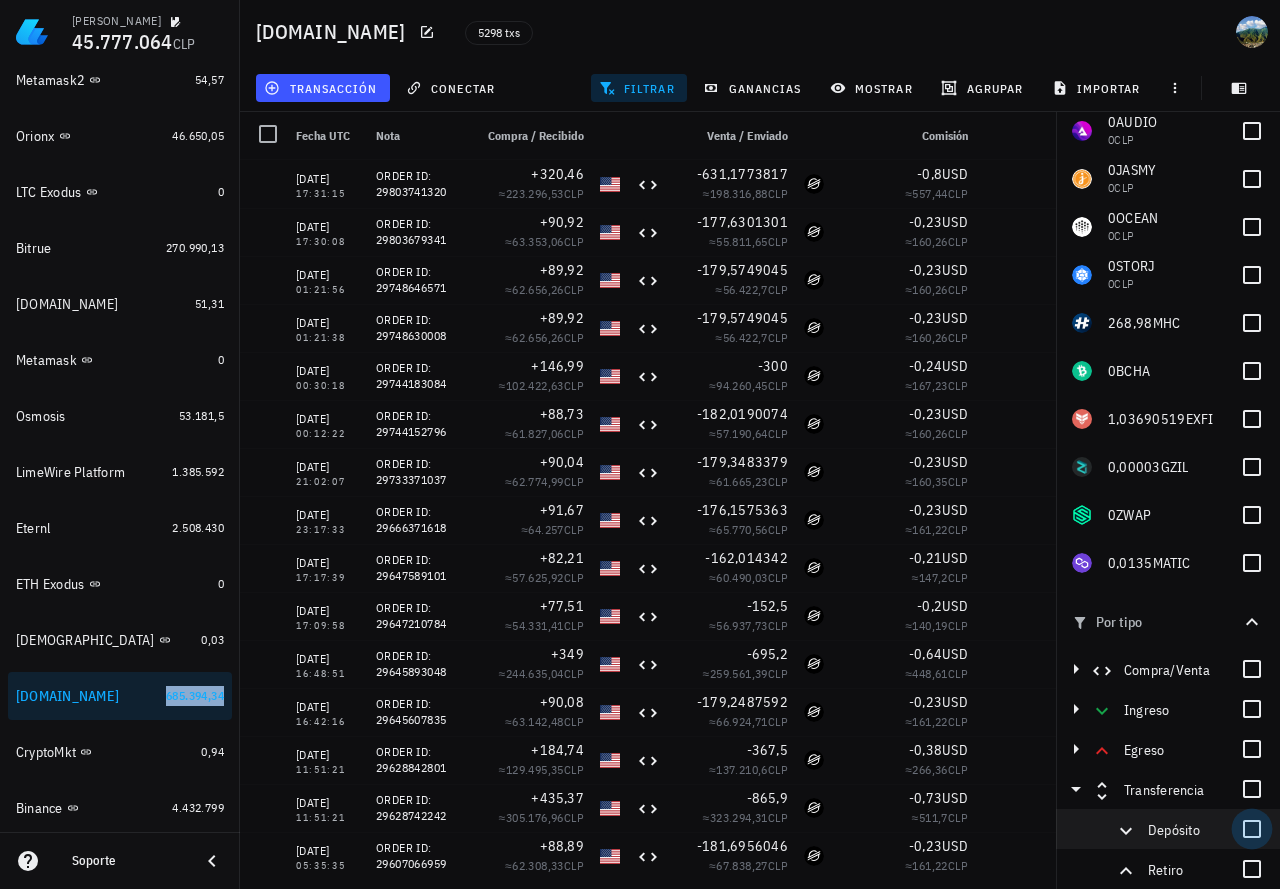 click at bounding box center (1252, 829) 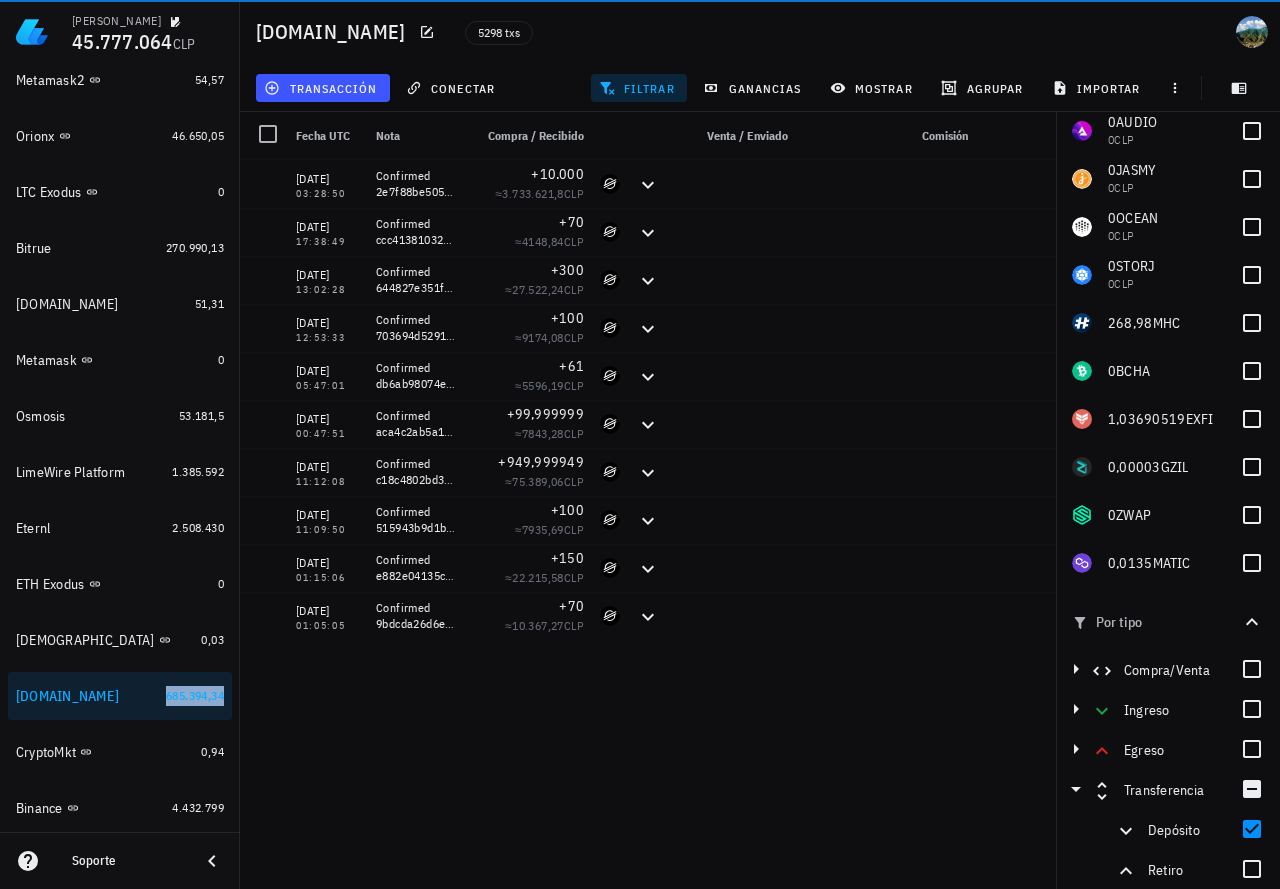 click 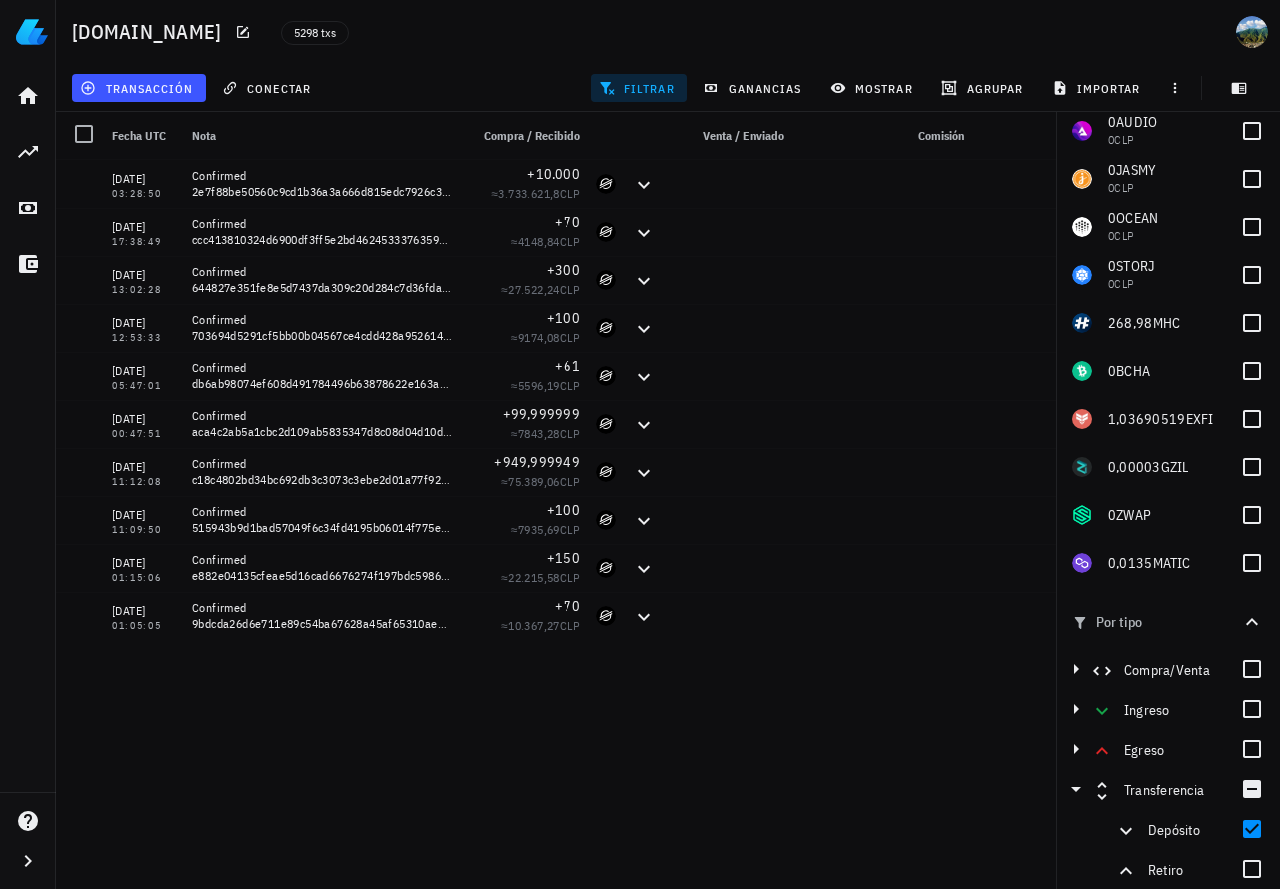 scroll, scrollTop: 0, scrollLeft: 0, axis: both 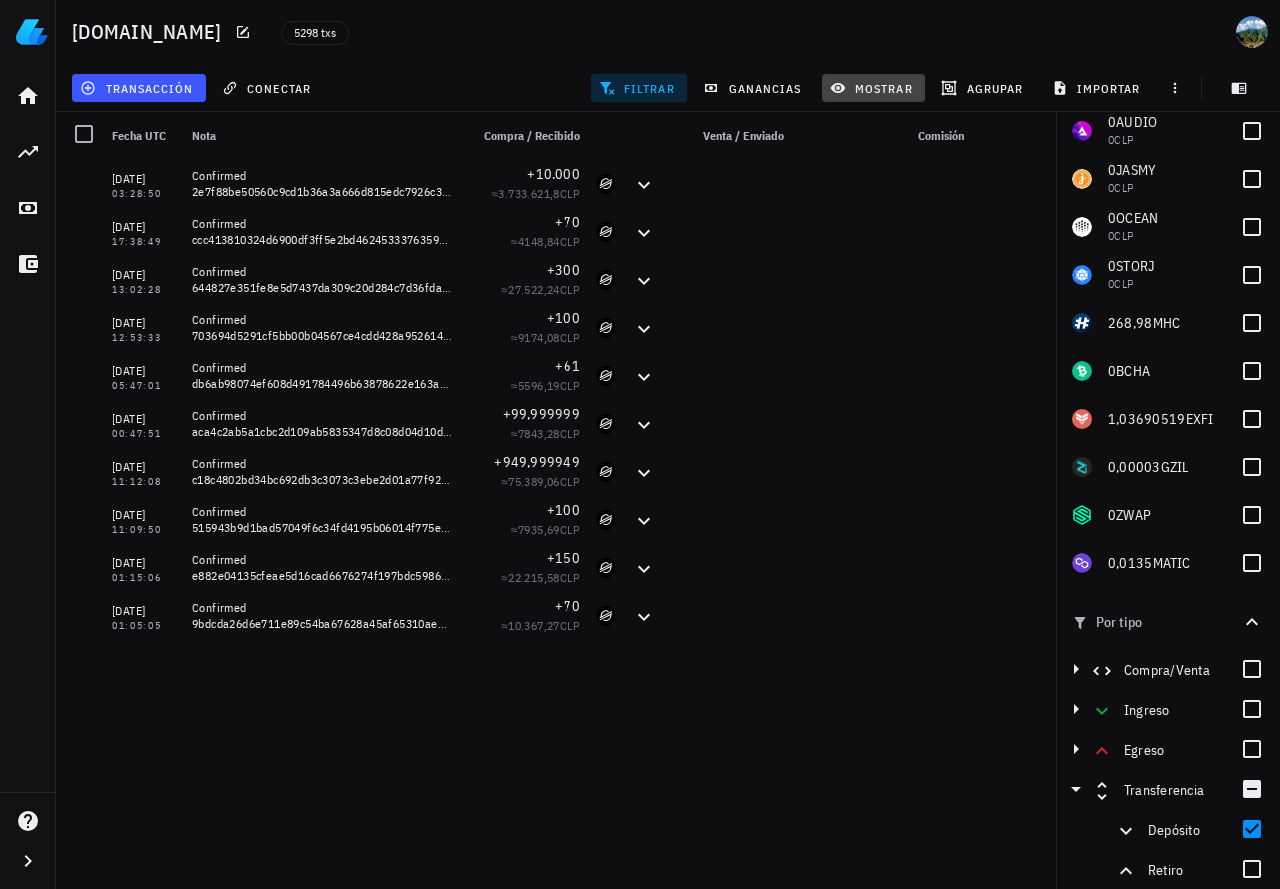 click on "mostrar" at bounding box center [873, 88] 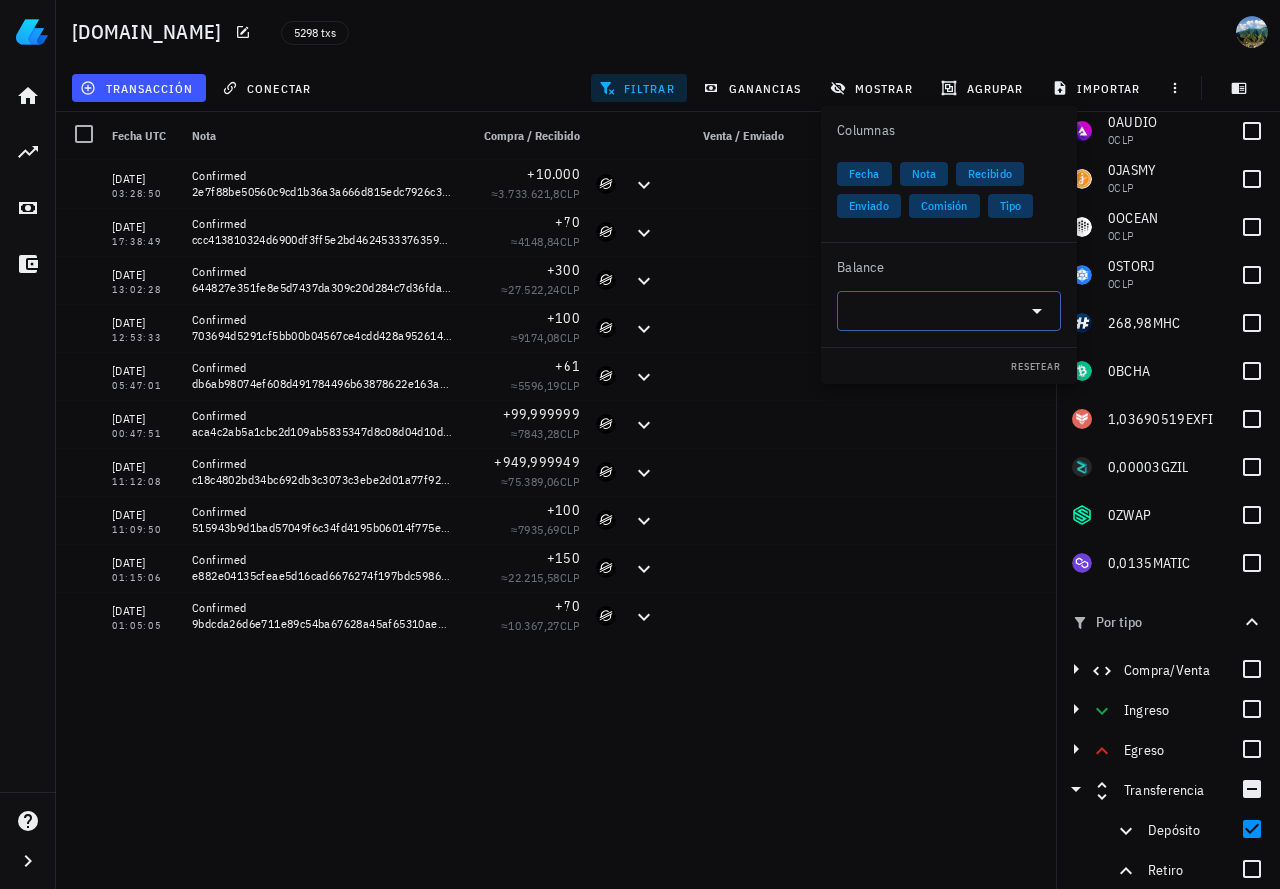 click at bounding box center (933, 311) 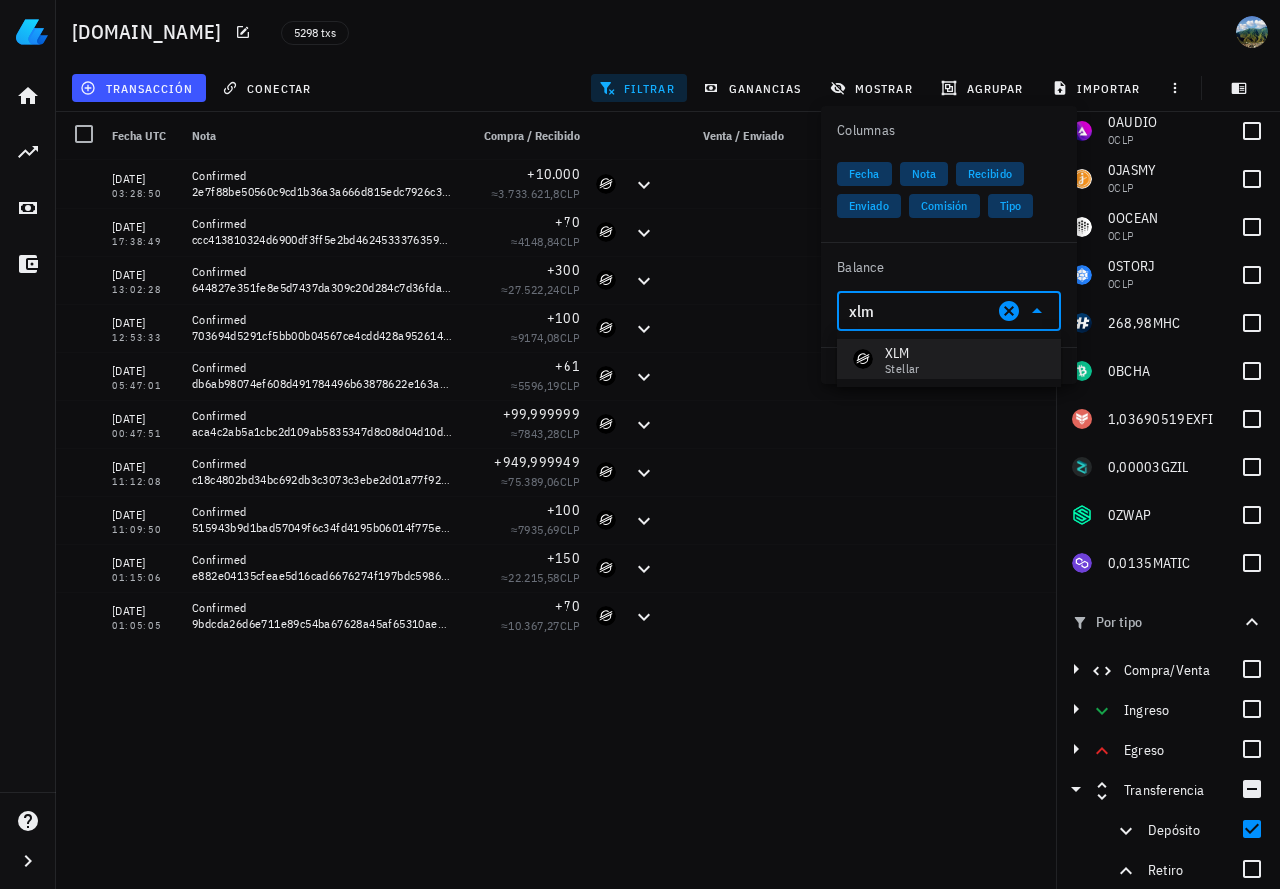 click on "XLM   Stellar" at bounding box center (949, 359) 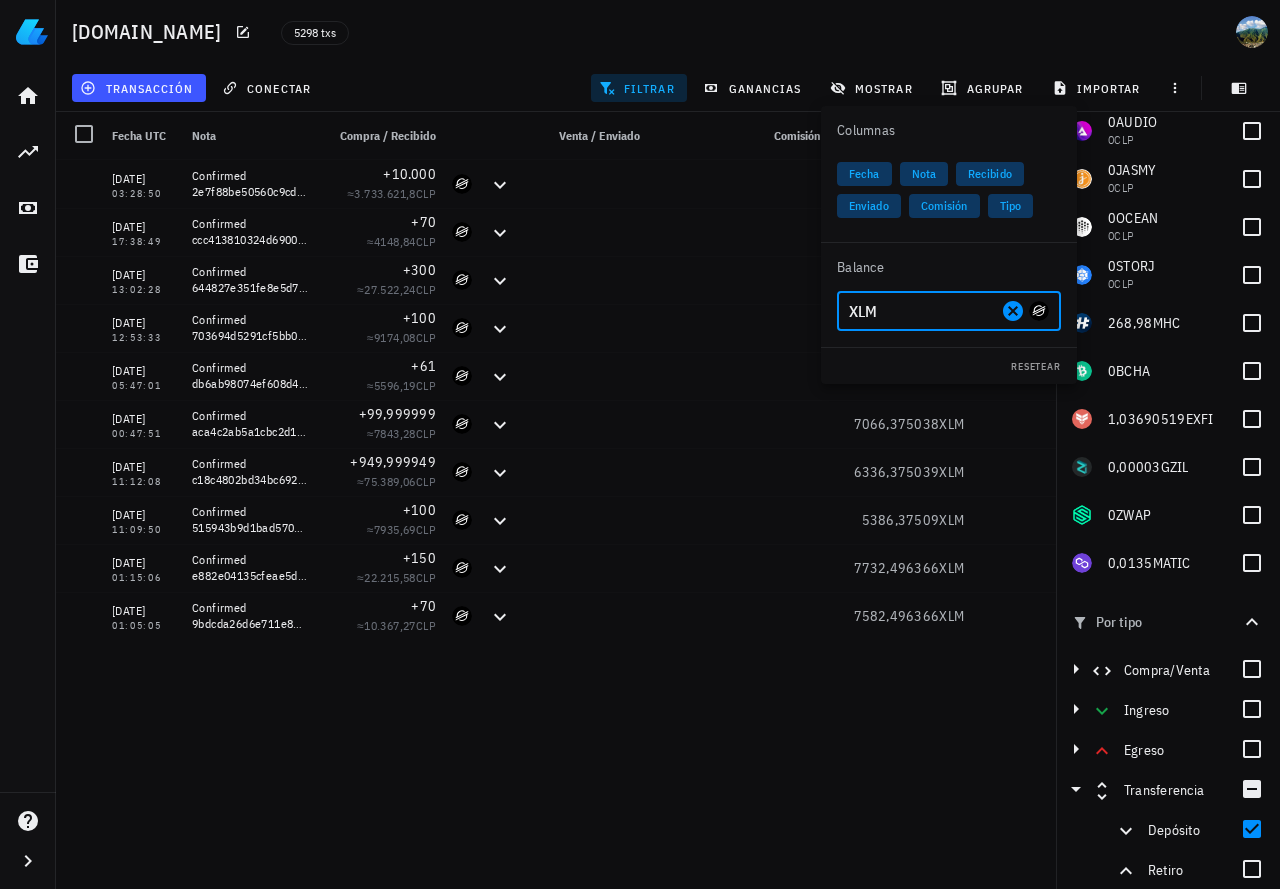 type on "XLM" 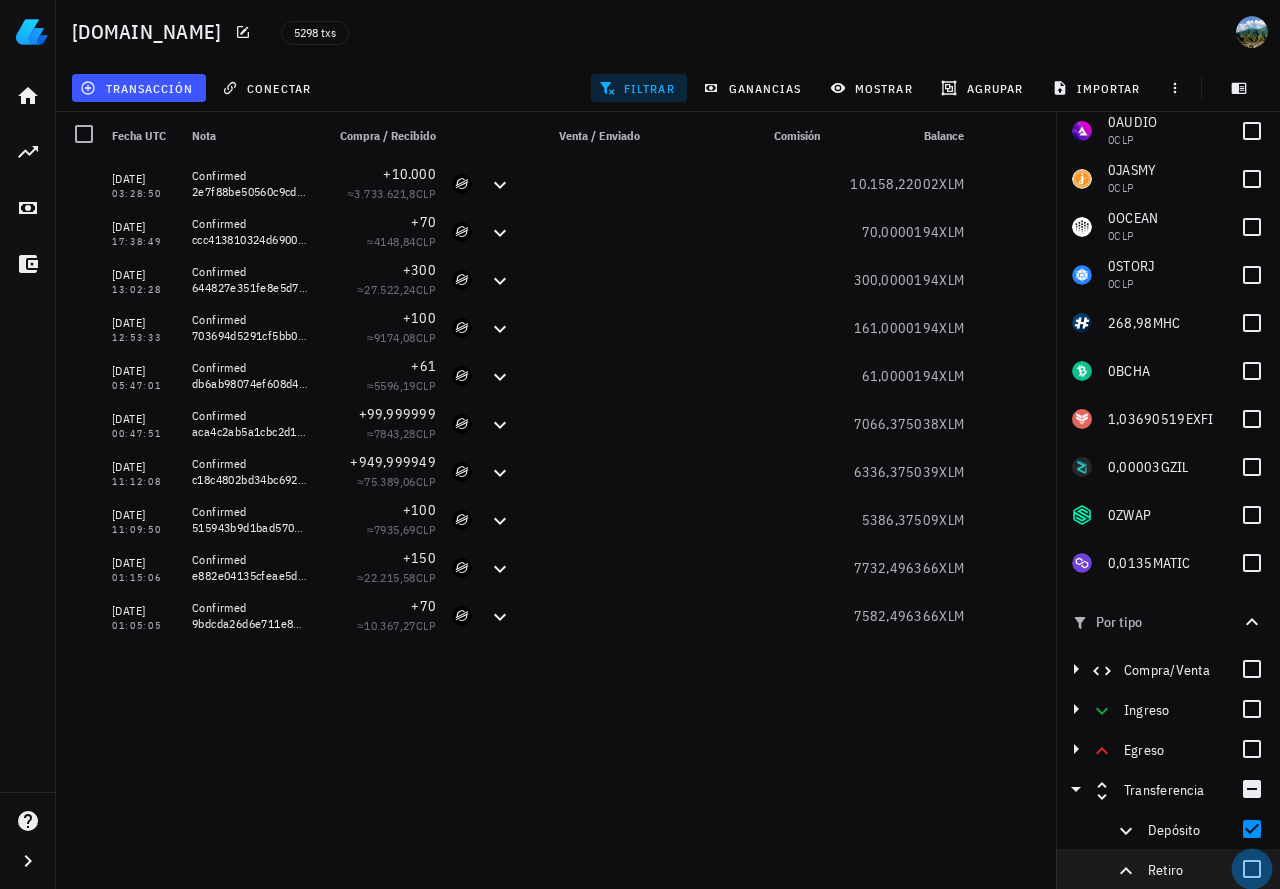 click at bounding box center (1252, 869) 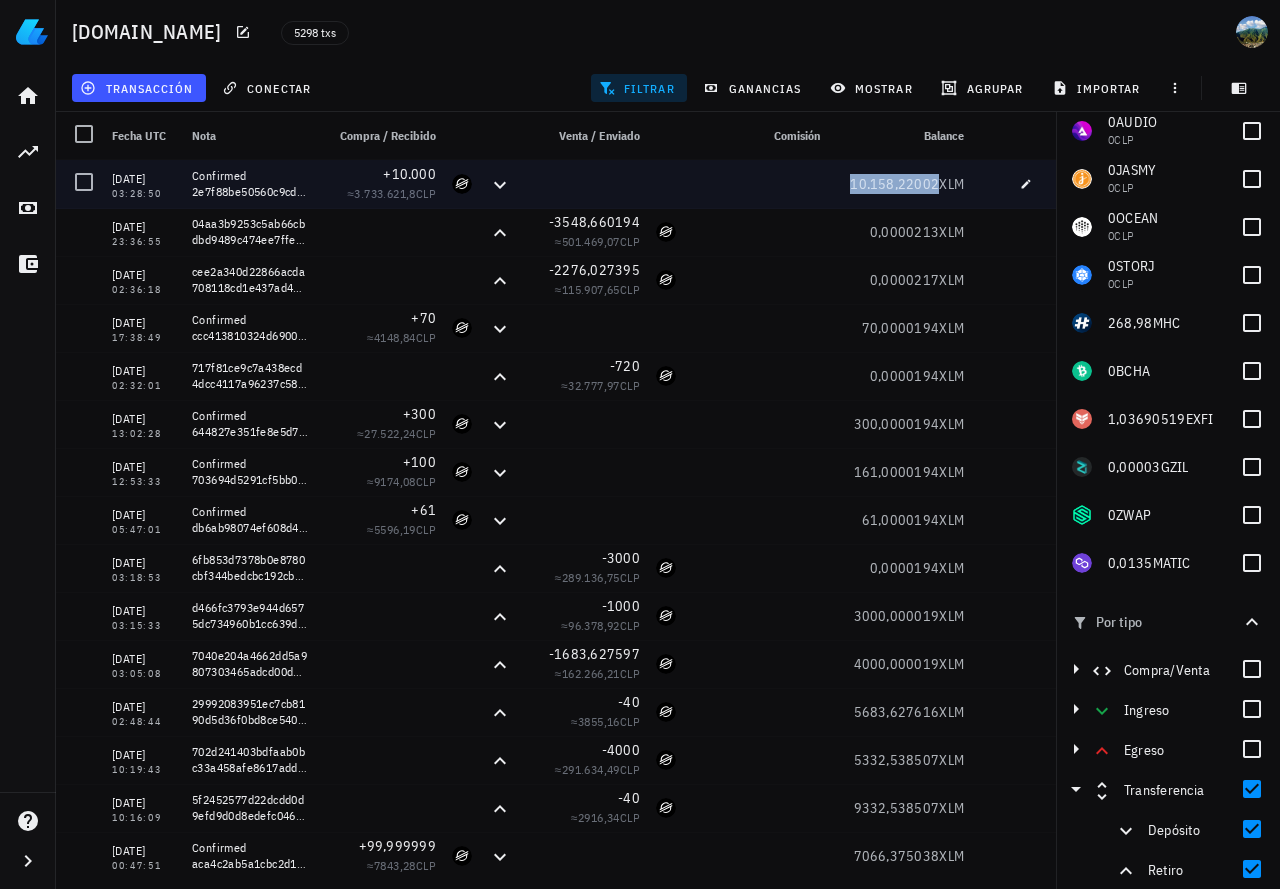click on "10.158,22002" at bounding box center [894, 184] 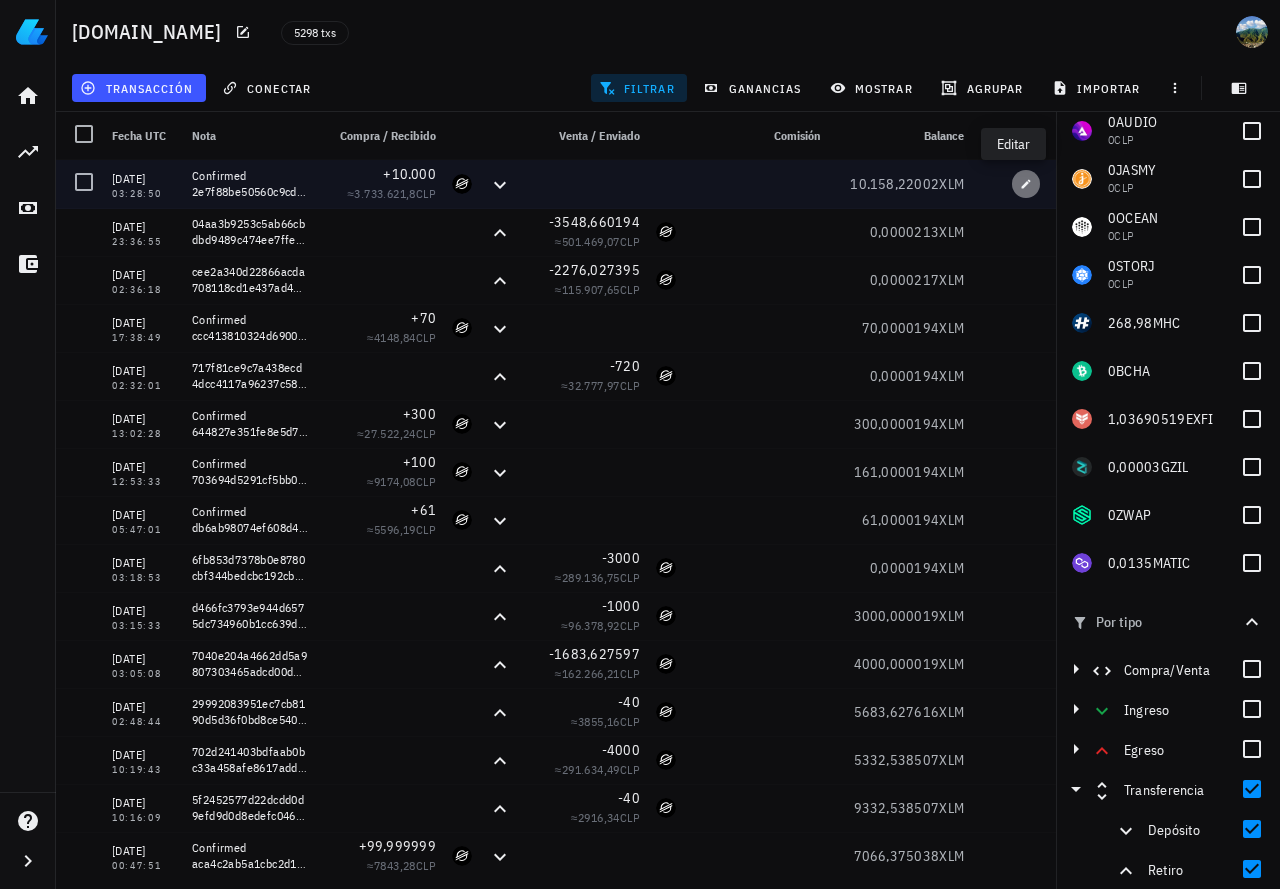 click at bounding box center [1026, 184] 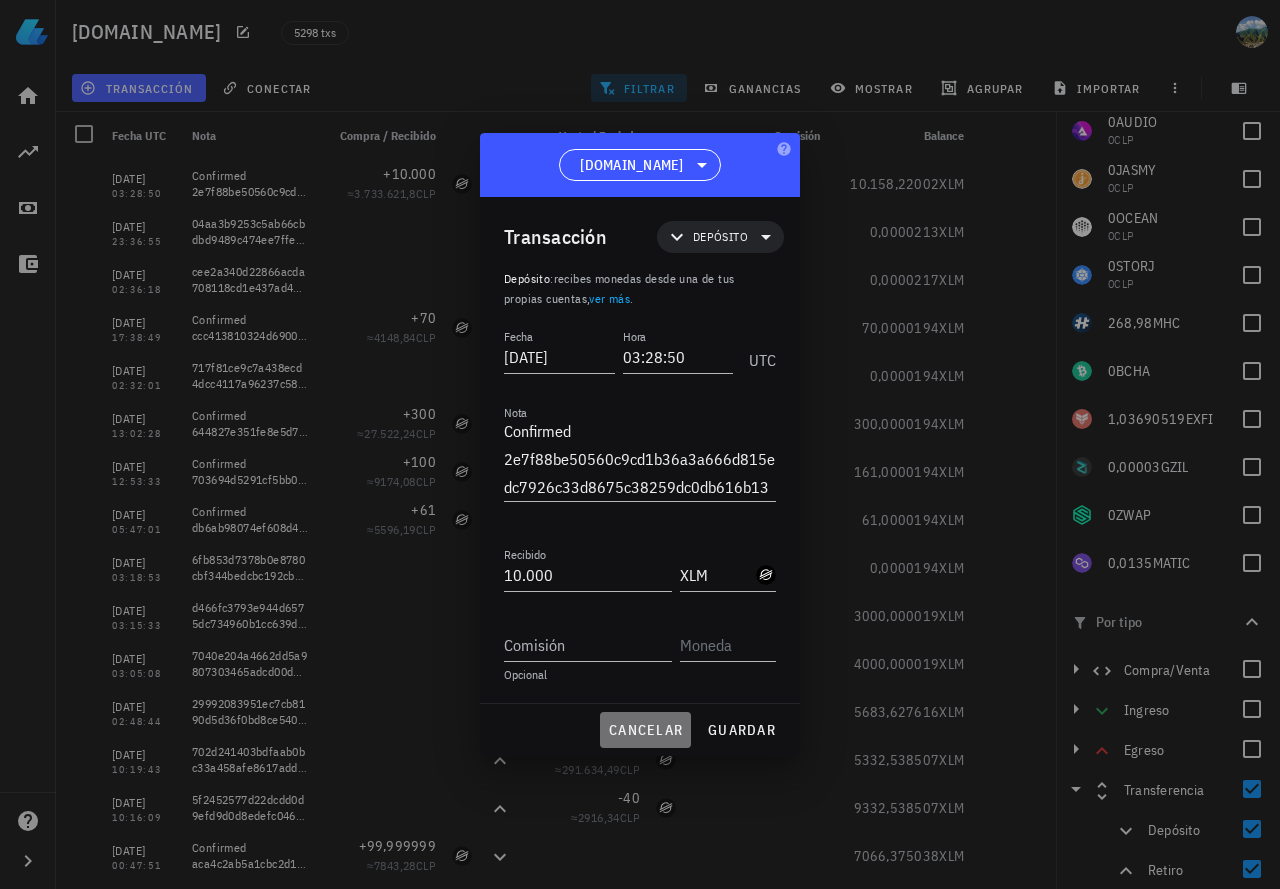 click on "cancelar" at bounding box center [645, 730] 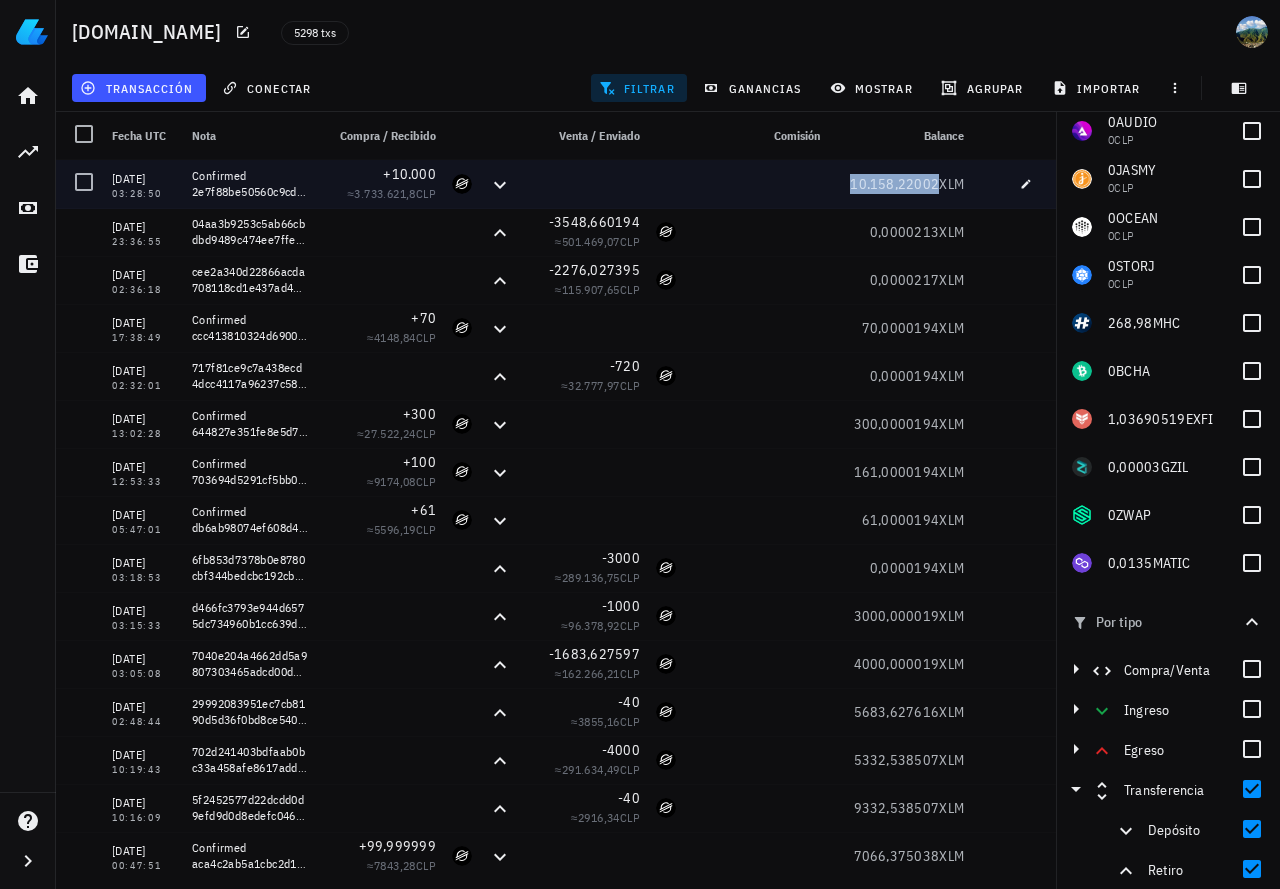 click on "10.158,22002" at bounding box center [894, 184] 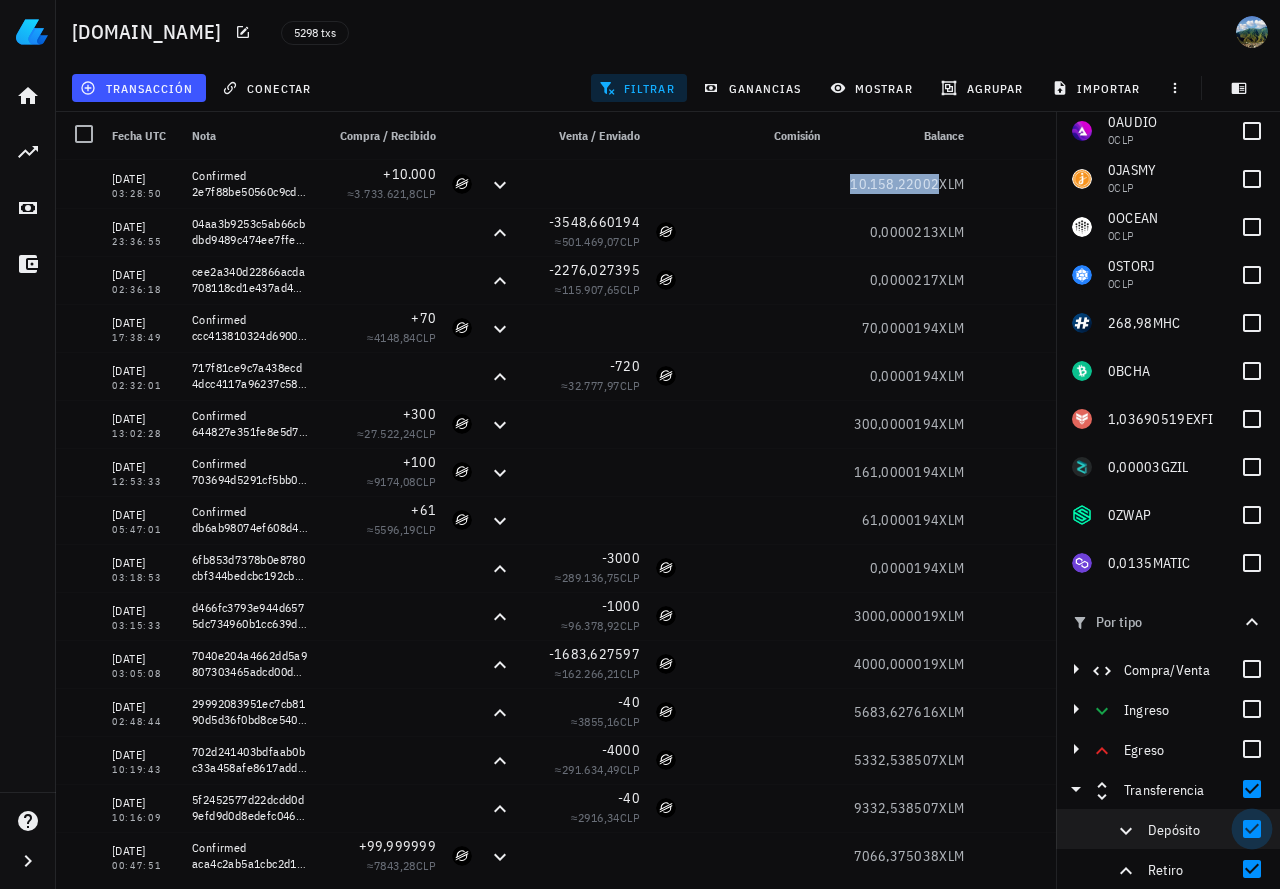 click at bounding box center (1252, 829) 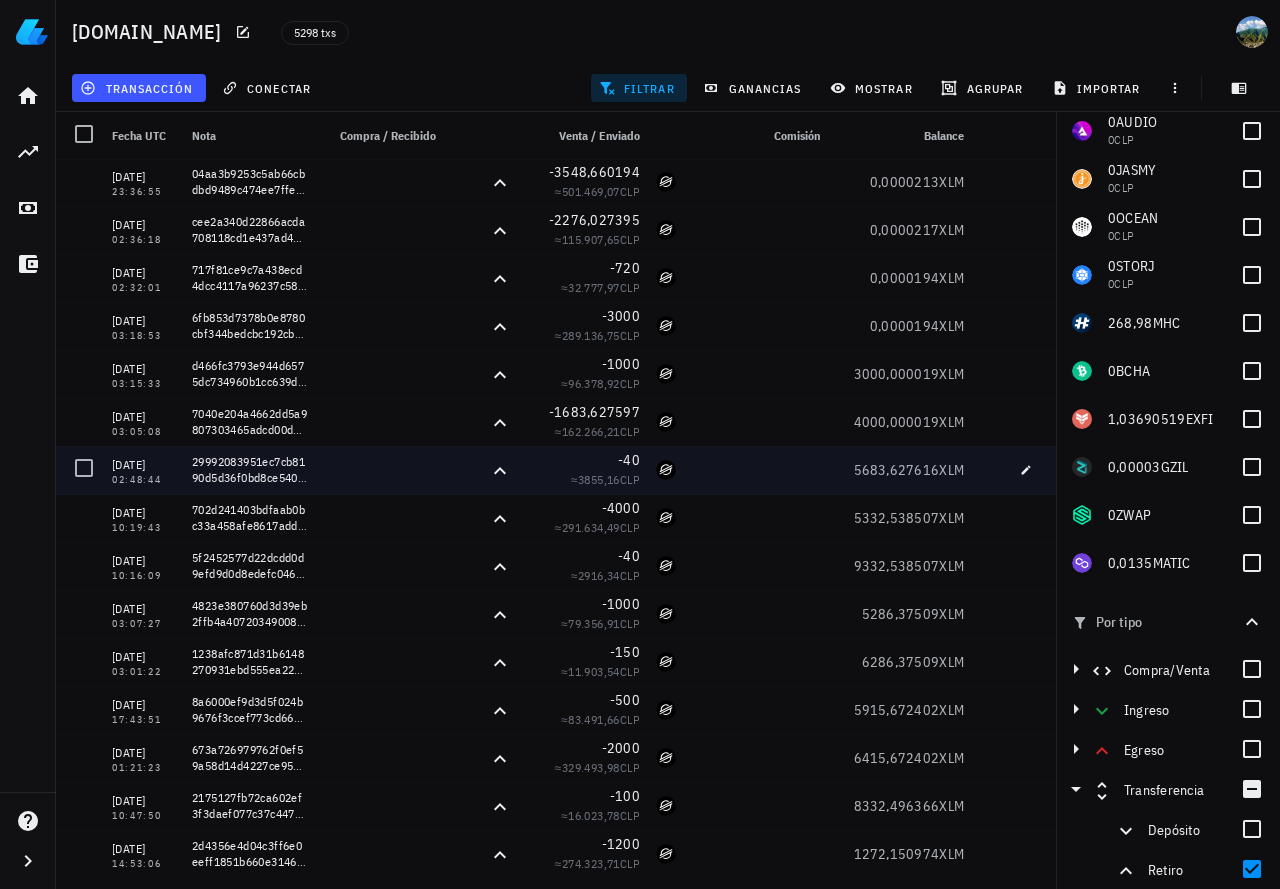 scroll, scrollTop: 0, scrollLeft: 0, axis: both 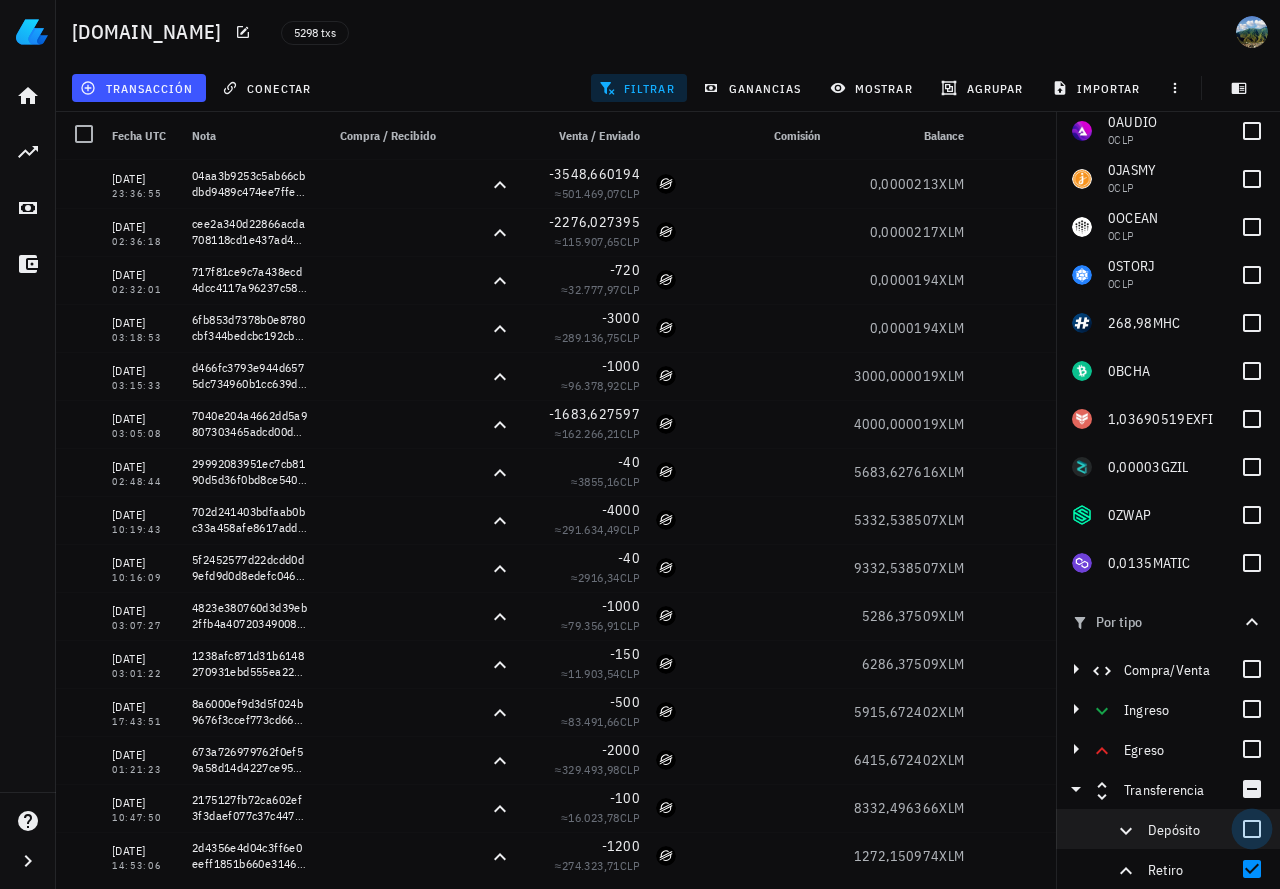 click at bounding box center [1252, 829] 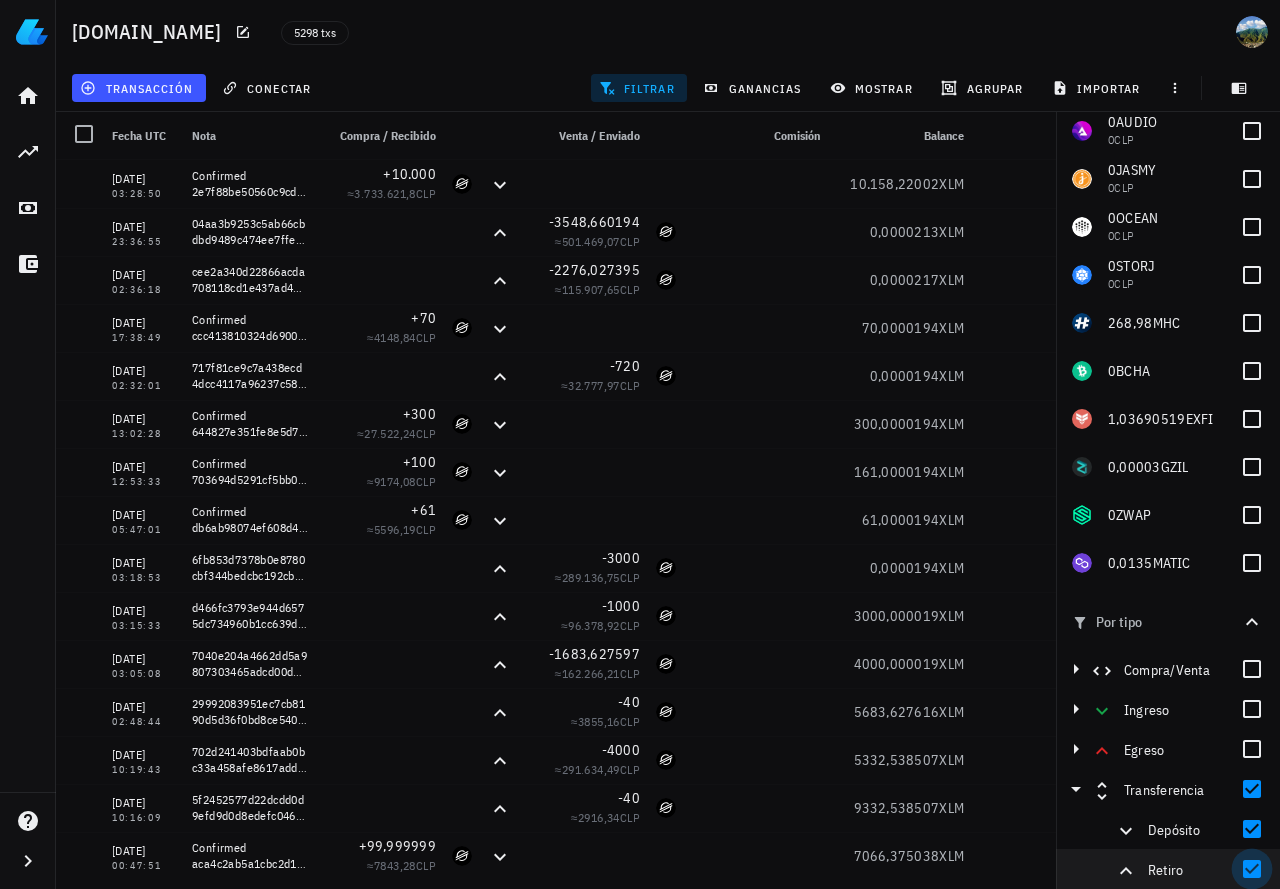click at bounding box center [1252, 869] 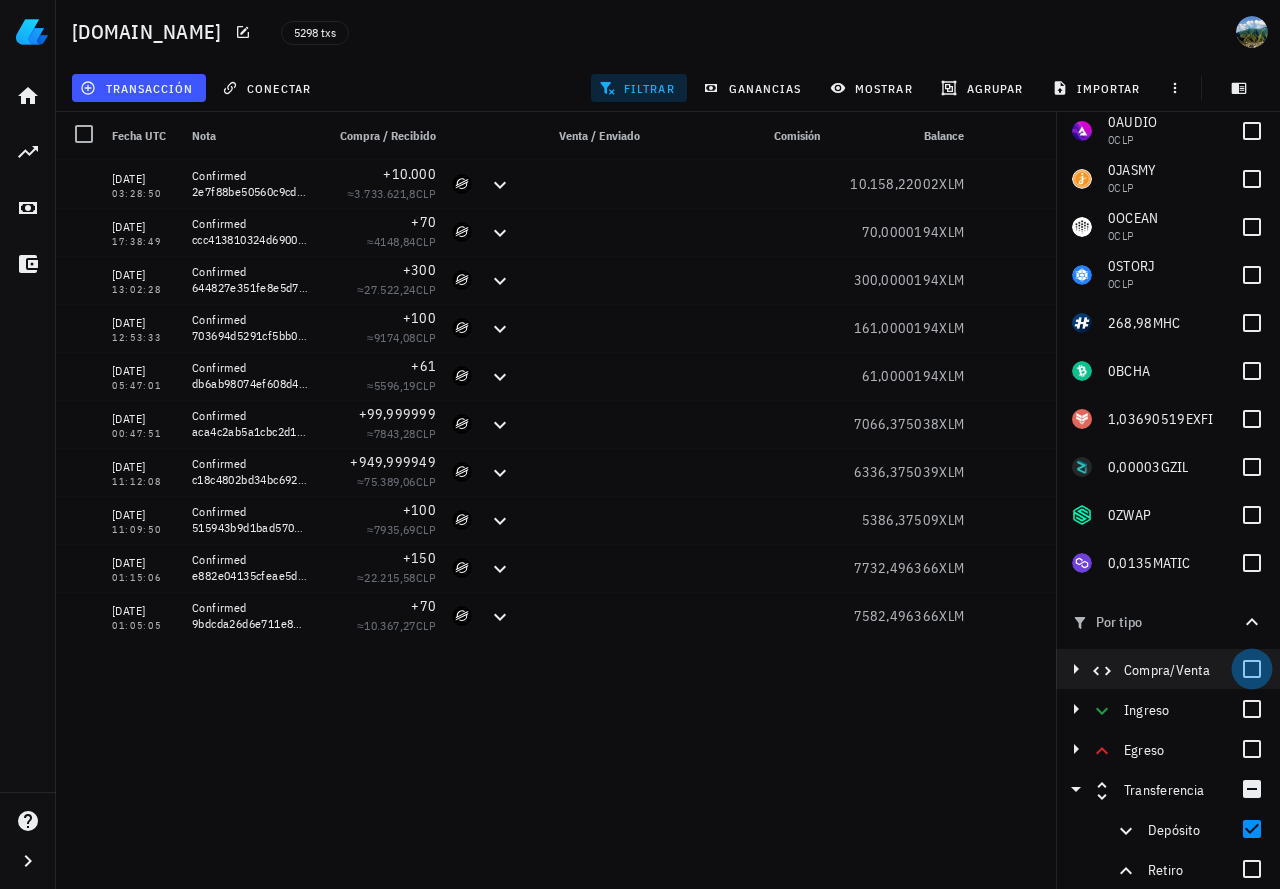 click at bounding box center [1252, 669] 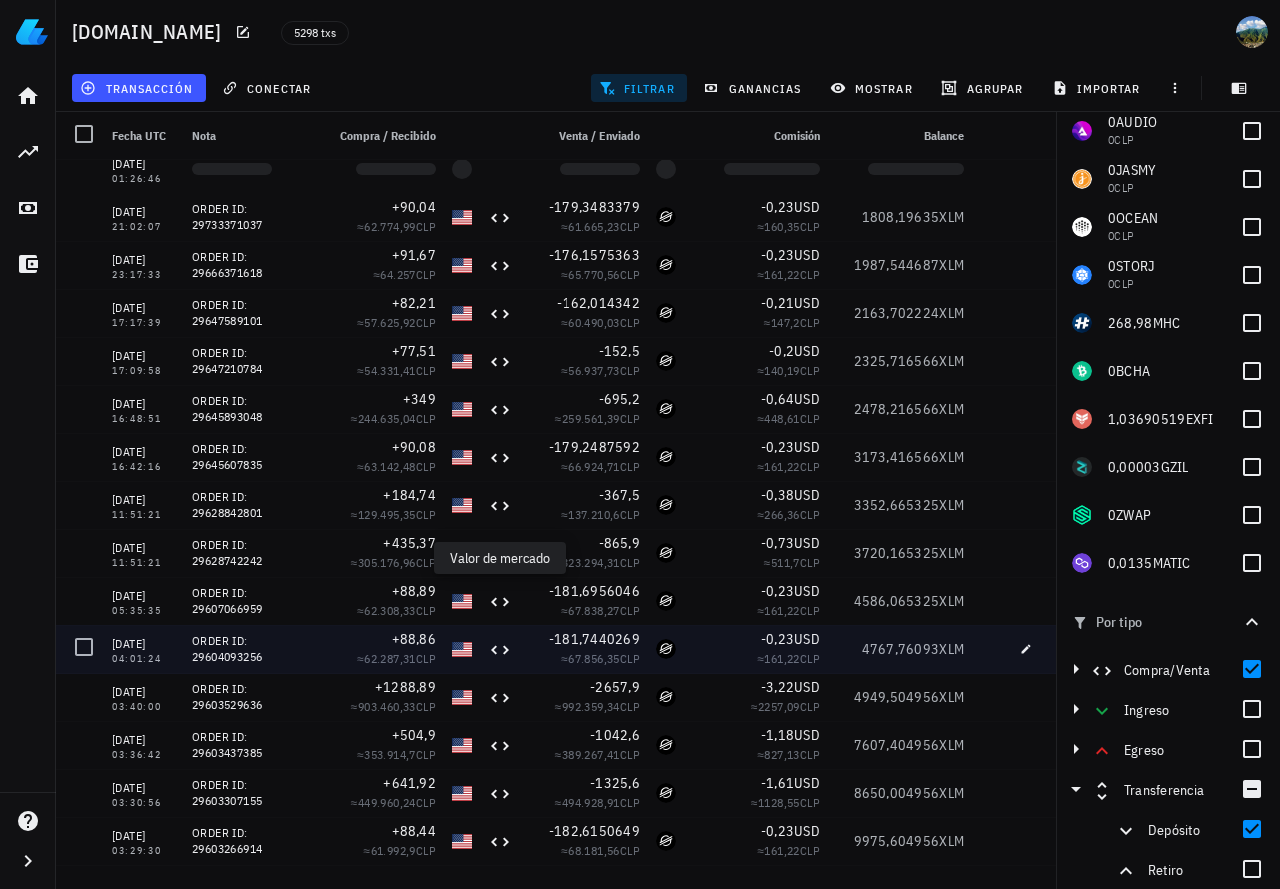 scroll, scrollTop: 0, scrollLeft: 0, axis: both 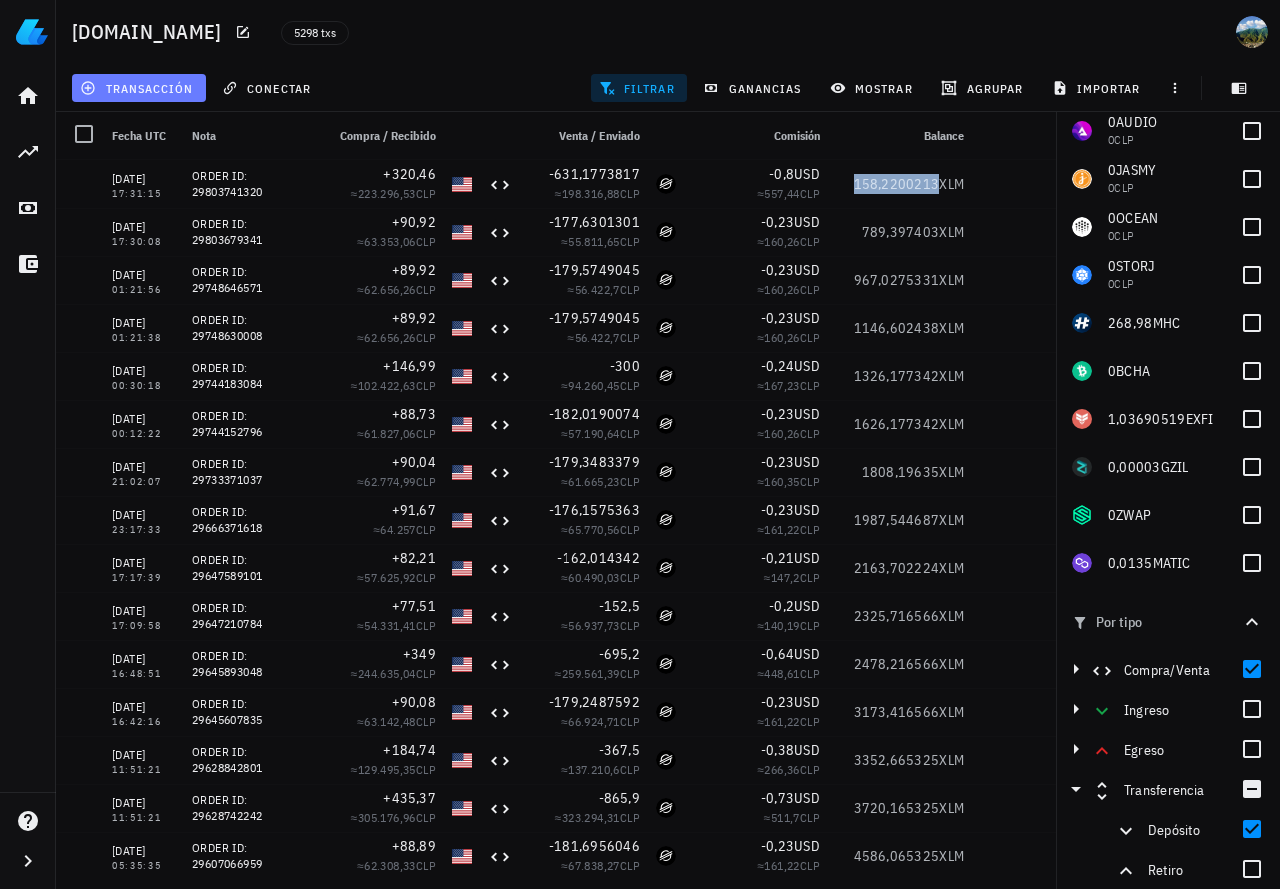 click on "transacción" at bounding box center [139, 88] 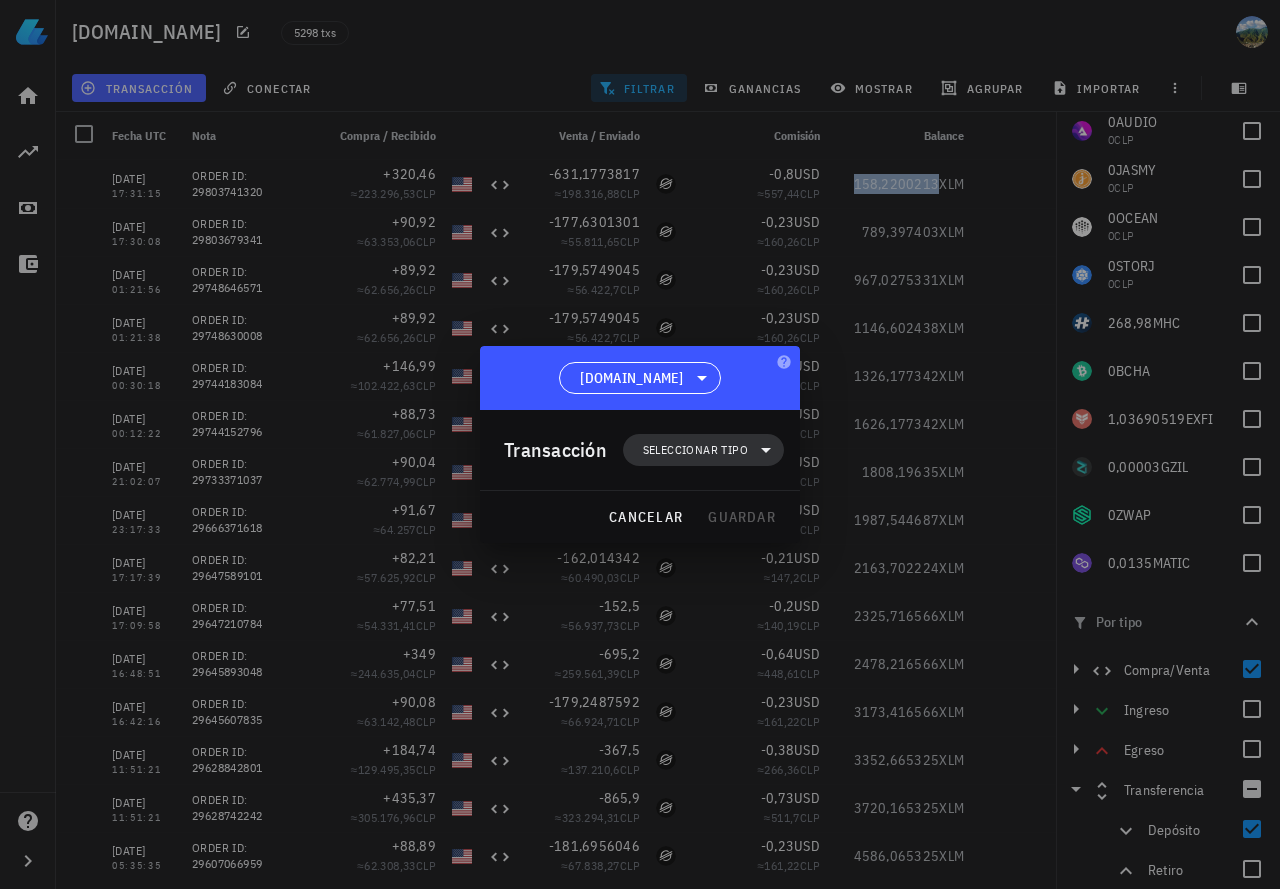 click on "Seleccionar tipo" at bounding box center [695, 450] 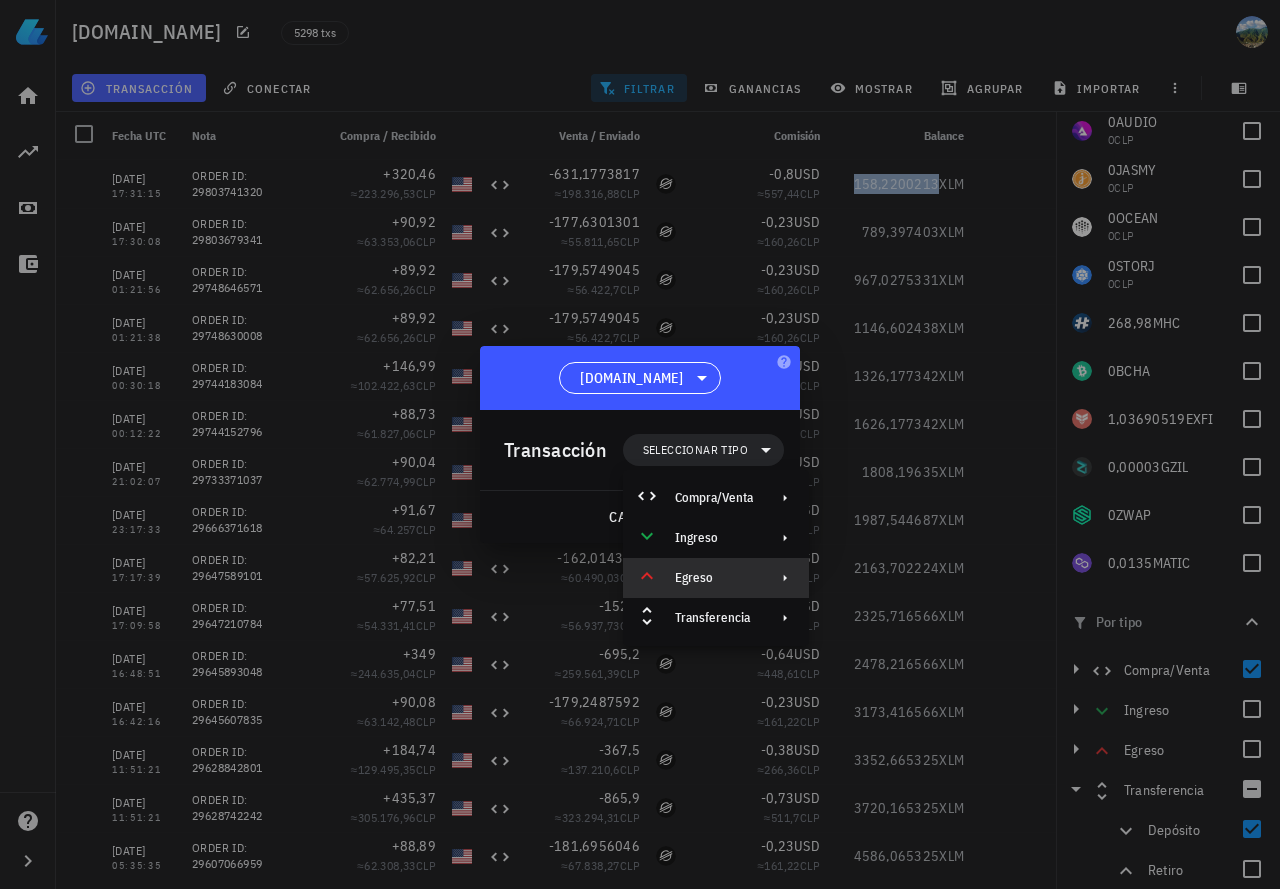 click on "Egreso" at bounding box center (714, 578) 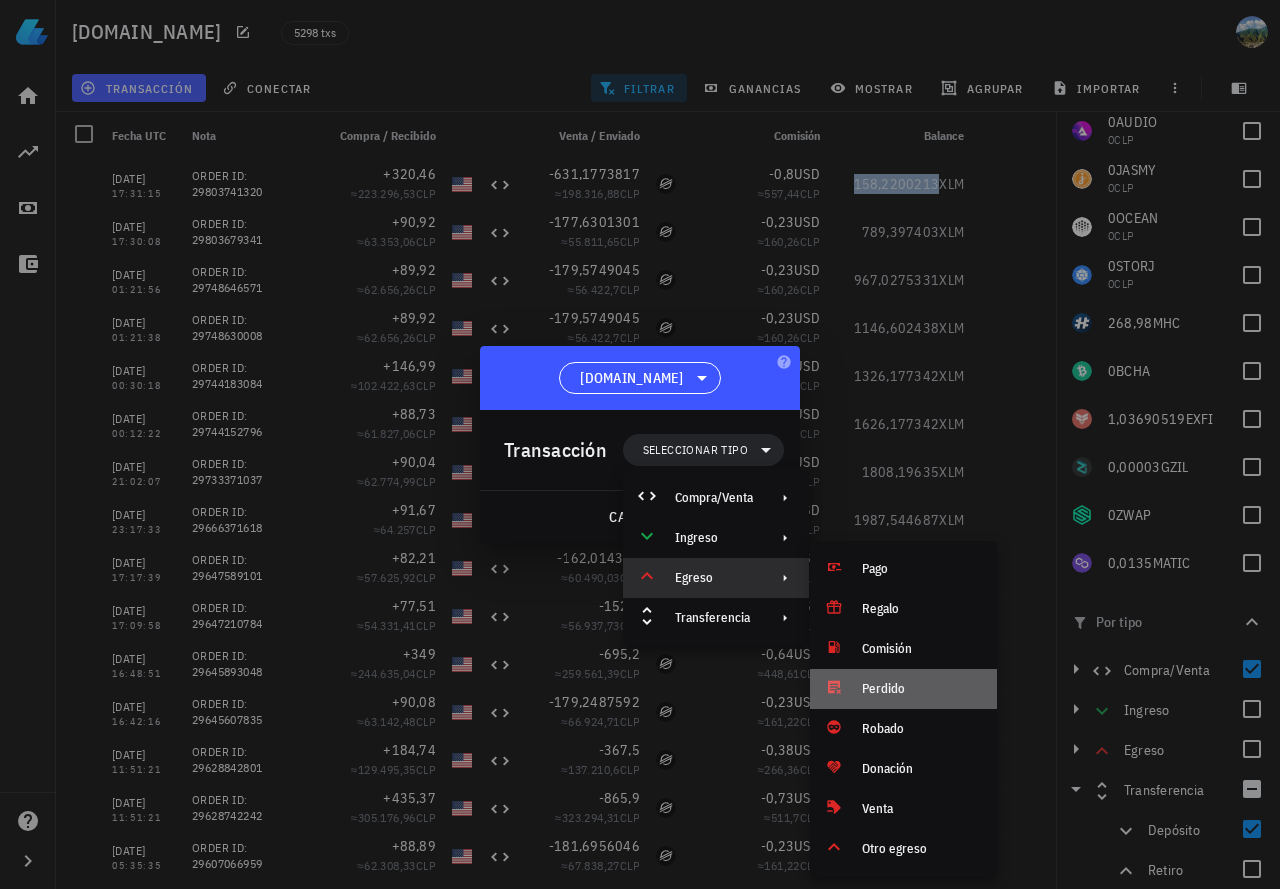 click on "Perdido" at bounding box center (903, 689) 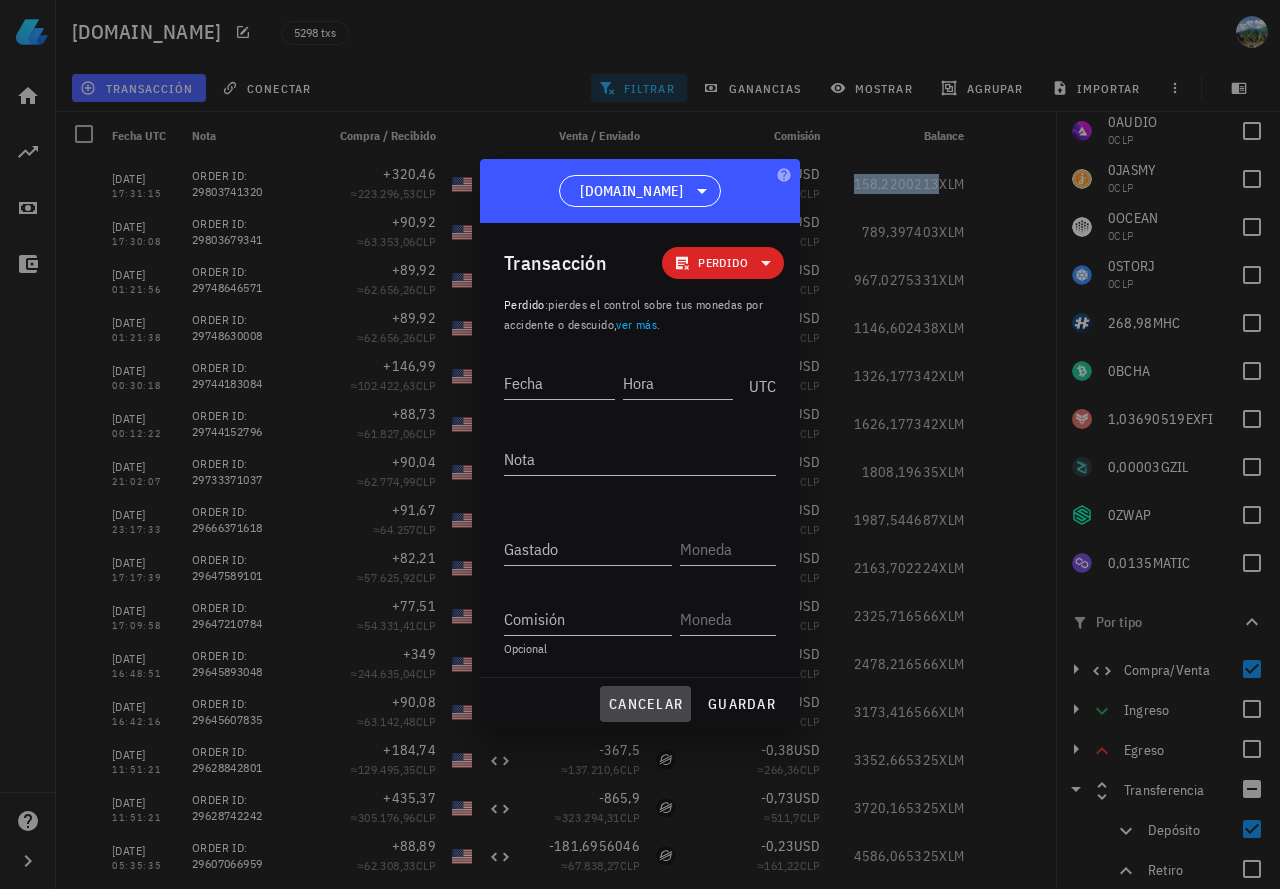 click on "cancelar" at bounding box center [645, 704] 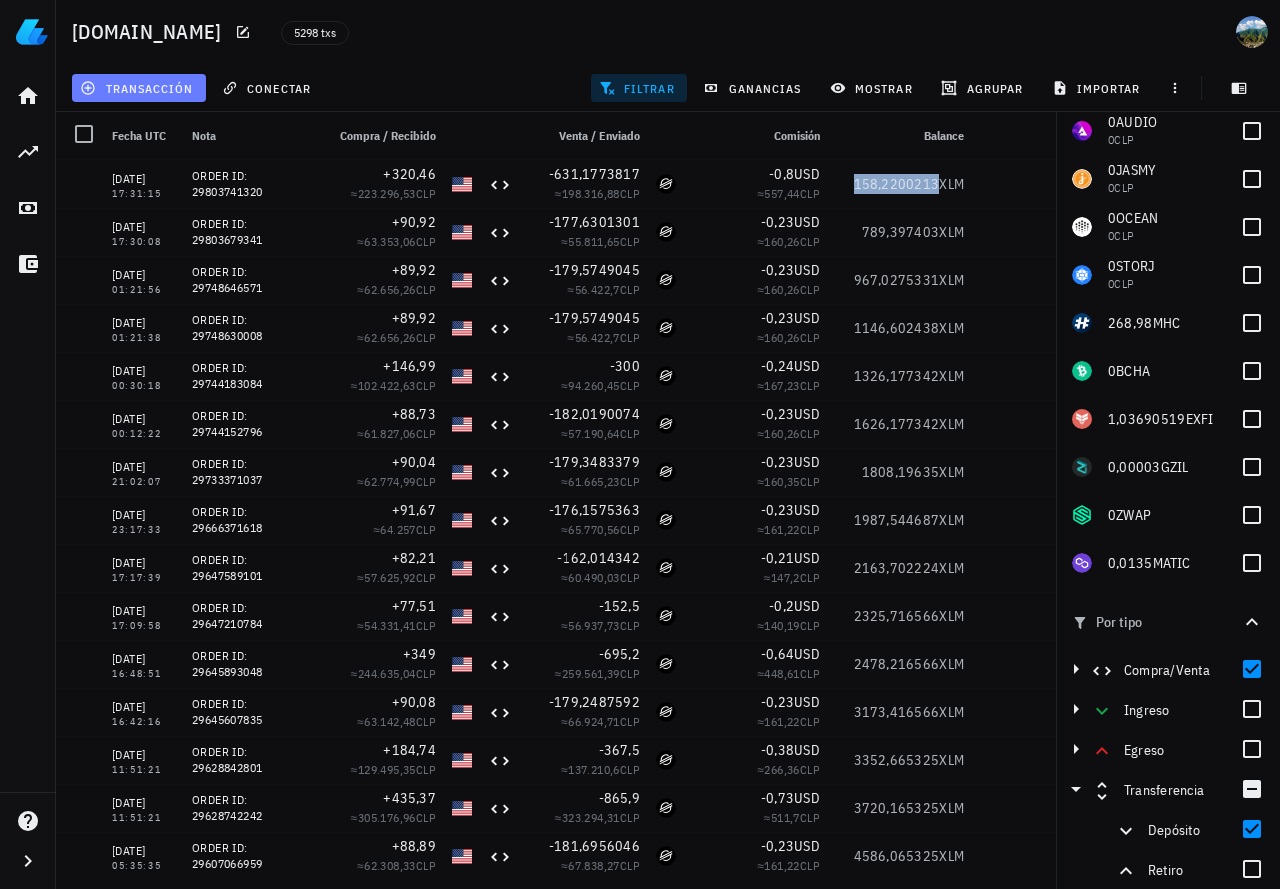 click on "transacción" at bounding box center (139, 88) 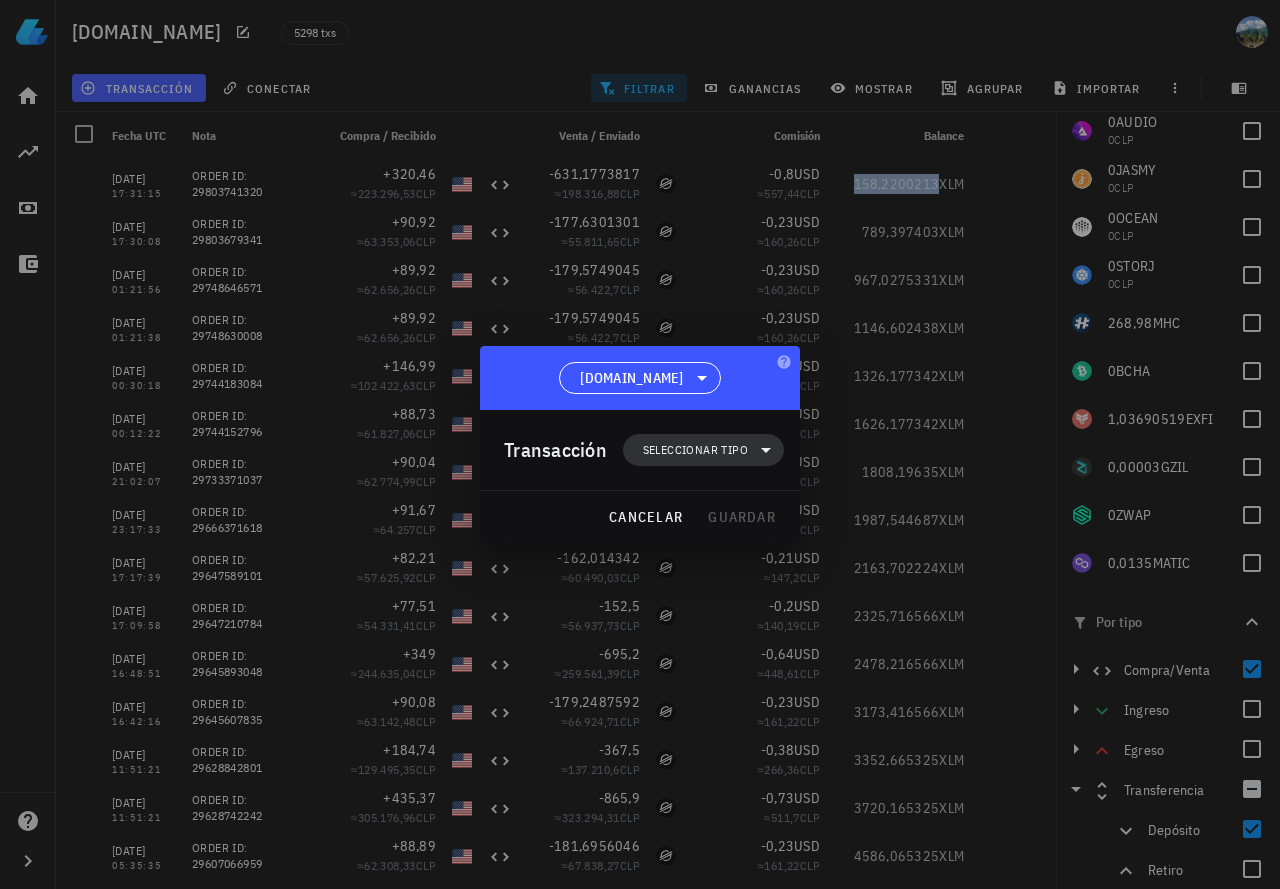 click on "Seleccionar tipo" at bounding box center (695, 450) 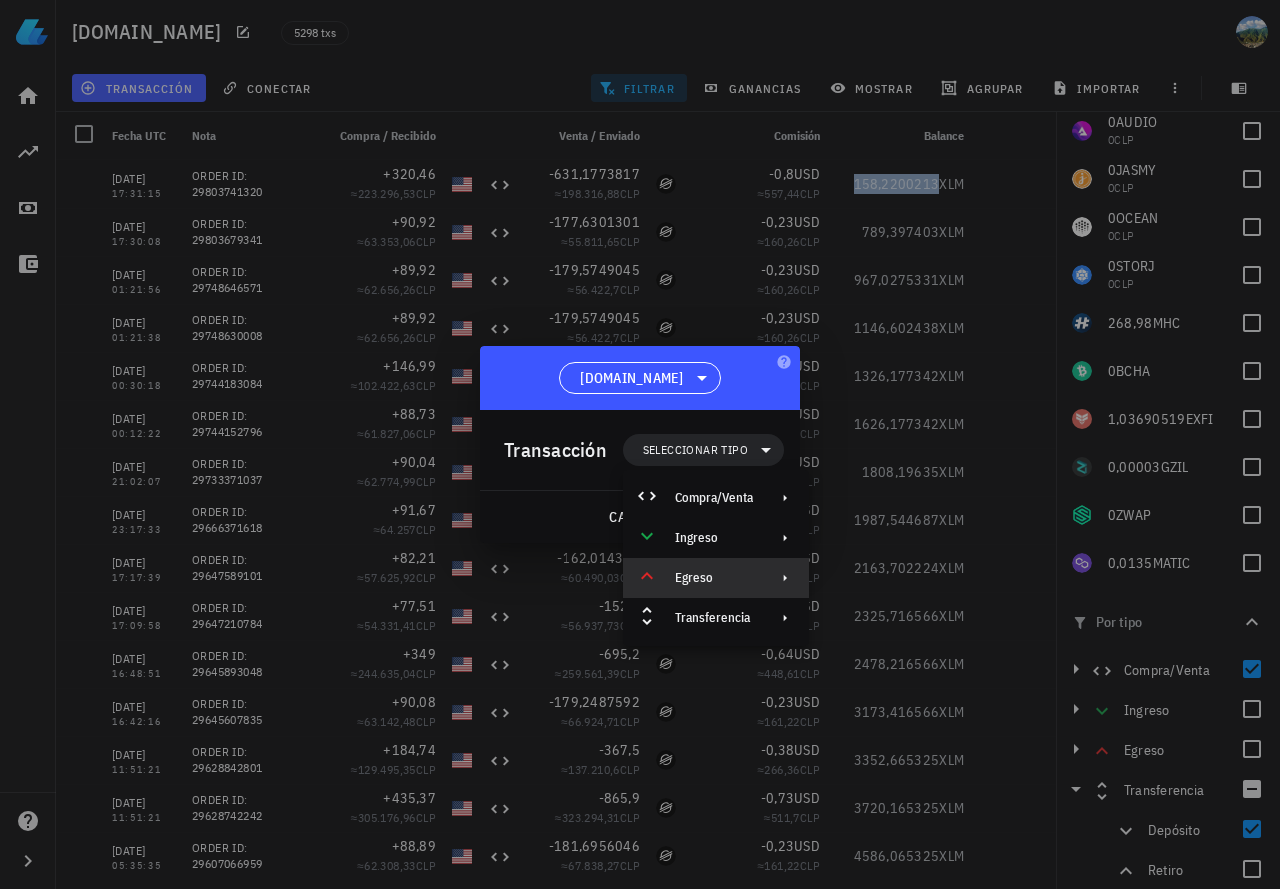 click on "Egreso" at bounding box center (714, 578) 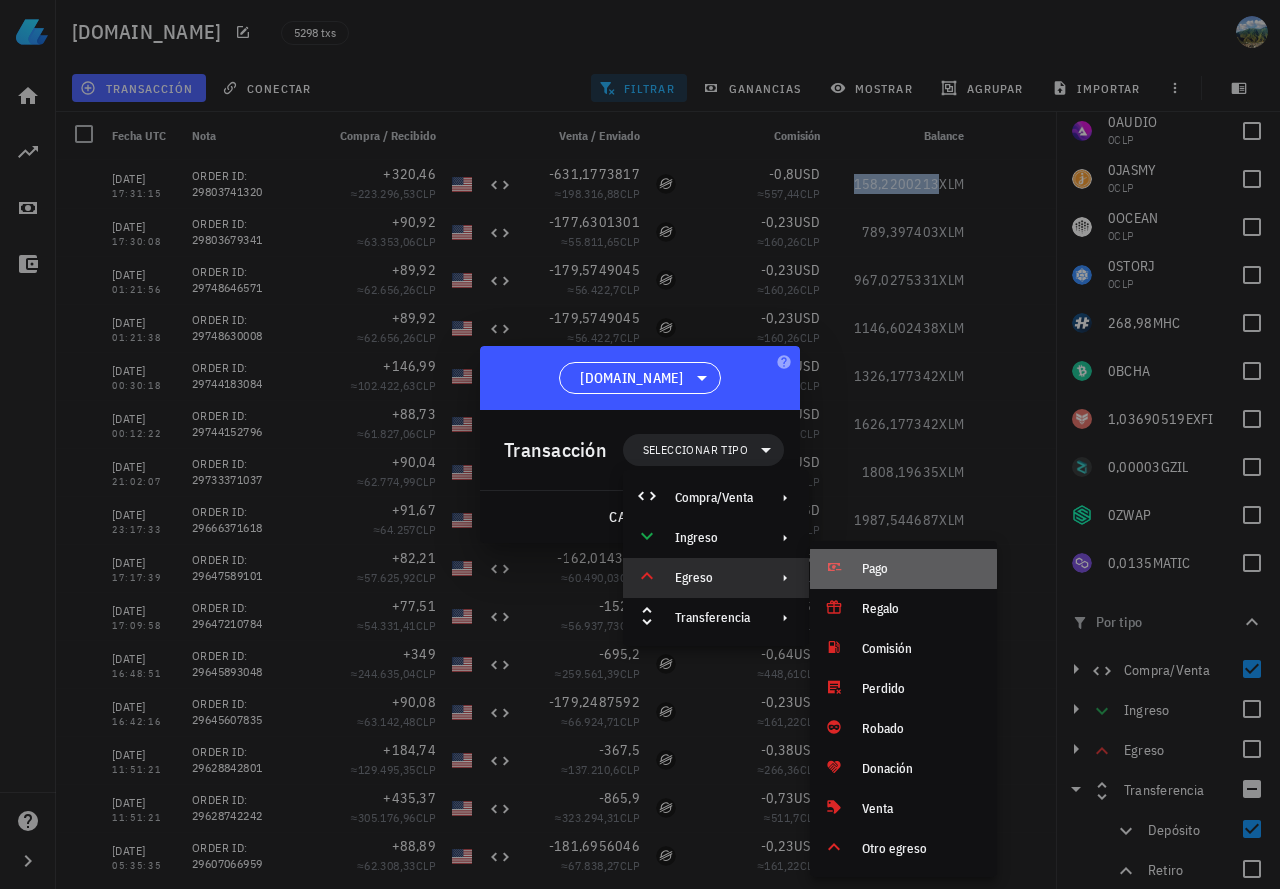 click on "Pago" at bounding box center [903, 569] 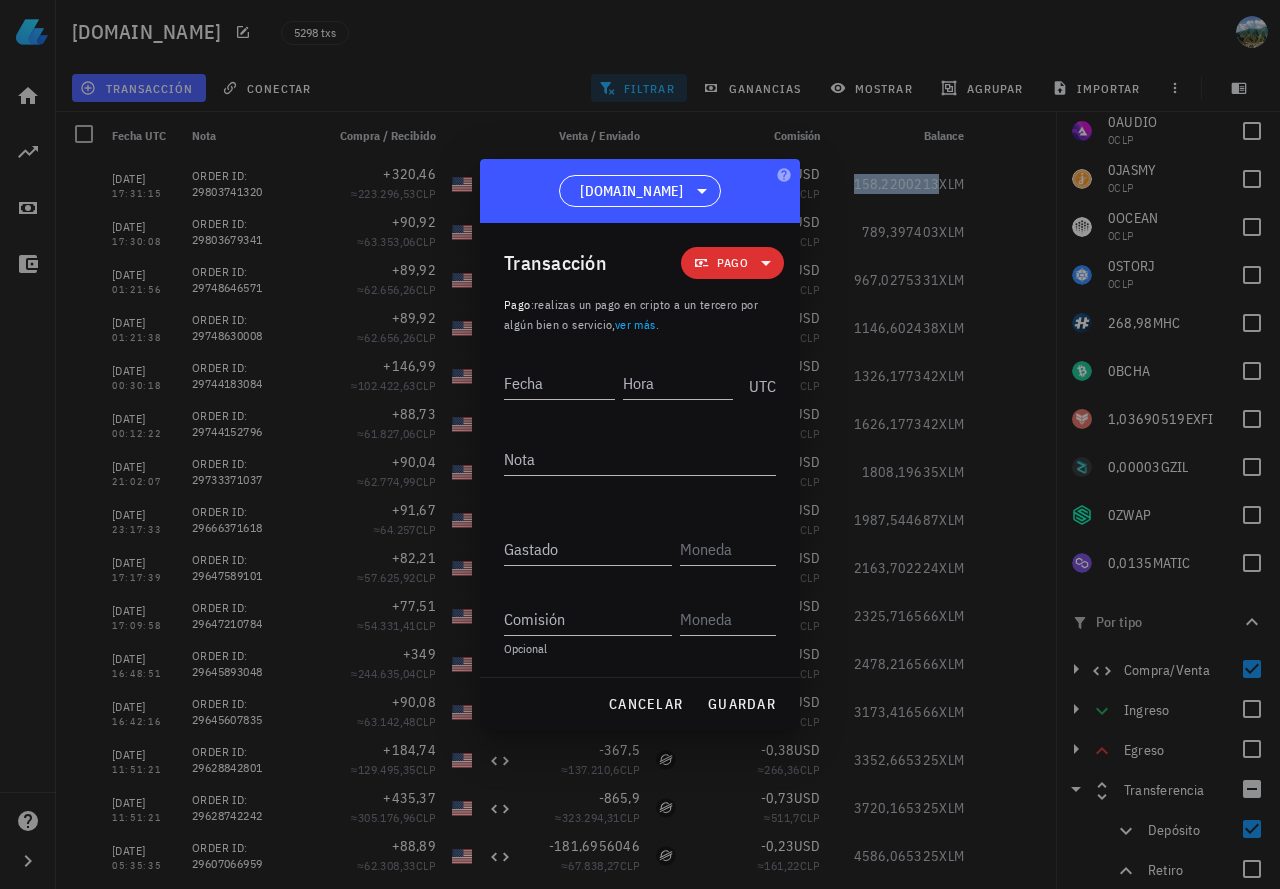 click on "Pago" at bounding box center (732, 263) 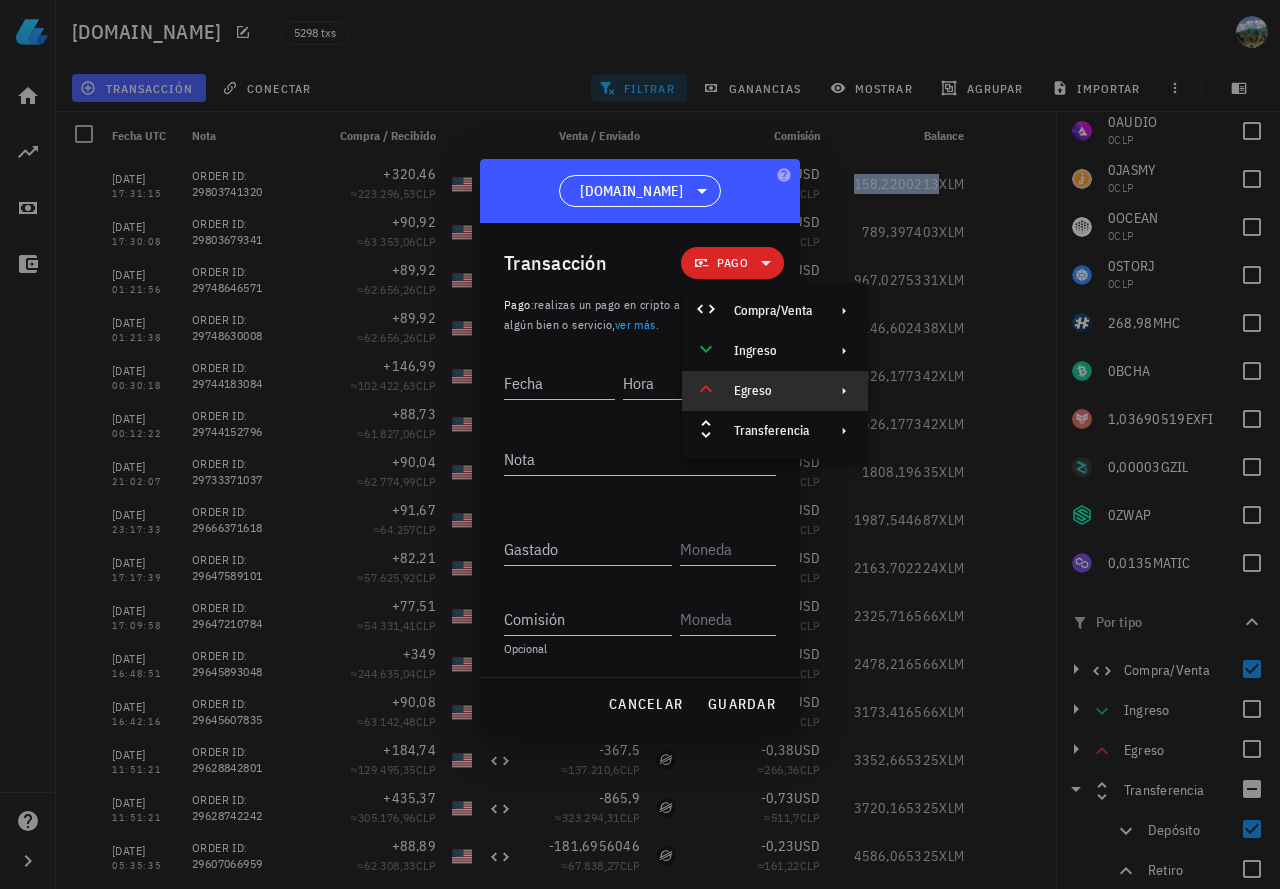 click on "Egreso" at bounding box center (773, 391) 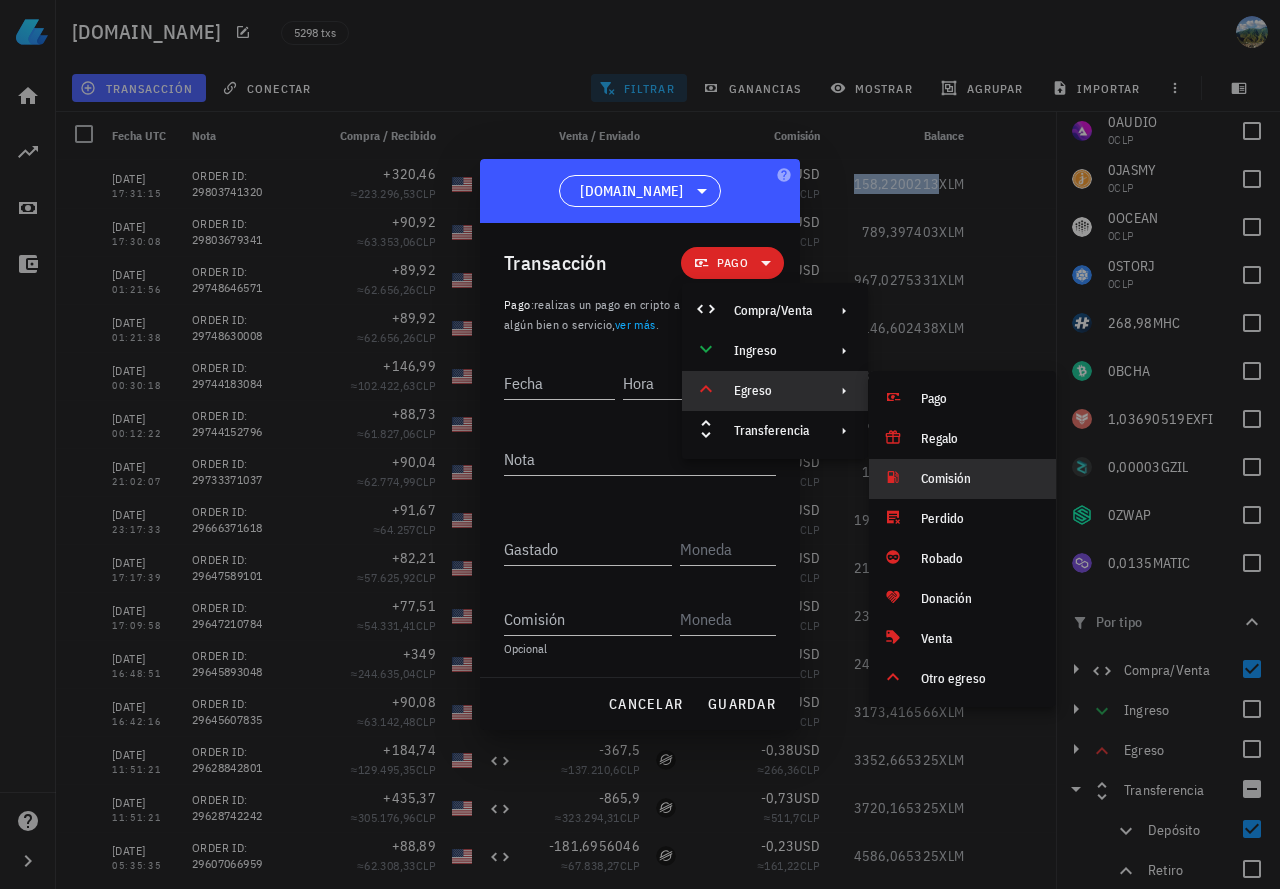 click on "Comisión" at bounding box center (980, 479) 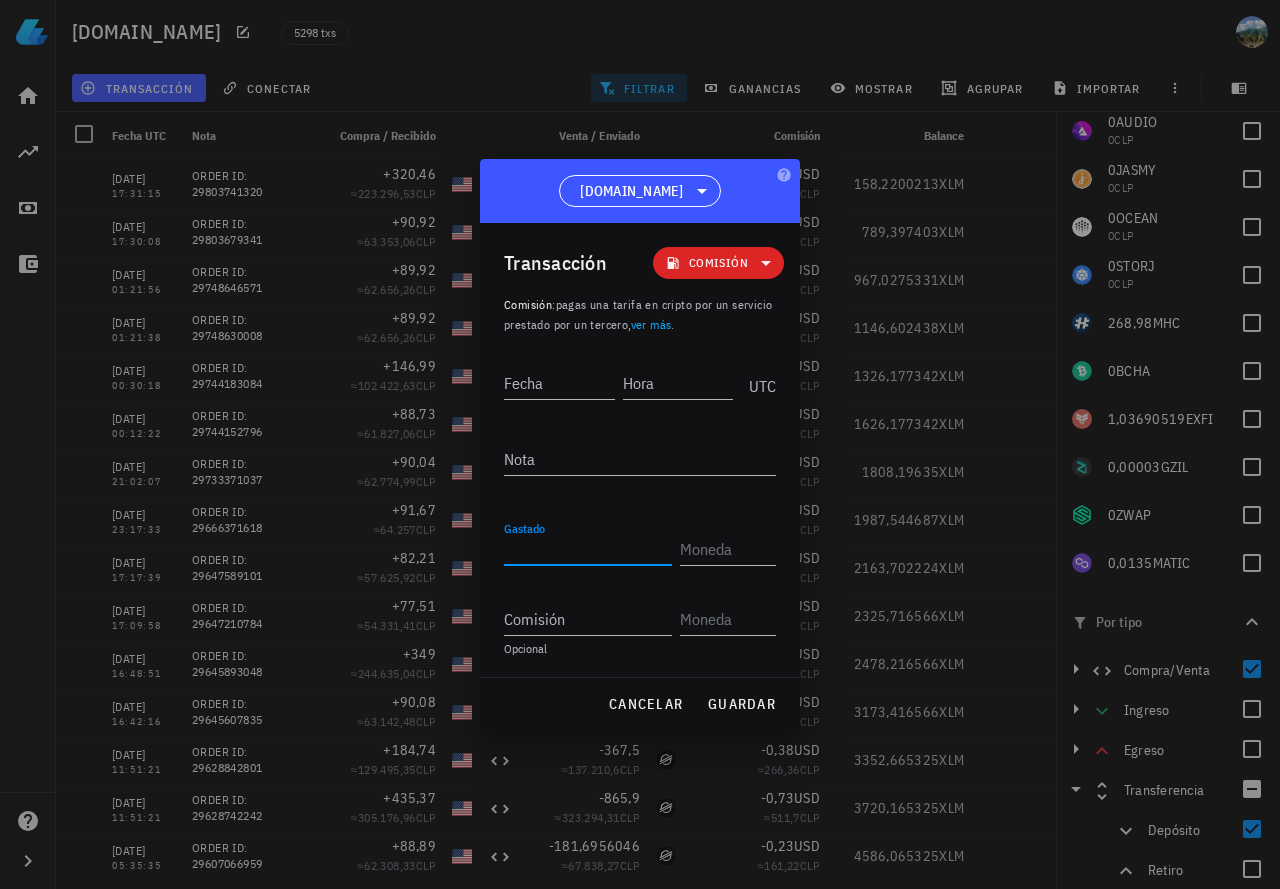 click on "Gastado" at bounding box center [588, 549] 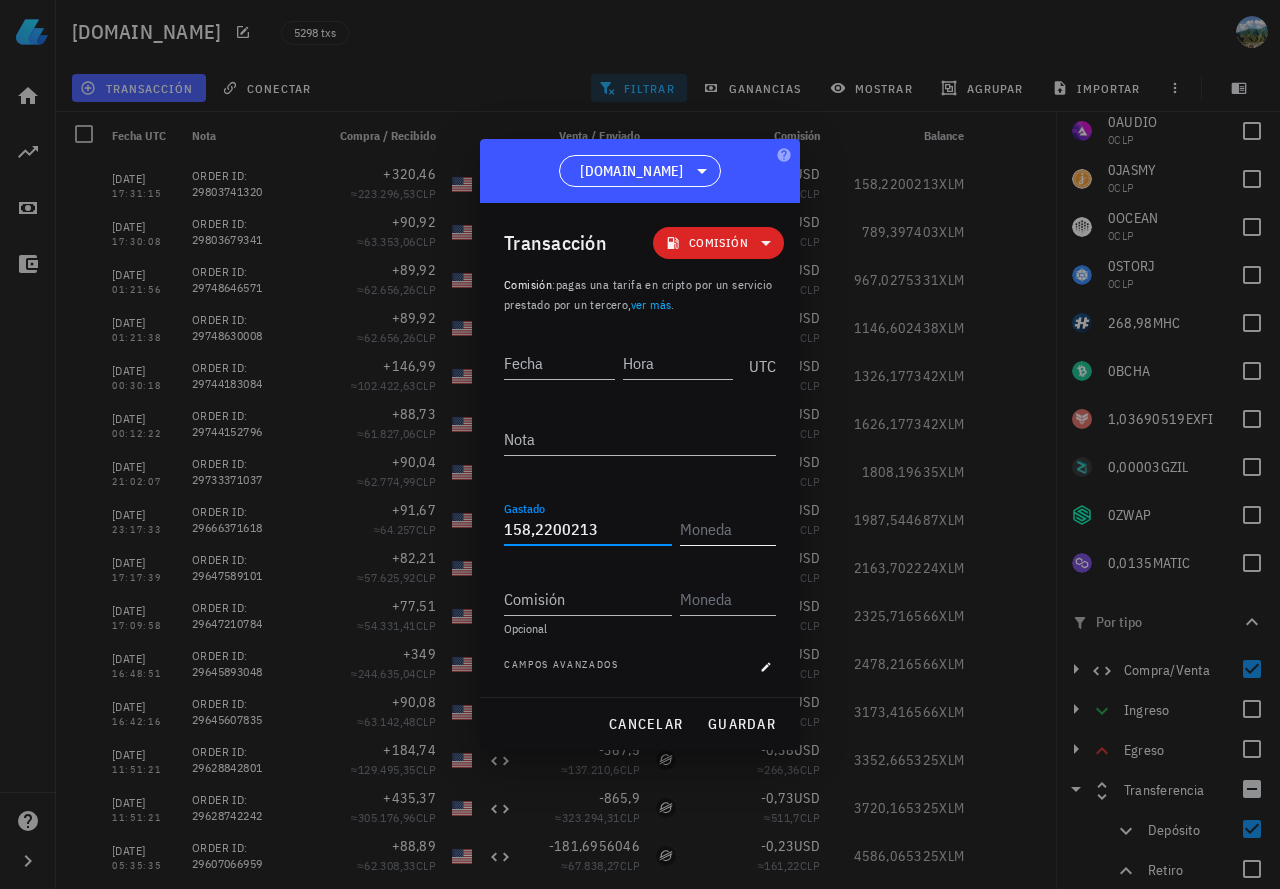 click at bounding box center [726, 529] 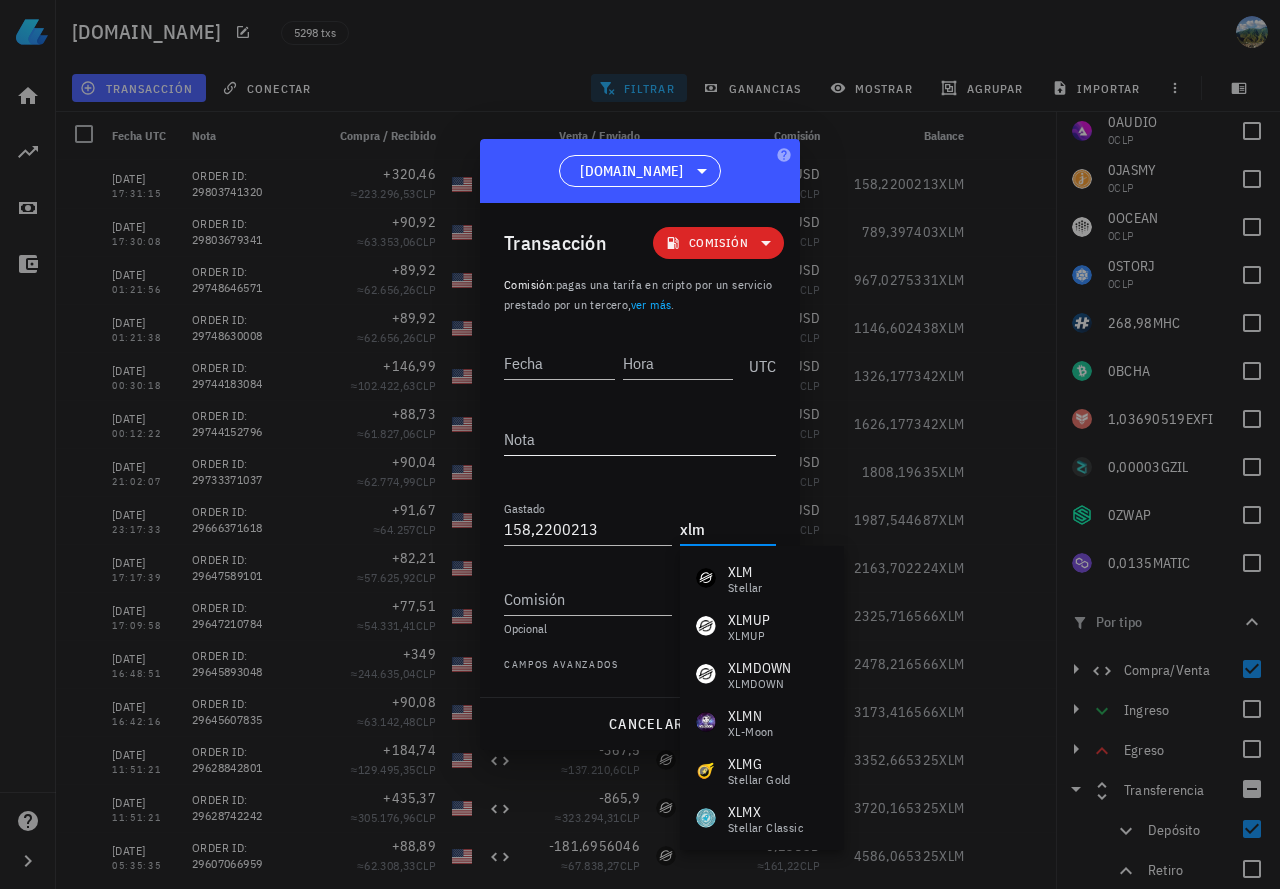click on "Nota" at bounding box center [640, 439] 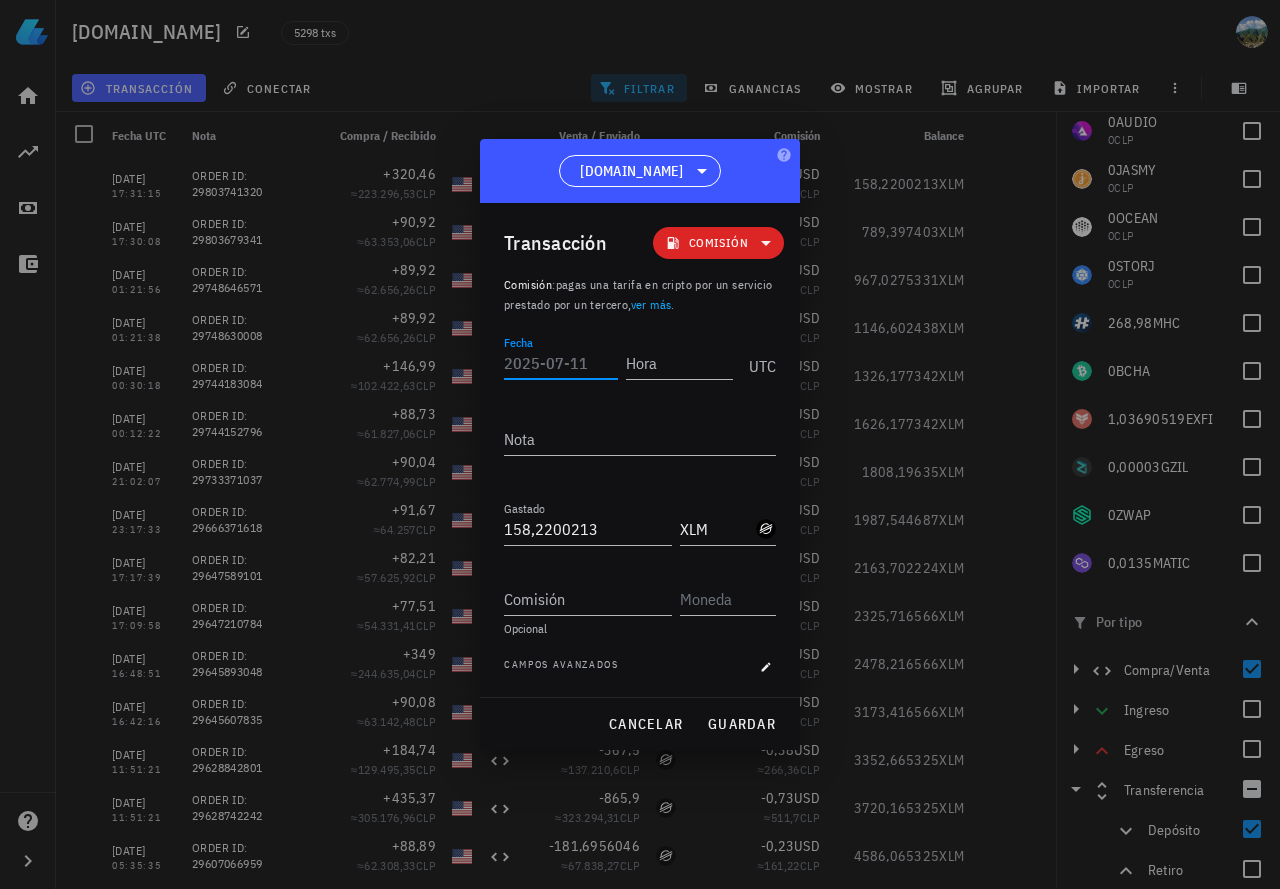 click on "Fecha" at bounding box center [561, 363] 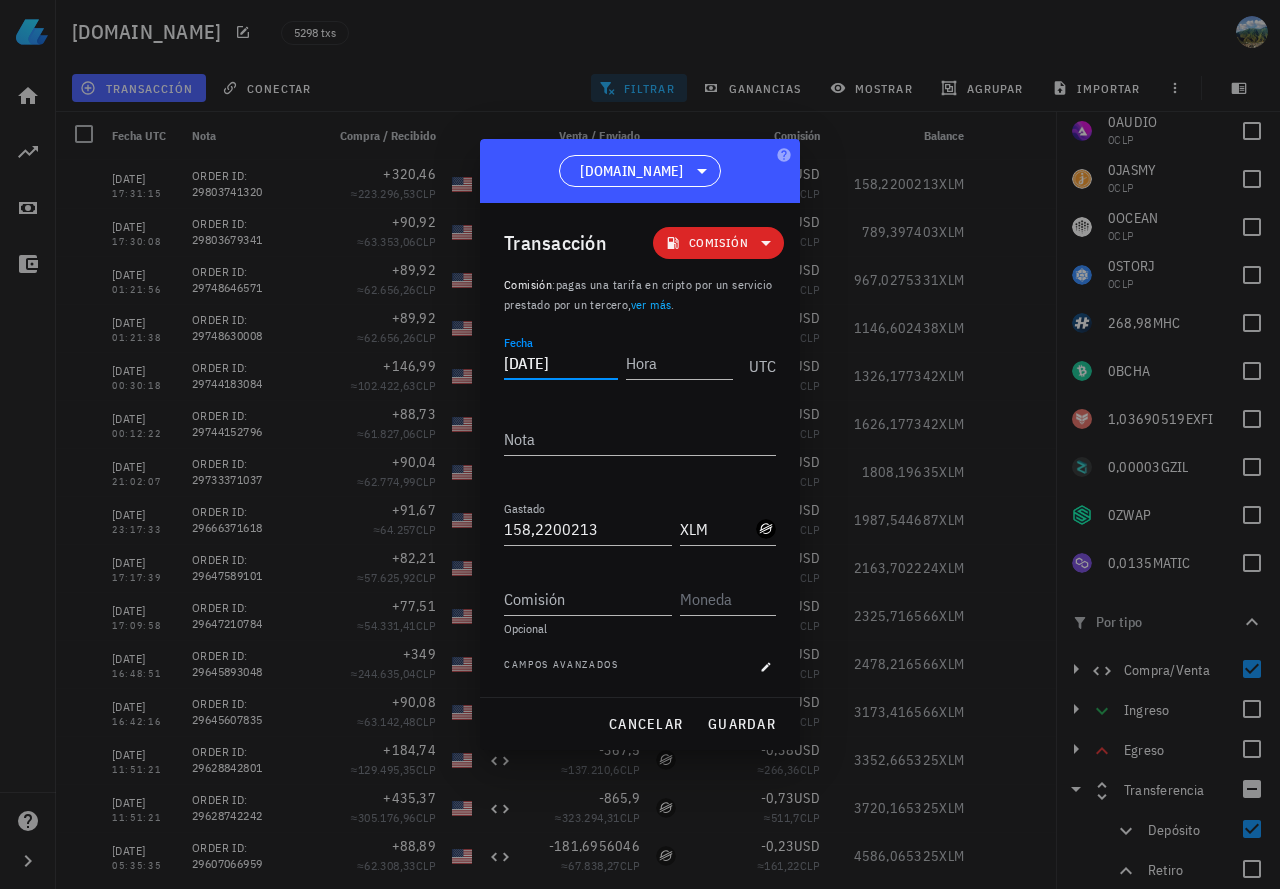 type on "[DATE]" 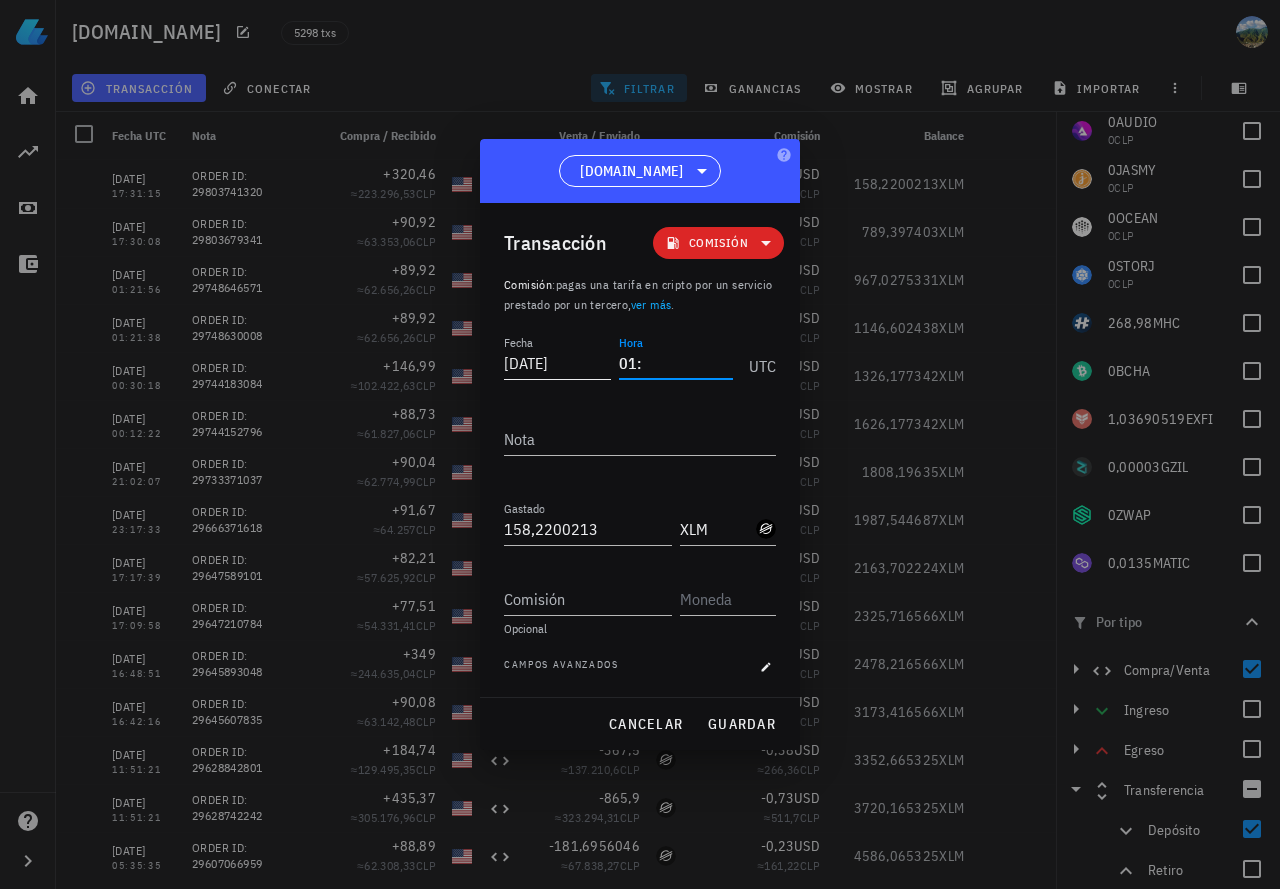 type on "0" 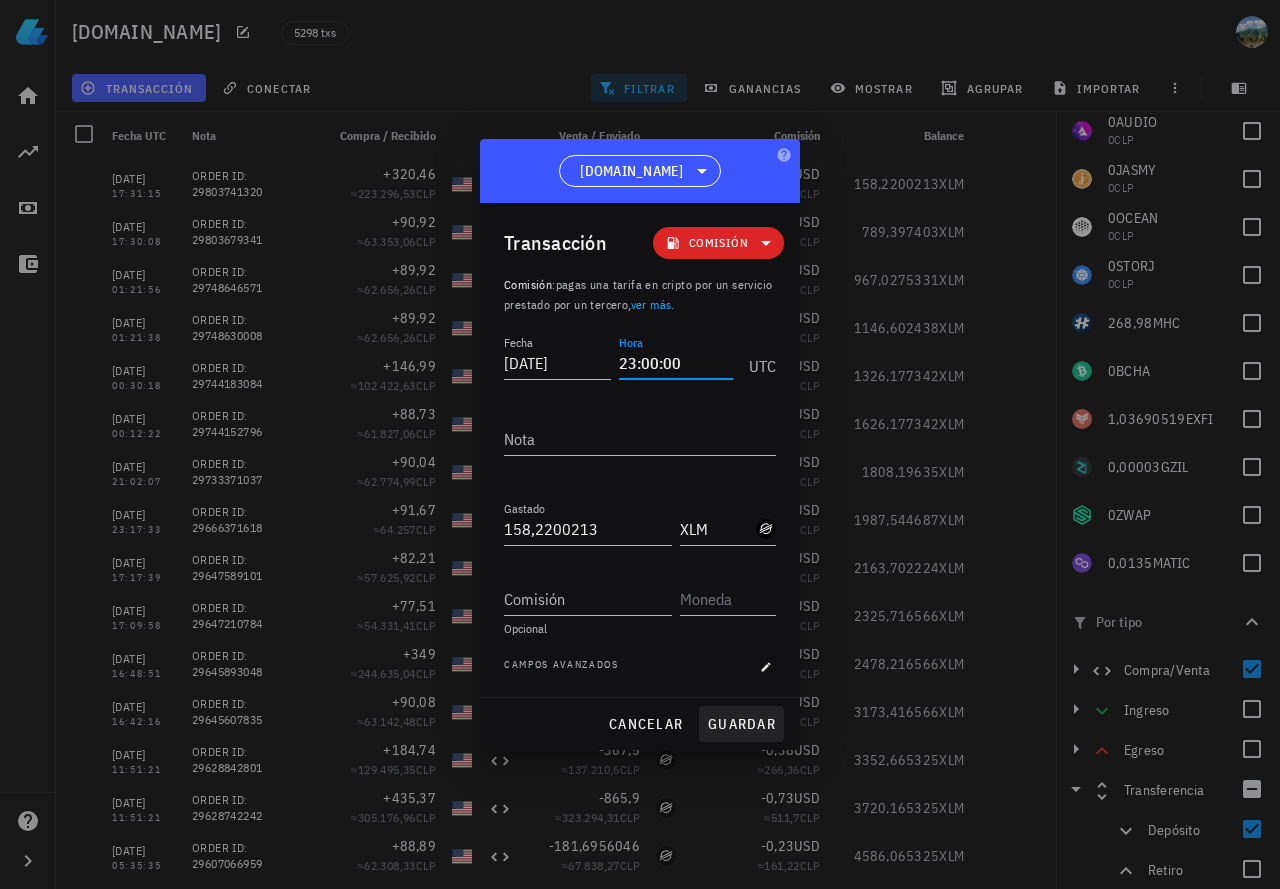 type on "23:00:00" 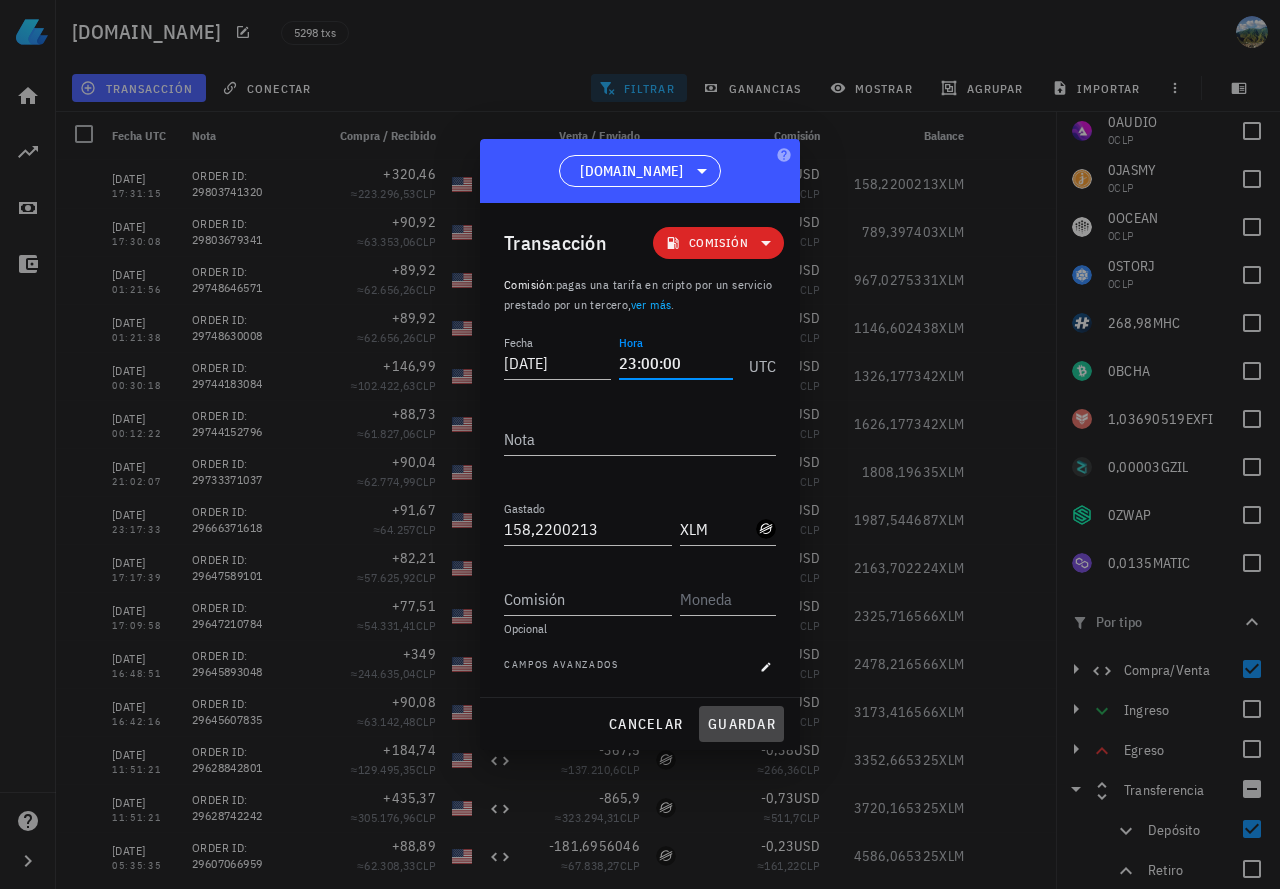 click on "guardar" at bounding box center (741, 724) 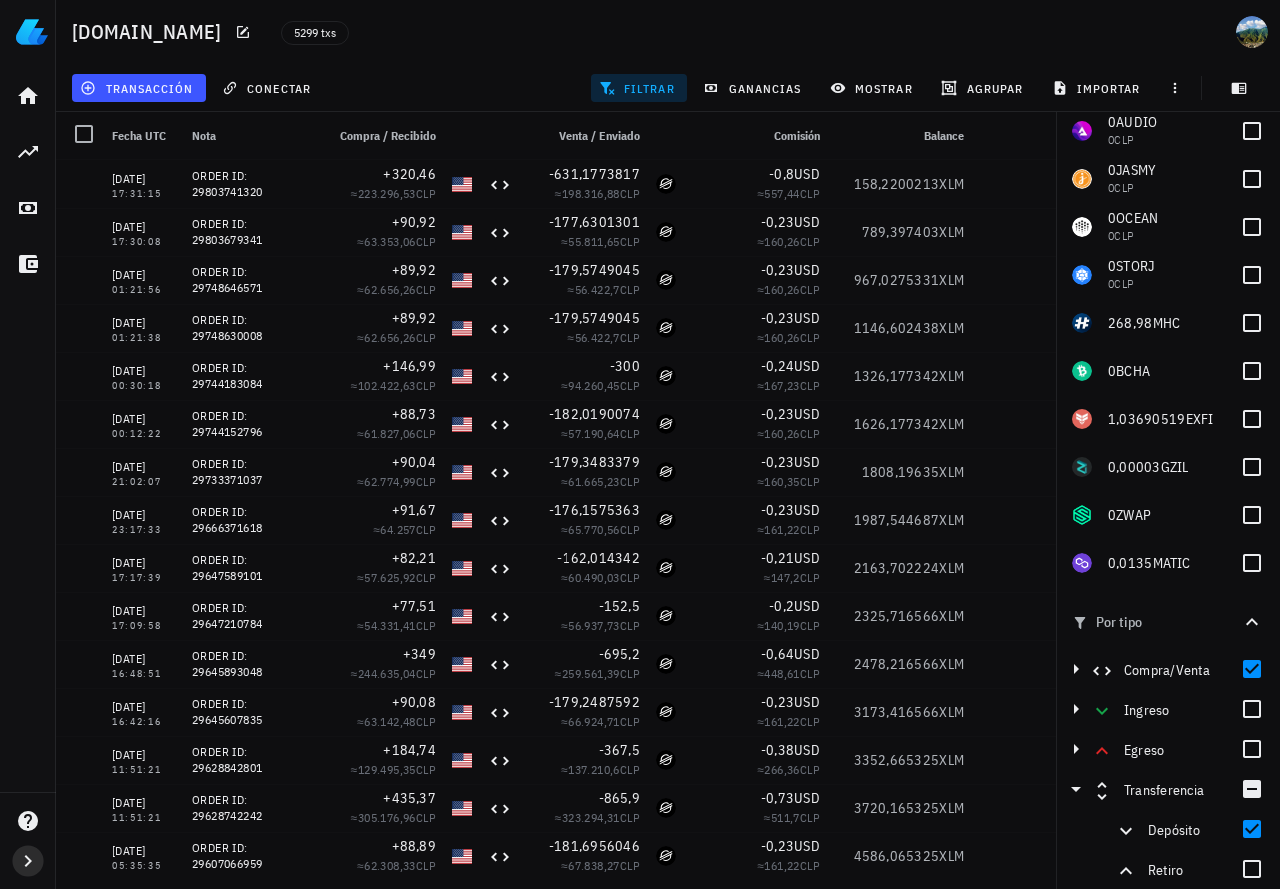 click 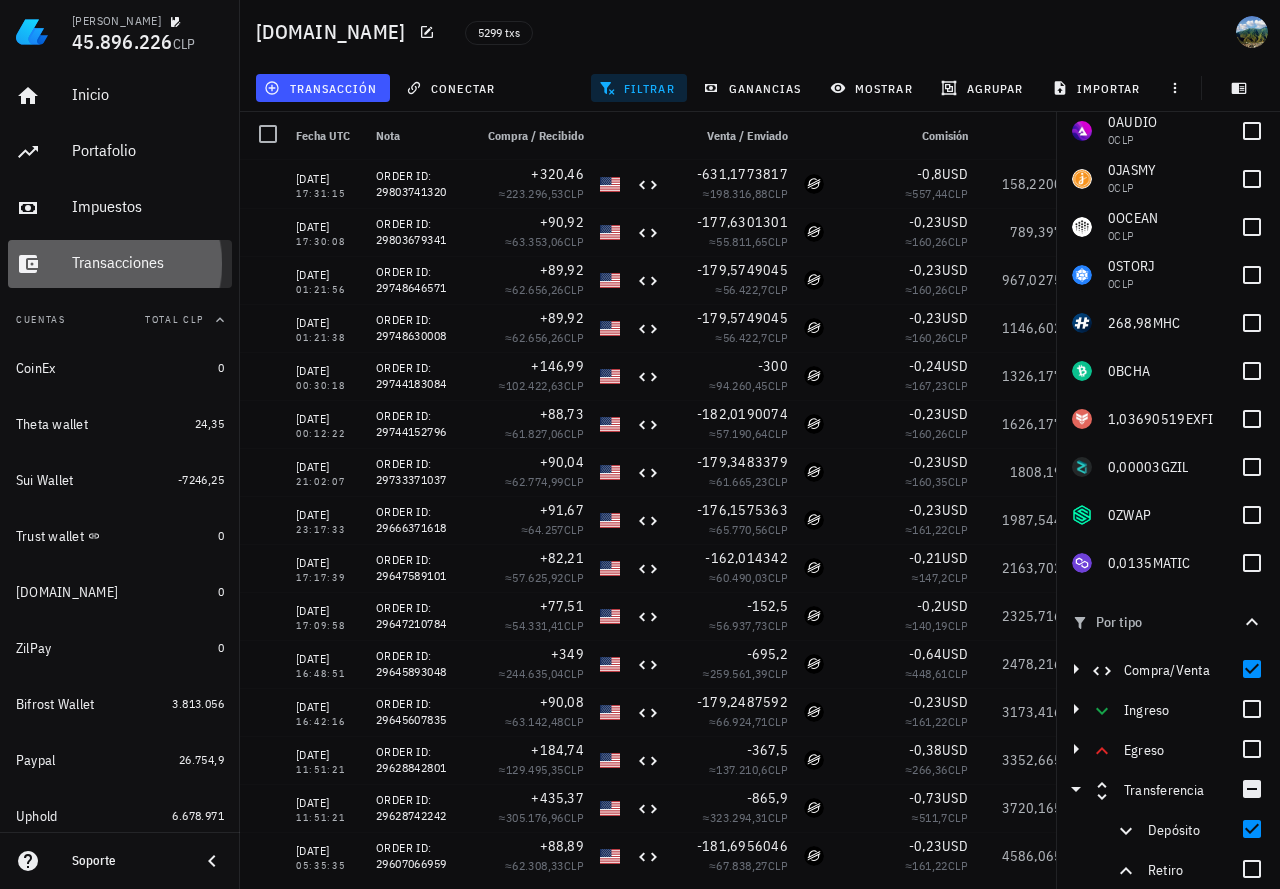 click on "Transacciones" at bounding box center (148, 262) 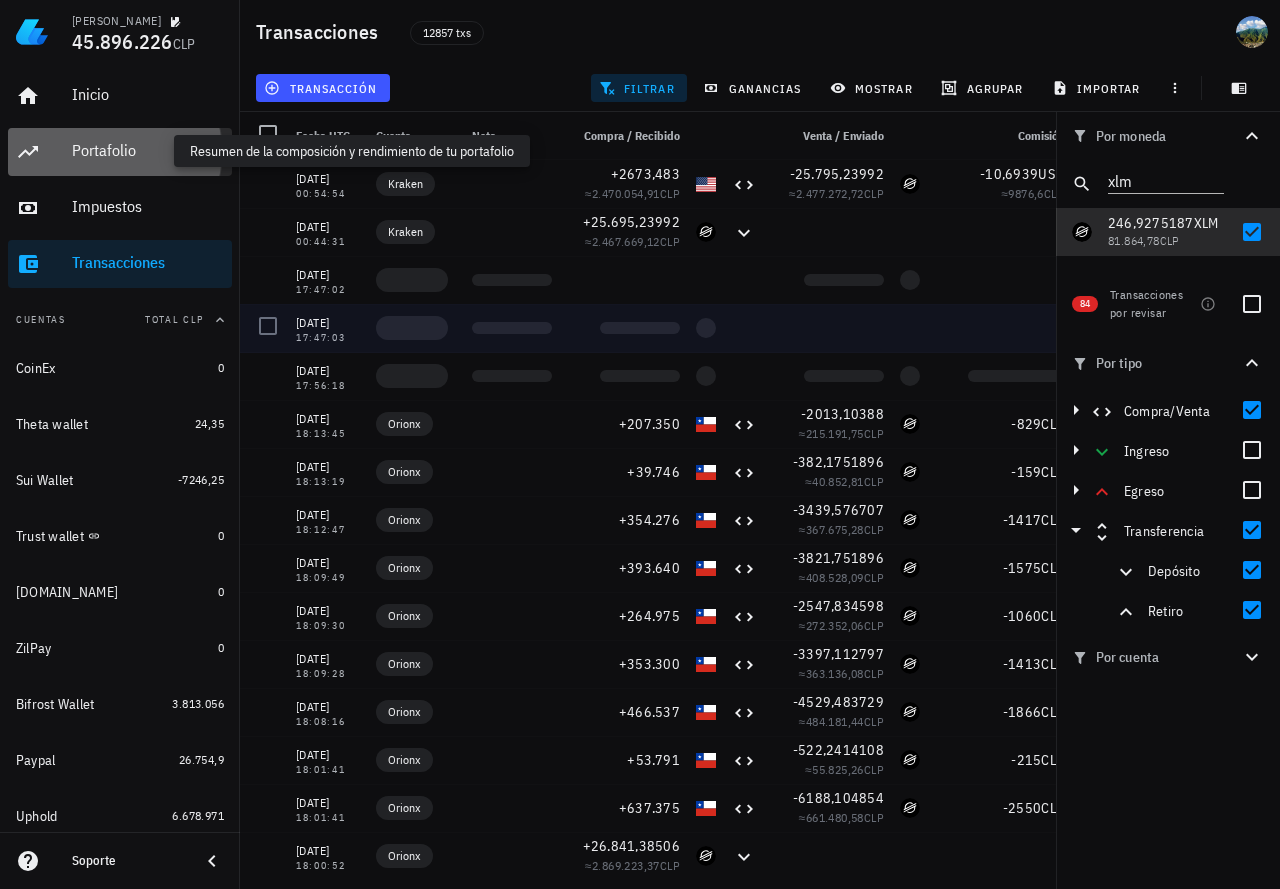 click on "Portafolio" at bounding box center [148, 150] 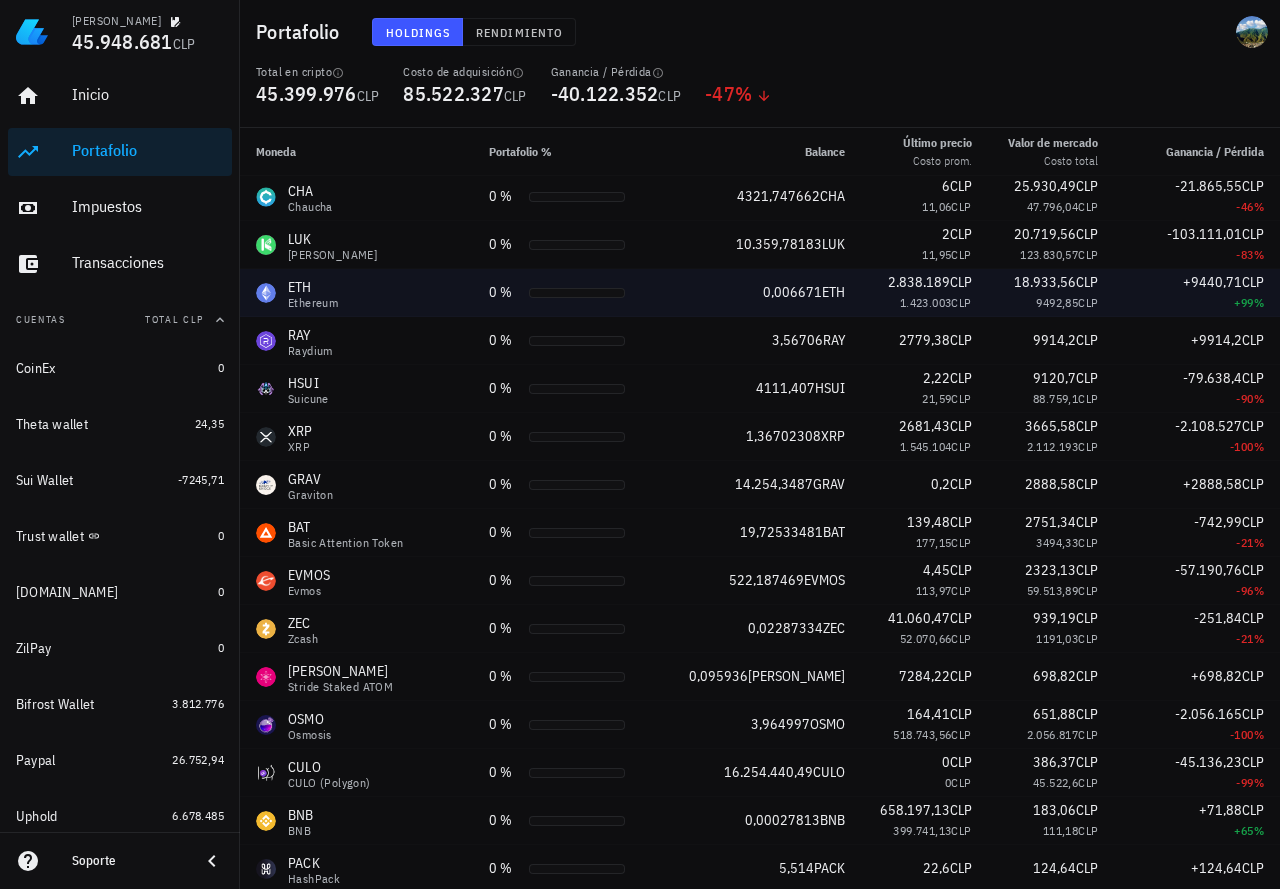 scroll, scrollTop: 2400, scrollLeft: 0, axis: vertical 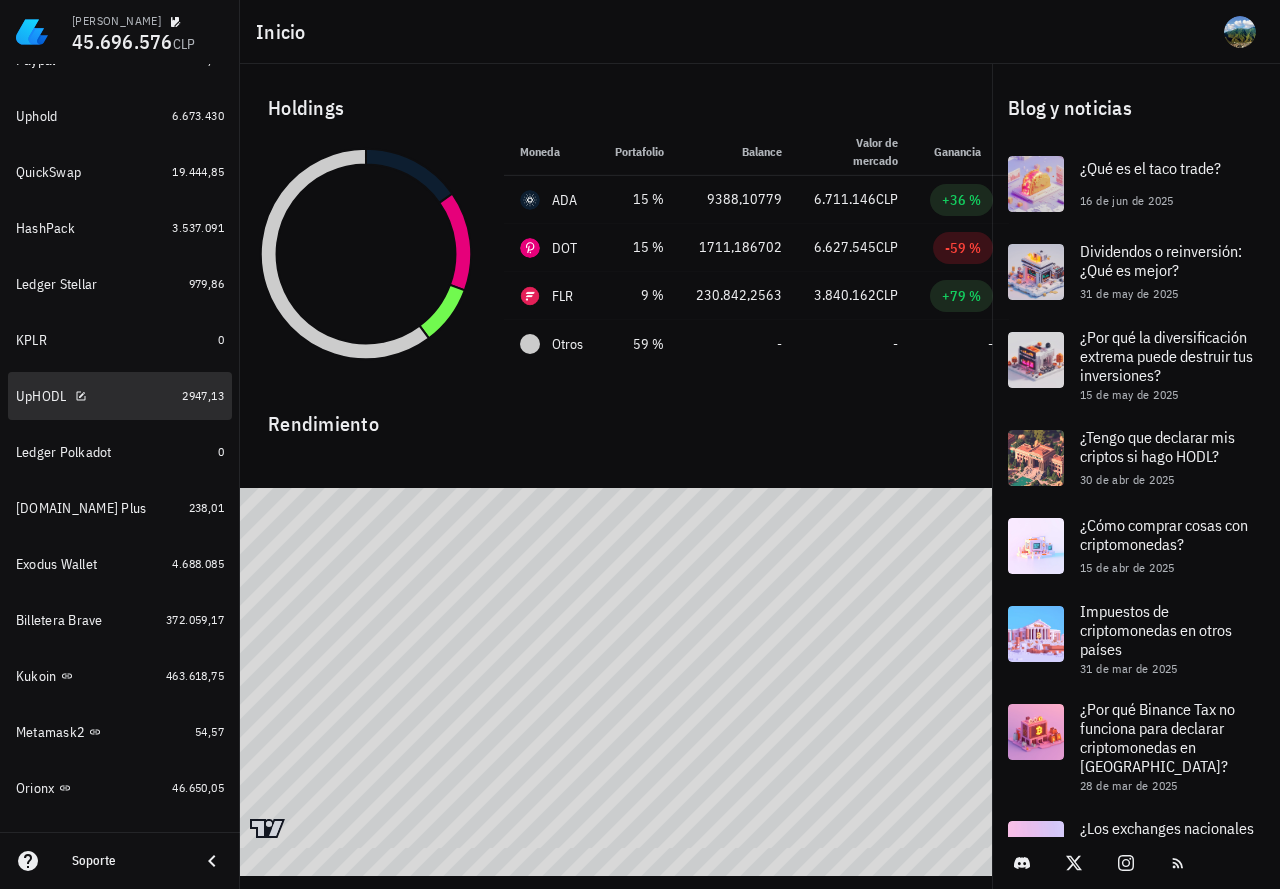 click on "UpHODL" at bounding box center [95, 396] 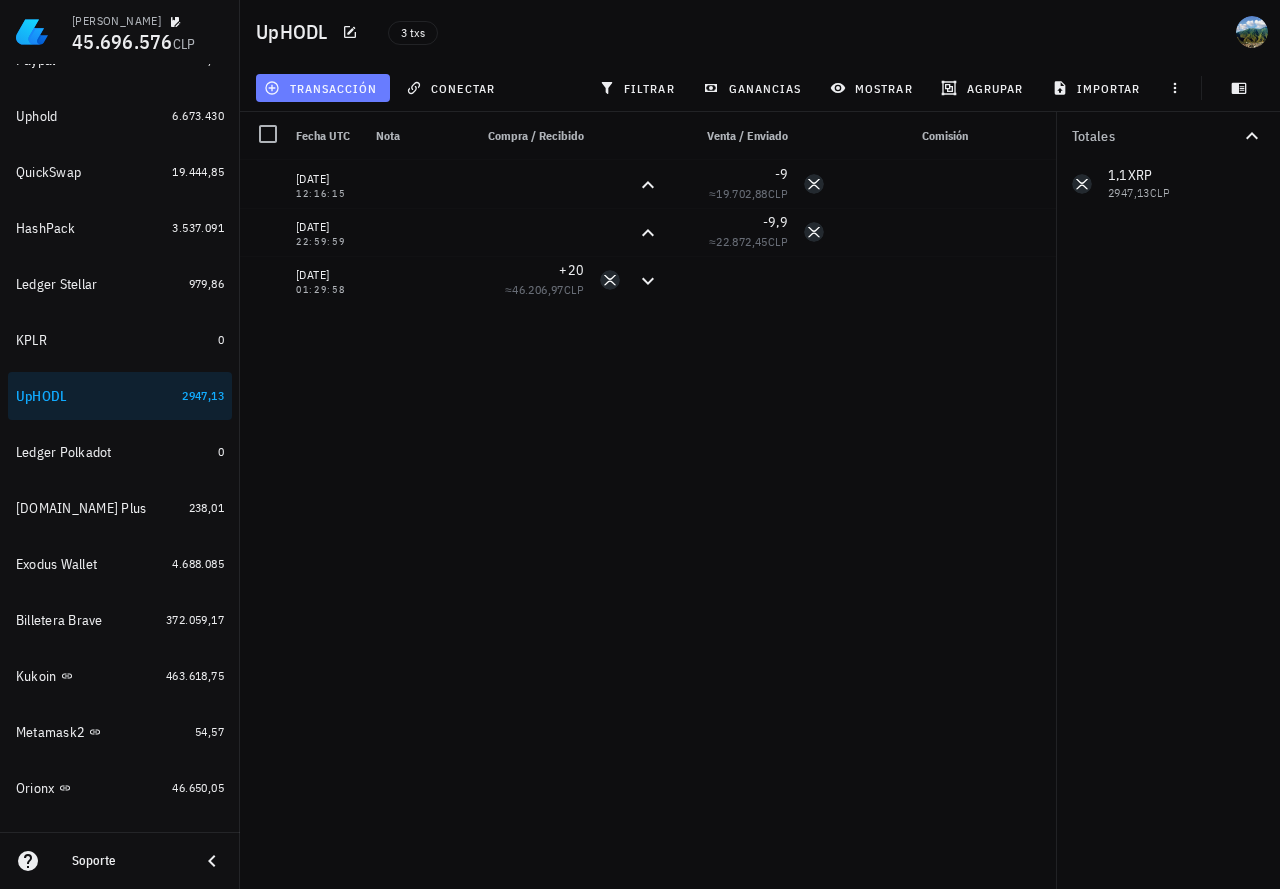 click on "transacción" at bounding box center (323, 88) 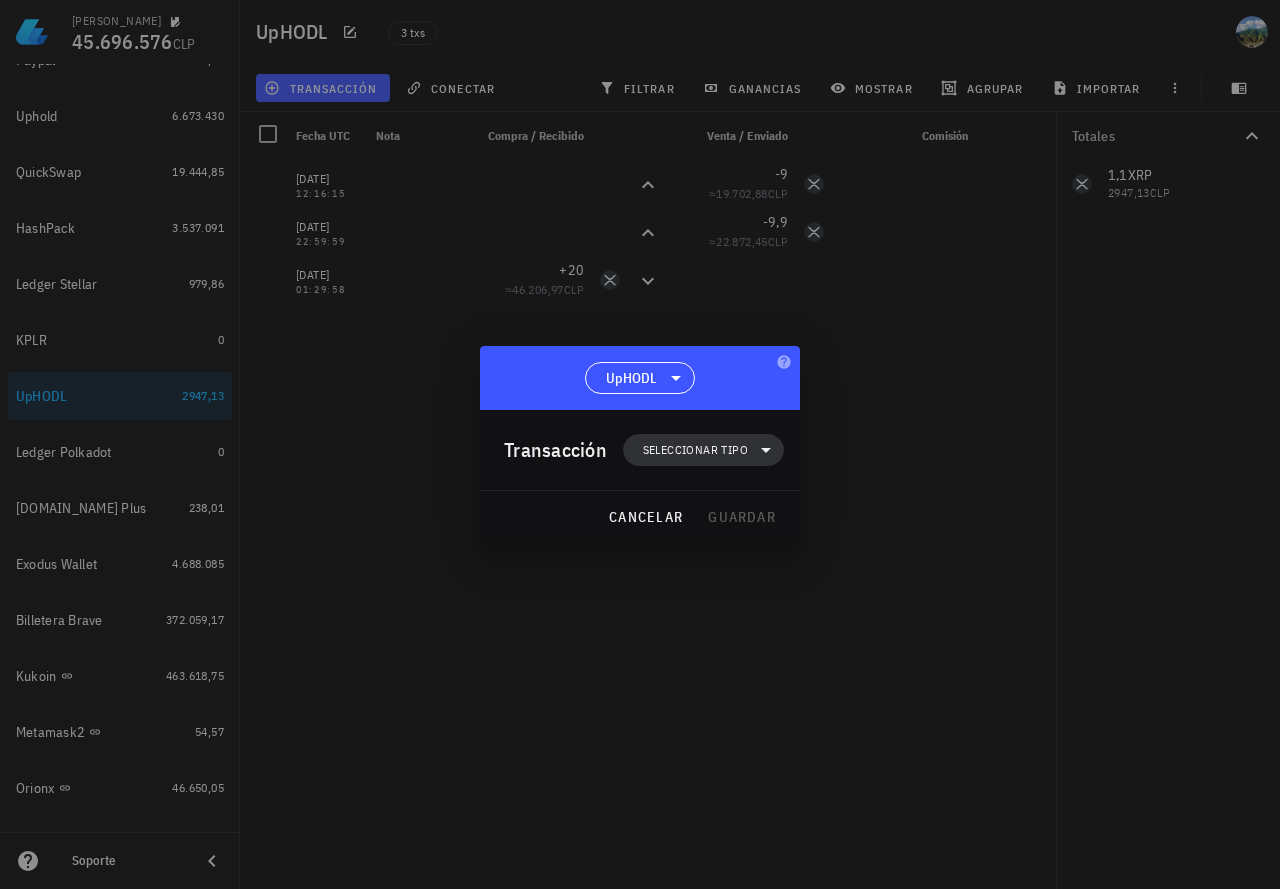 click on "Seleccionar tipo" at bounding box center [703, 450] 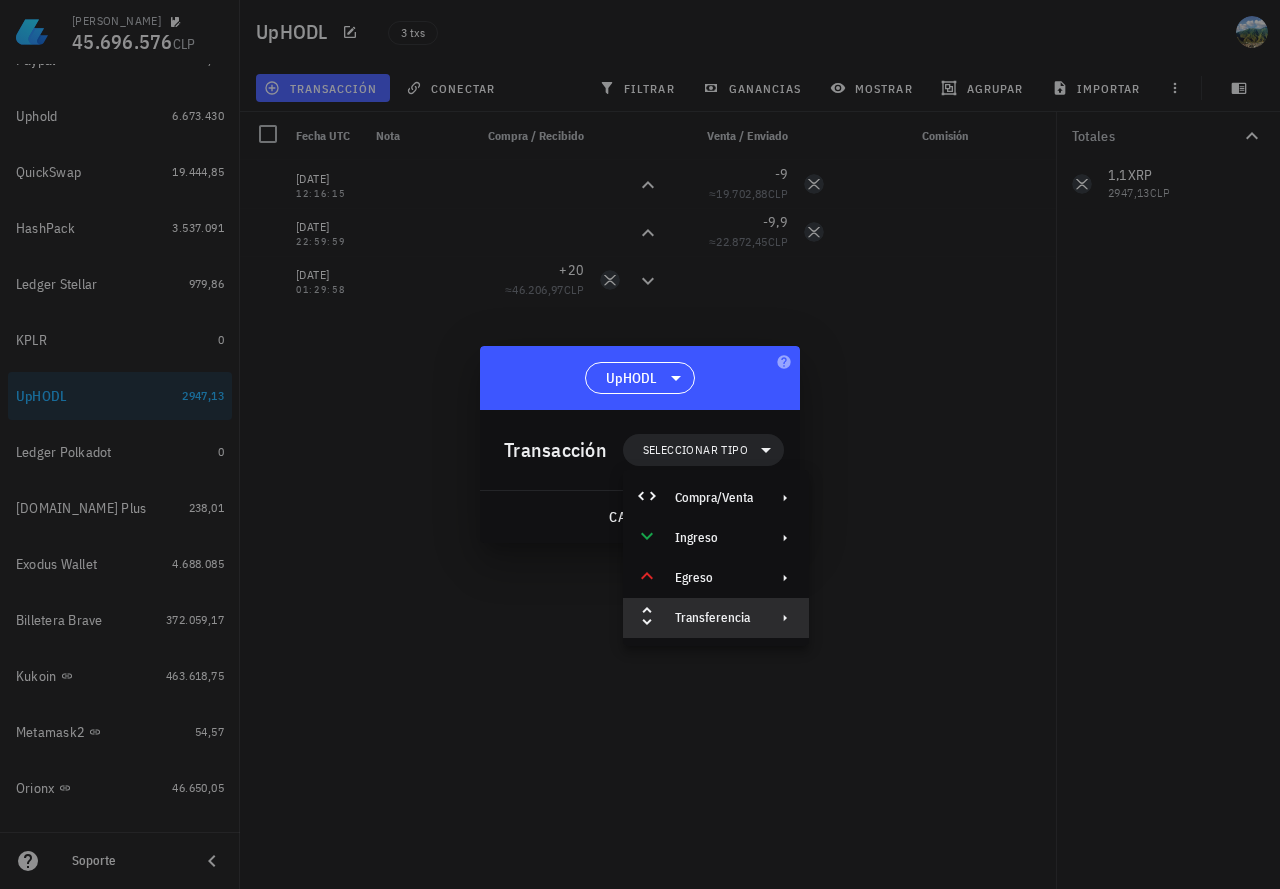 click on "Transferencia" at bounding box center [714, 618] 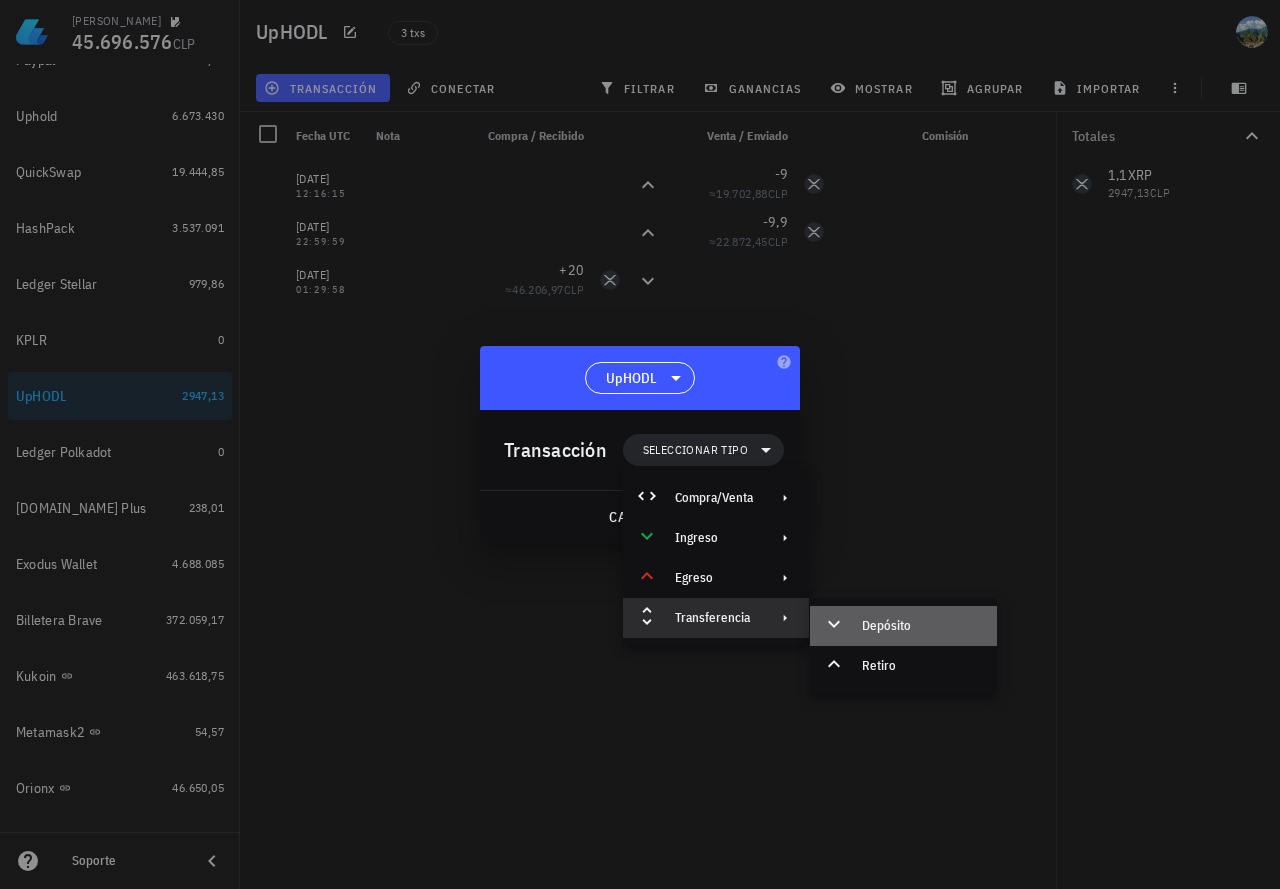 click on "Depósito" at bounding box center [921, 626] 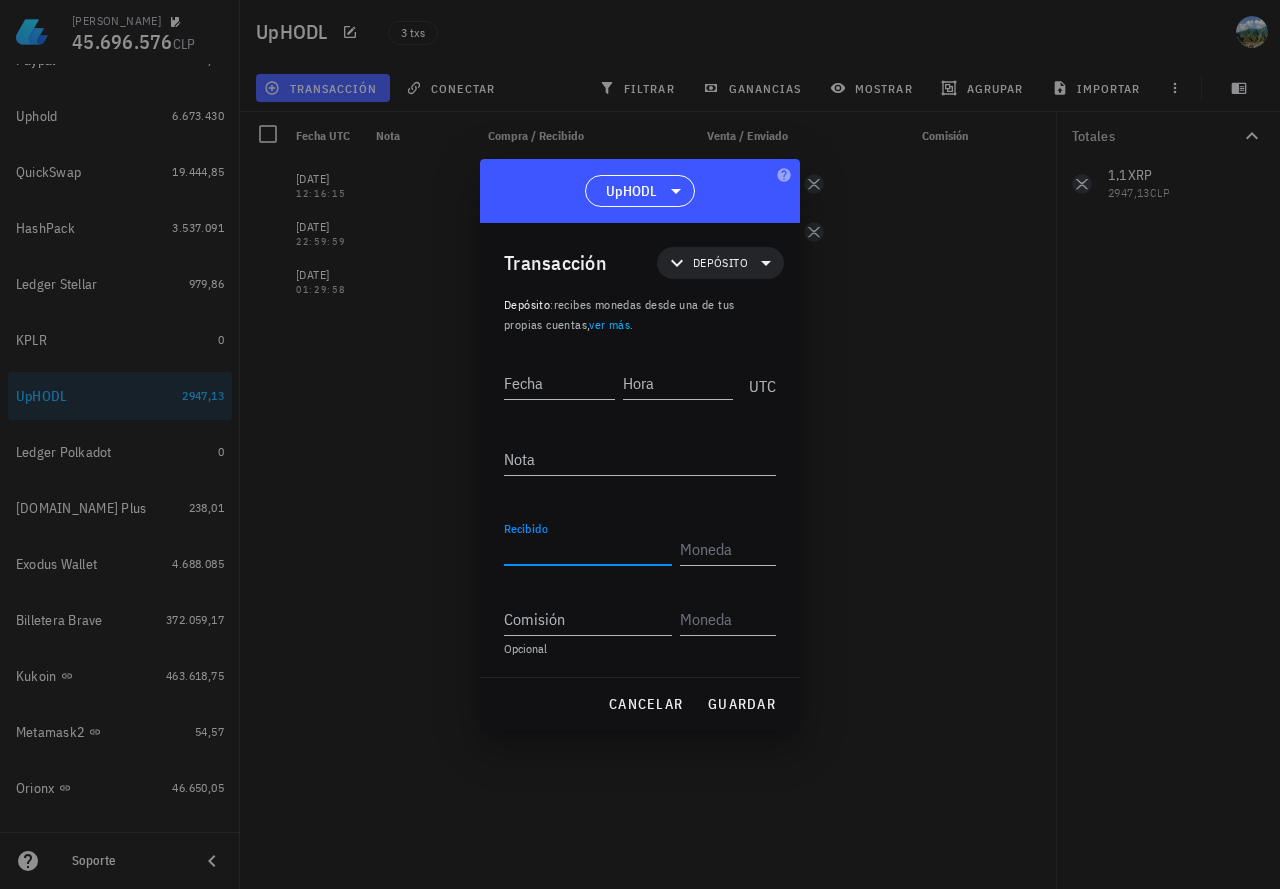 click on "Recibido" at bounding box center (588, 549) 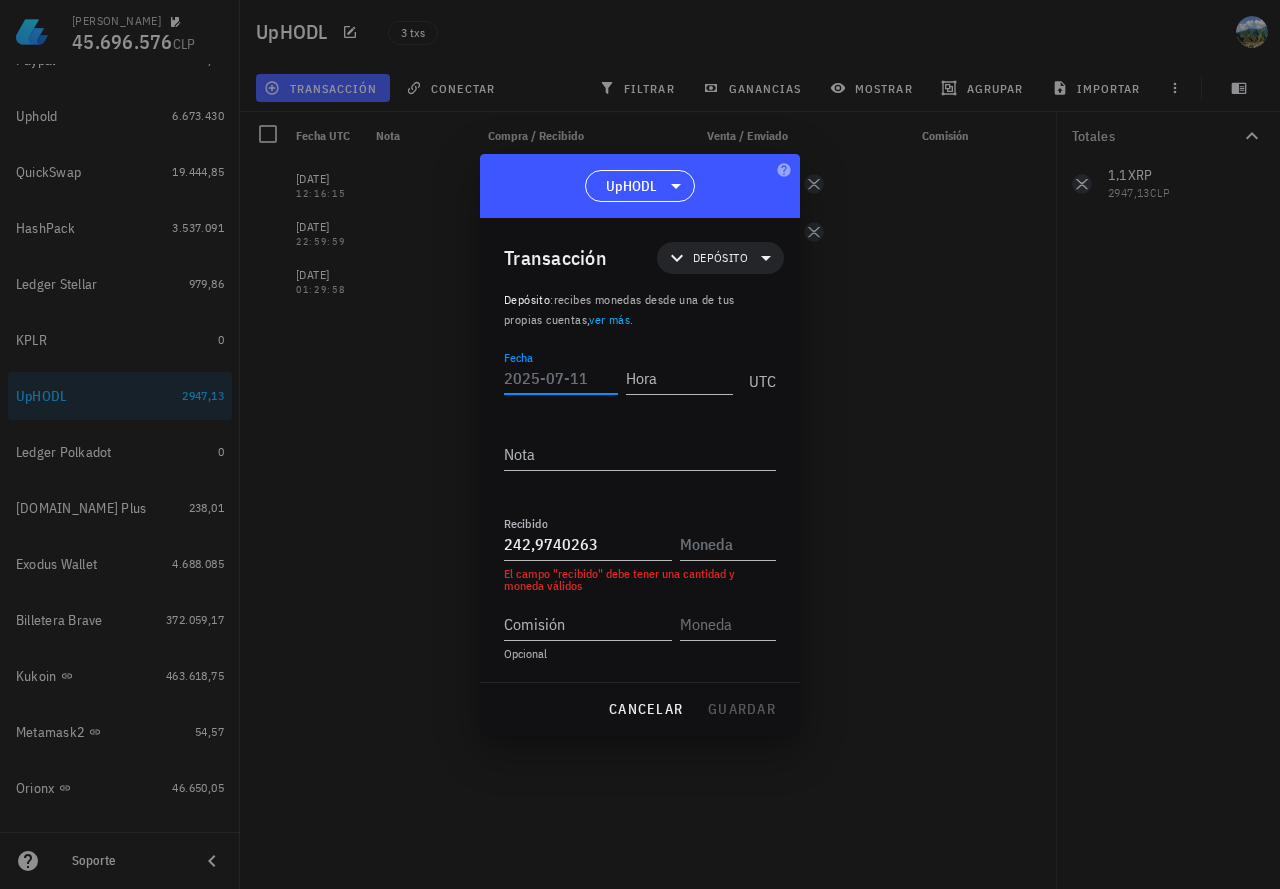 click on "Fecha" at bounding box center [561, 378] 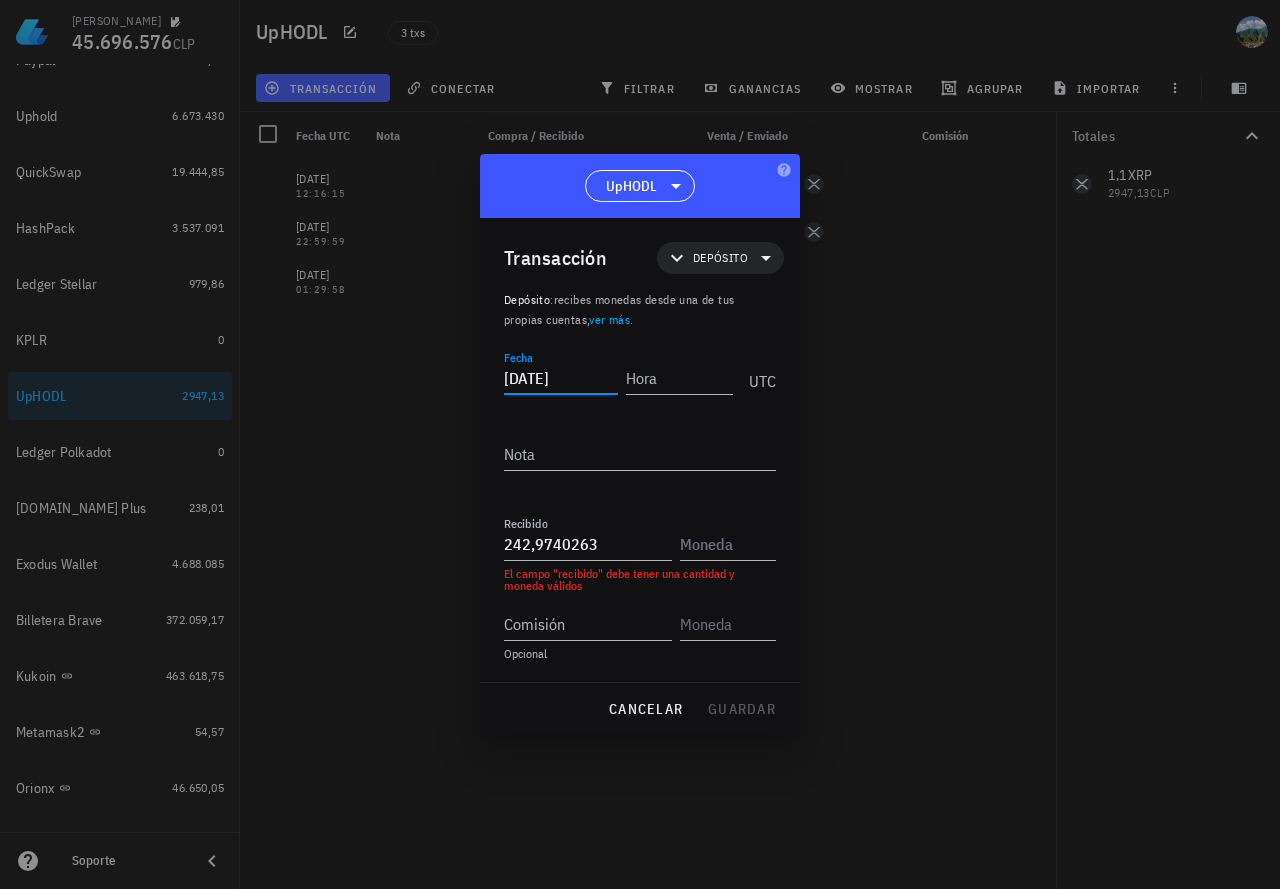 type on "[DATE]" 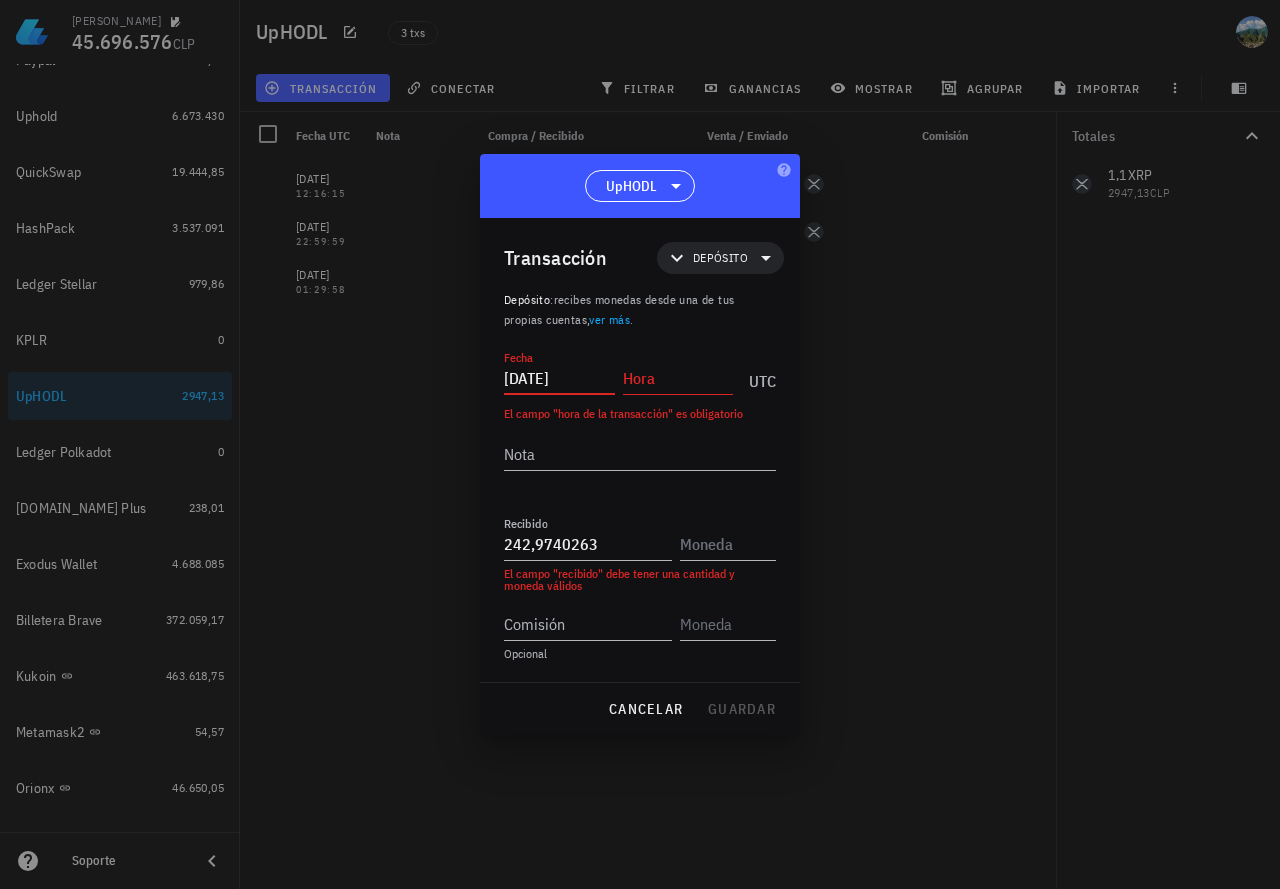 click on "Hora" at bounding box center [678, 378] 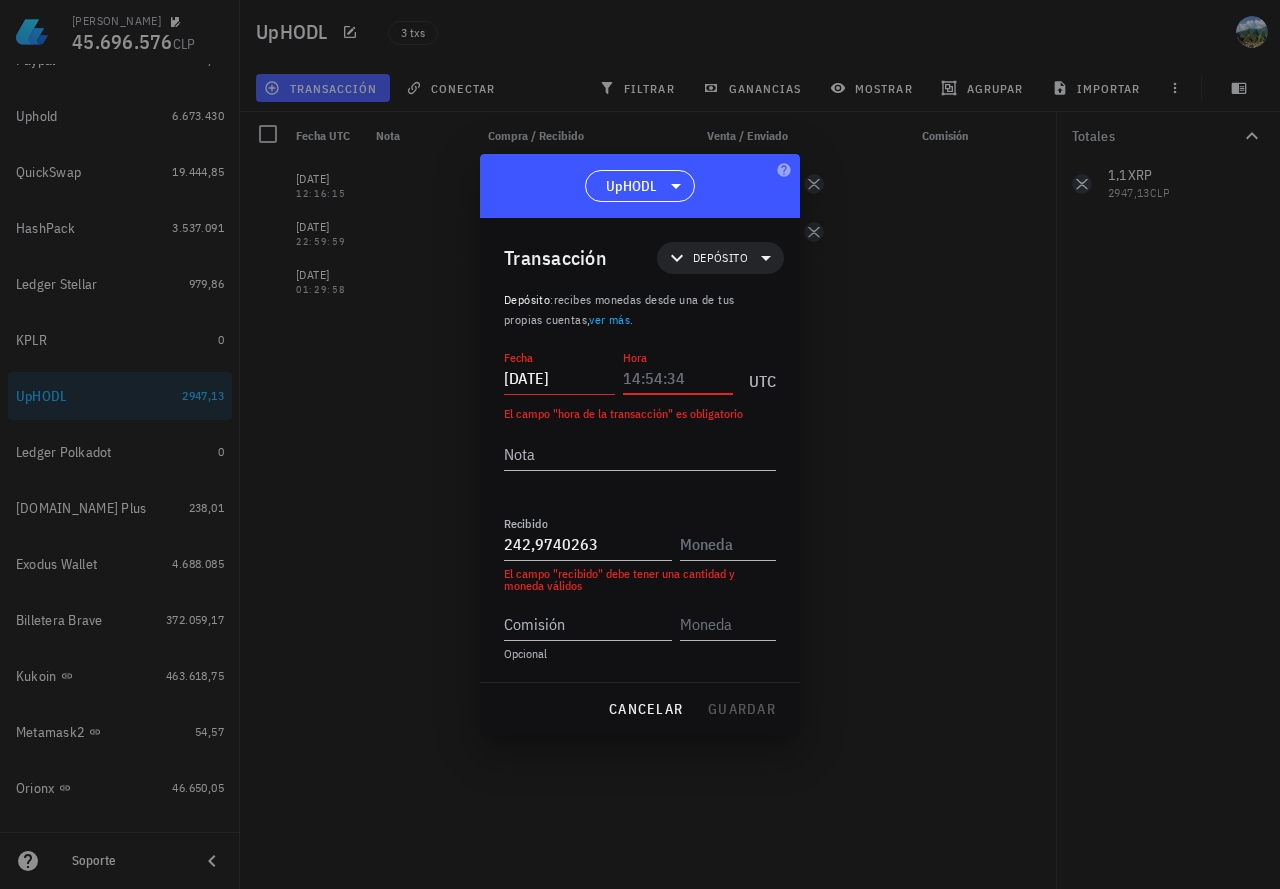 paste on "20:33:54" 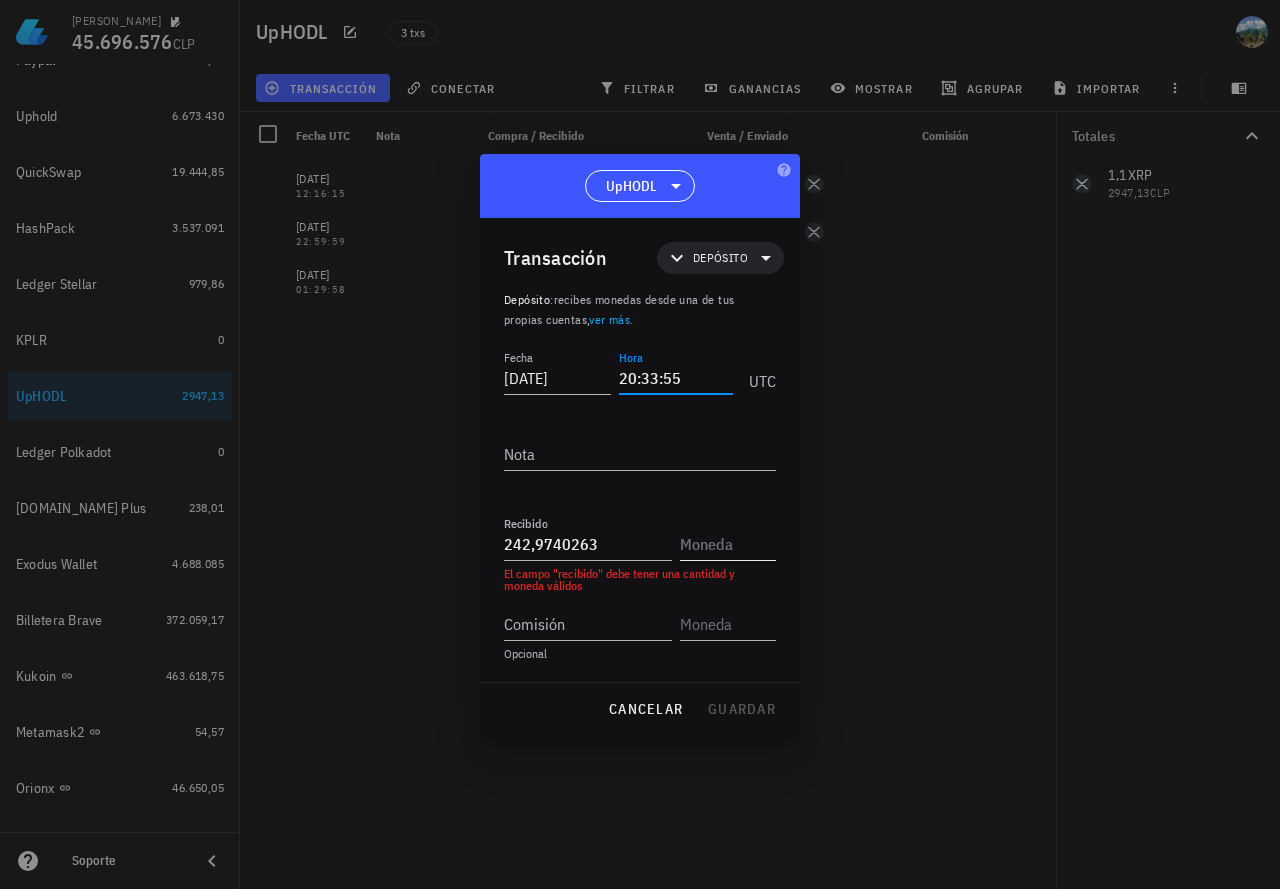type on "20:33:55" 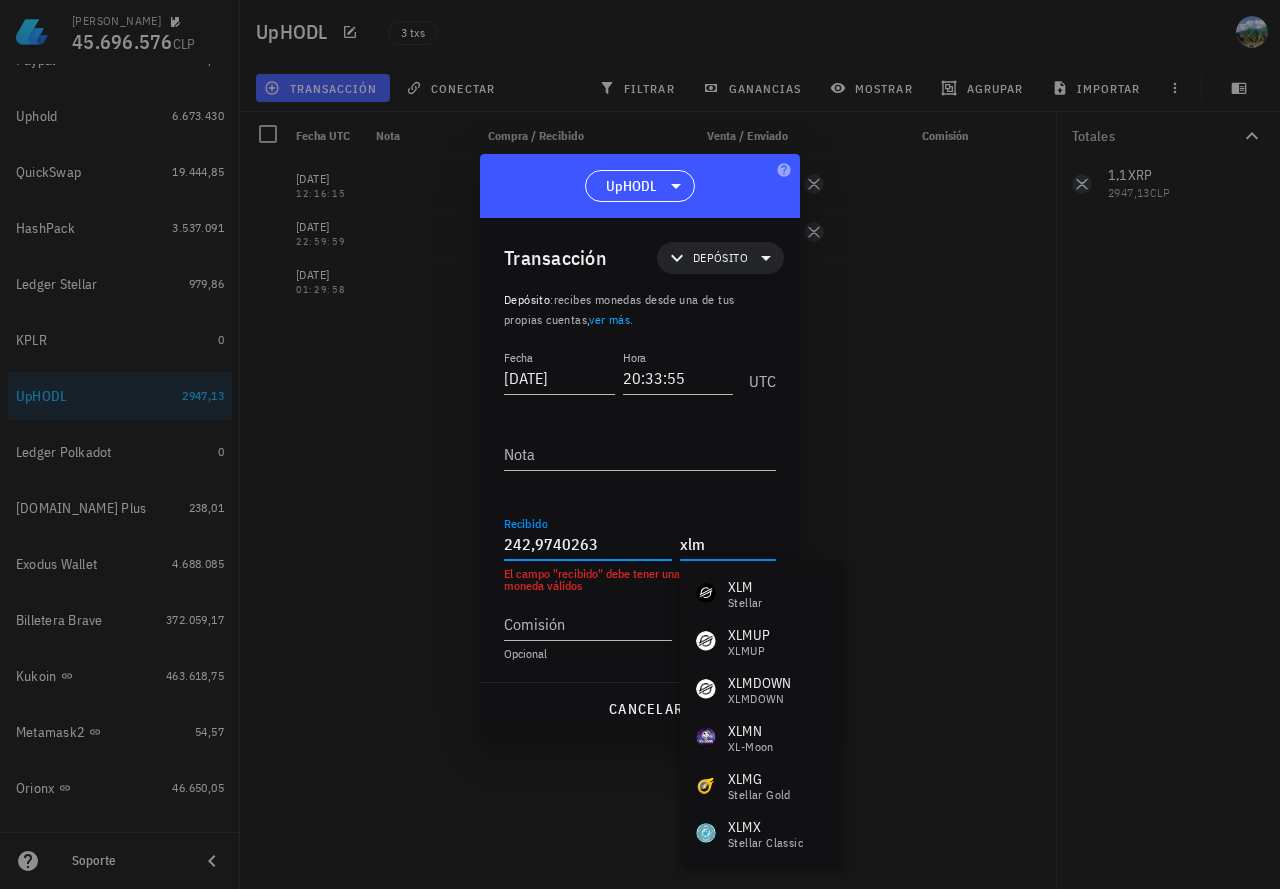 click on "242,9740263" at bounding box center [588, 544] 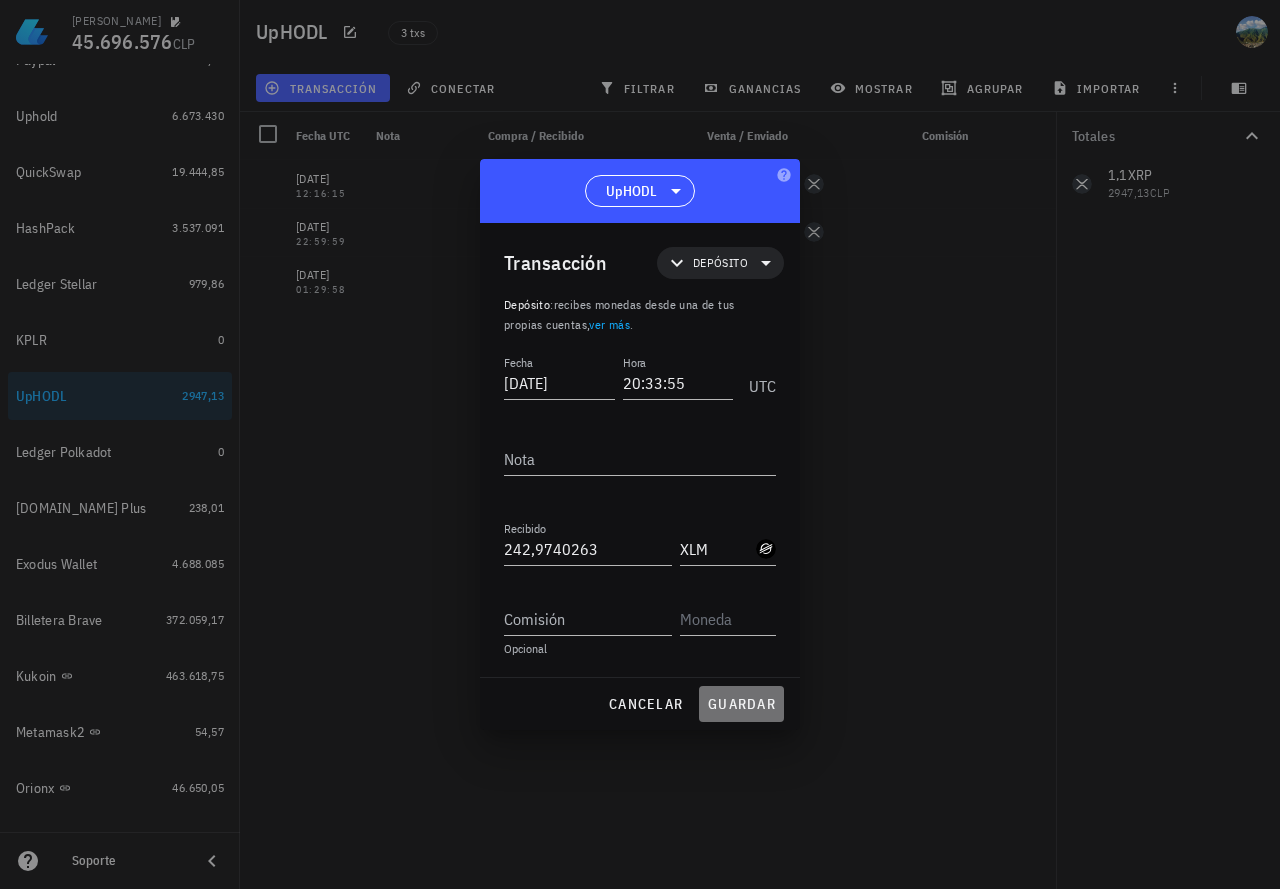 click on "guardar" at bounding box center [741, 704] 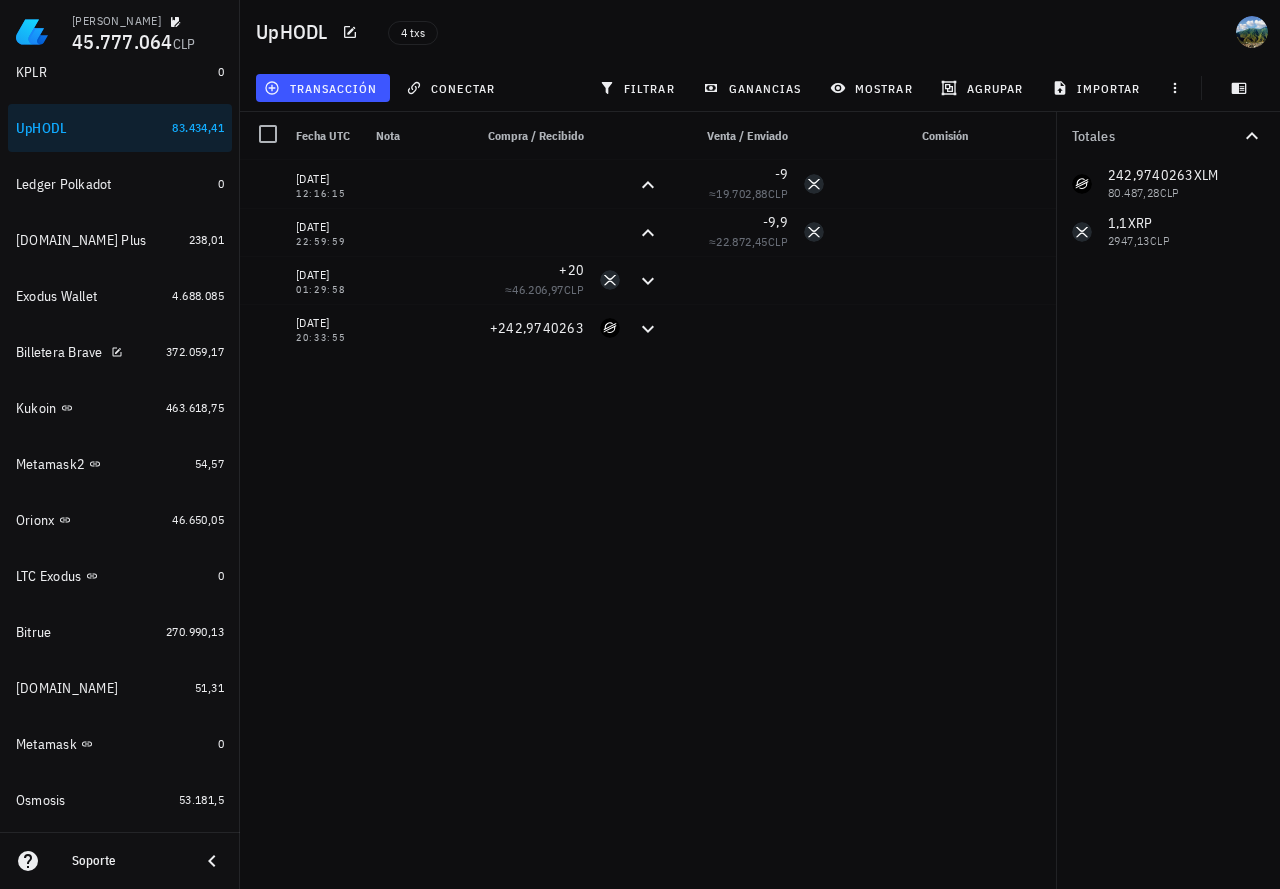 scroll, scrollTop: 1000, scrollLeft: 0, axis: vertical 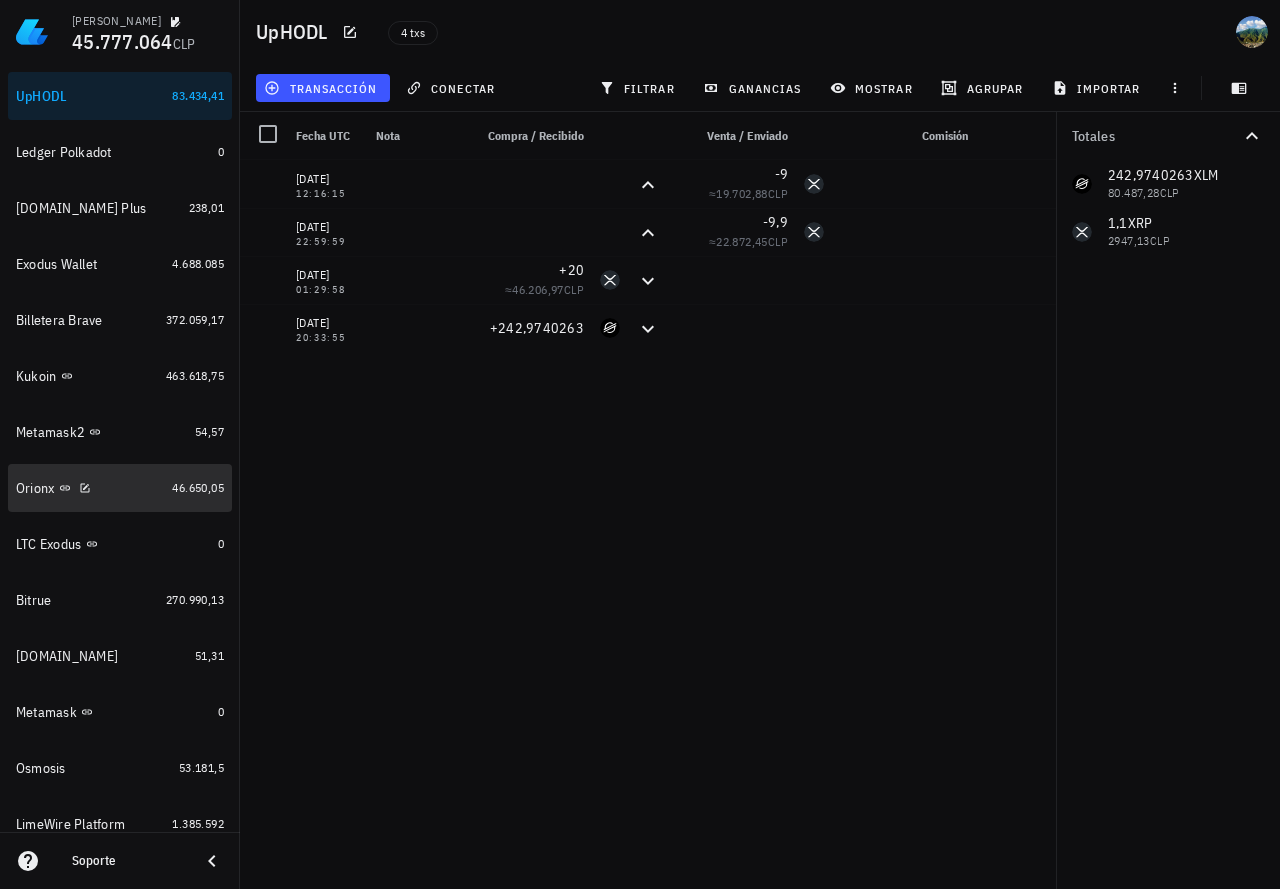 click on "Orionx       46.650,05" at bounding box center [120, 488] 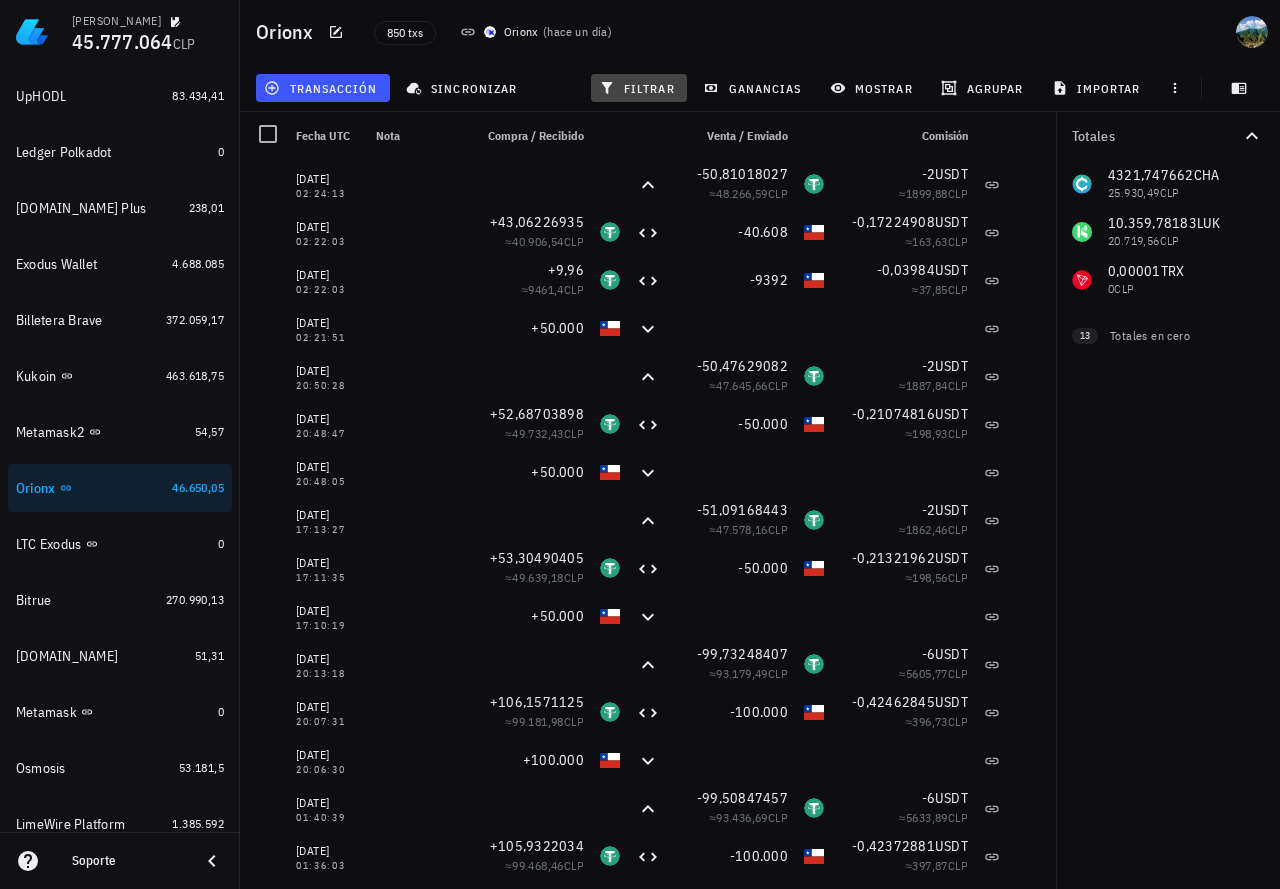 click on "filtrar" at bounding box center [639, 88] 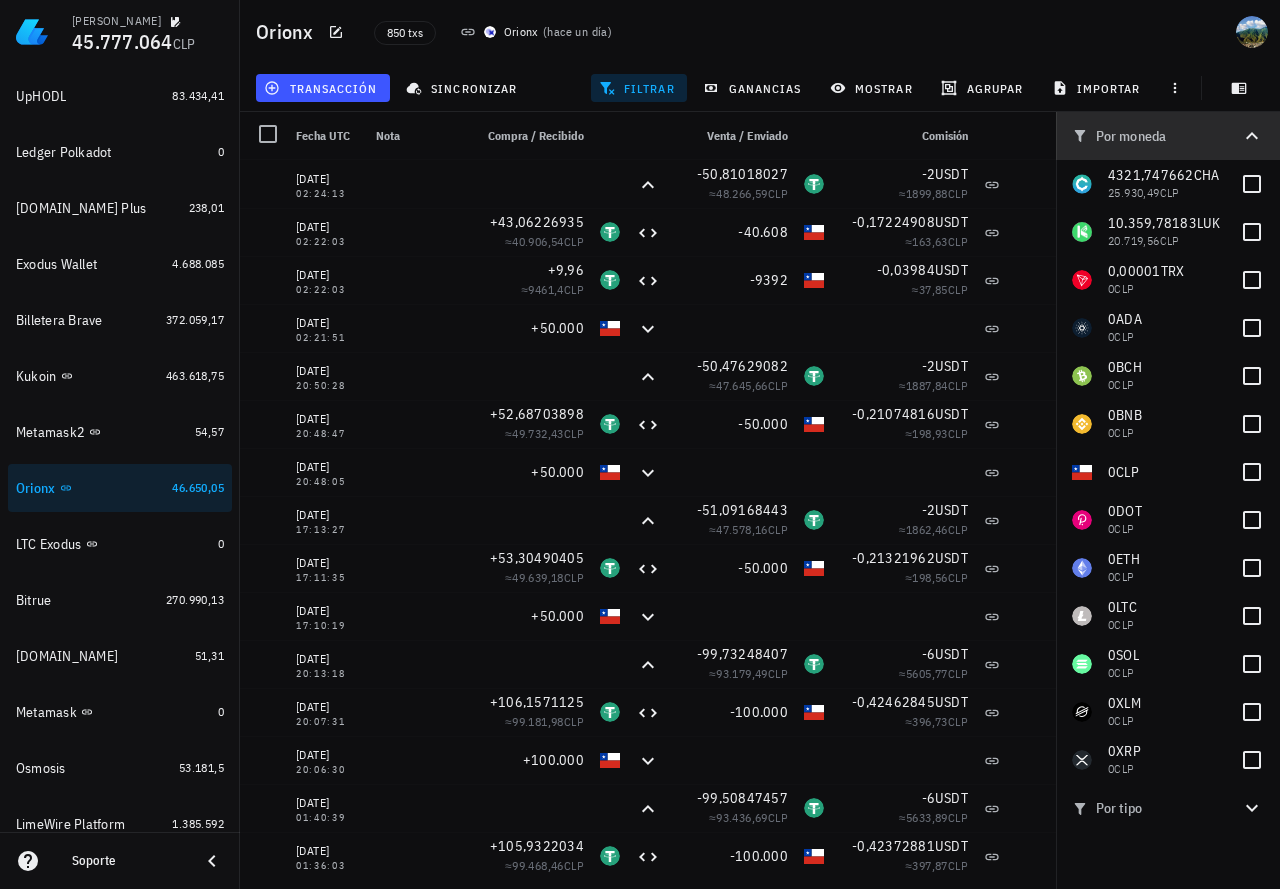 click on "Por moneda" at bounding box center [1156, 136] 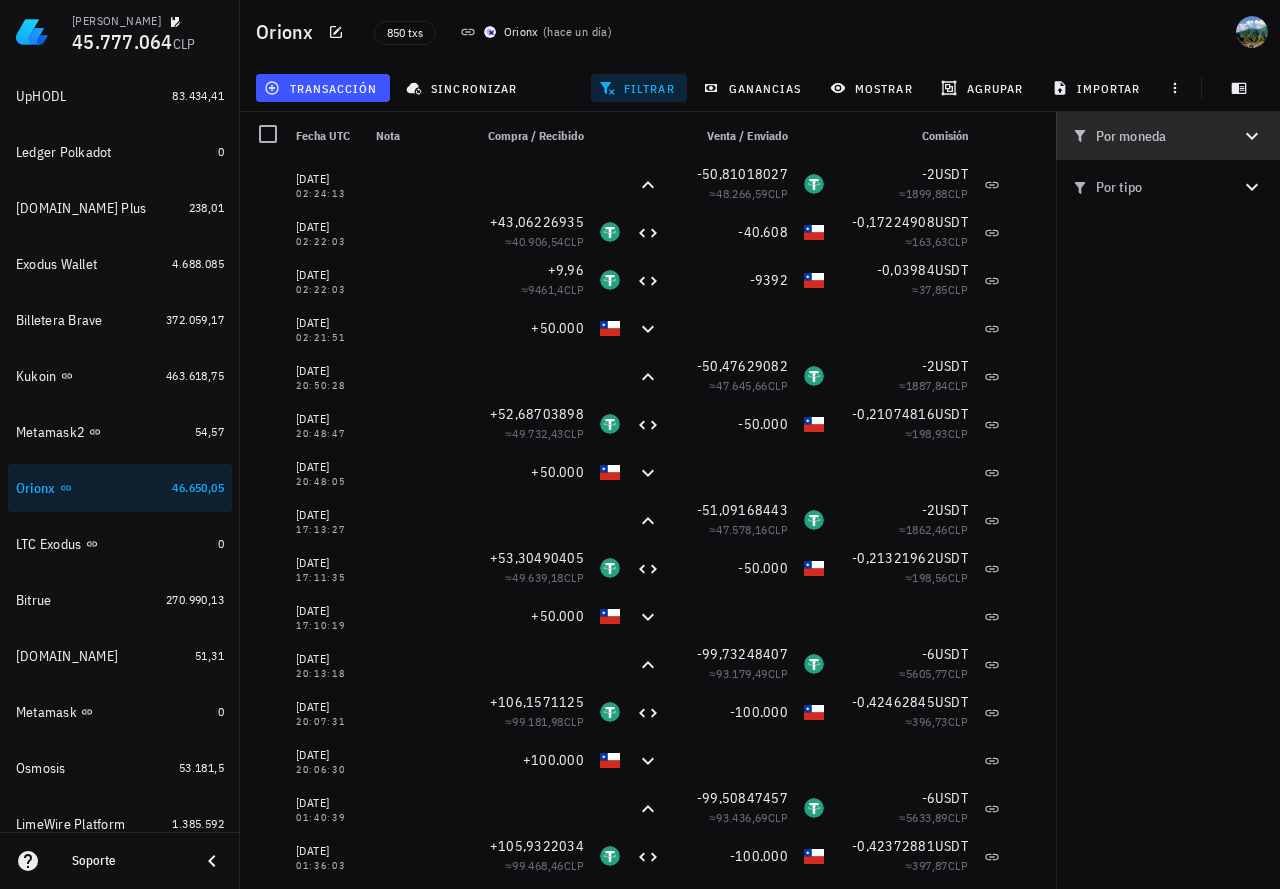 click on "Por moneda" at bounding box center (1156, 136) 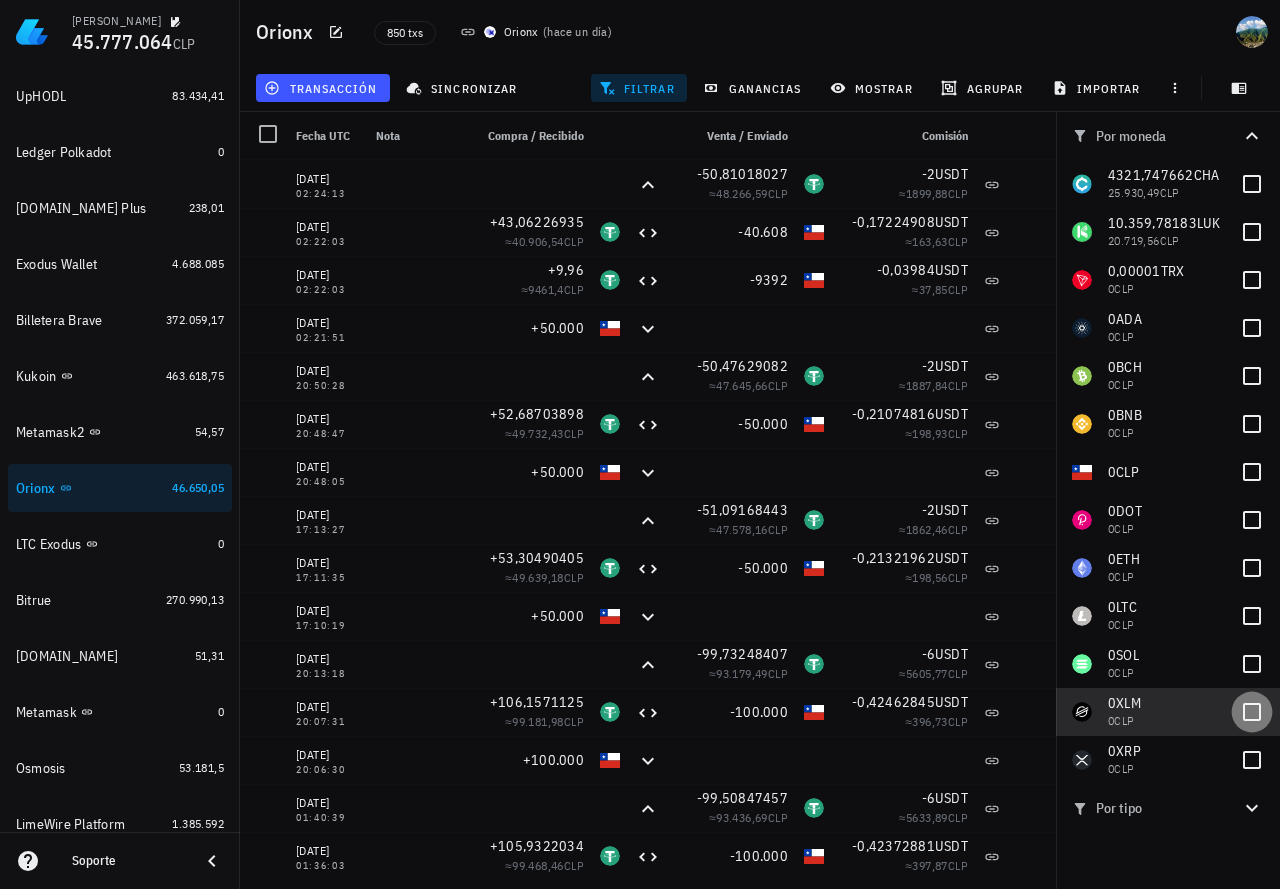 click at bounding box center [1252, 712] 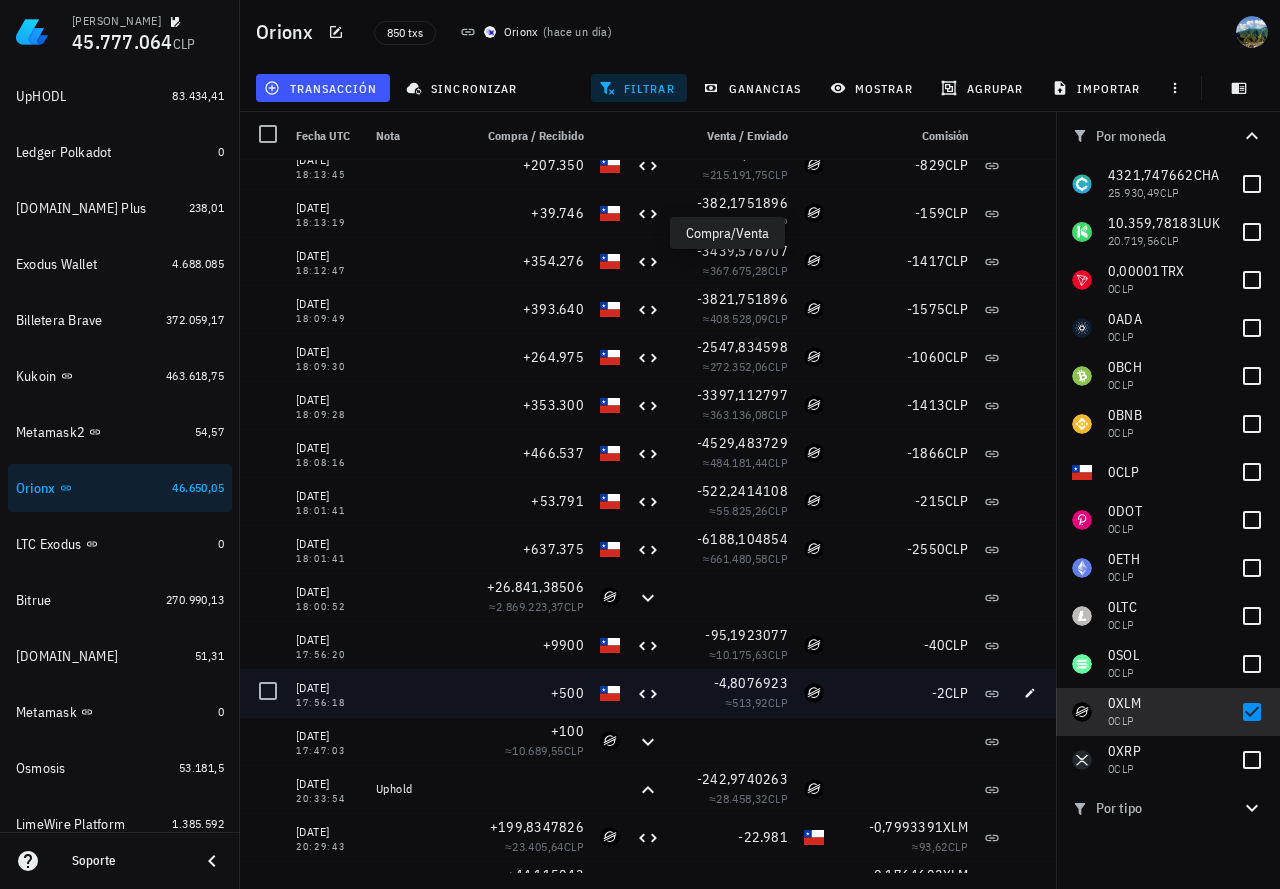 scroll, scrollTop: 0, scrollLeft: 0, axis: both 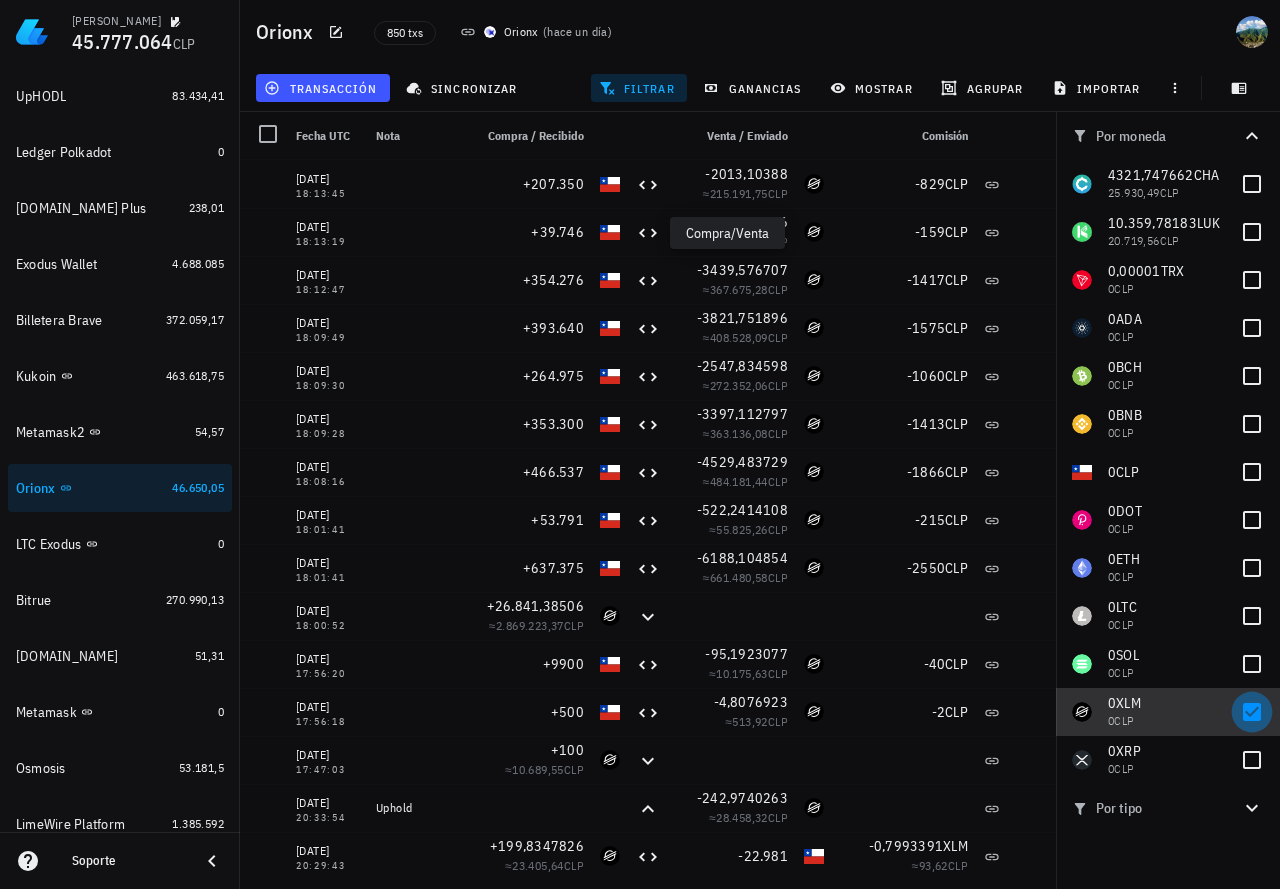 click at bounding box center (1252, 712) 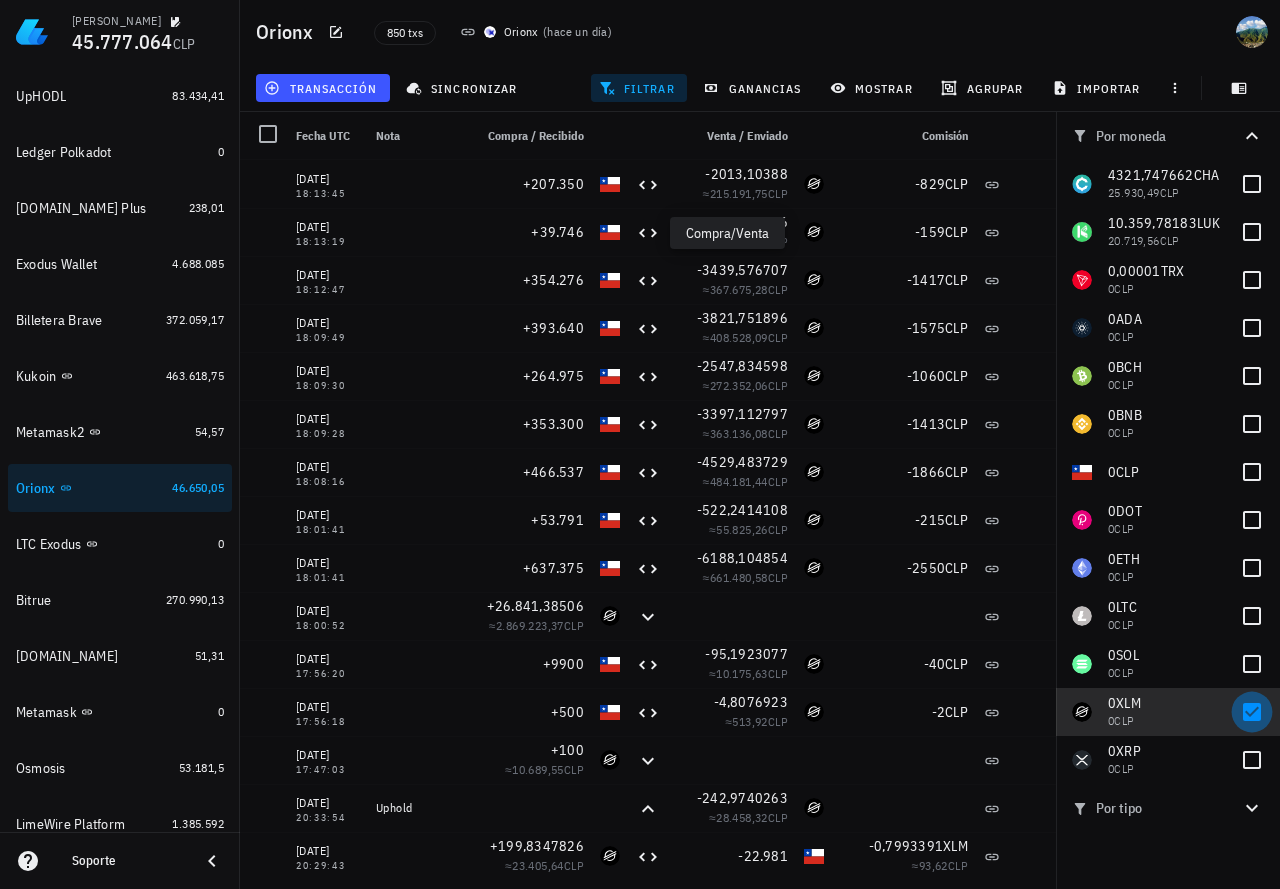 checkbox on "false" 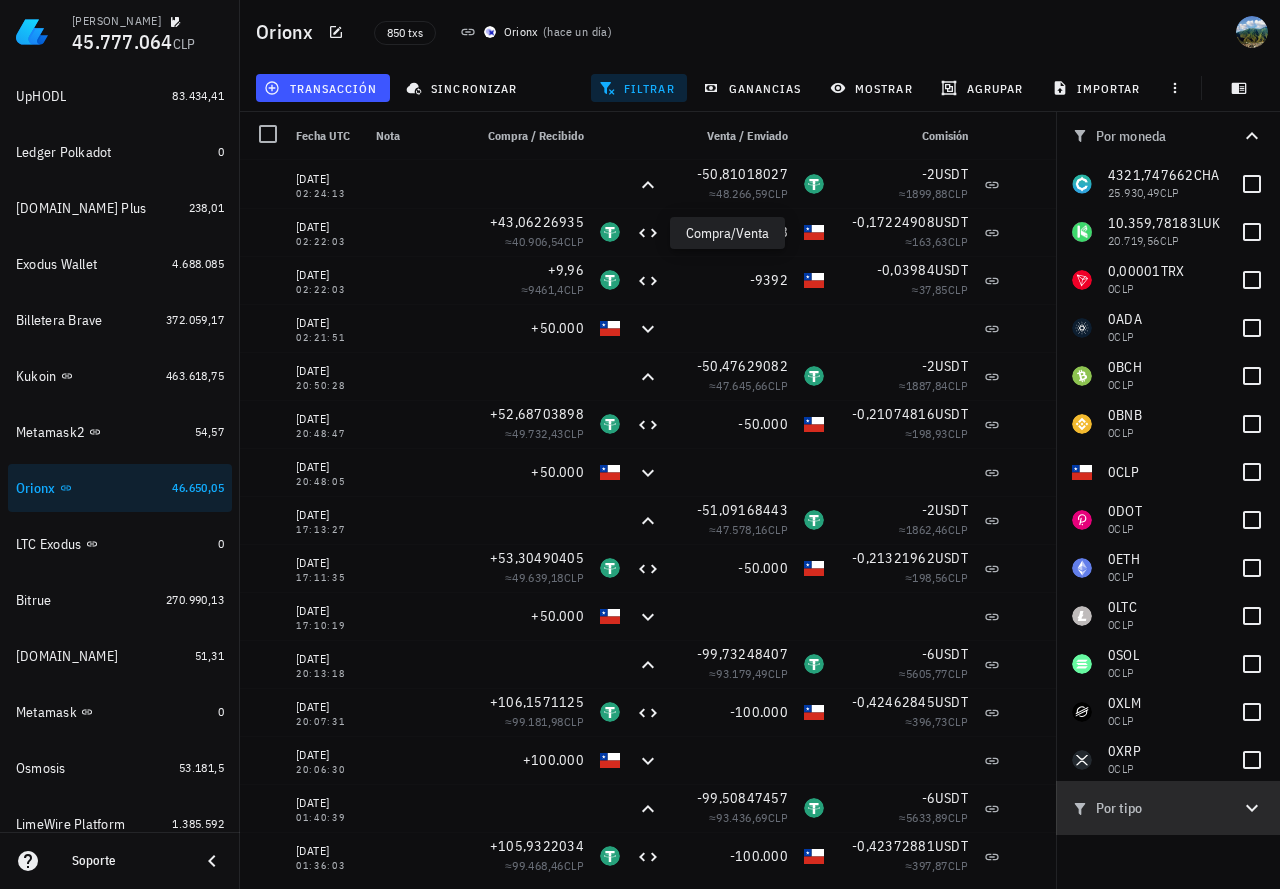 click 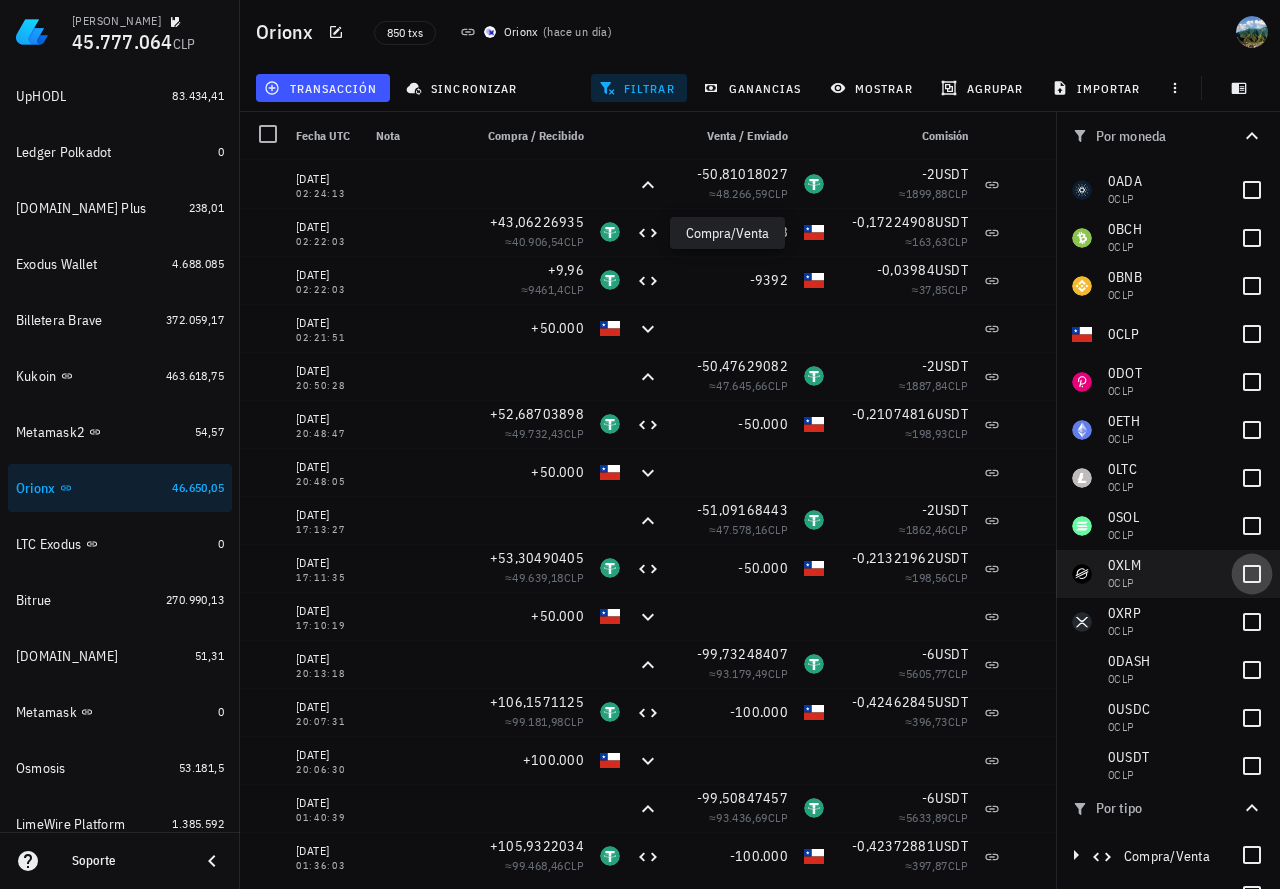 scroll, scrollTop: 155, scrollLeft: 0, axis: vertical 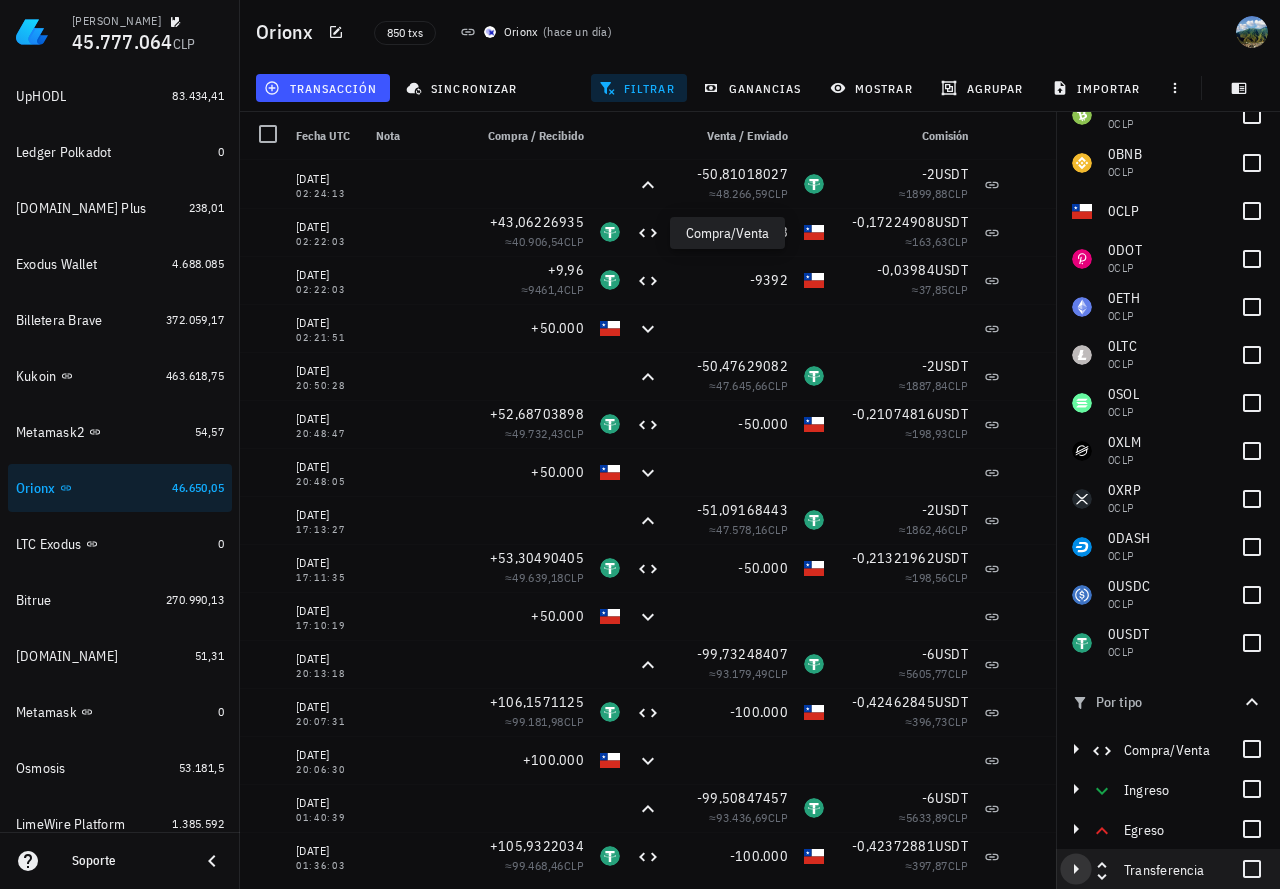 click 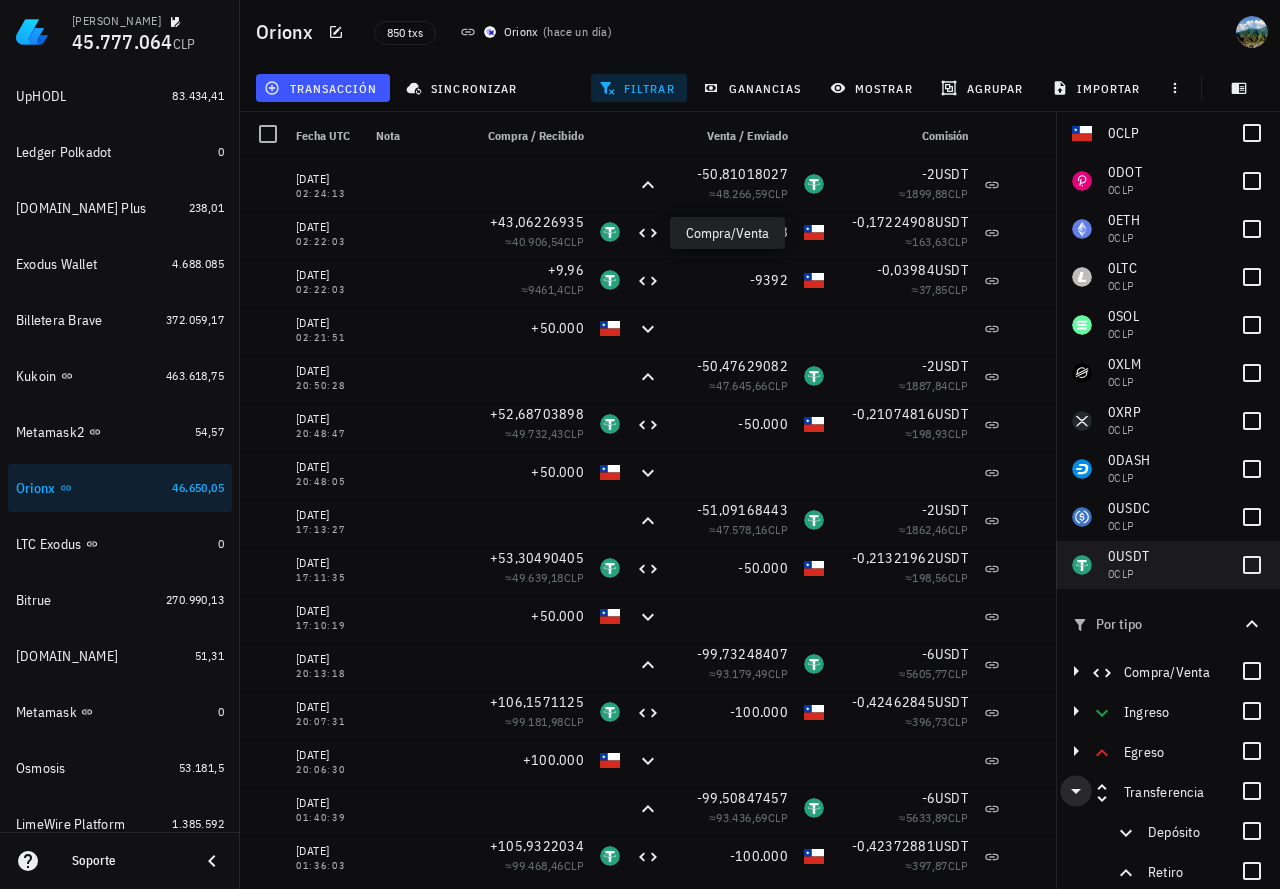 scroll, scrollTop: 186, scrollLeft: 0, axis: vertical 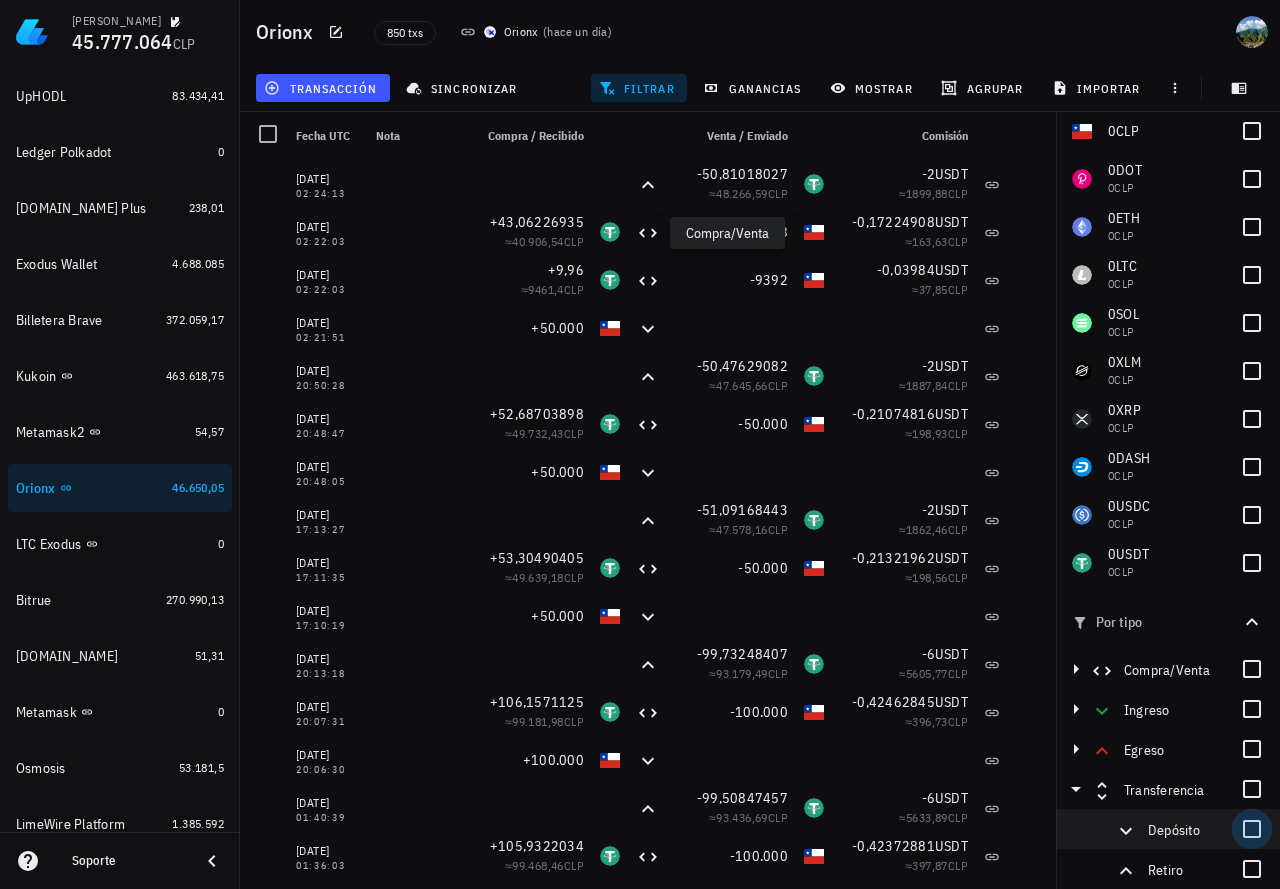 click at bounding box center [1252, 829] 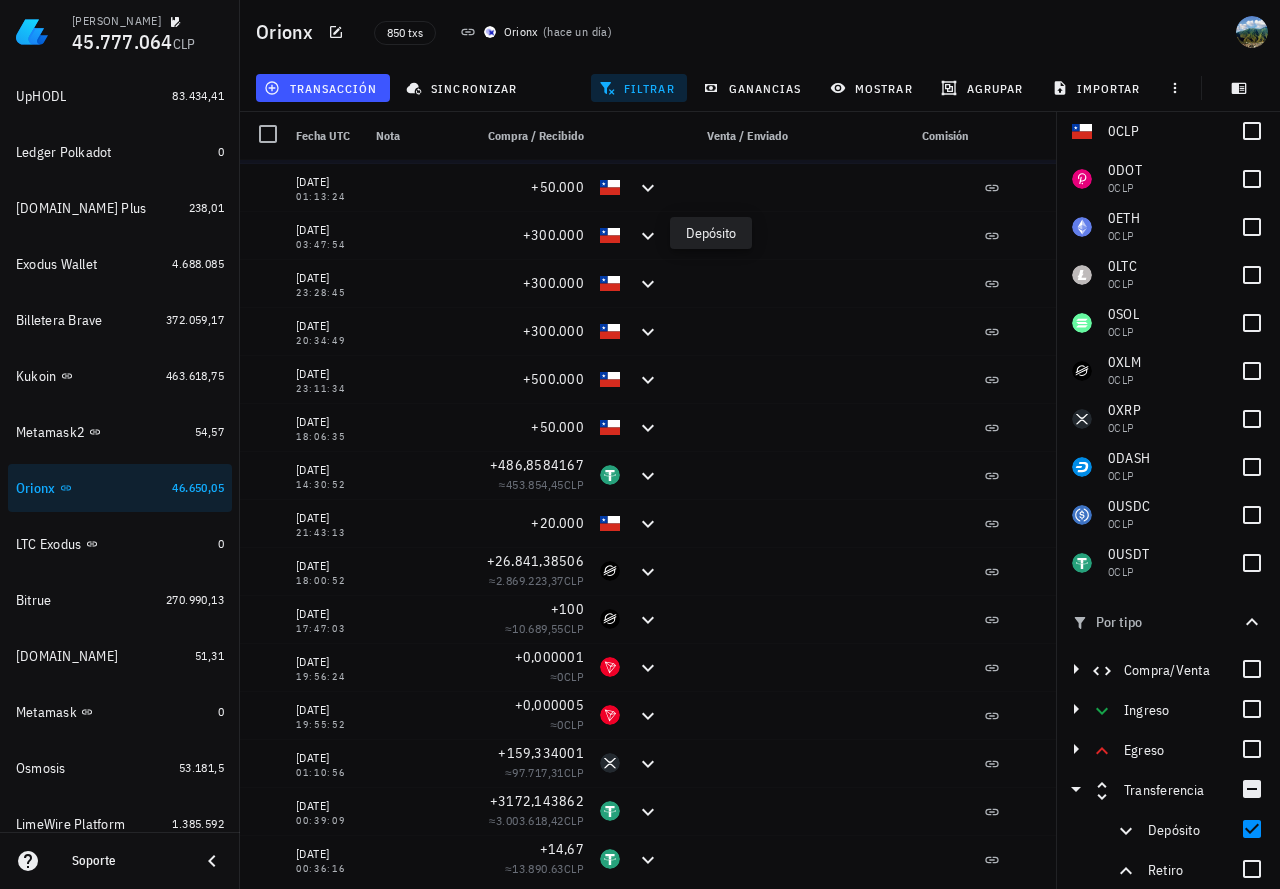 scroll, scrollTop: 1900, scrollLeft: 0, axis: vertical 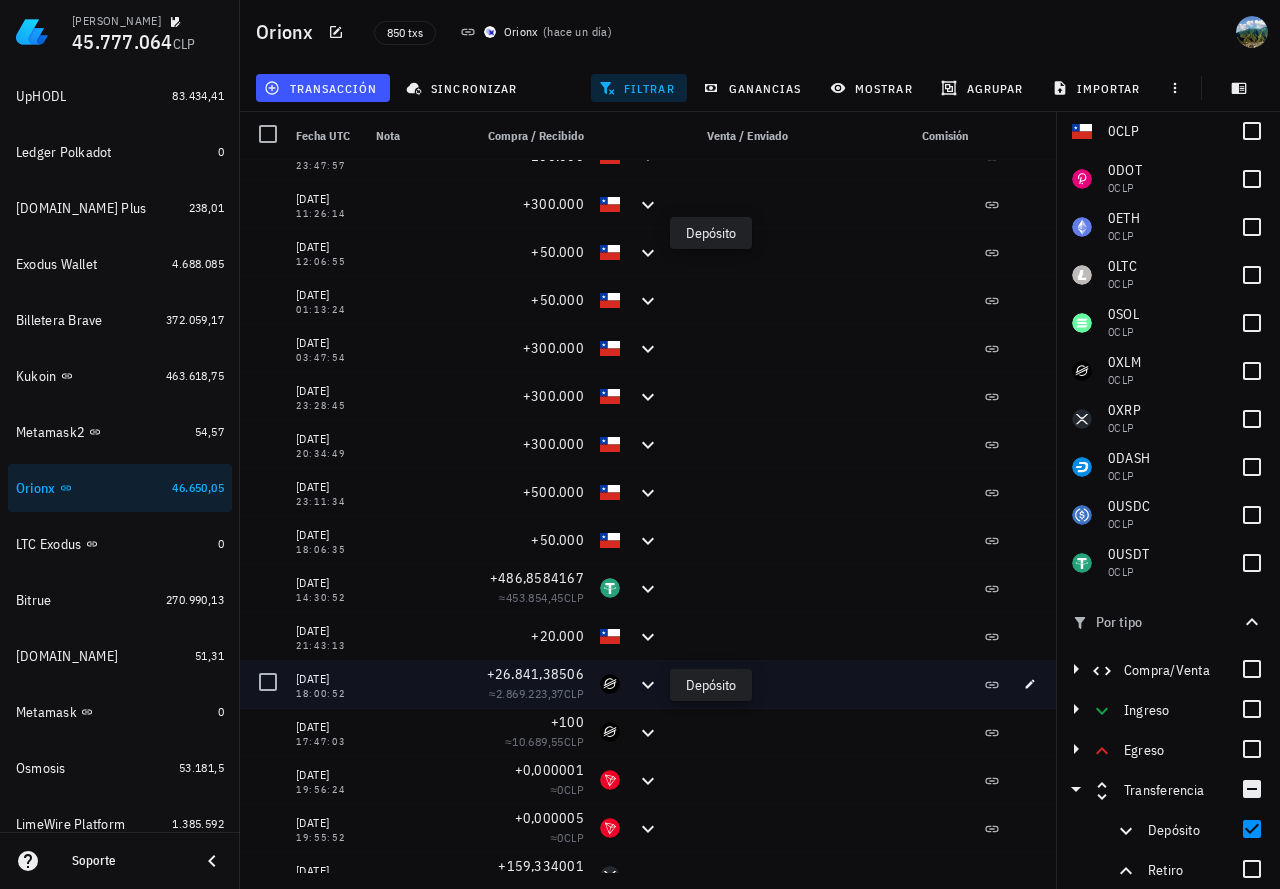 click 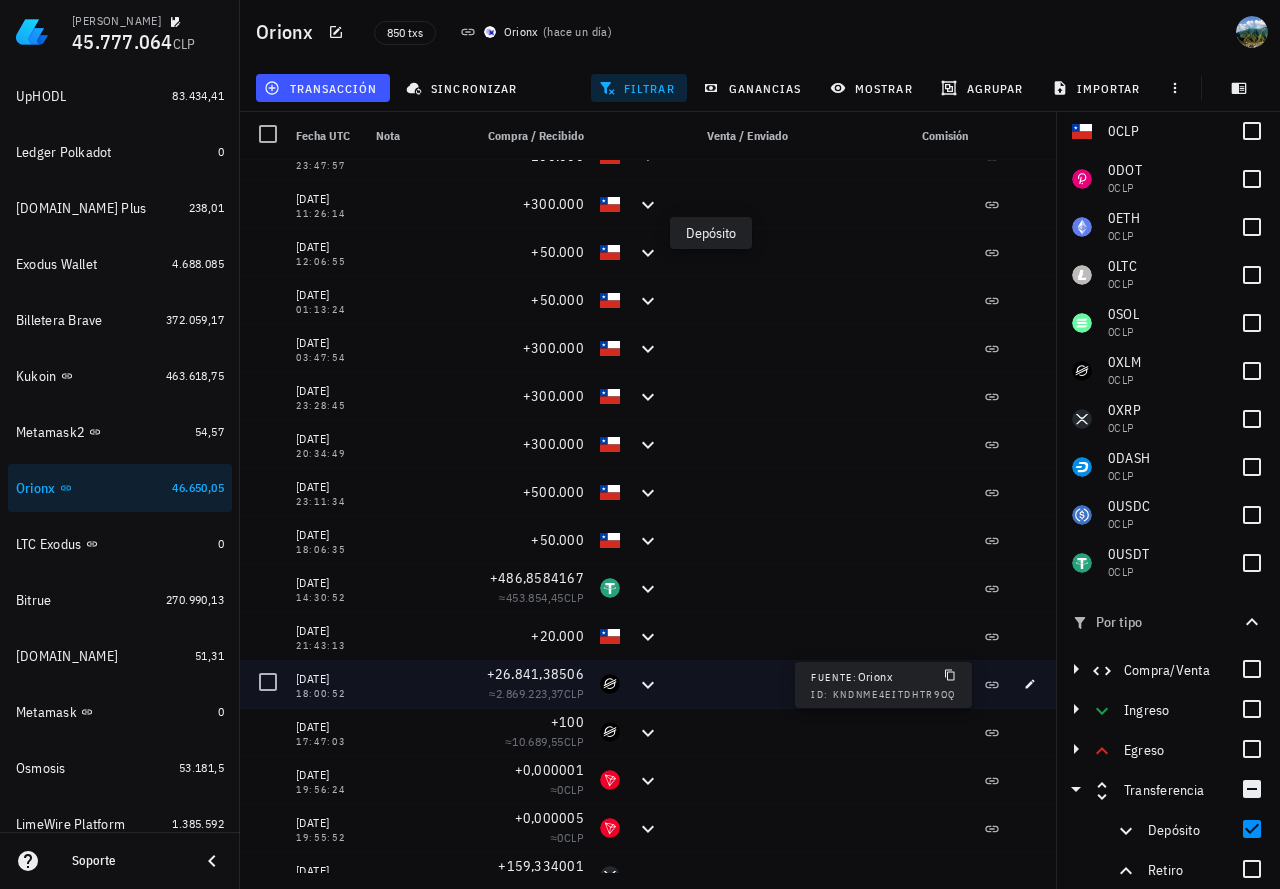 click 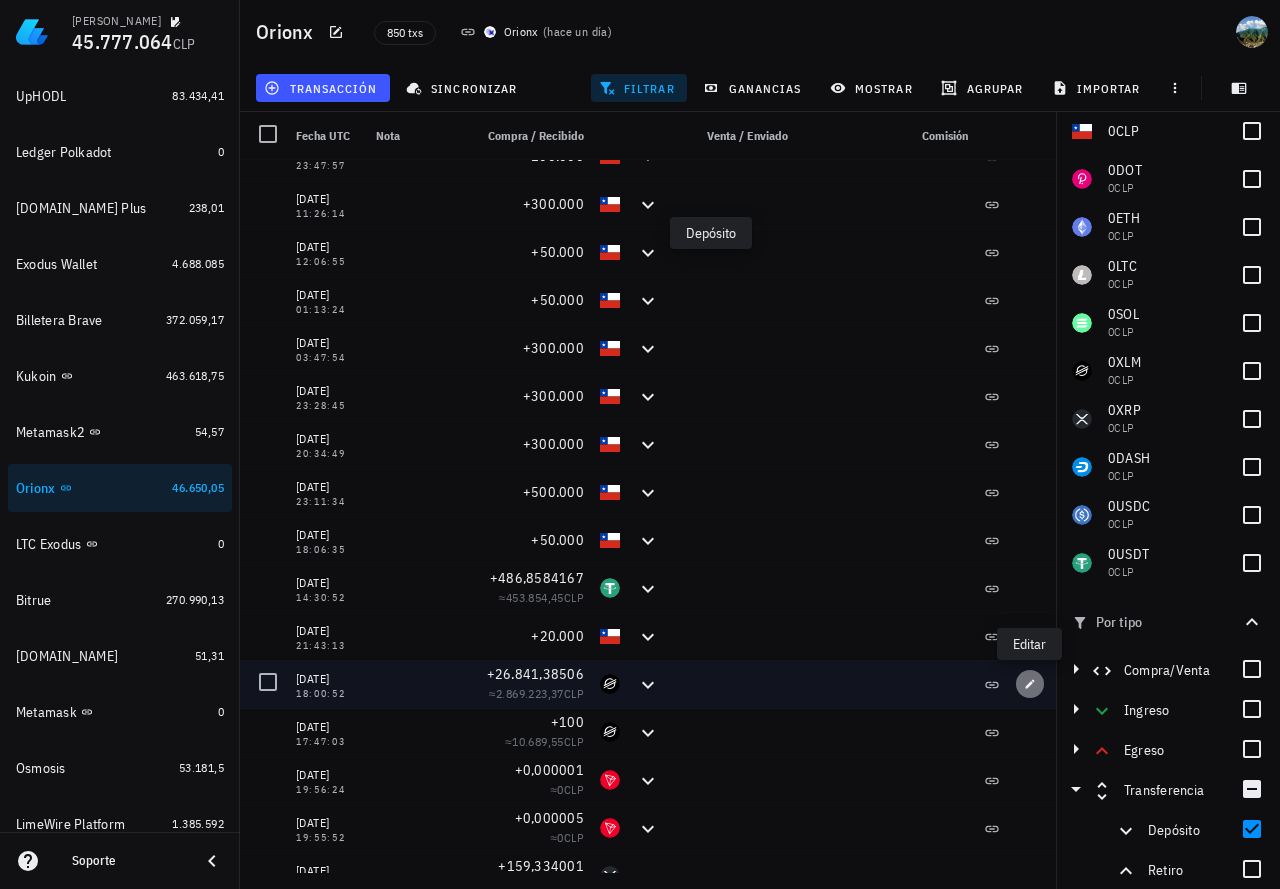 click 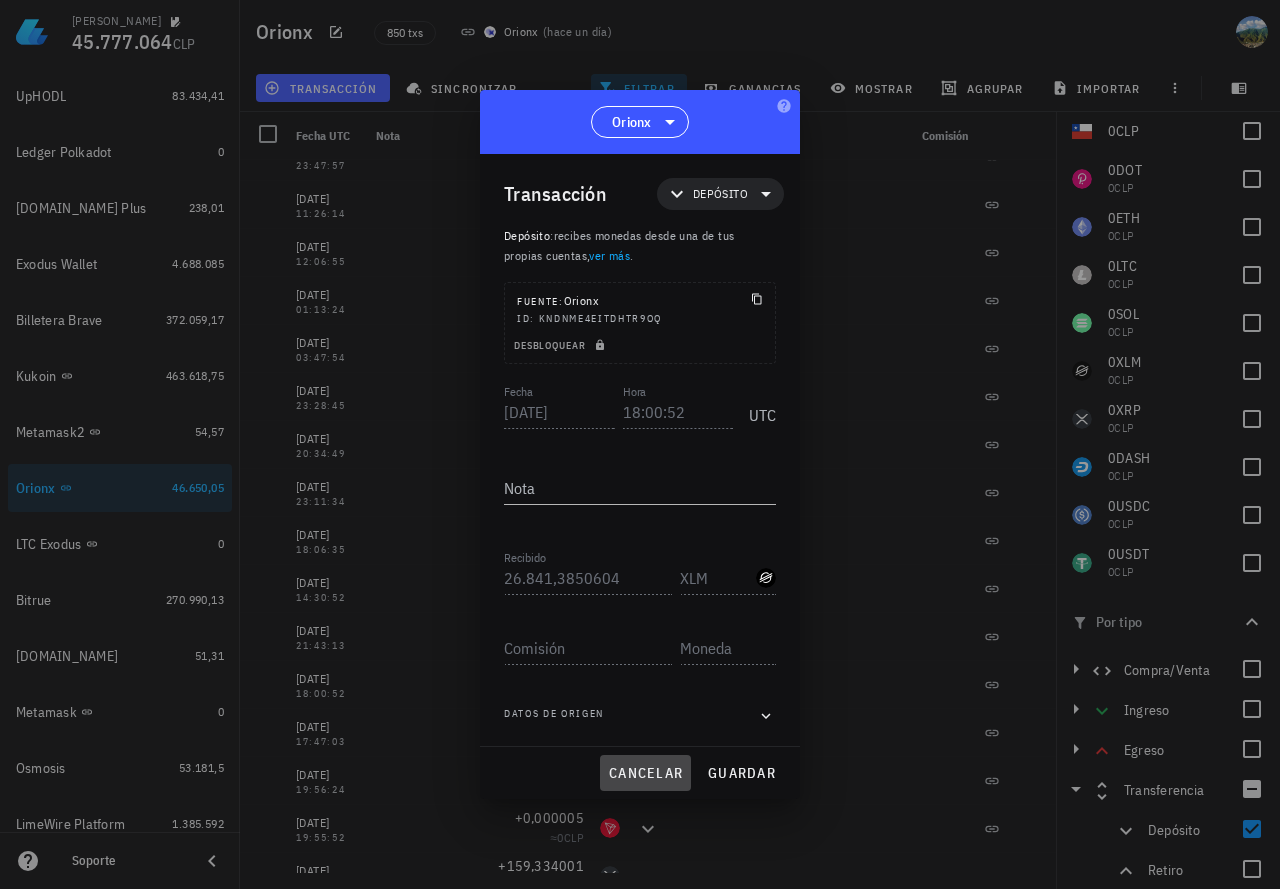click on "cancelar" at bounding box center [645, 773] 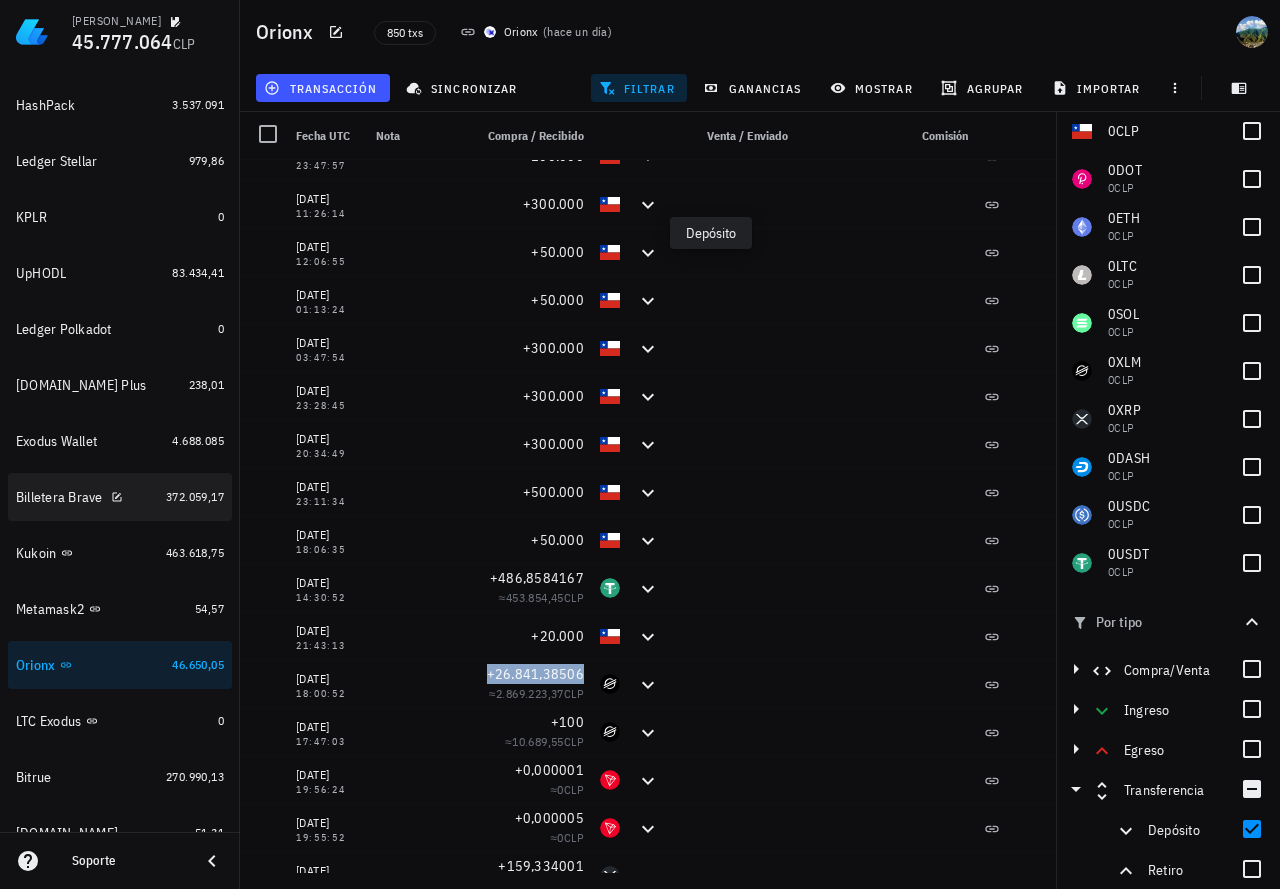 scroll, scrollTop: 752, scrollLeft: 0, axis: vertical 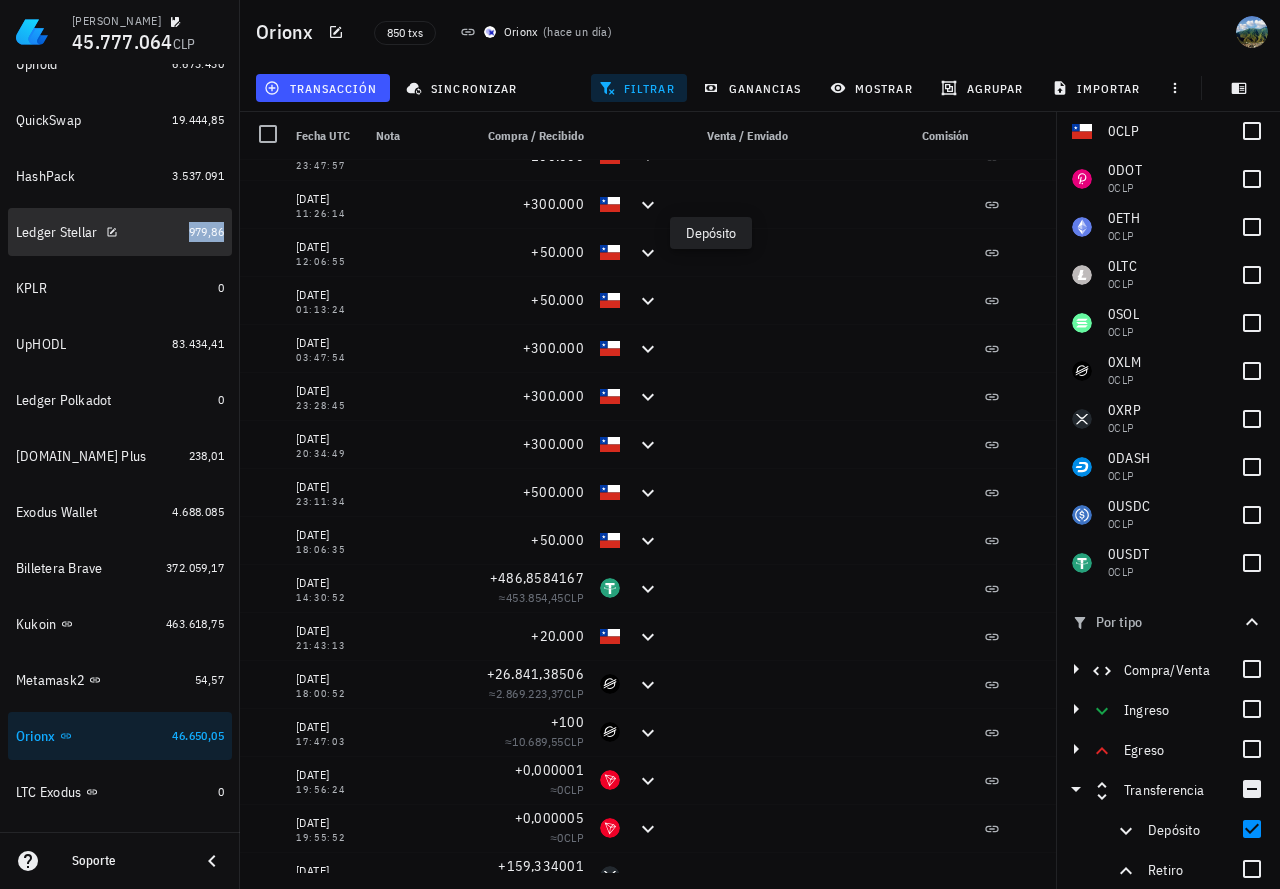 click on "979,86" at bounding box center (206, 231) 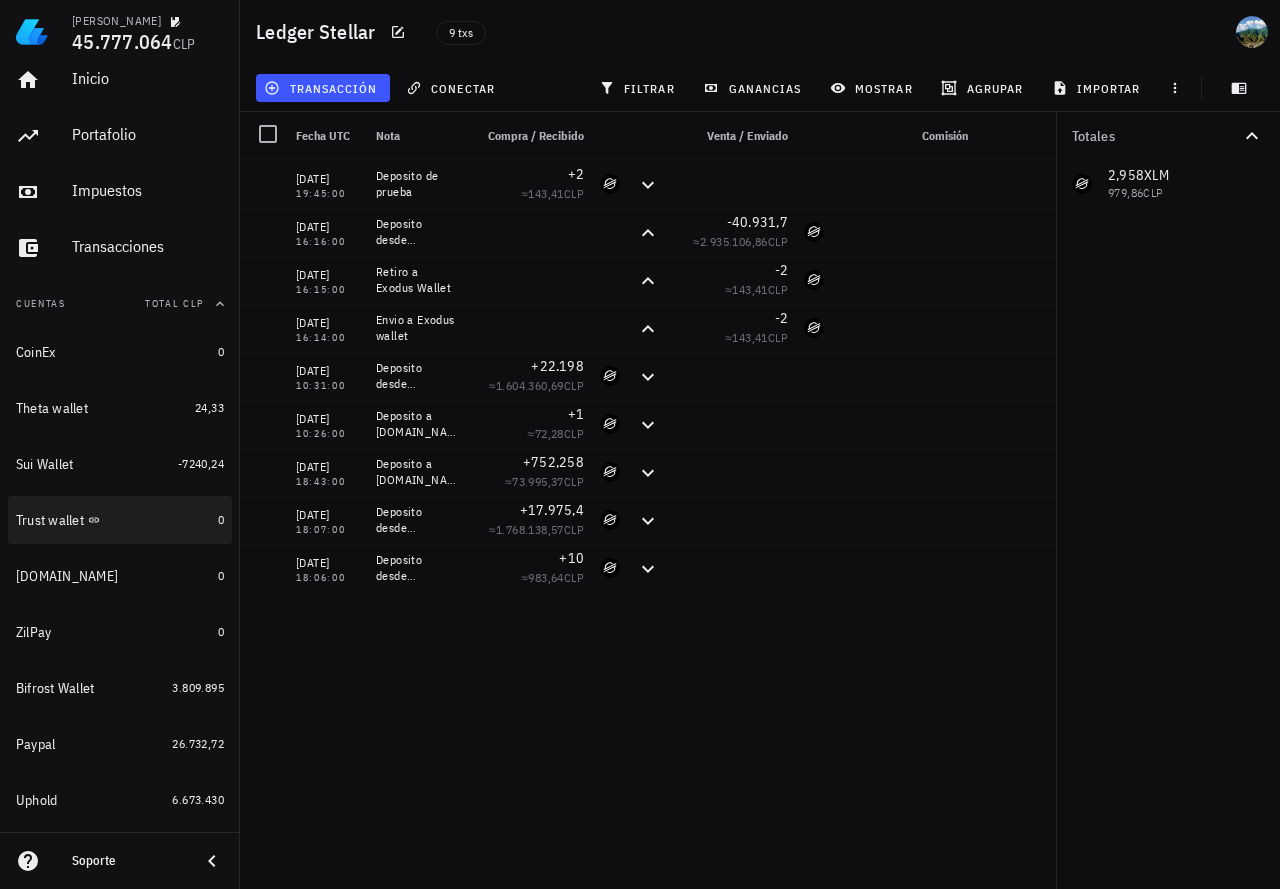 scroll, scrollTop: 0, scrollLeft: 0, axis: both 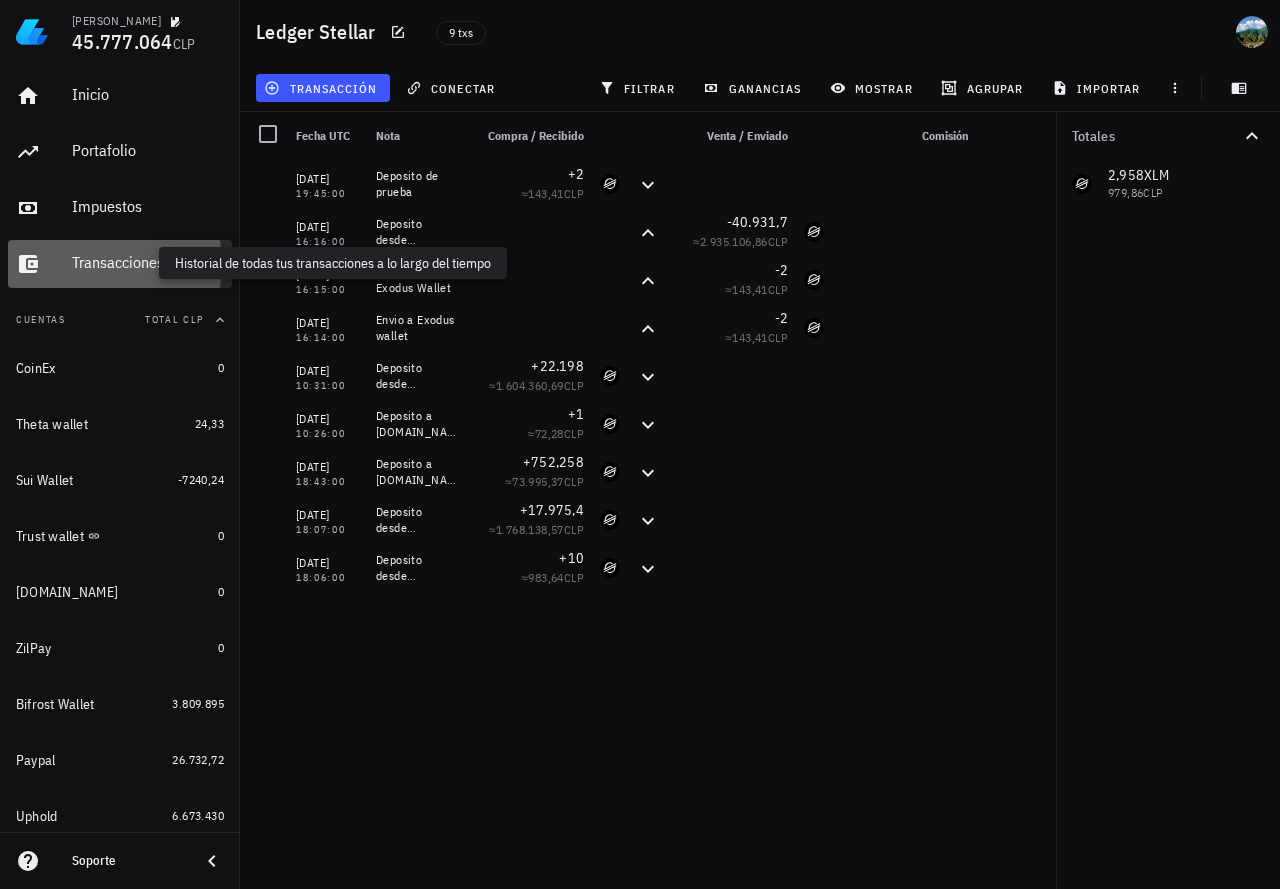 click on "Transacciones" at bounding box center [148, 262] 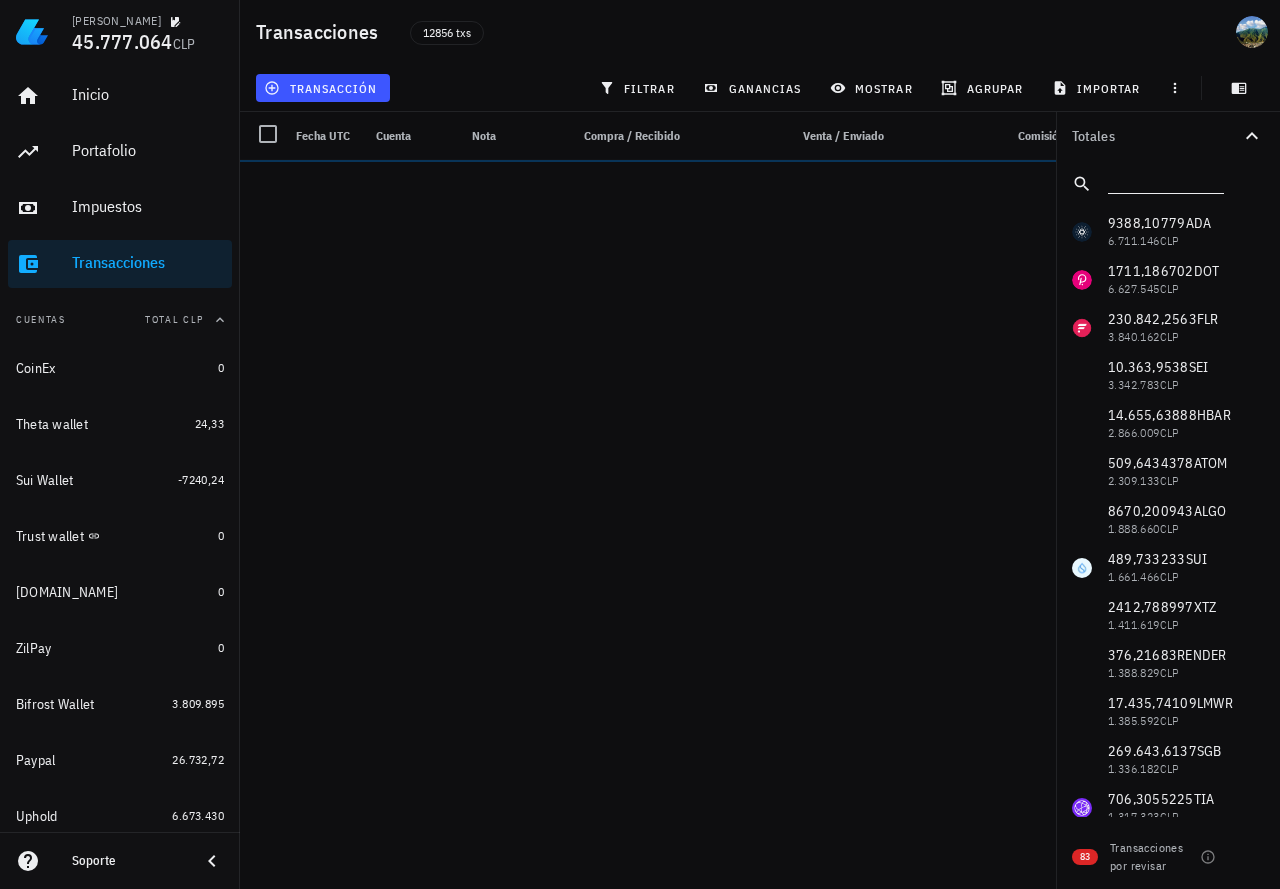 click at bounding box center [1164, 180] 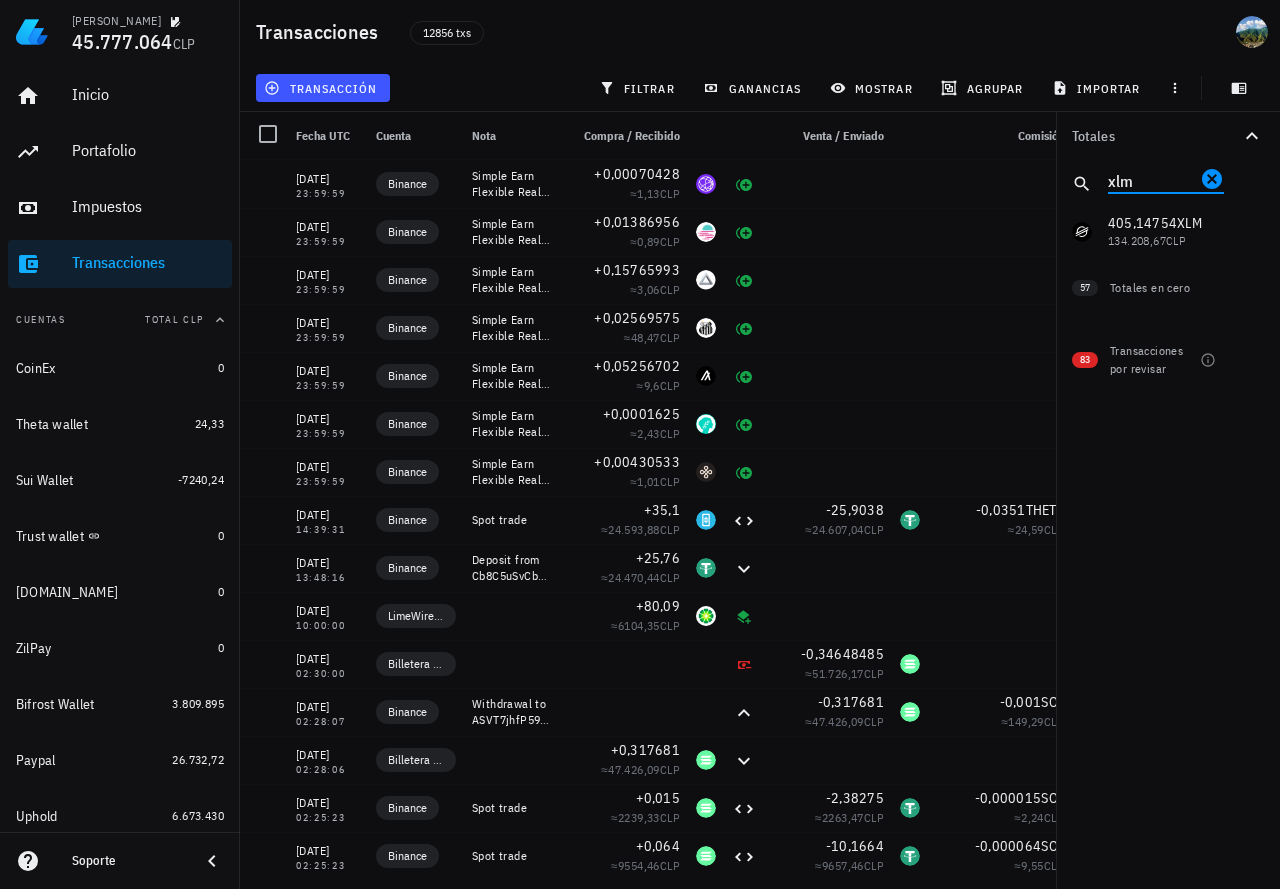 type on "xlm" 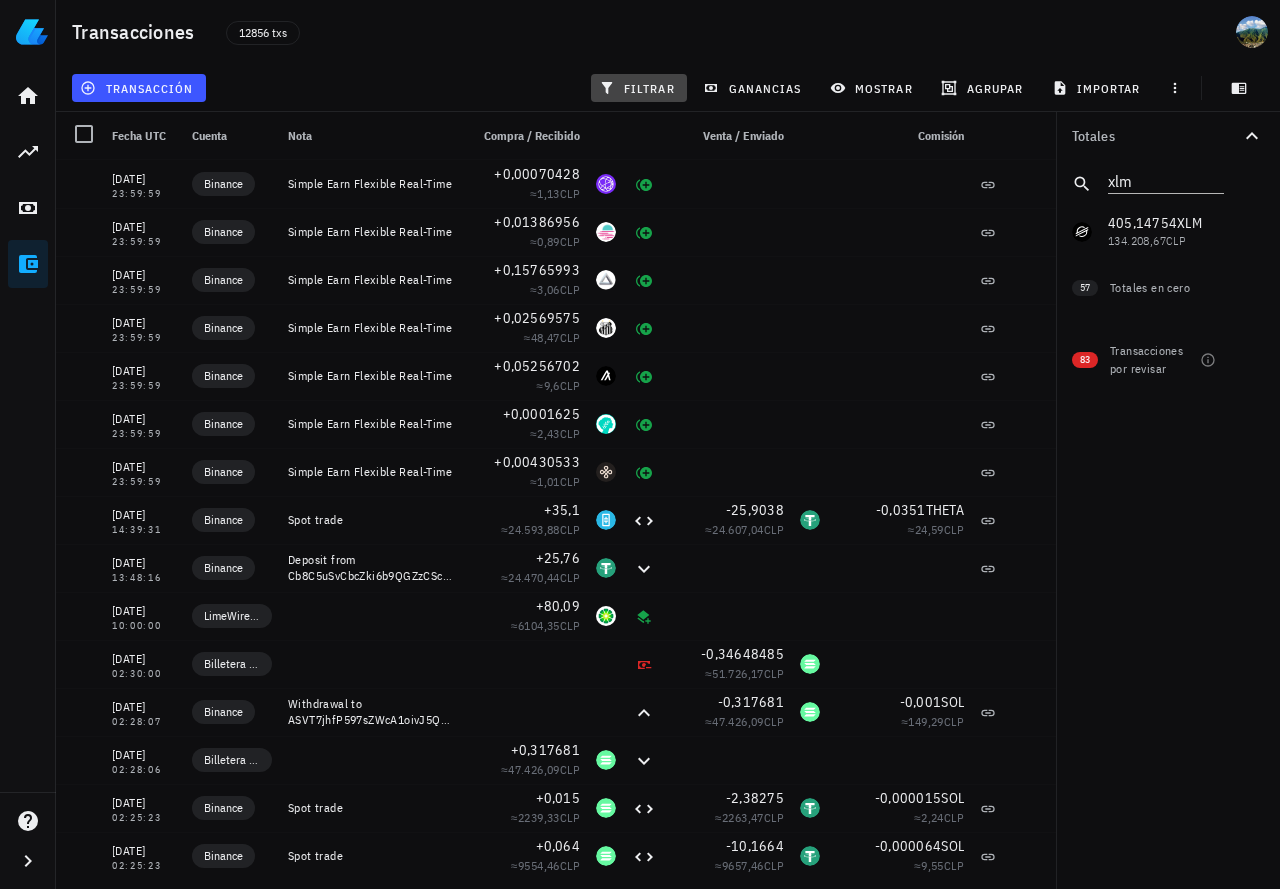 click on "filtrar" at bounding box center (639, 88) 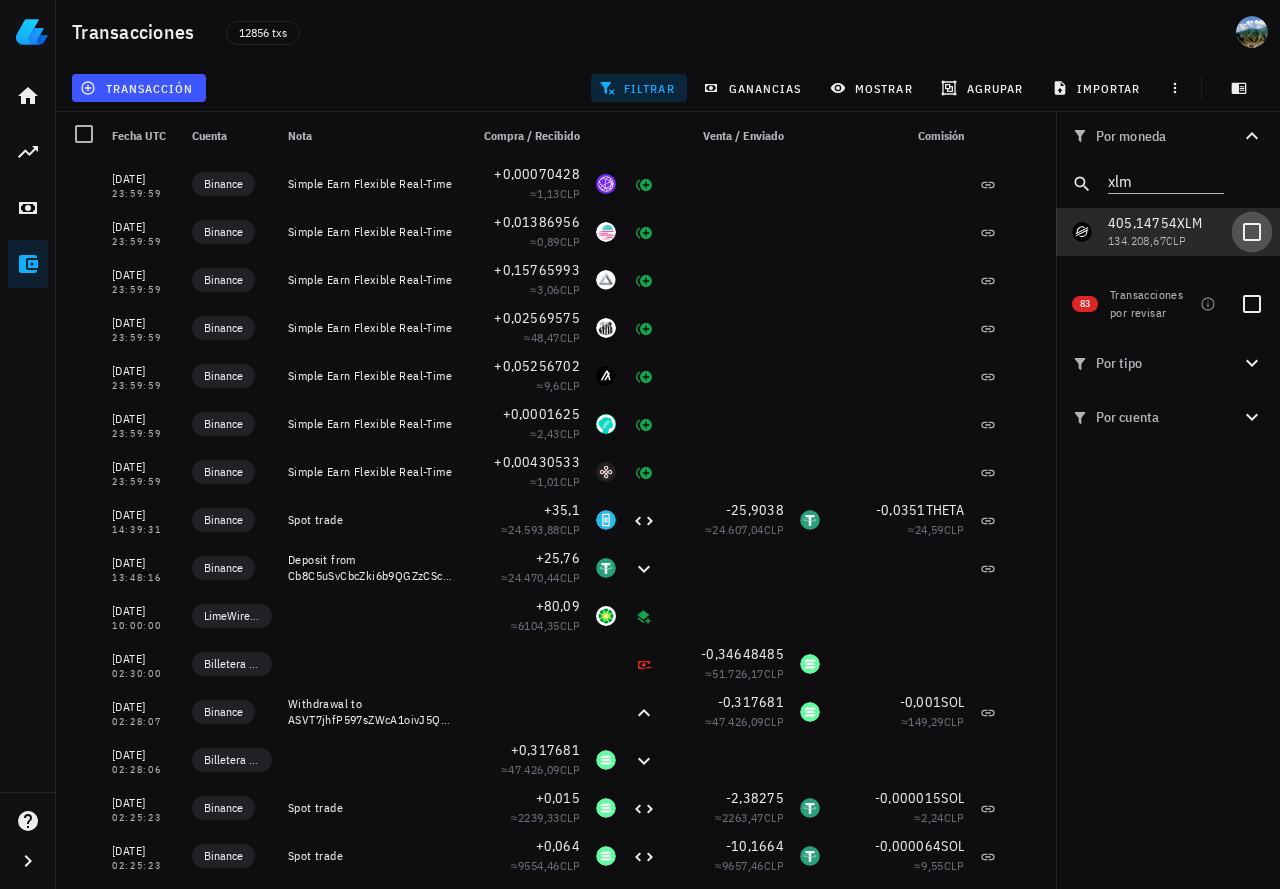 click at bounding box center [1252, 232] 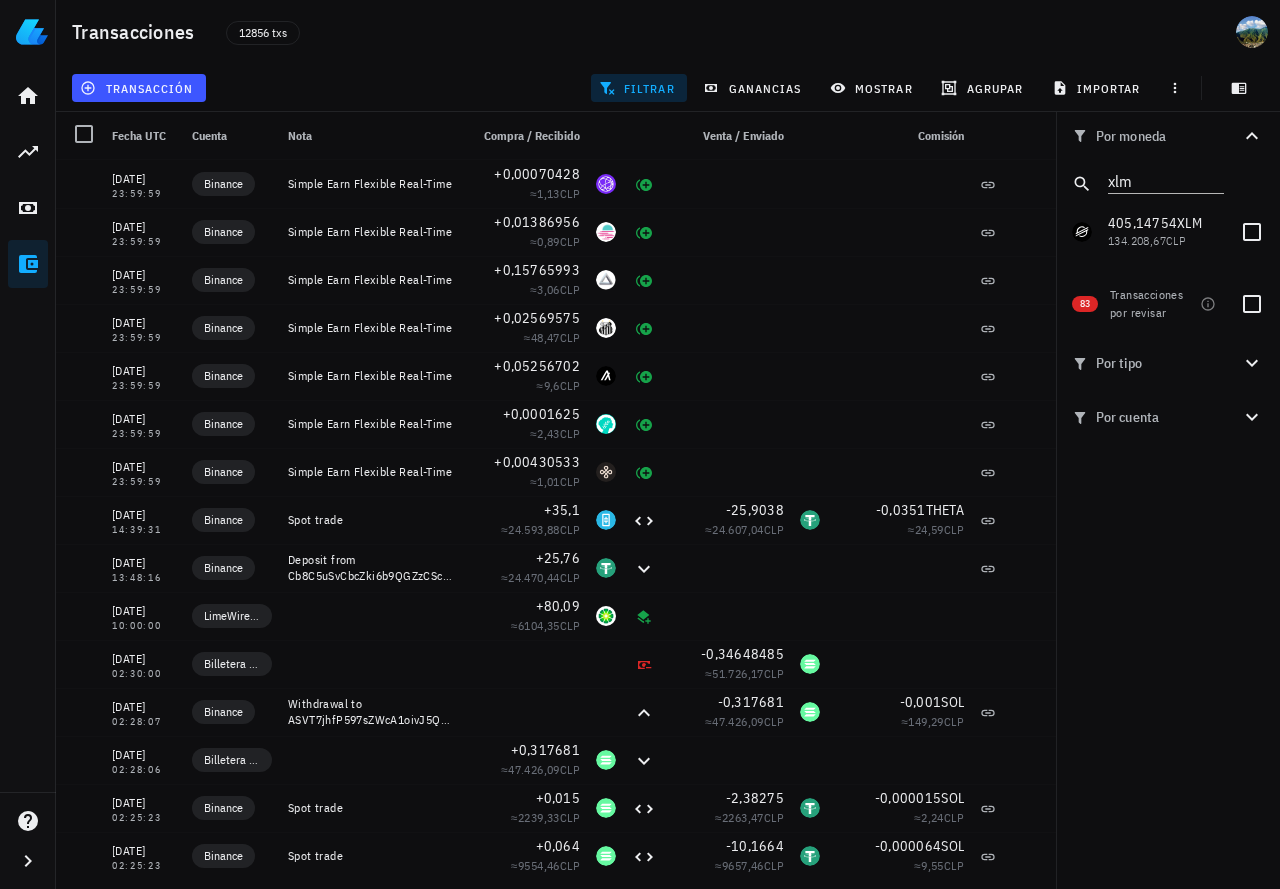 checkbox on "true" 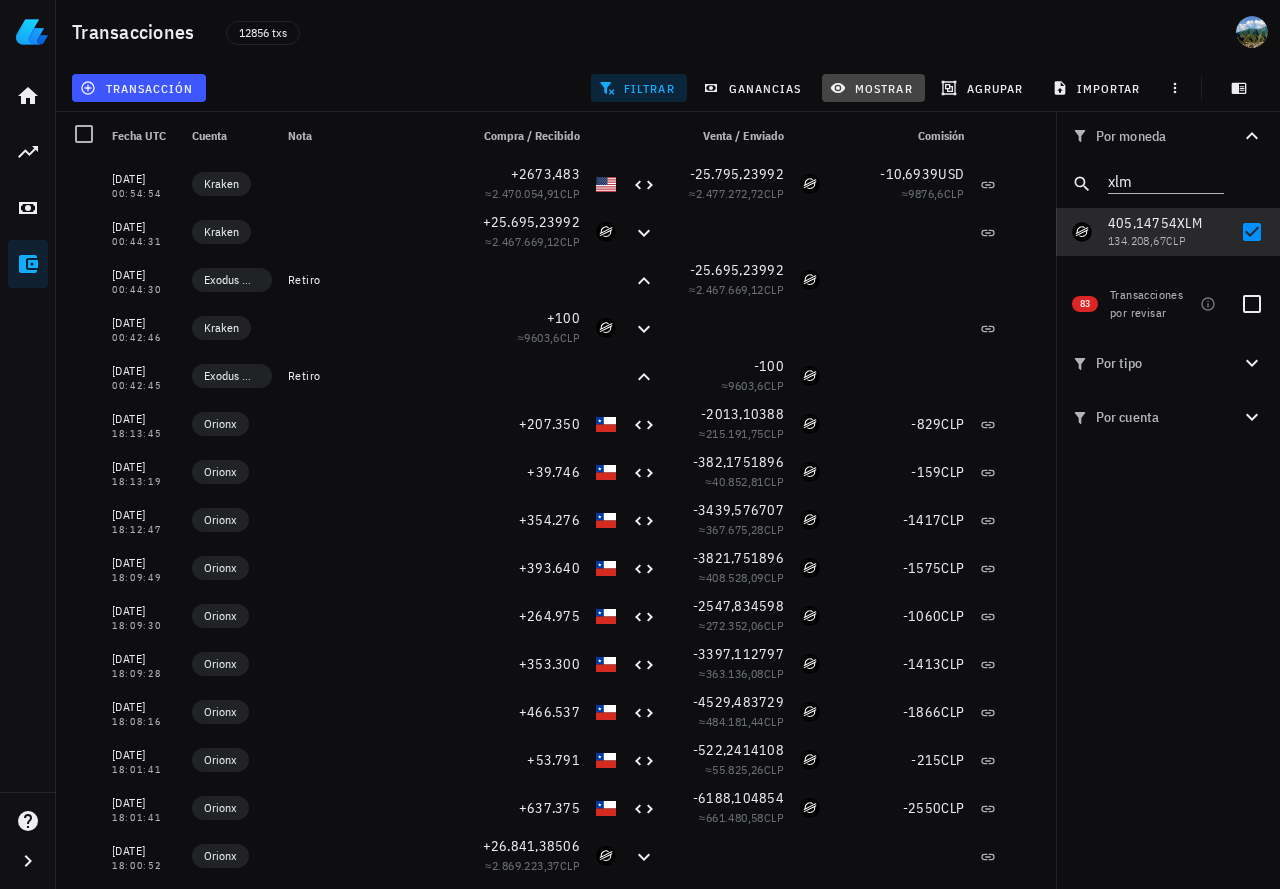 click on "mostrar" at bounding box center [873, 88] 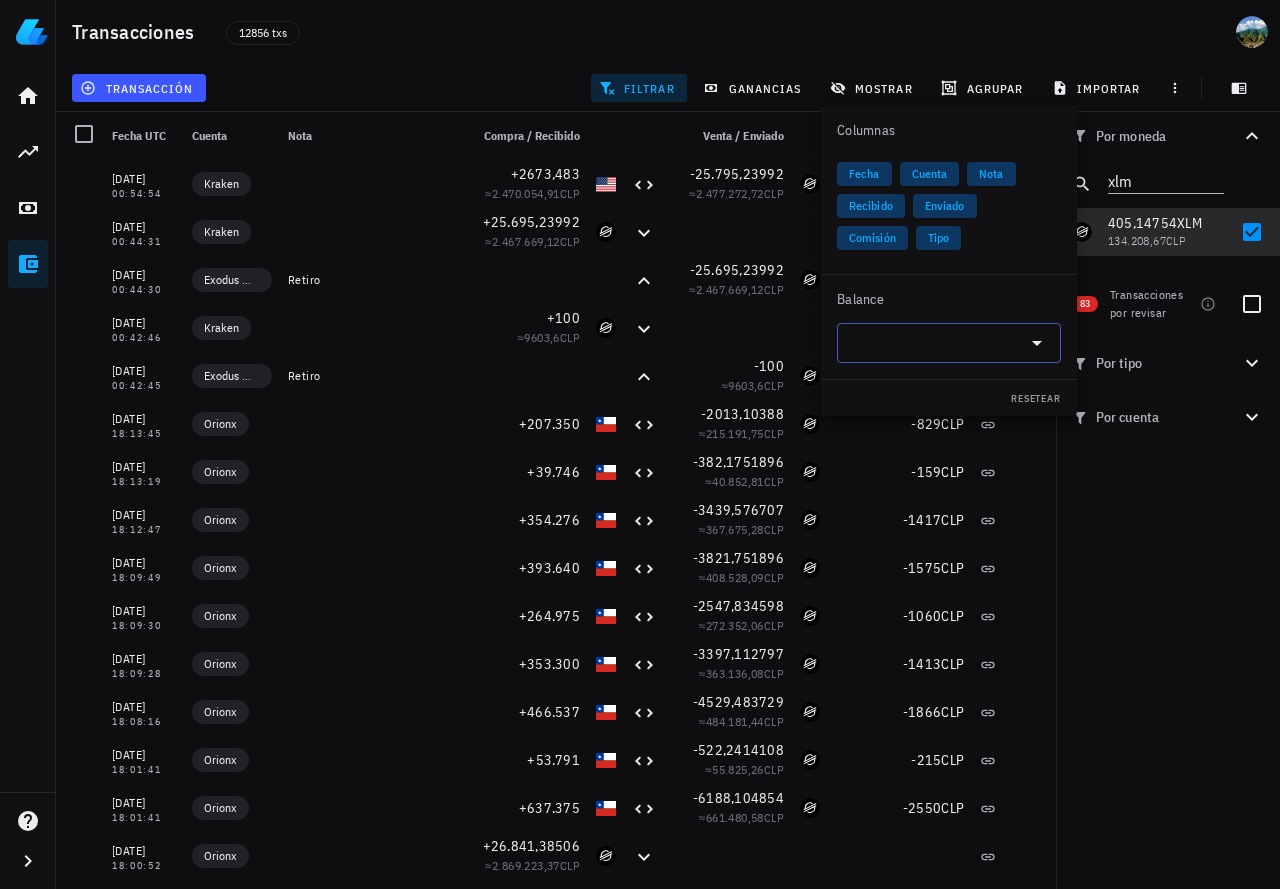 click at bounding box center [933, 343] 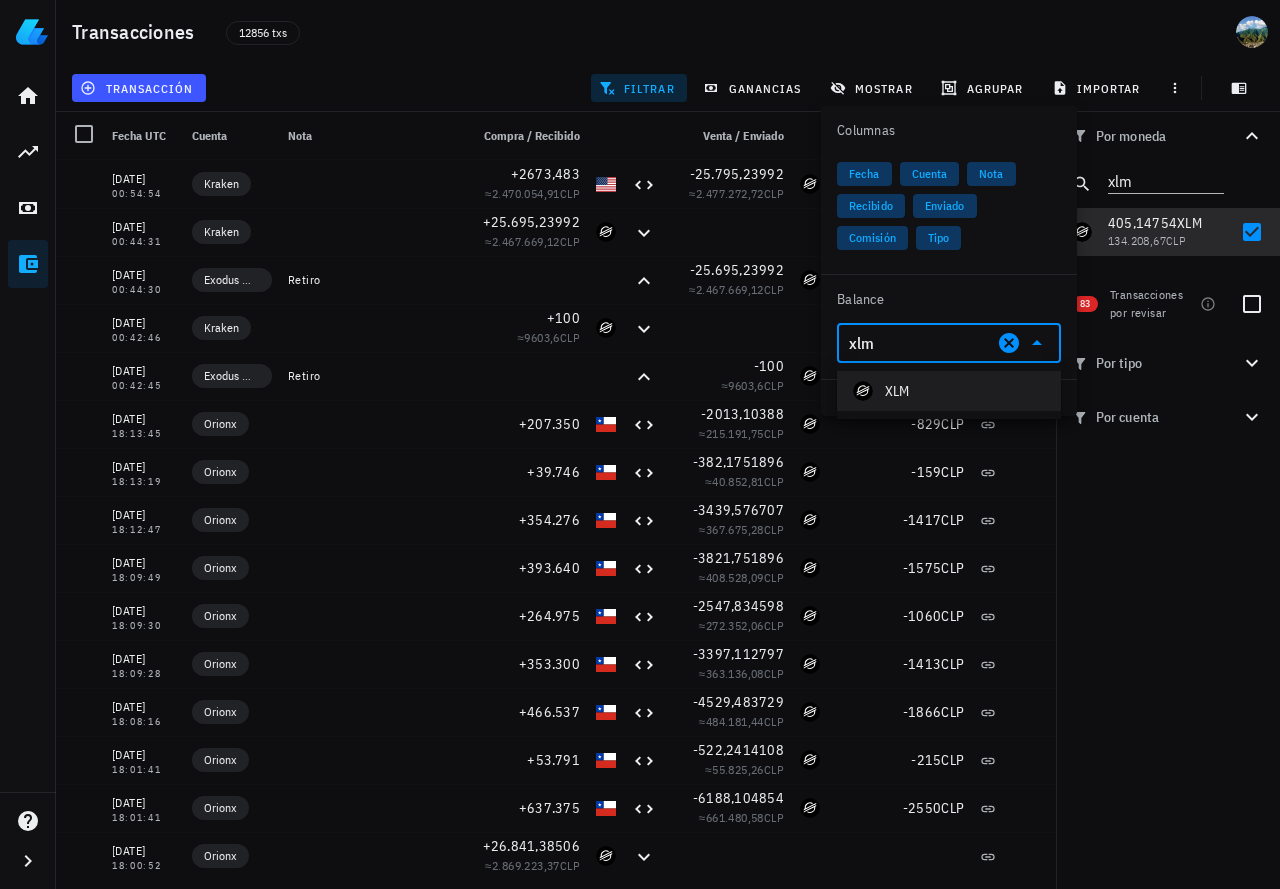 click on "XLM" at bounding box center [949, 391] 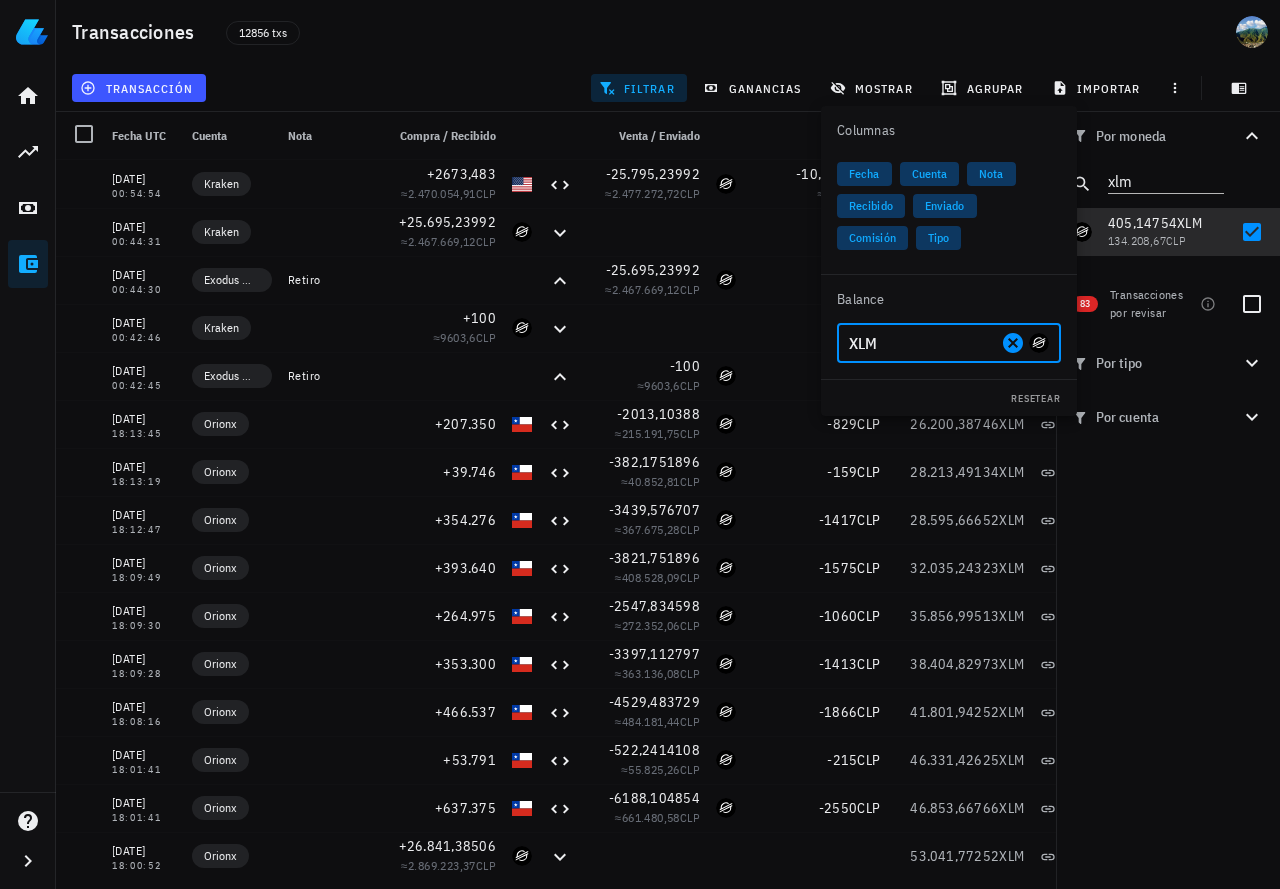 type on "XLM" 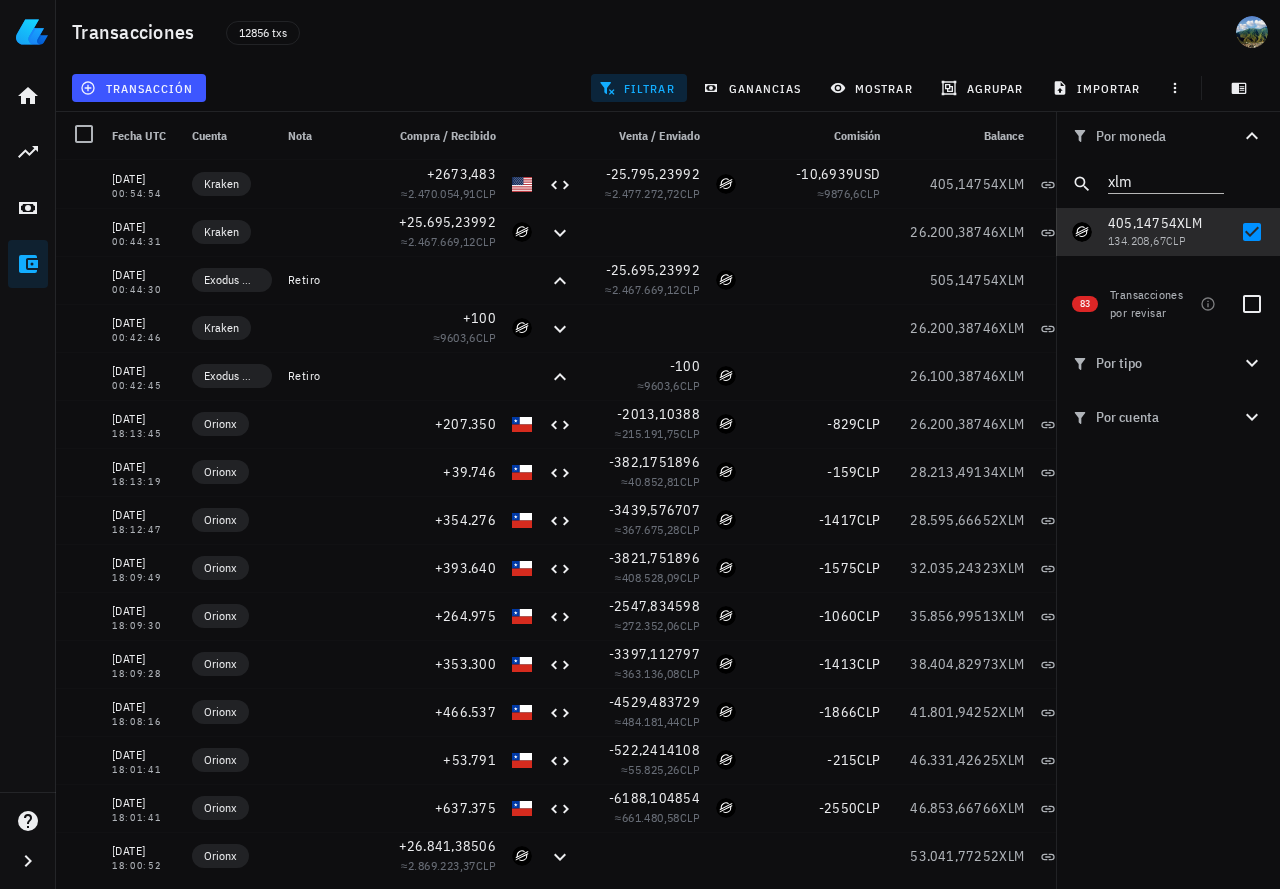 scroll, scrollTop: 0, scrollLeft: 60, axis: horizontal 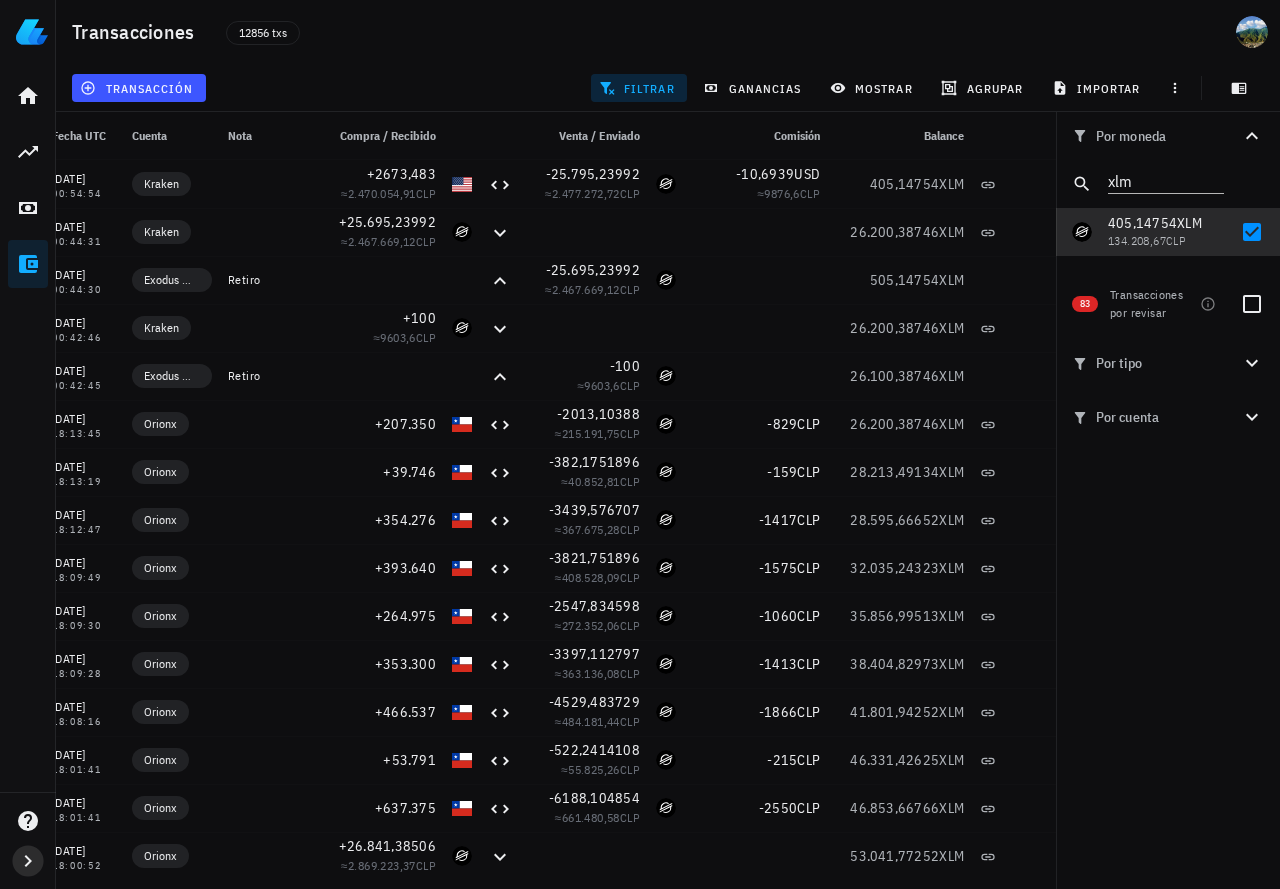 click 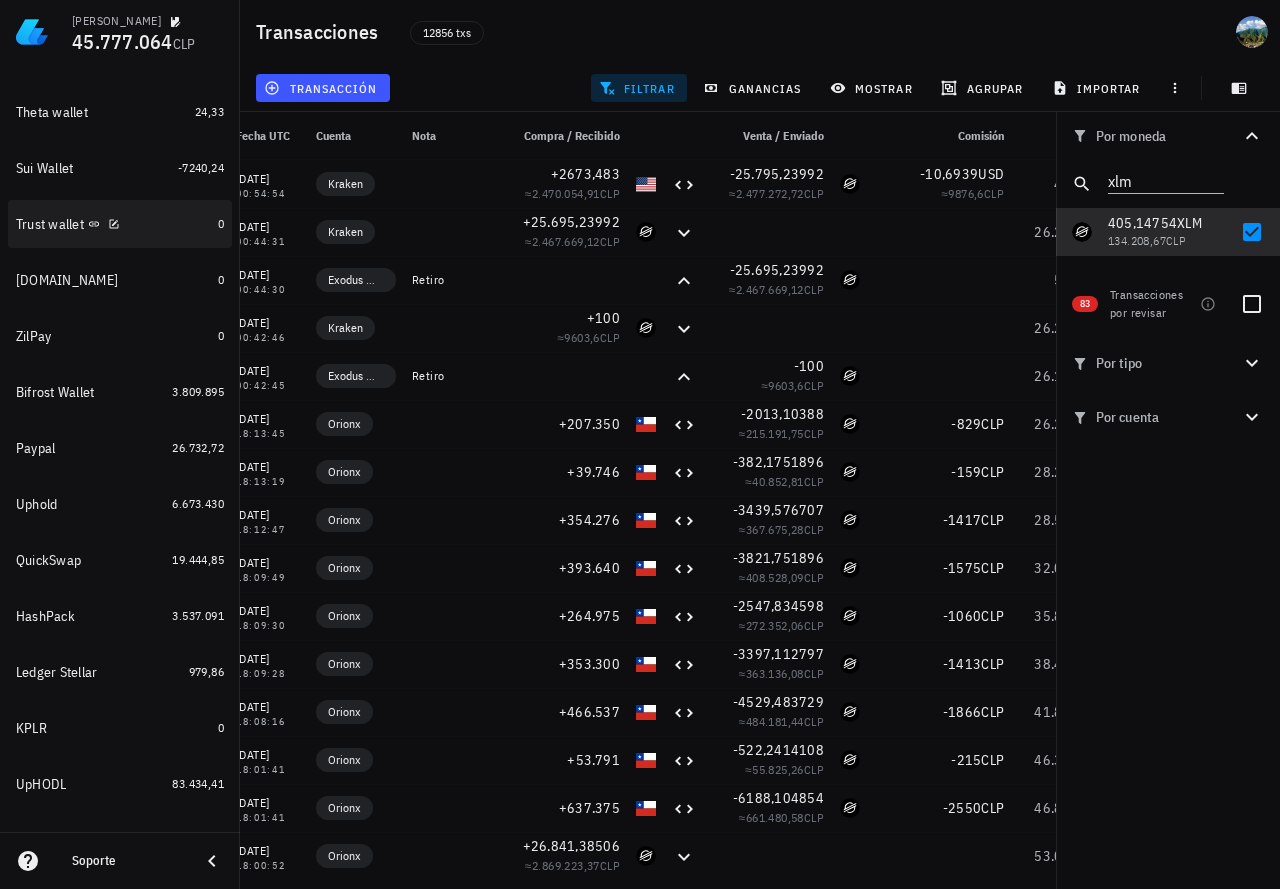 scroll, scrollTop: 400, scrollLeft: 0, axis: vertical 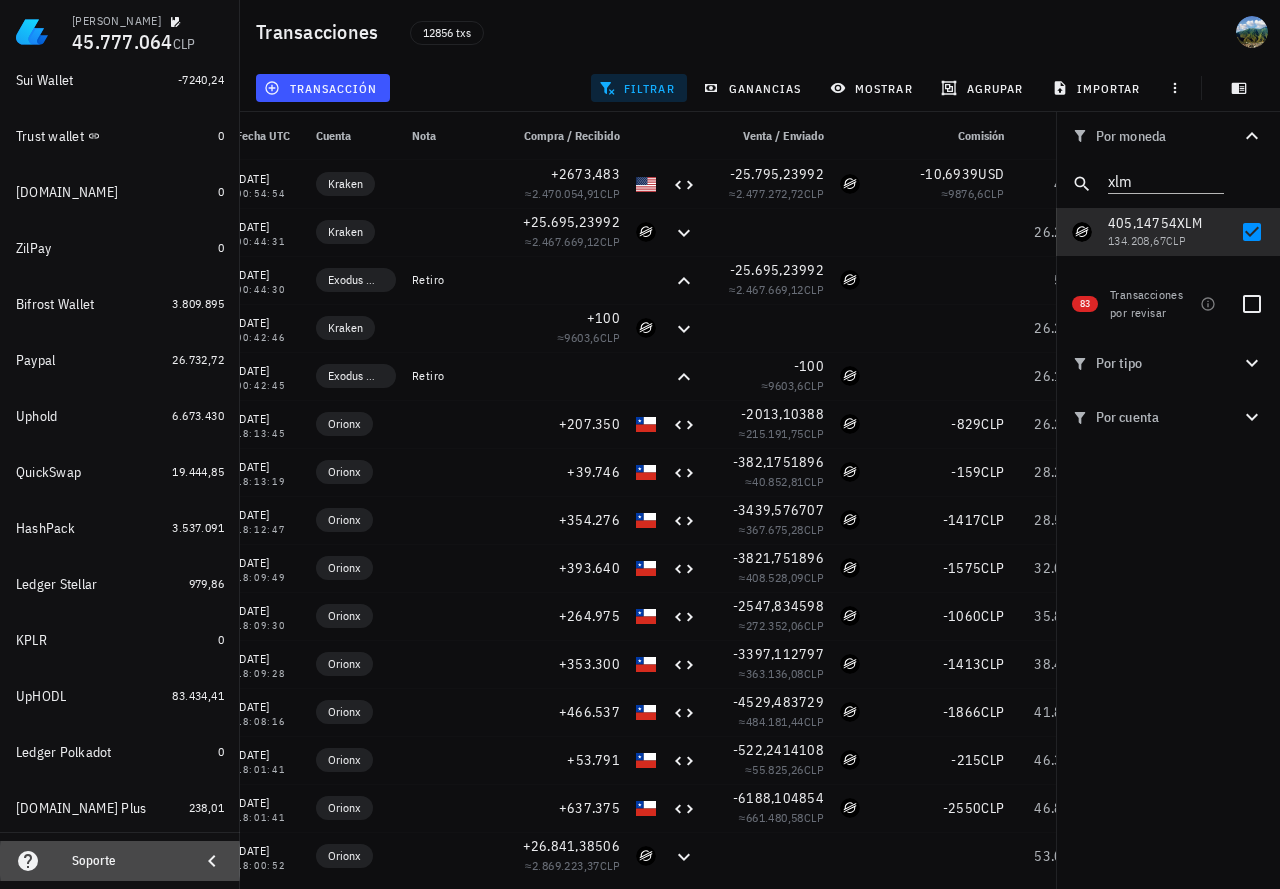 click 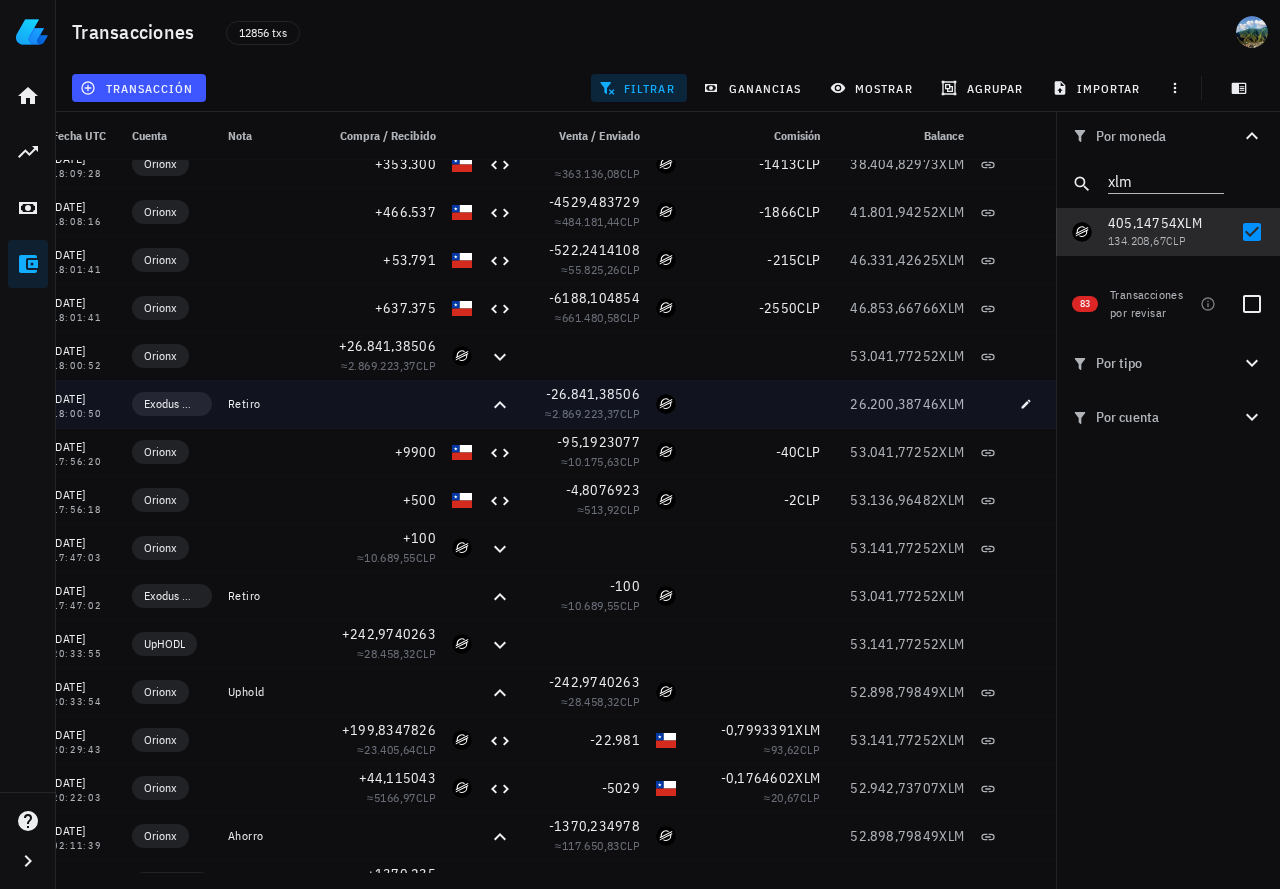 scroll, scrollTop: 600, scrollLeft: 0, axis: vertical 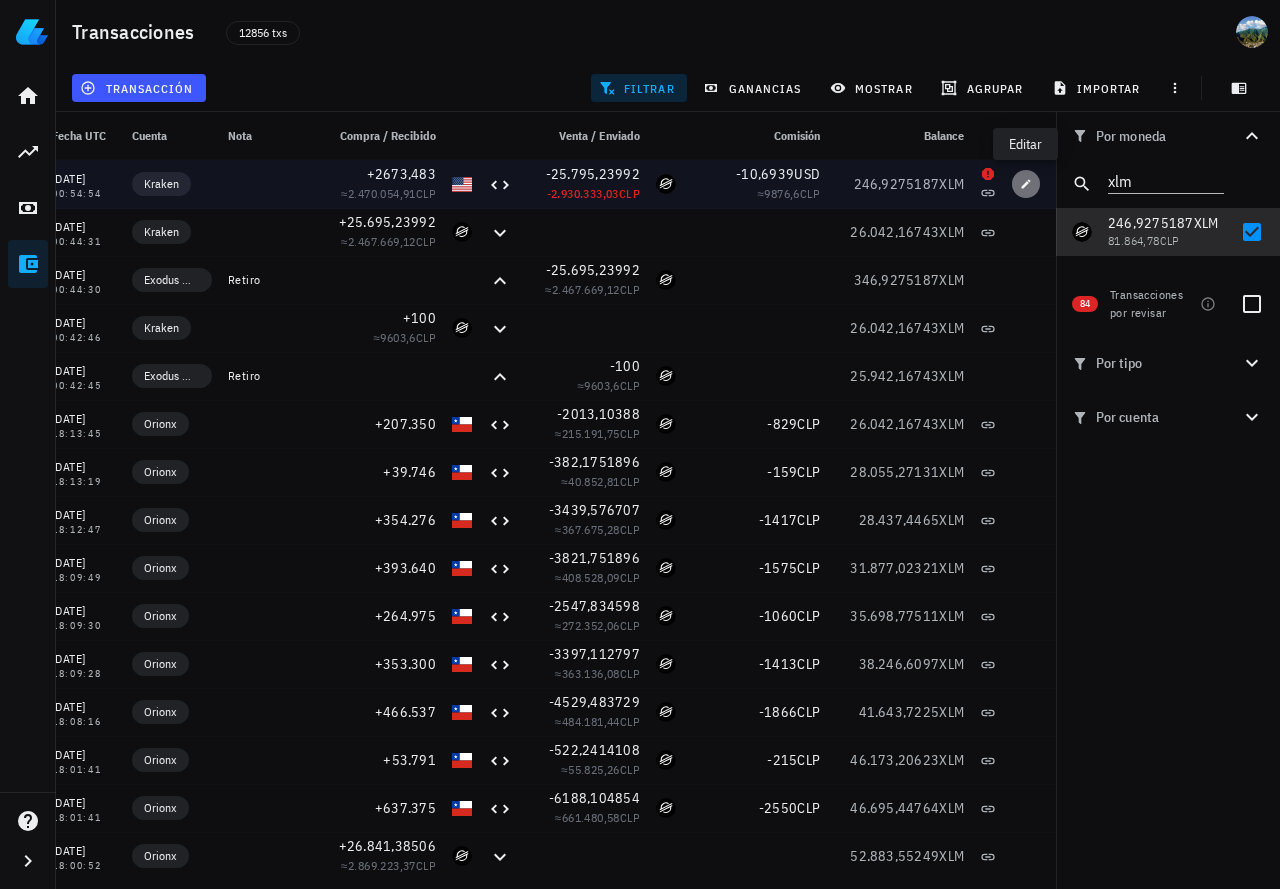 click 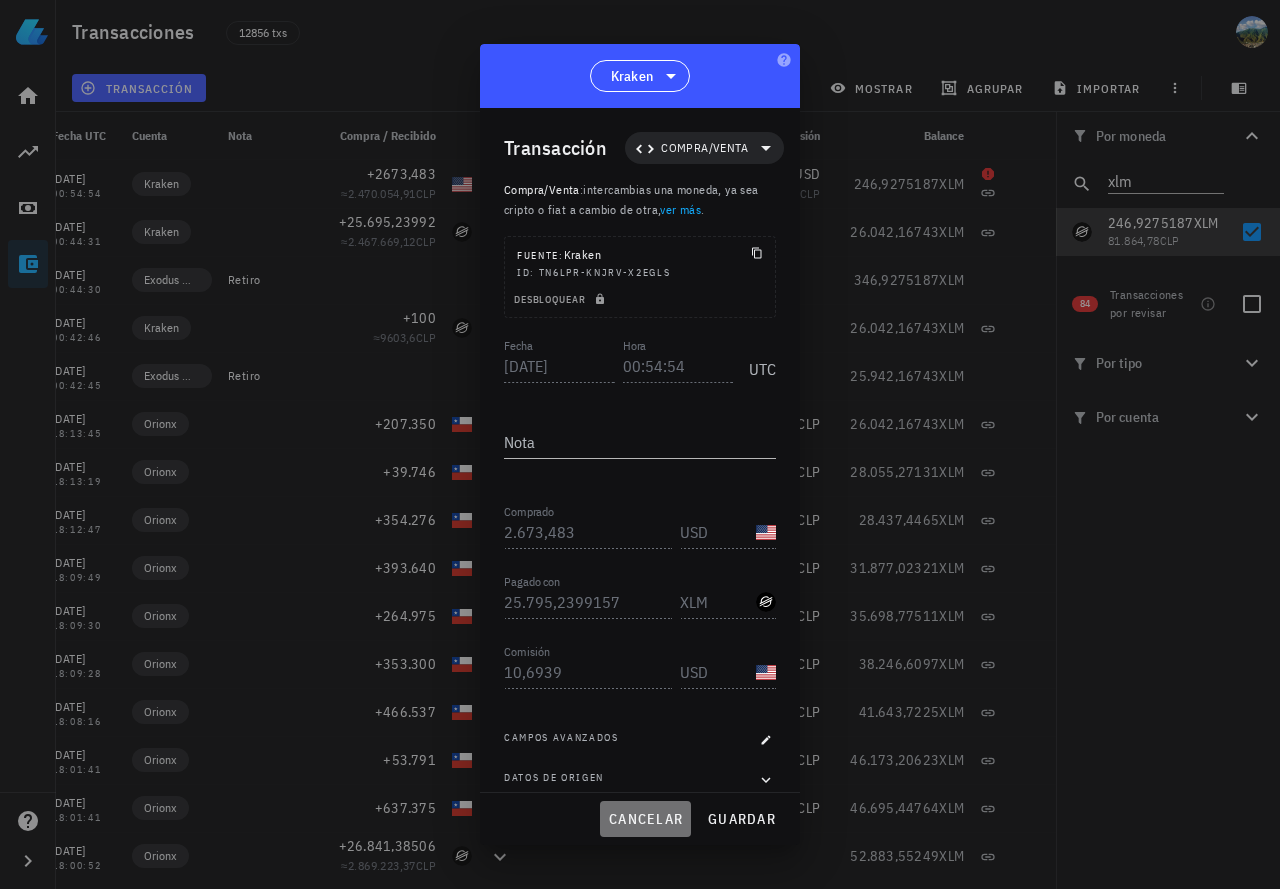 click on "cancelar" at bounding box center (645, 819) 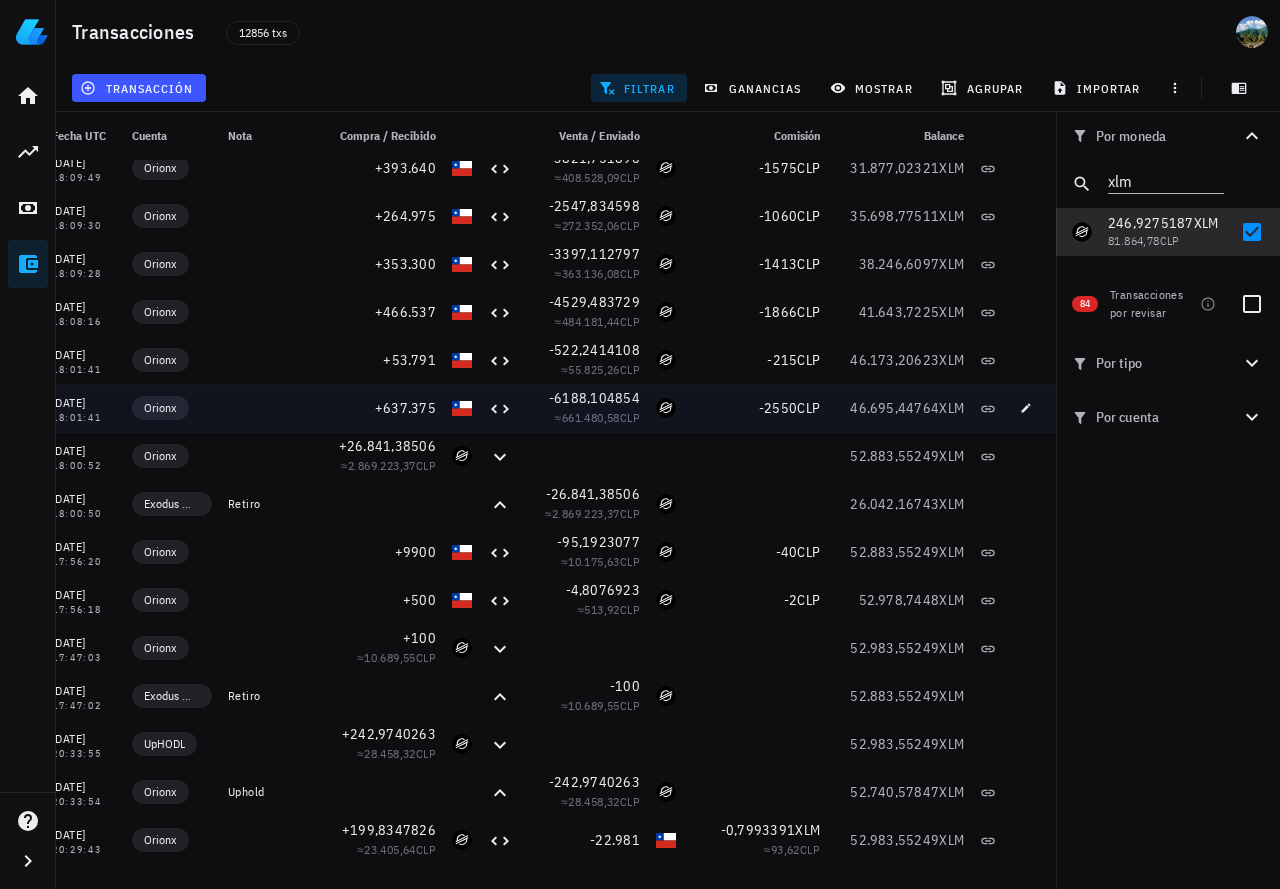 scroll, scrollTop: 0, scrollLeft: 0, axis: both 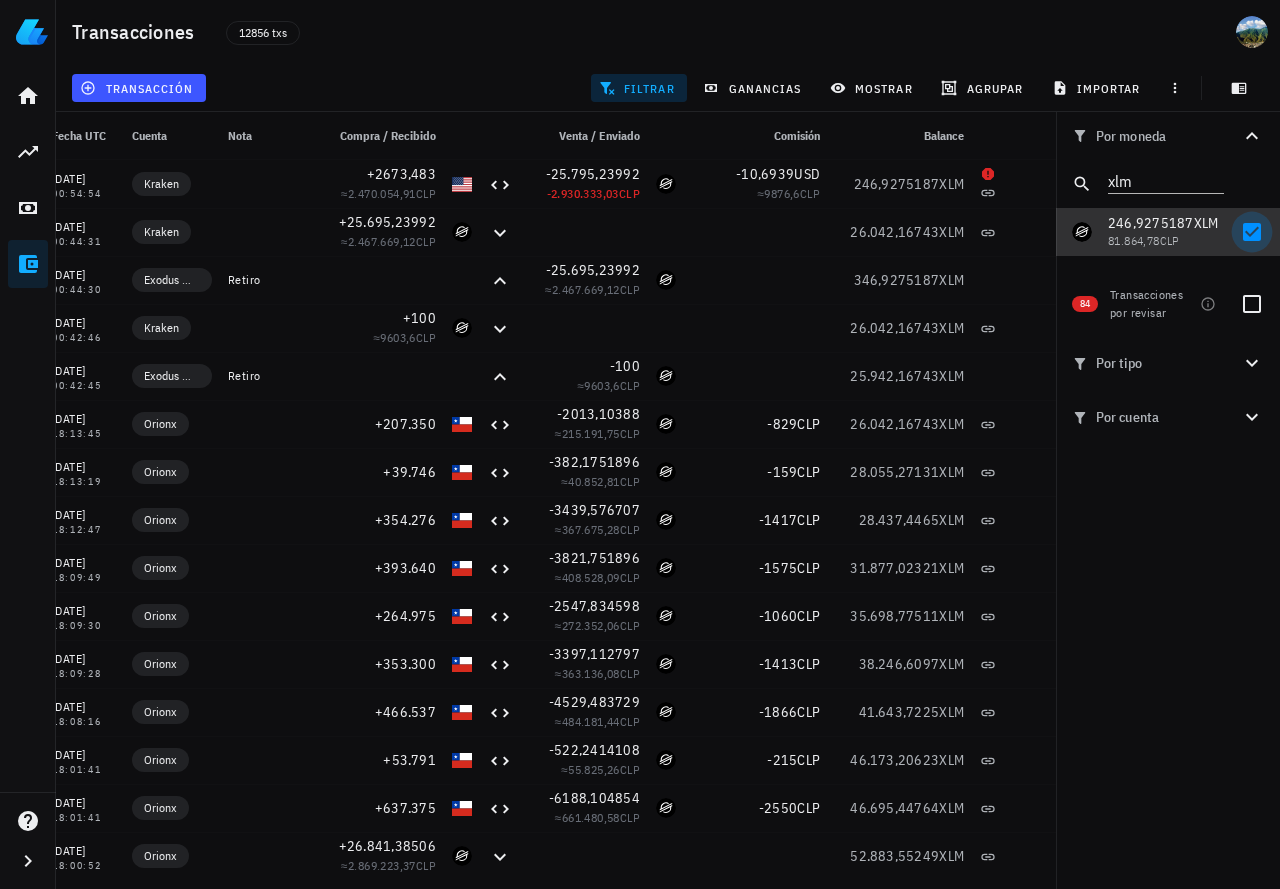 click at bounding box center [1252, 232] 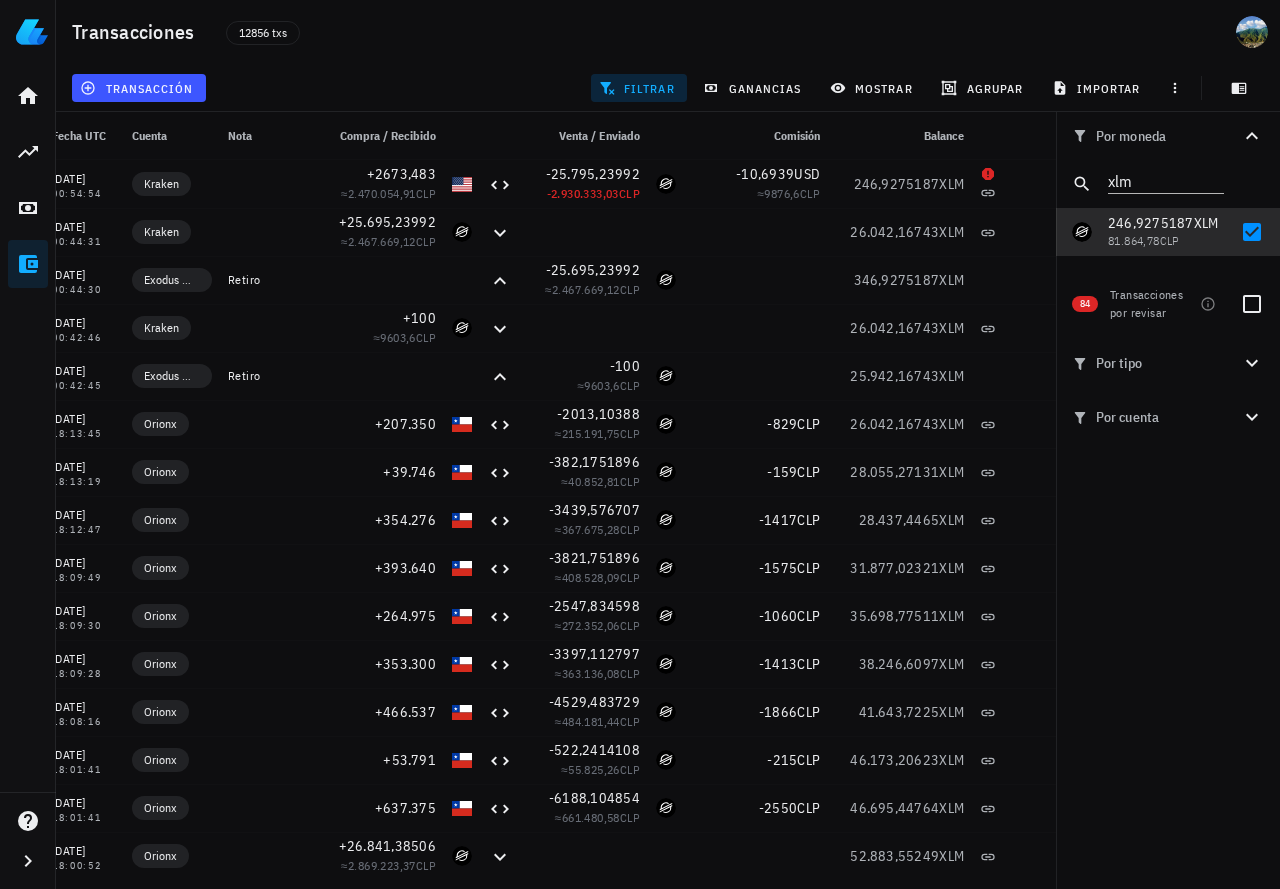 checkbox on "false" 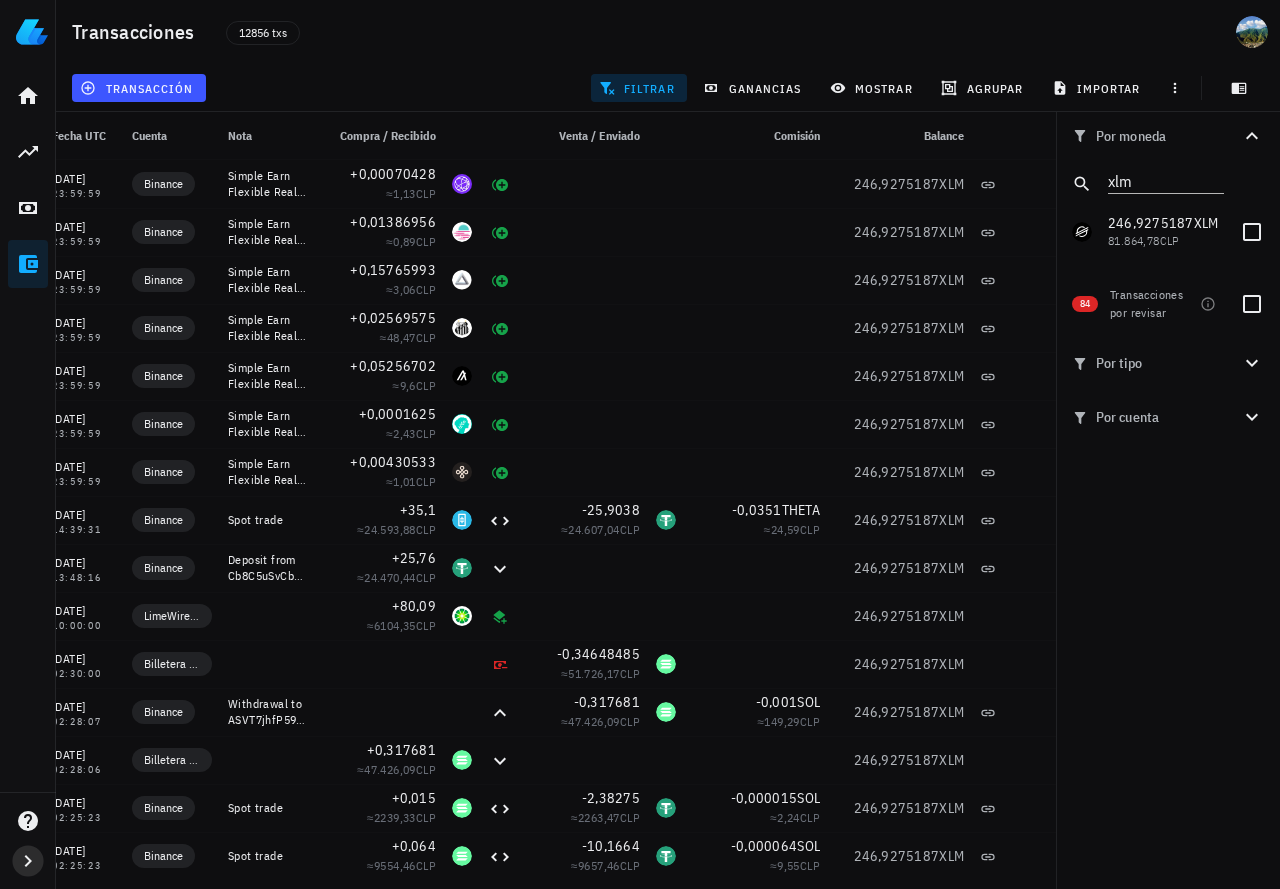 click 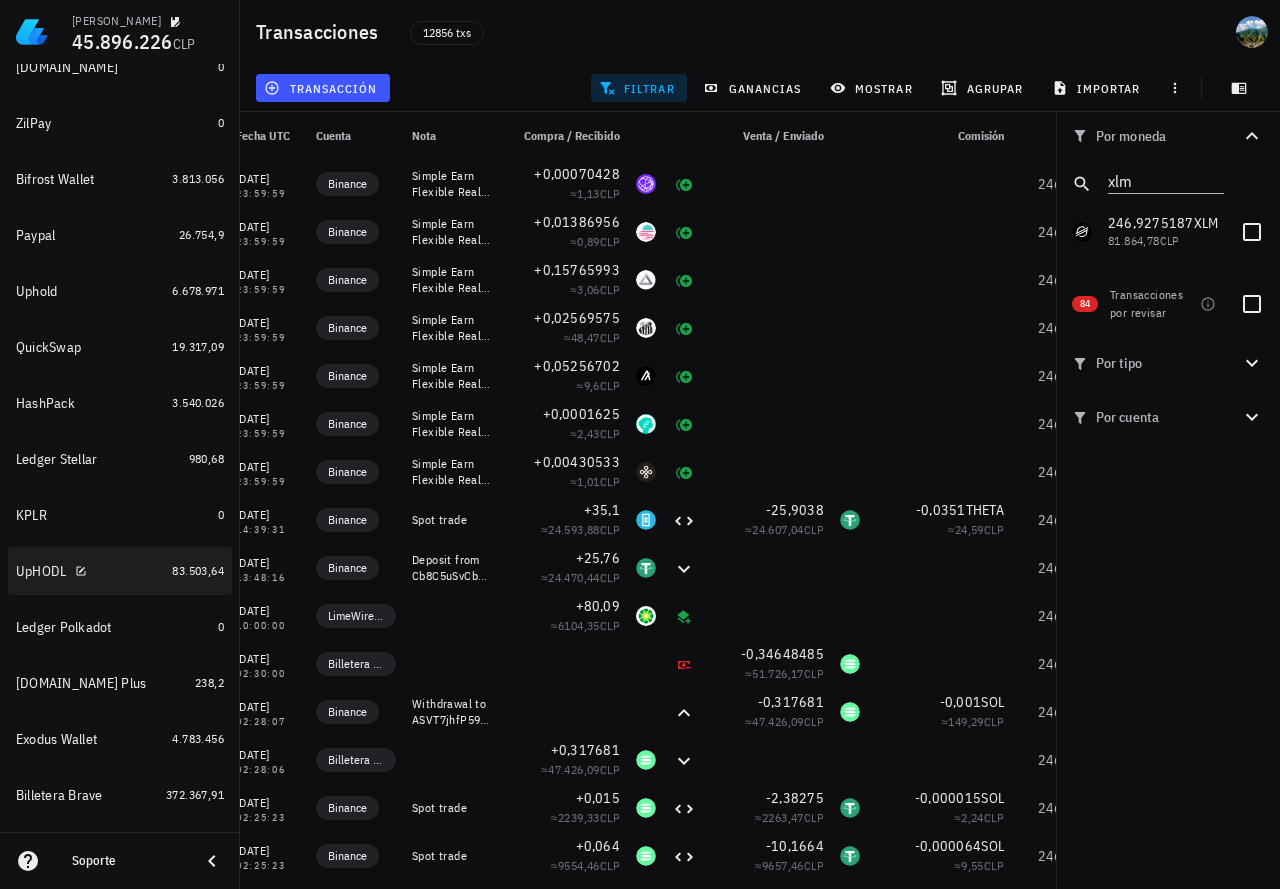 scroll, scrollTop: 600, scrollLeft: 0, axis: vertical 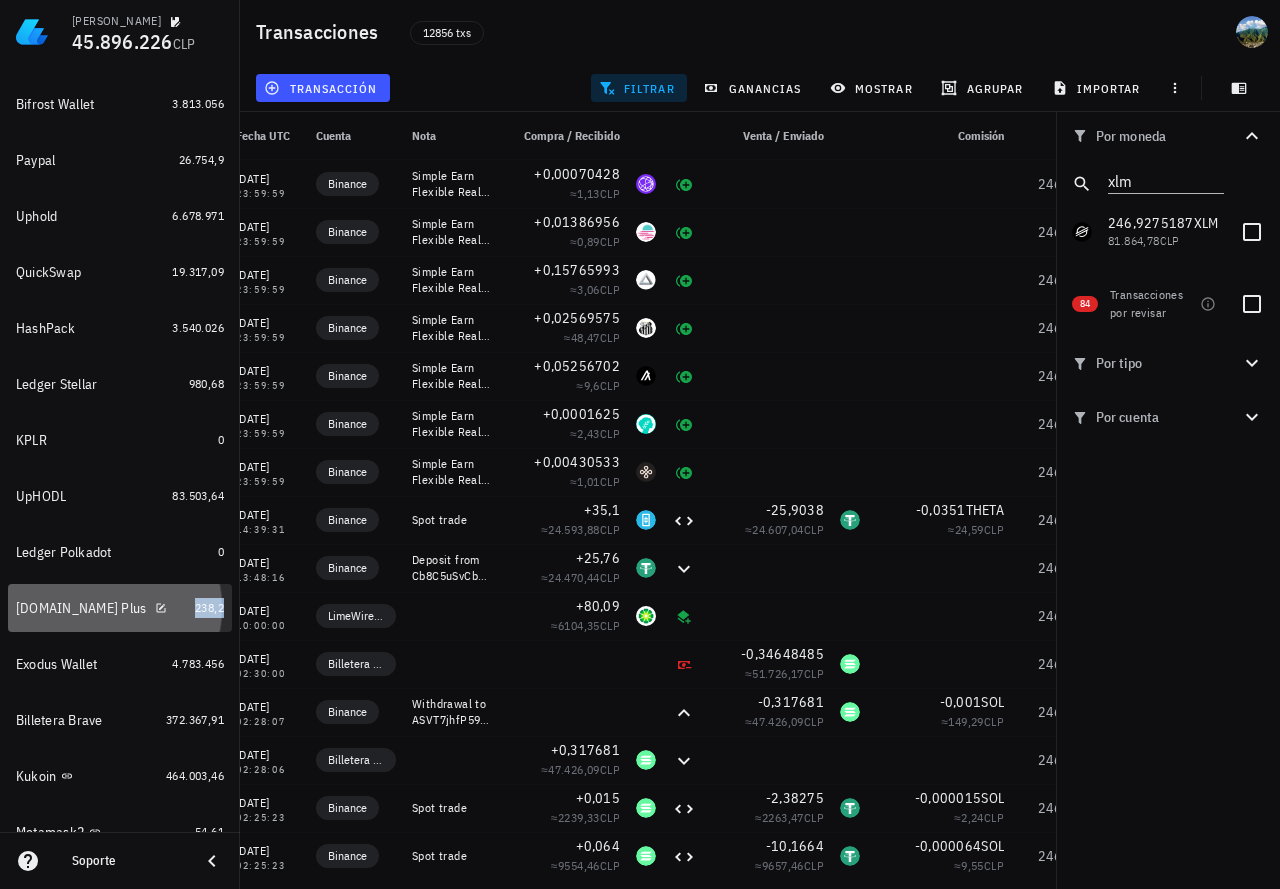click on "238,2" at bounding box center (209, 607) 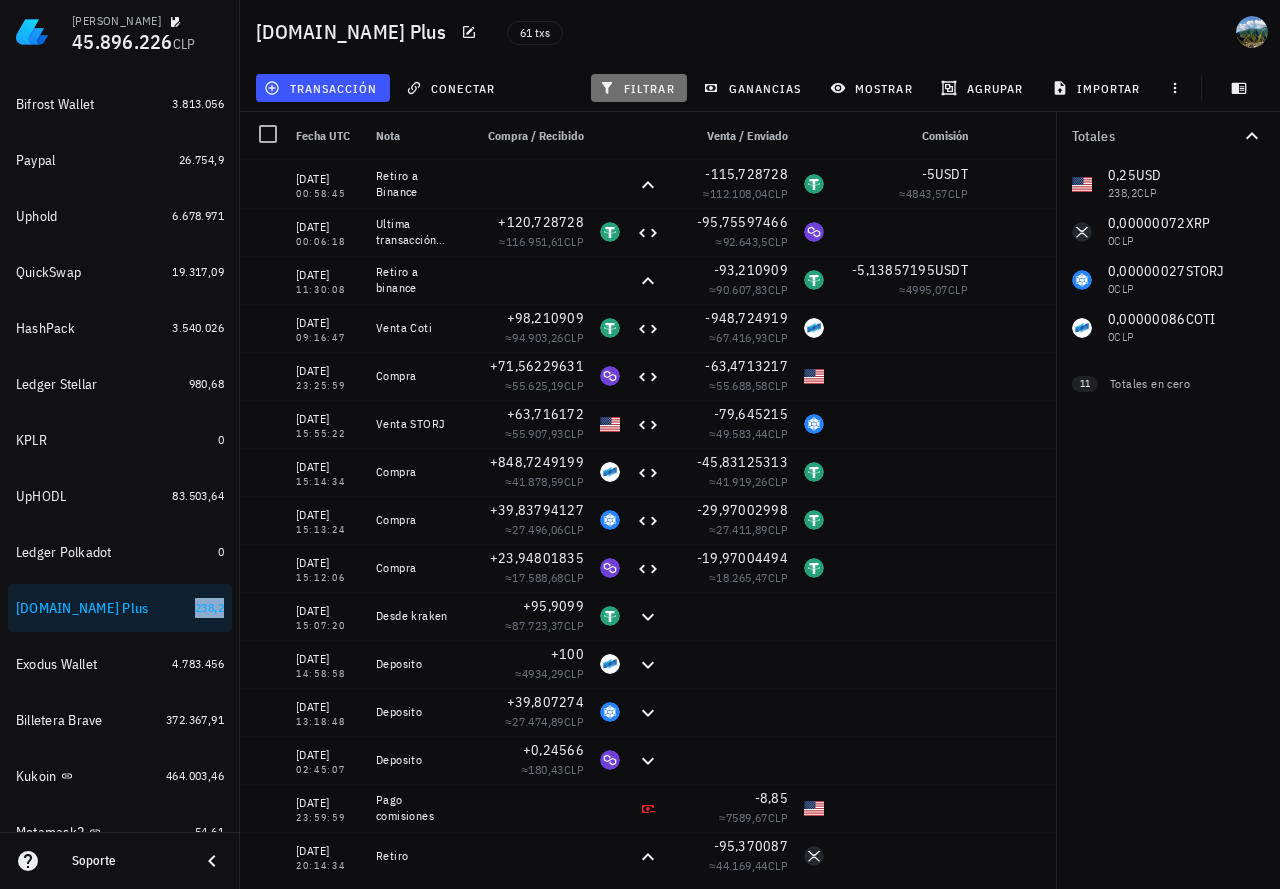 click on "filtrar" at bounding box center [639, 88] 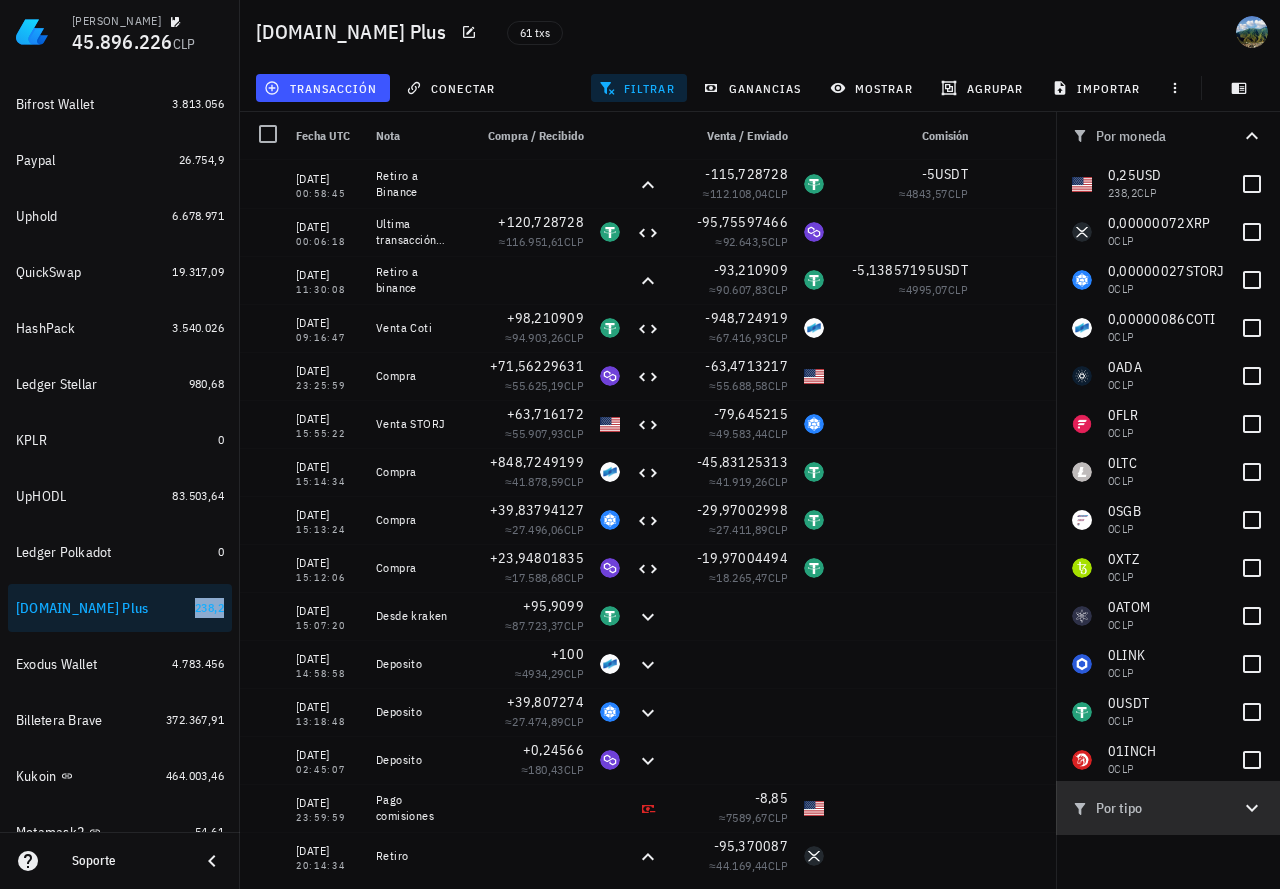 click 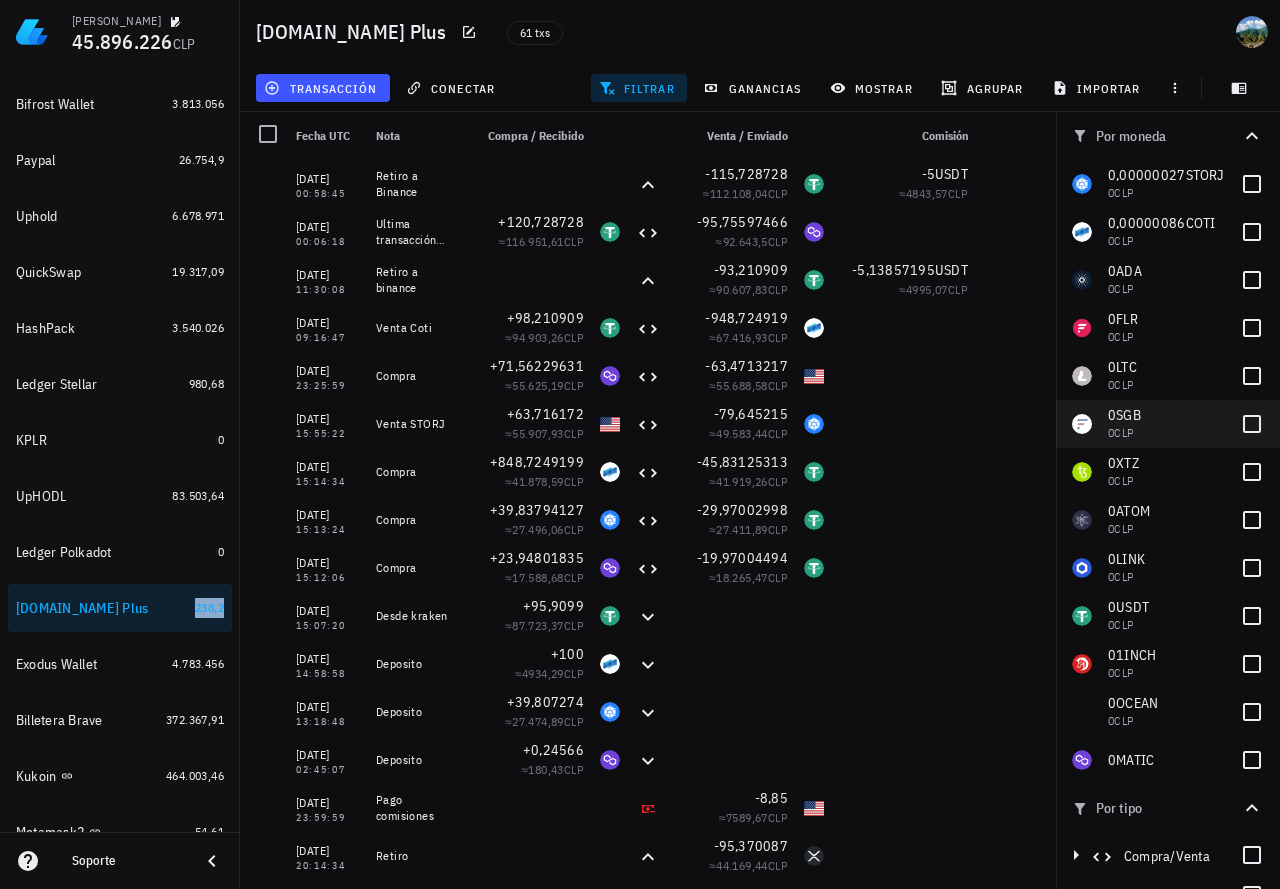 scroll, scrollTop: 107, scrollLeft: 0, axis: vertical 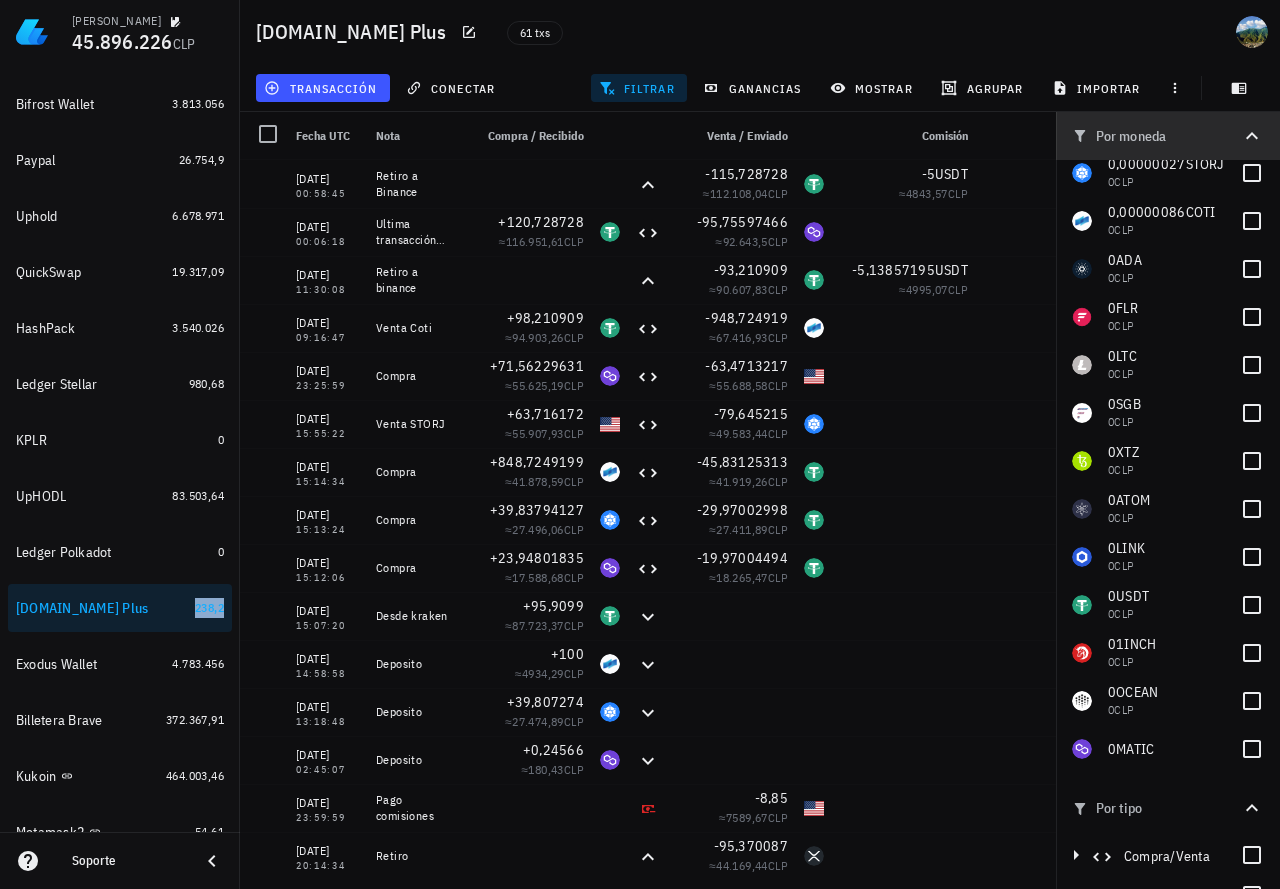 click 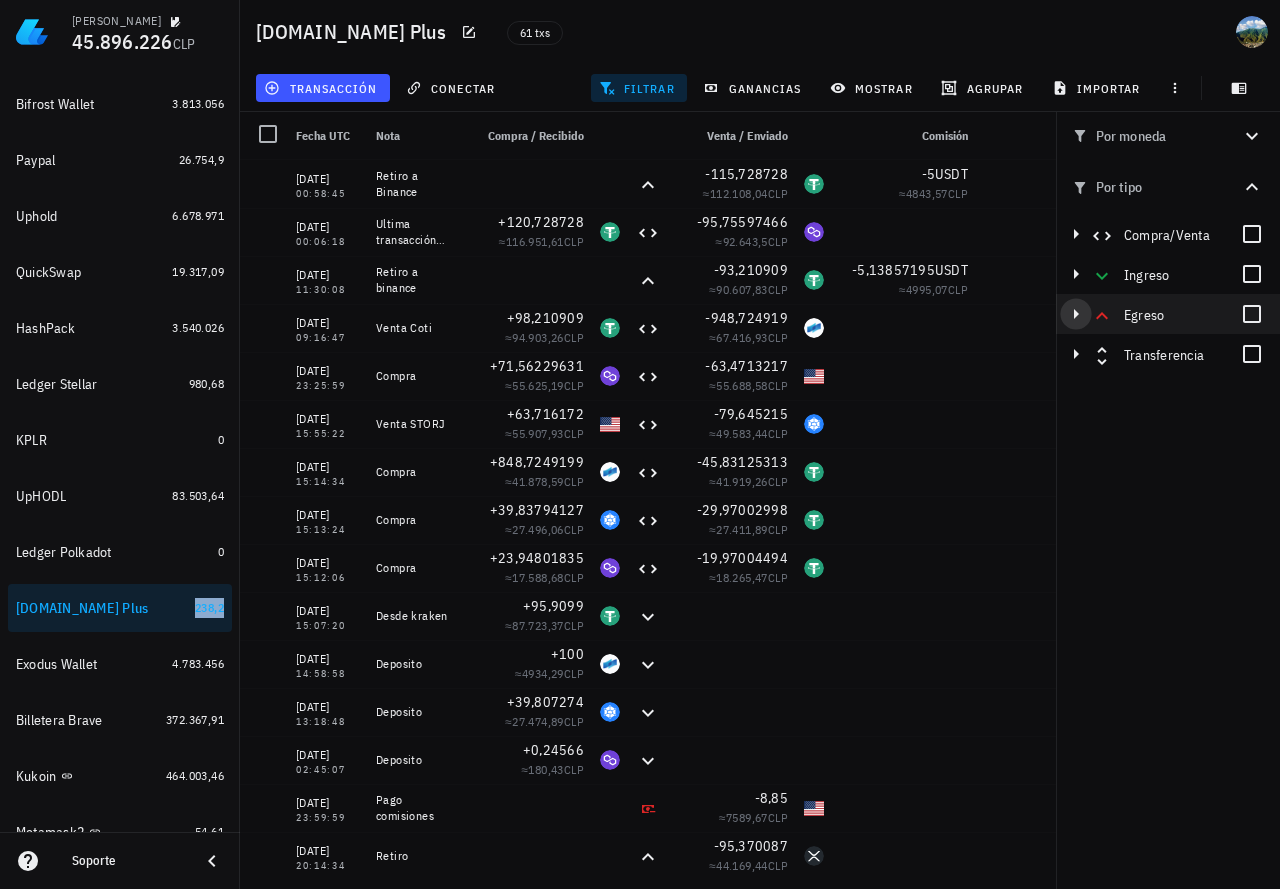 click 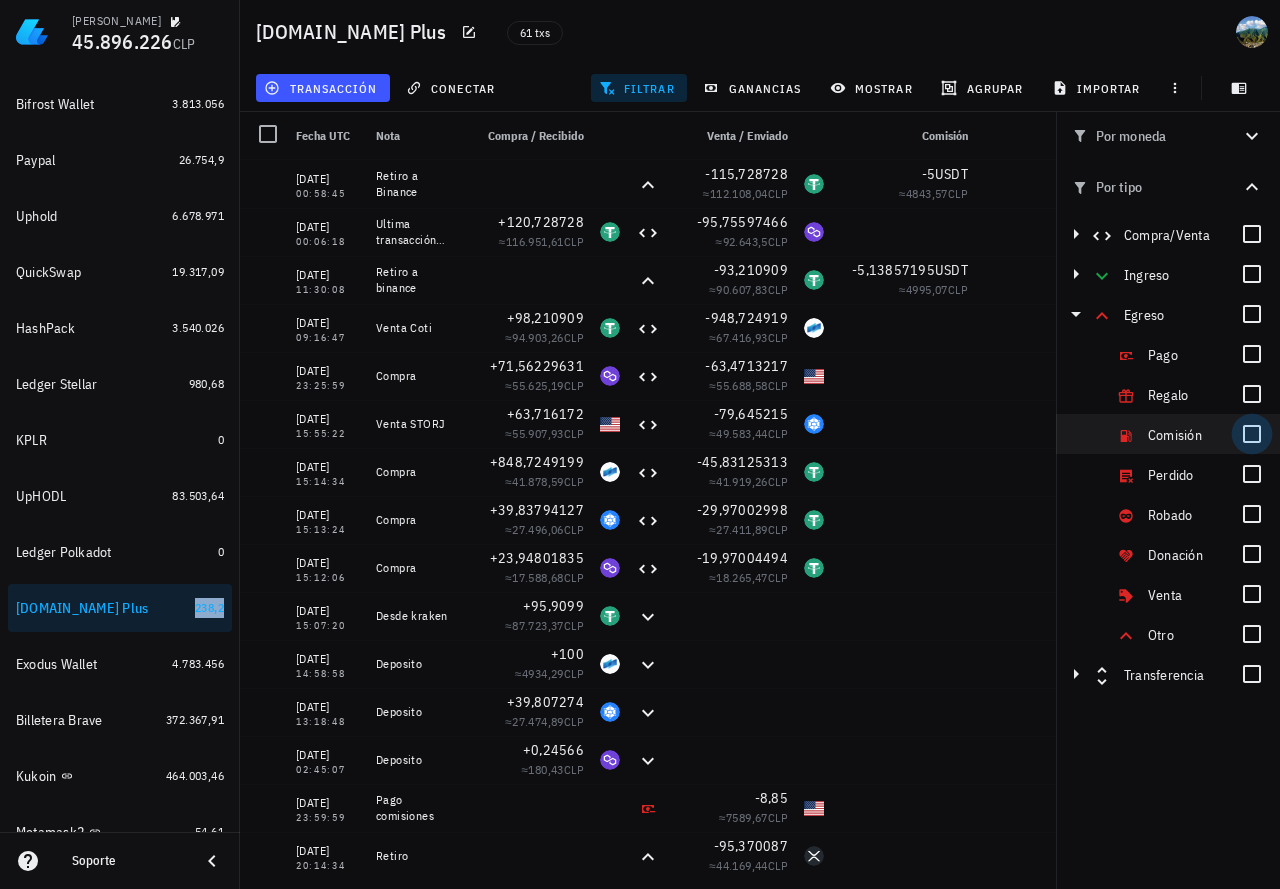 click at bounding box center (1252, 434) 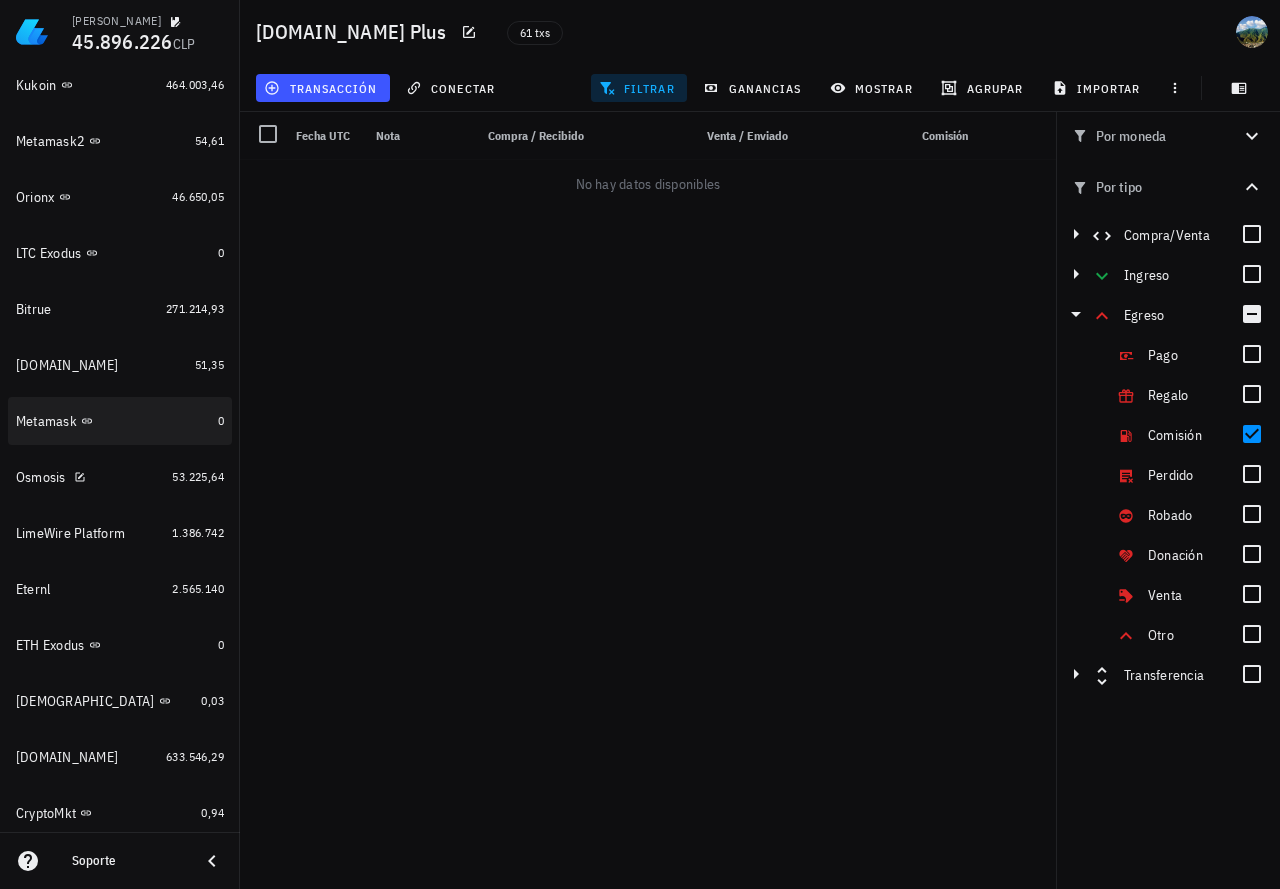scroll, scrollTop: 1400, scrollLeft: 0, axis: vertical 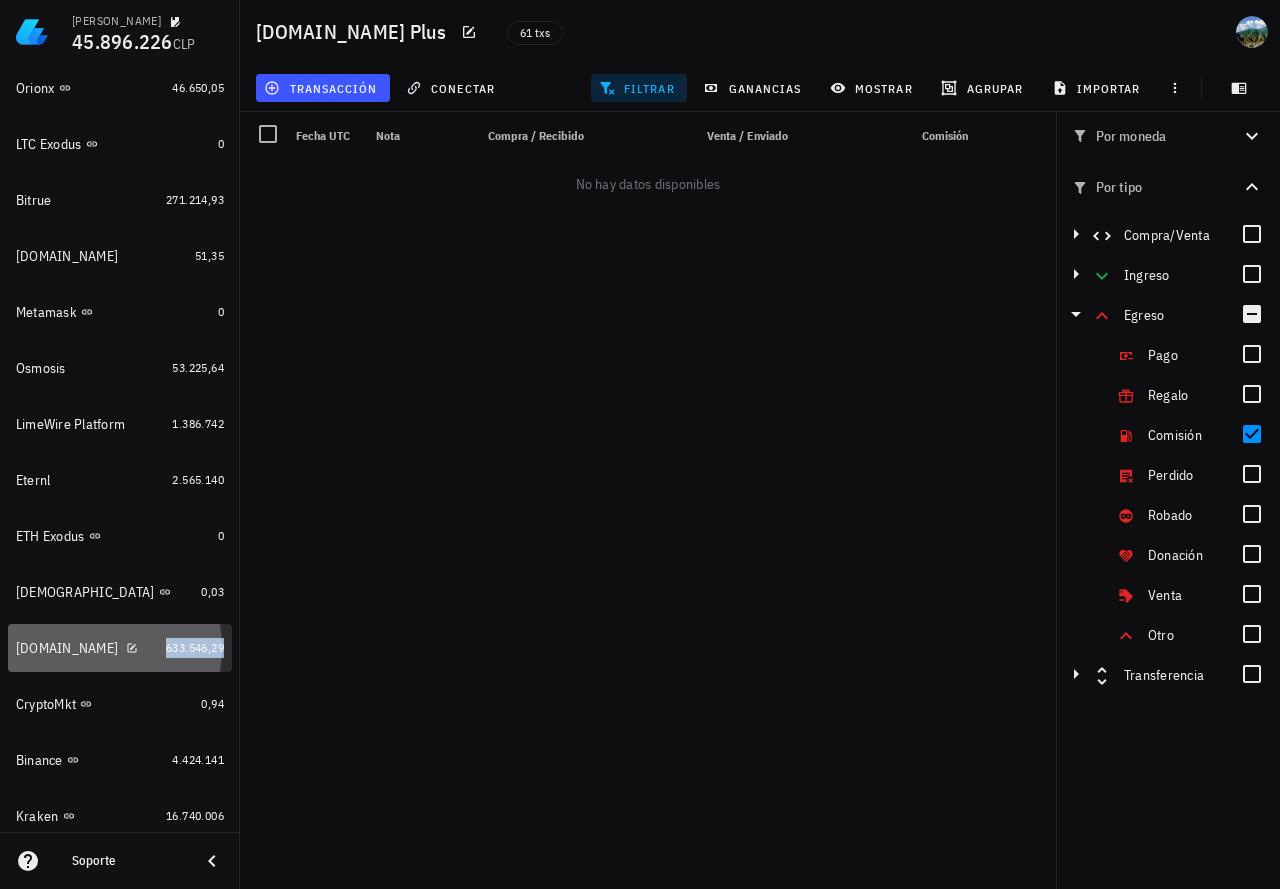 click on "633.546,29" at bounding box center (195, 647) 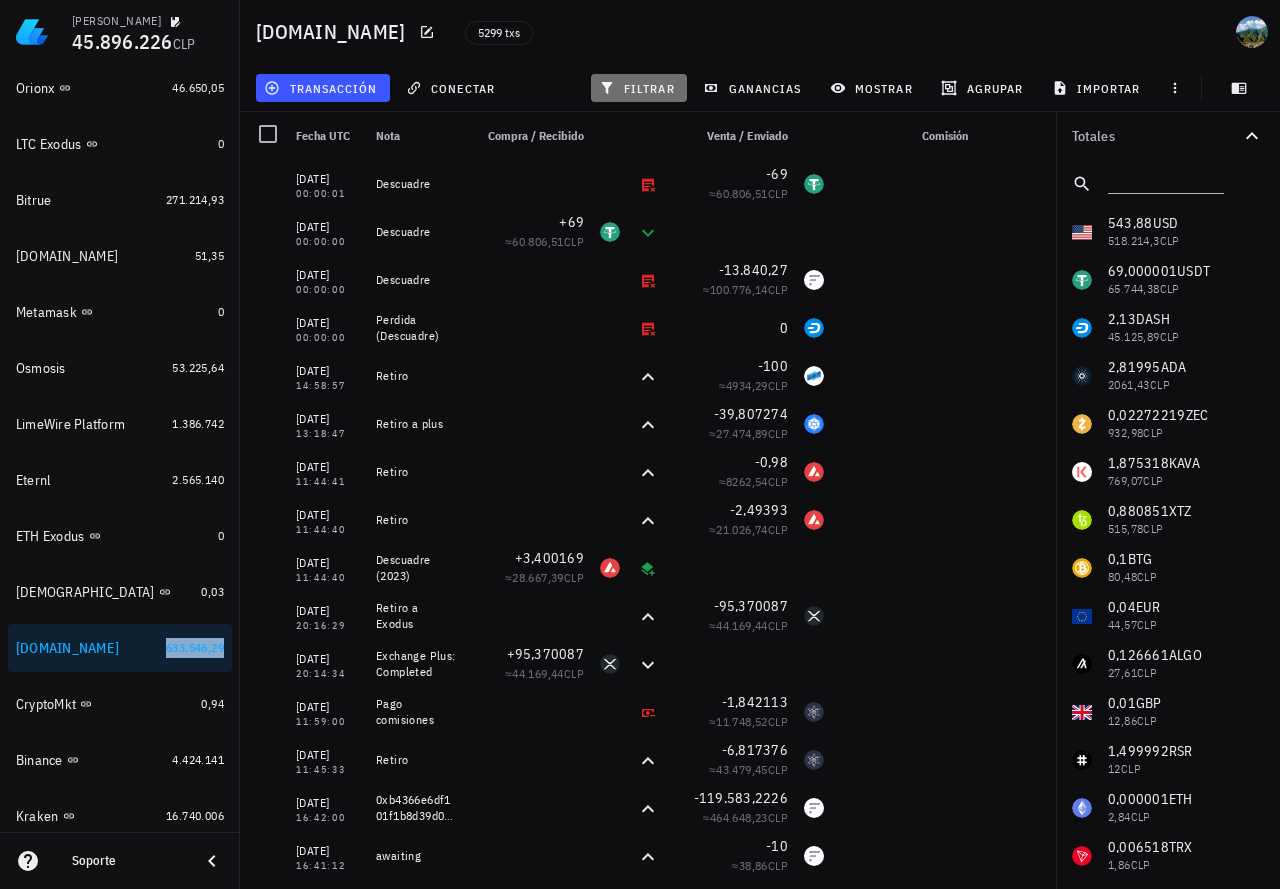 click on "filtrar" at bounding box center [639, 88] 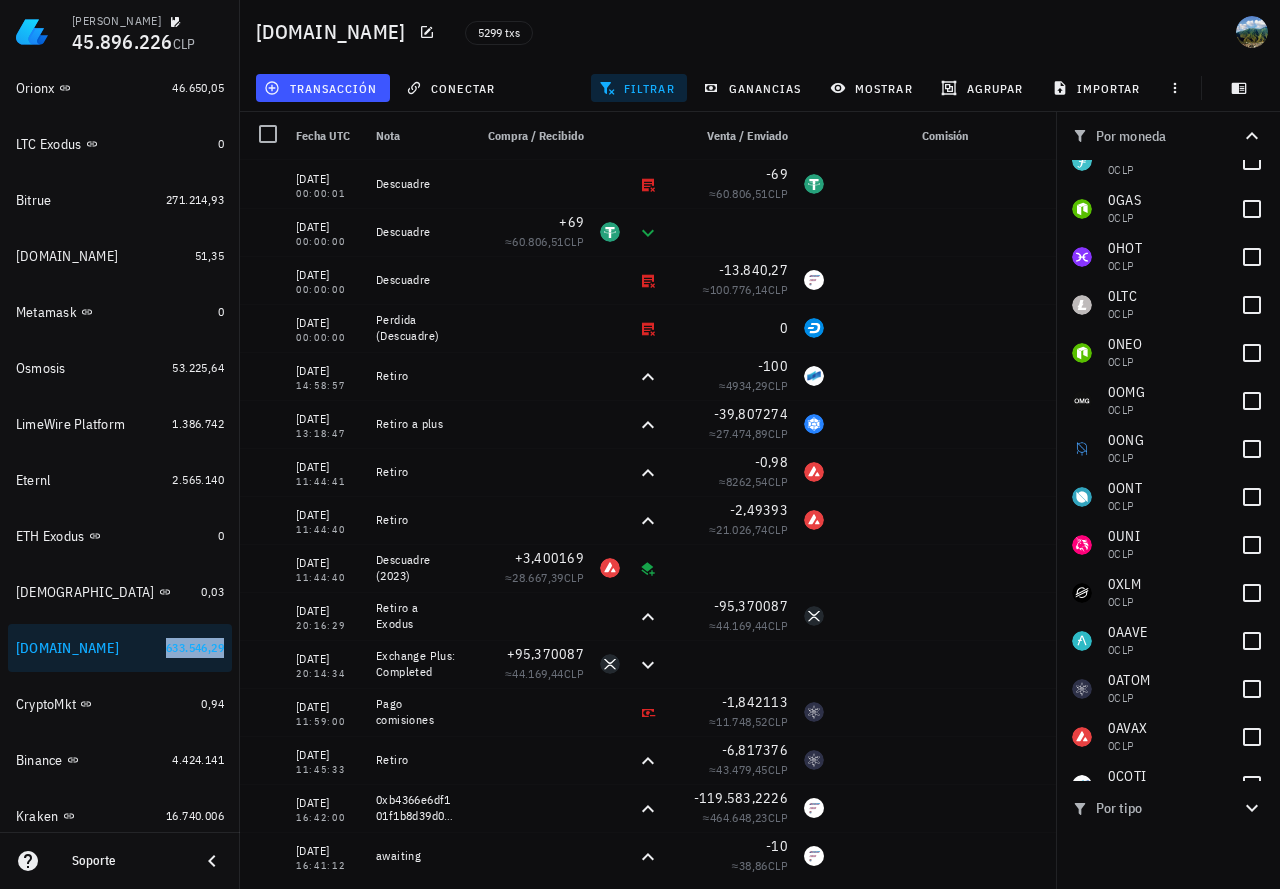 scroll, scrollTop: 1200, scrollLeft: 0, axis: vertical 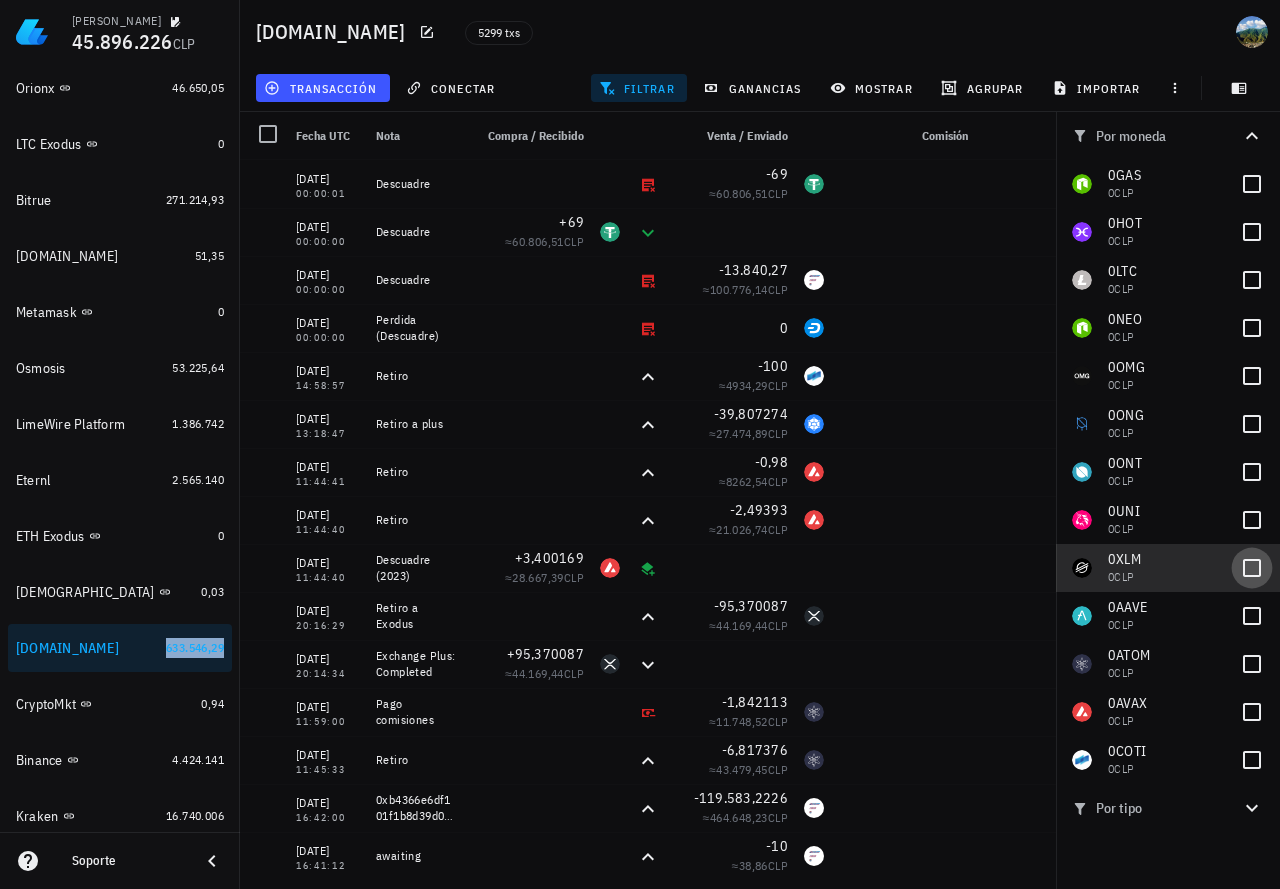 click at bounding box center [1252, 568] 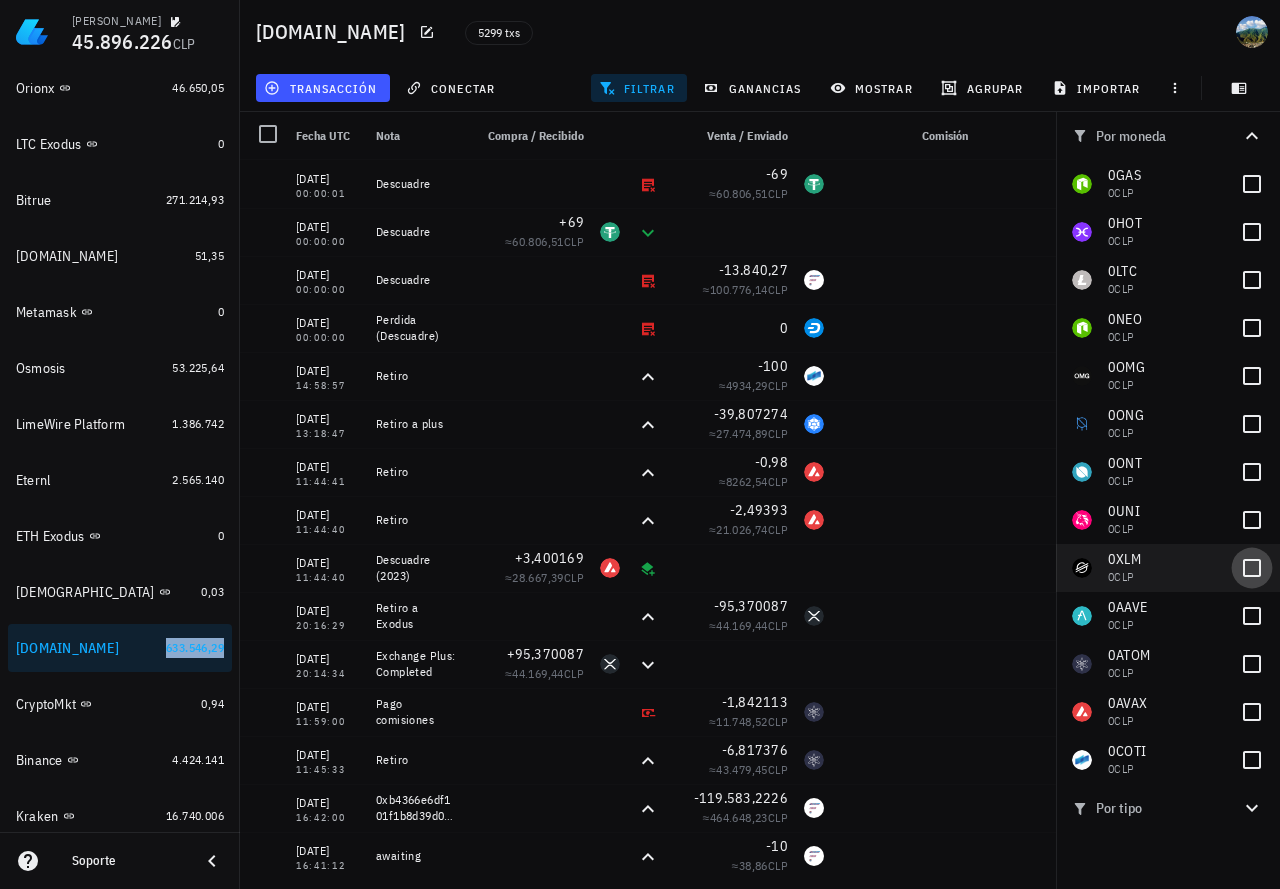 checkbox on "true" 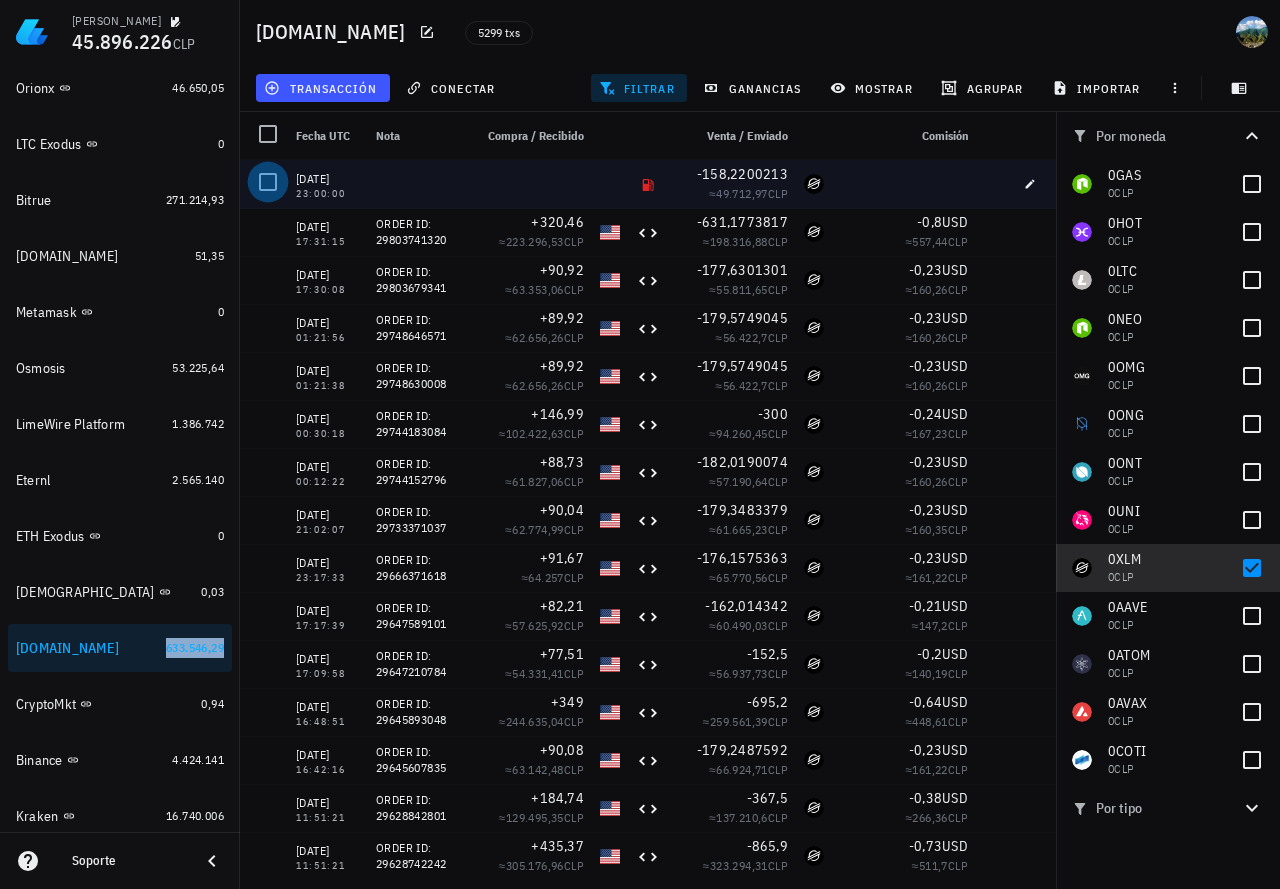click at bounding box center [268, 182] 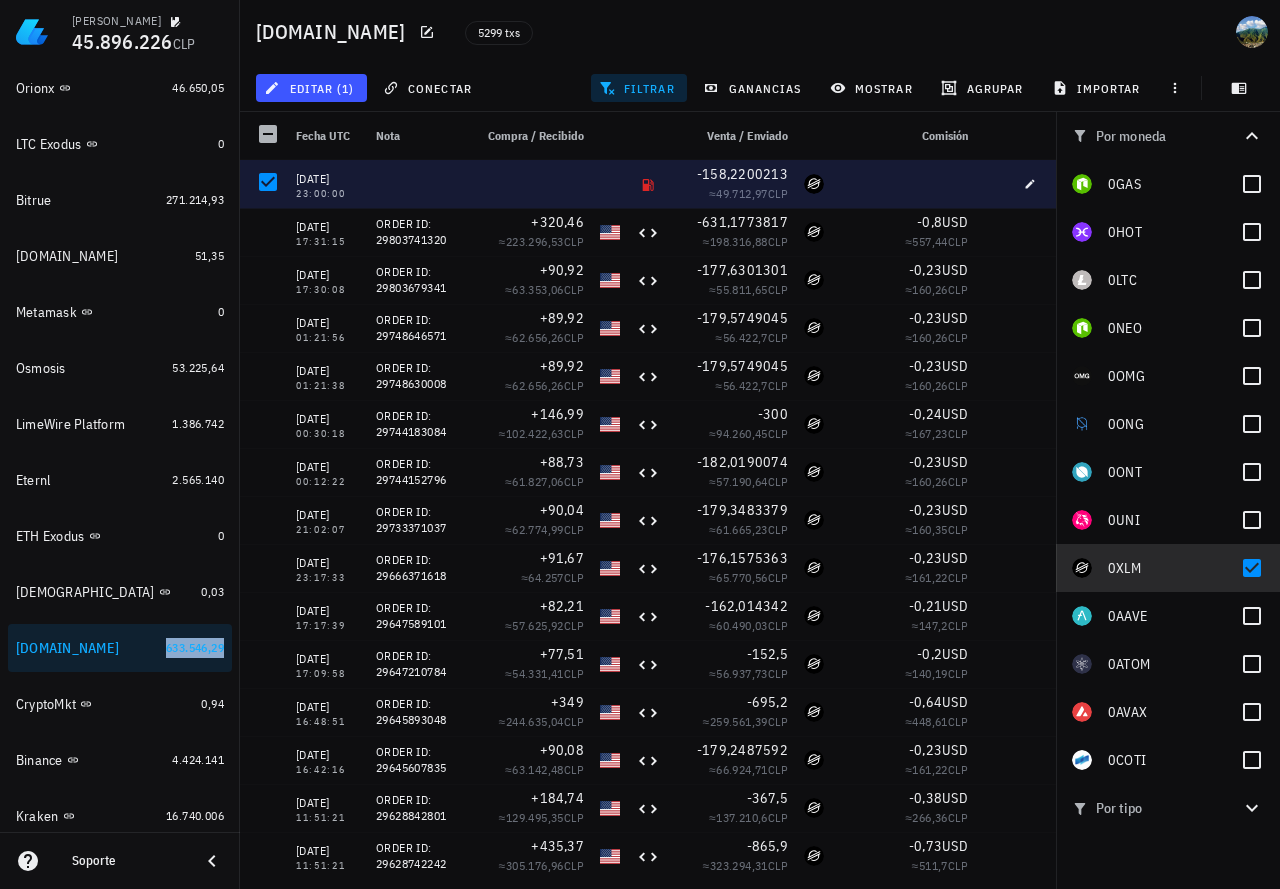 scroll, scrollTop: 1209, scrollLeft: 0, axis: vertical 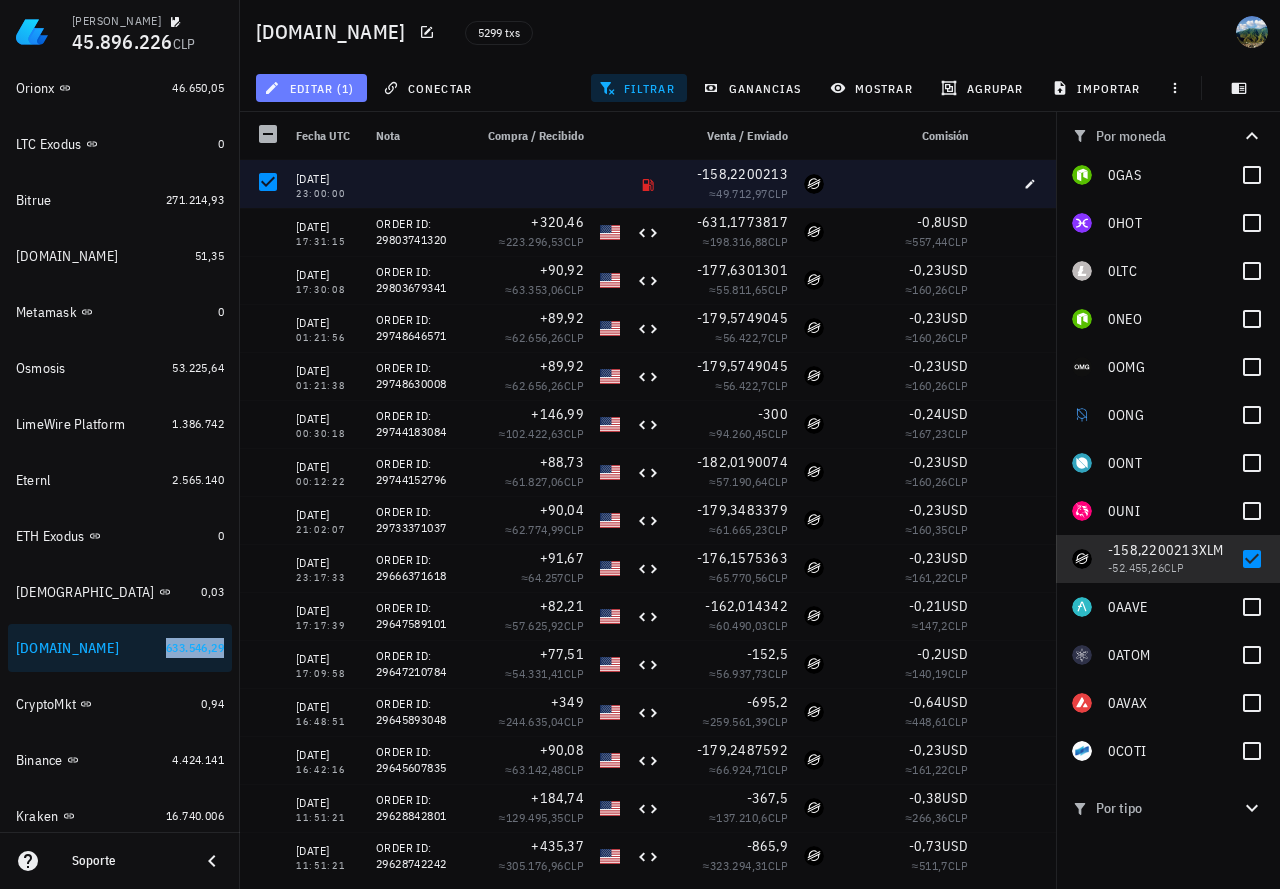 click on "editar (1)" at bounding box center [311, 88] 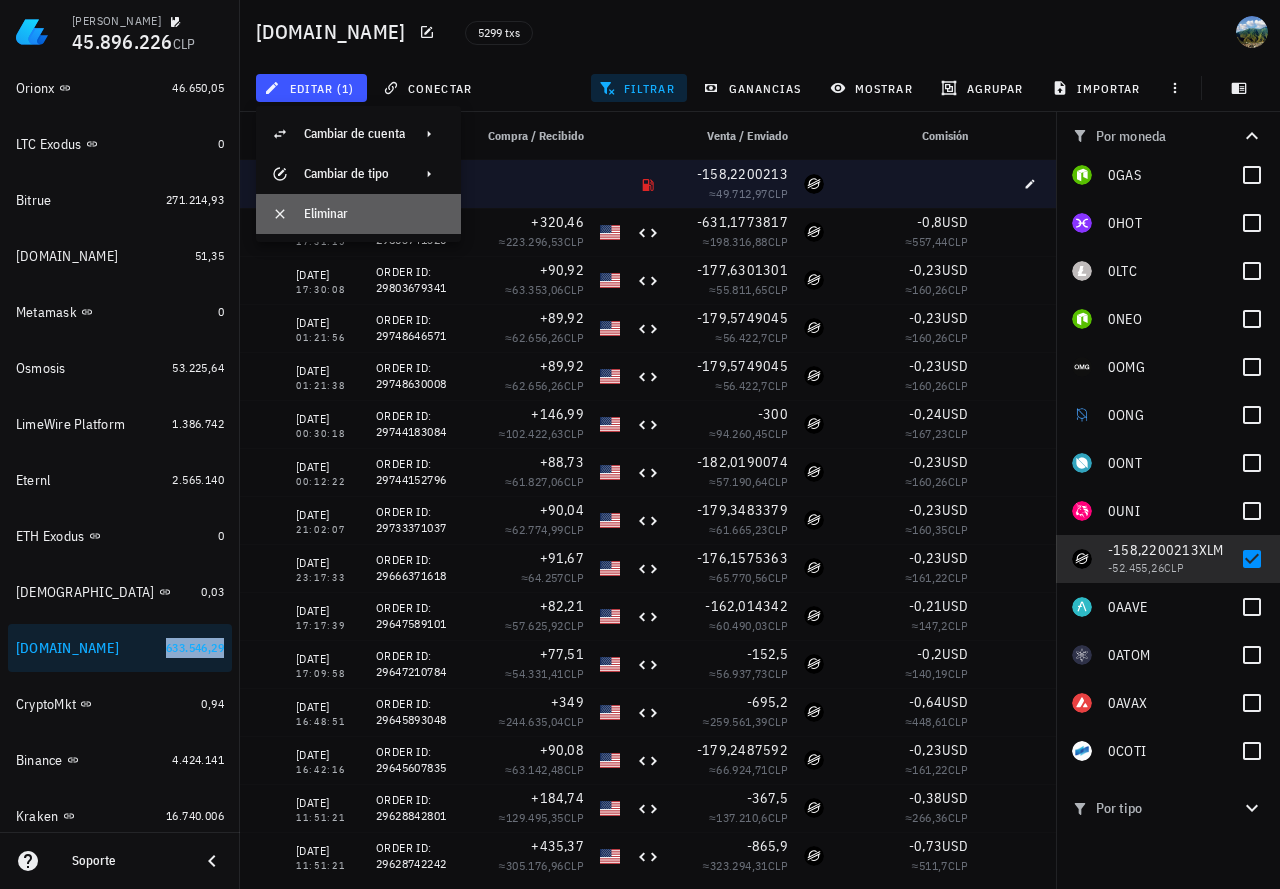 click on "Eliminar" at bounding box center [374, 214] 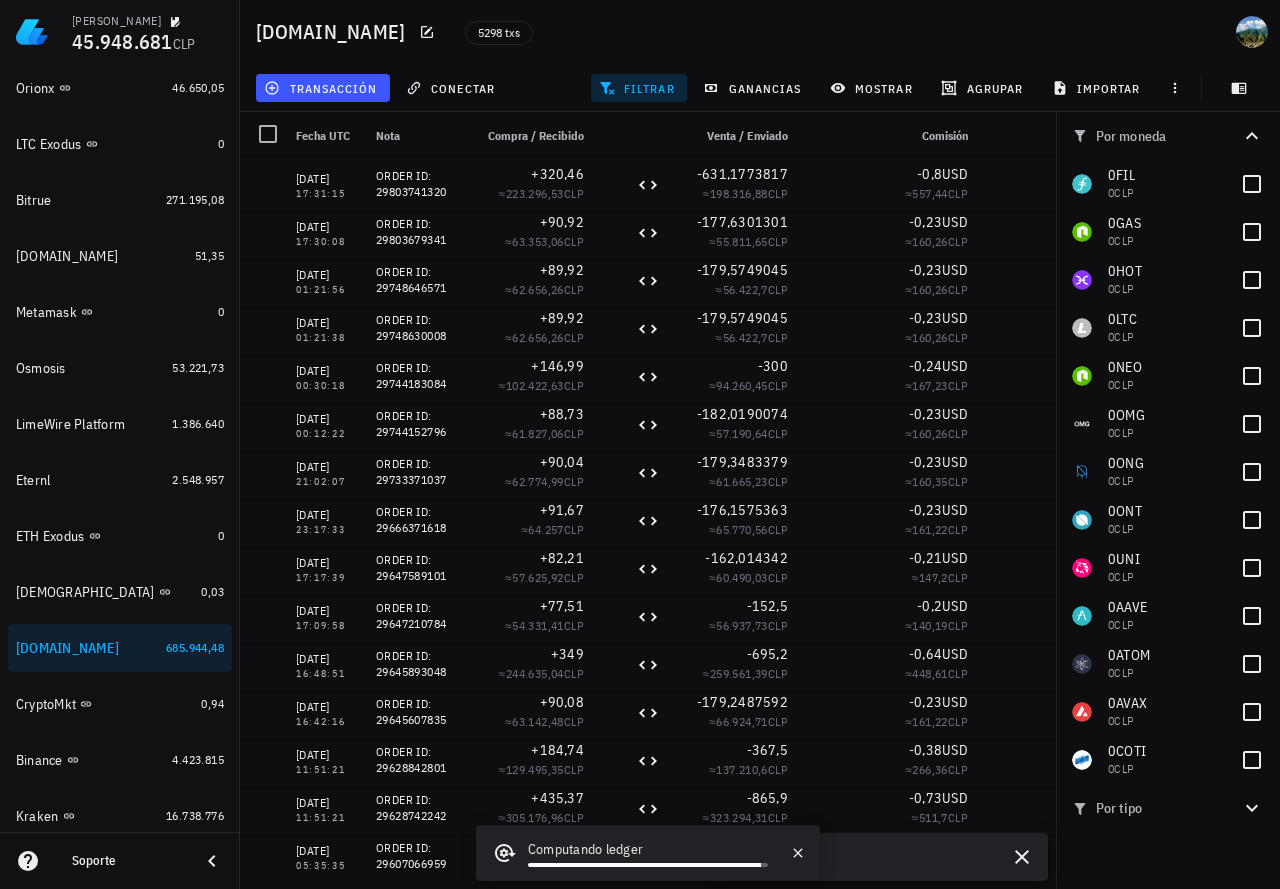 scroll, scrollTop: 1248, scrollLeft: 0, axis: vertical 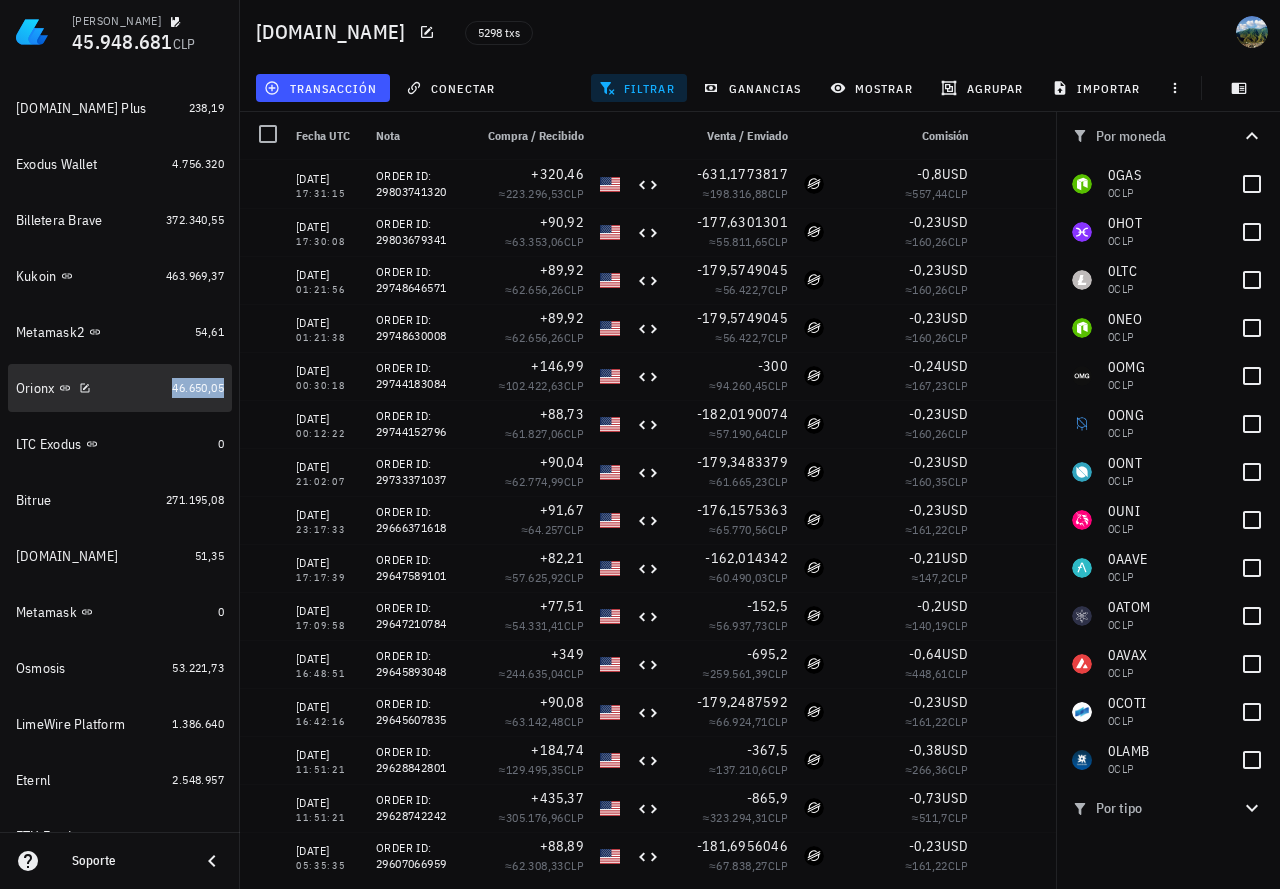 click on "46.650,05" at bounding box center (198, 387) 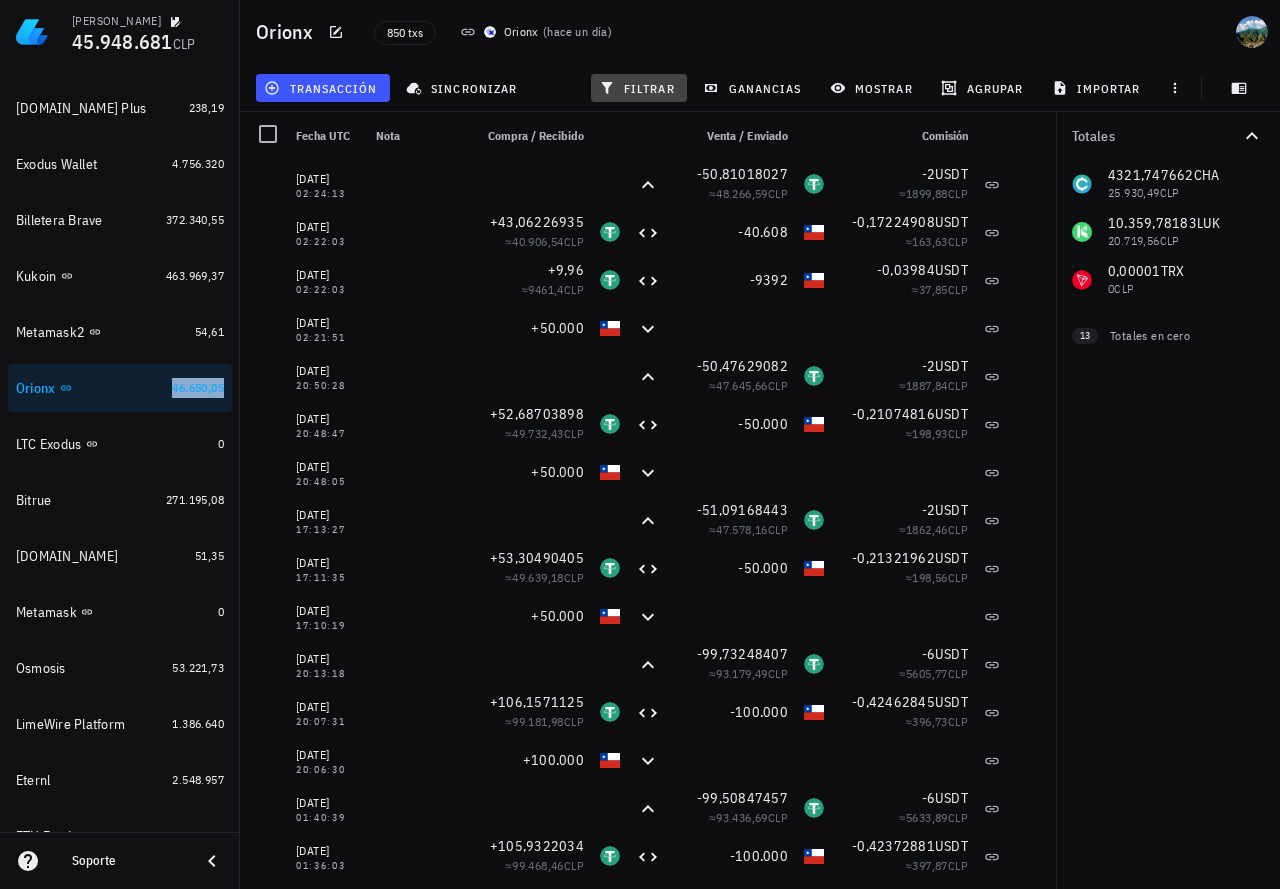 click on "filtrar" at bounding box center [639, 88] 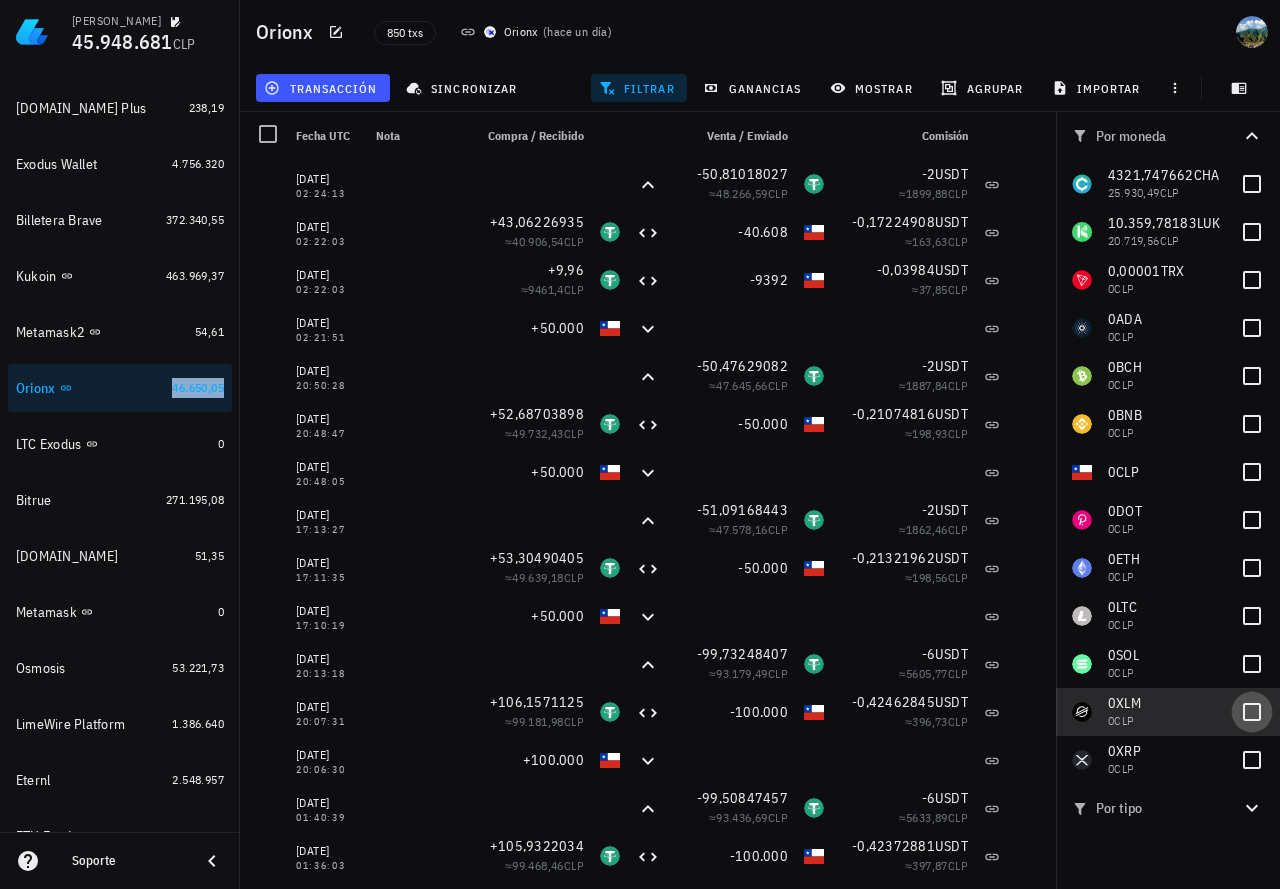 click at bounding box center (1252, 712) 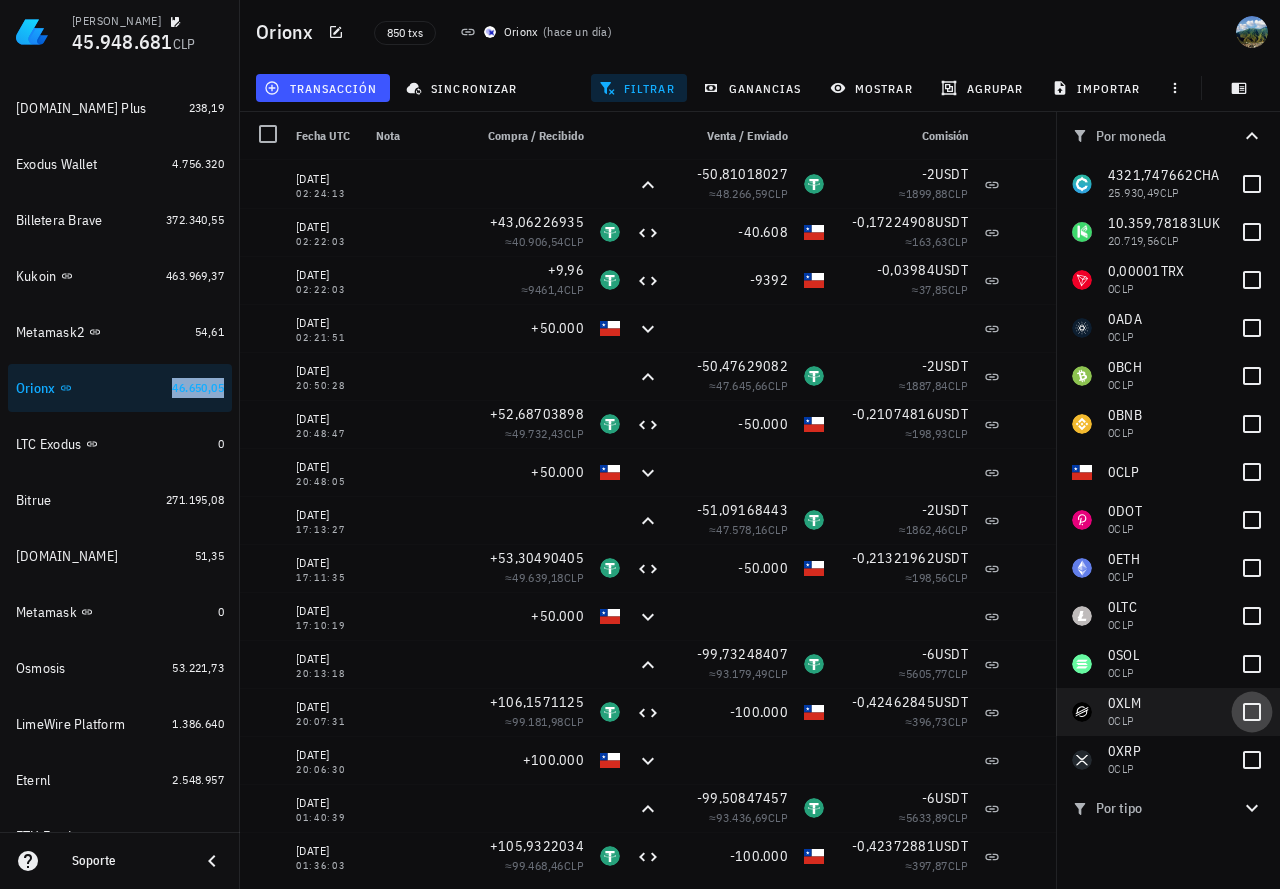 checkbox on "true" 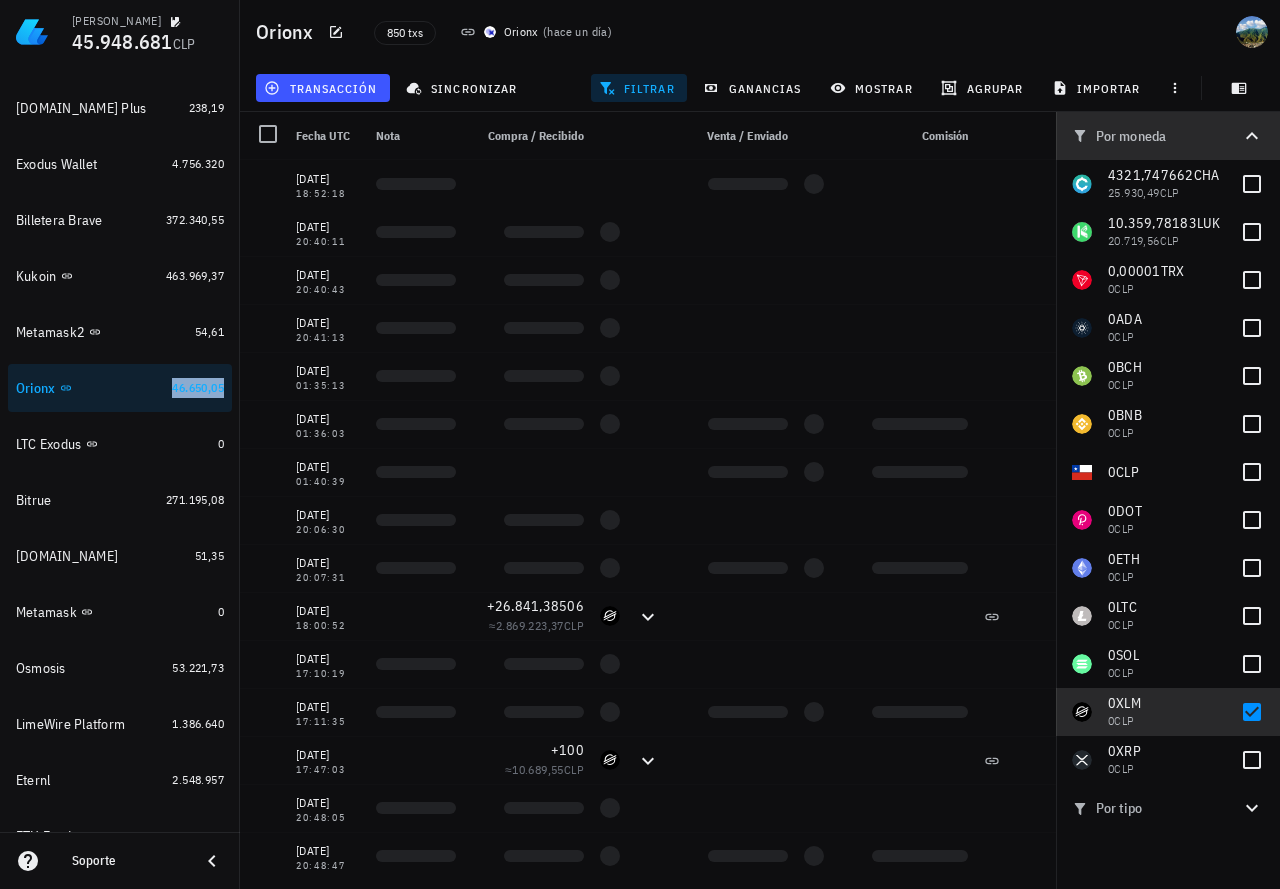 click 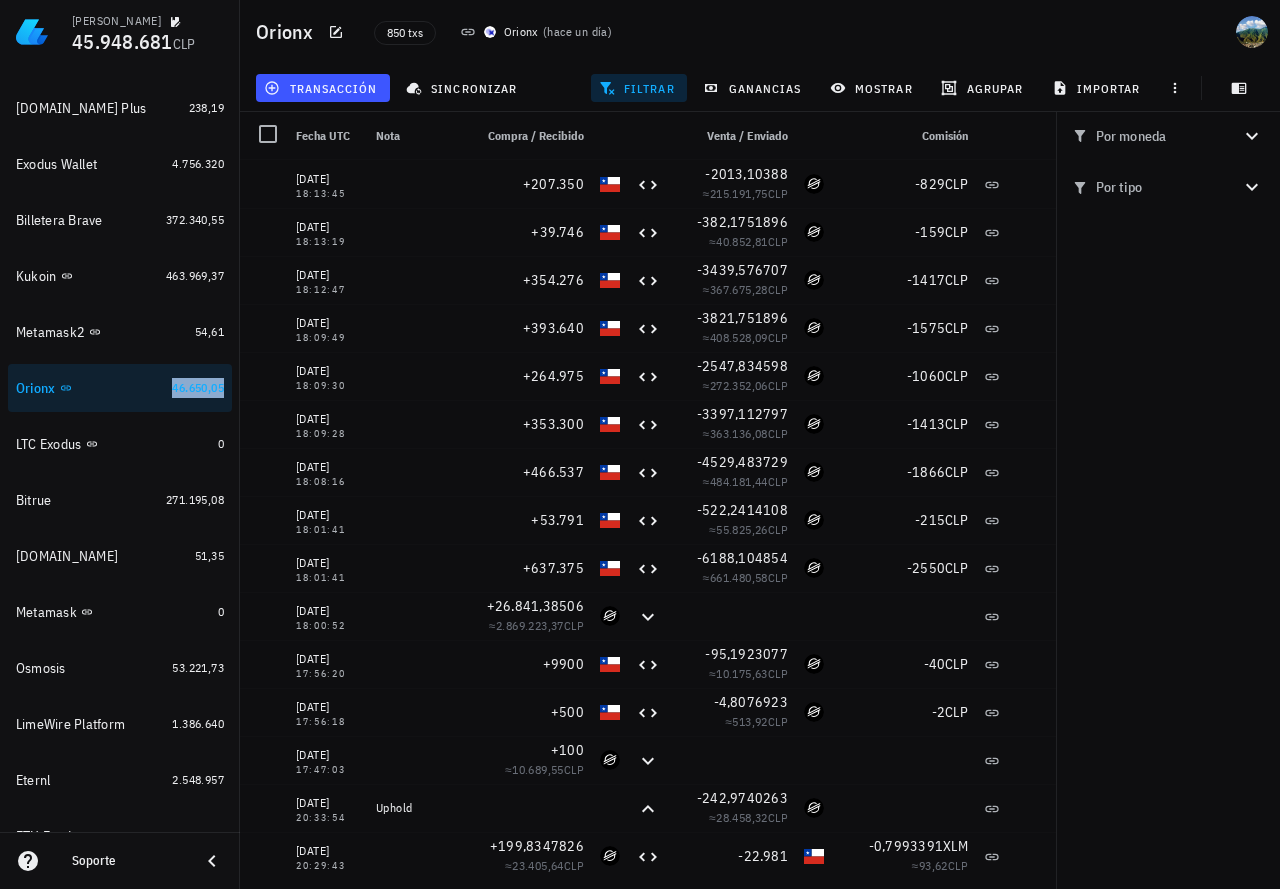 click 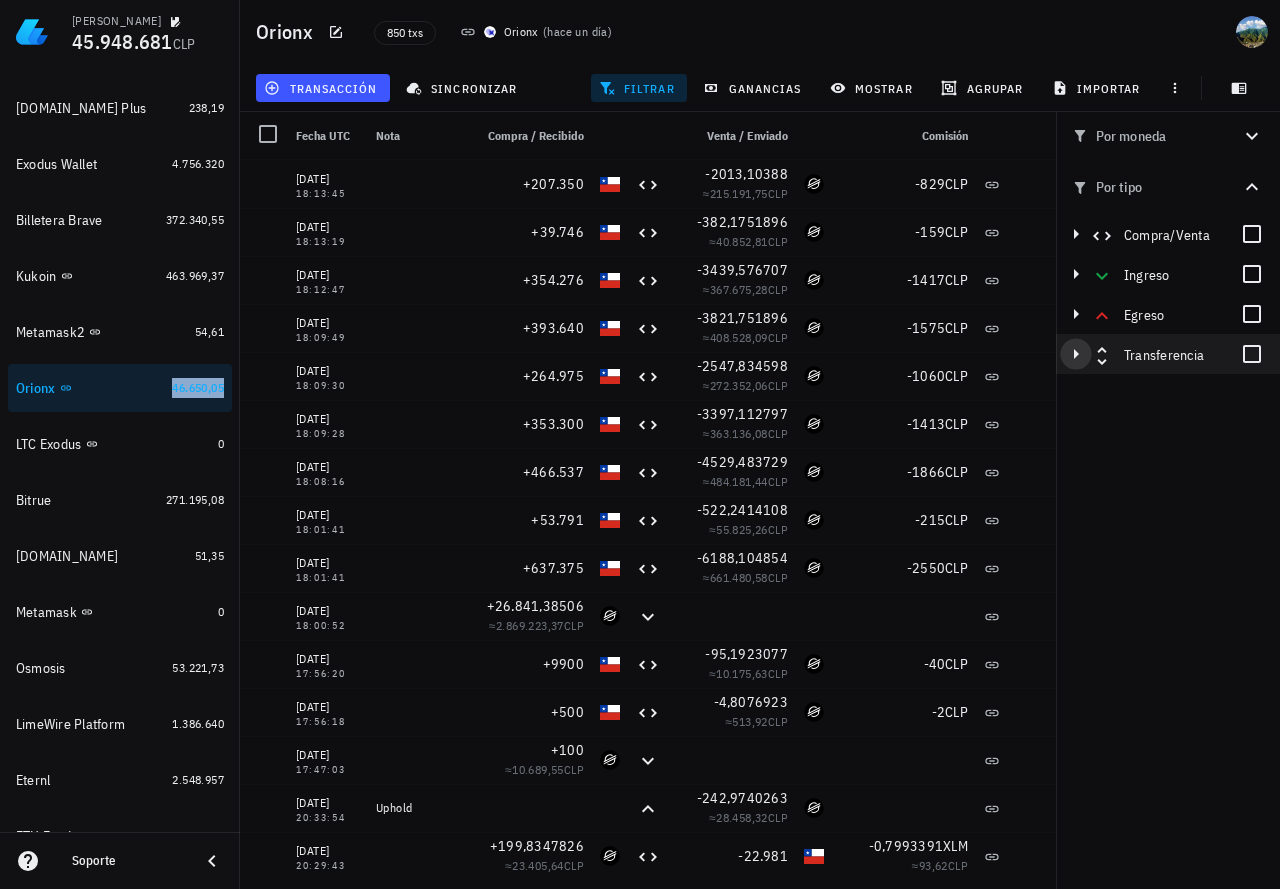 click 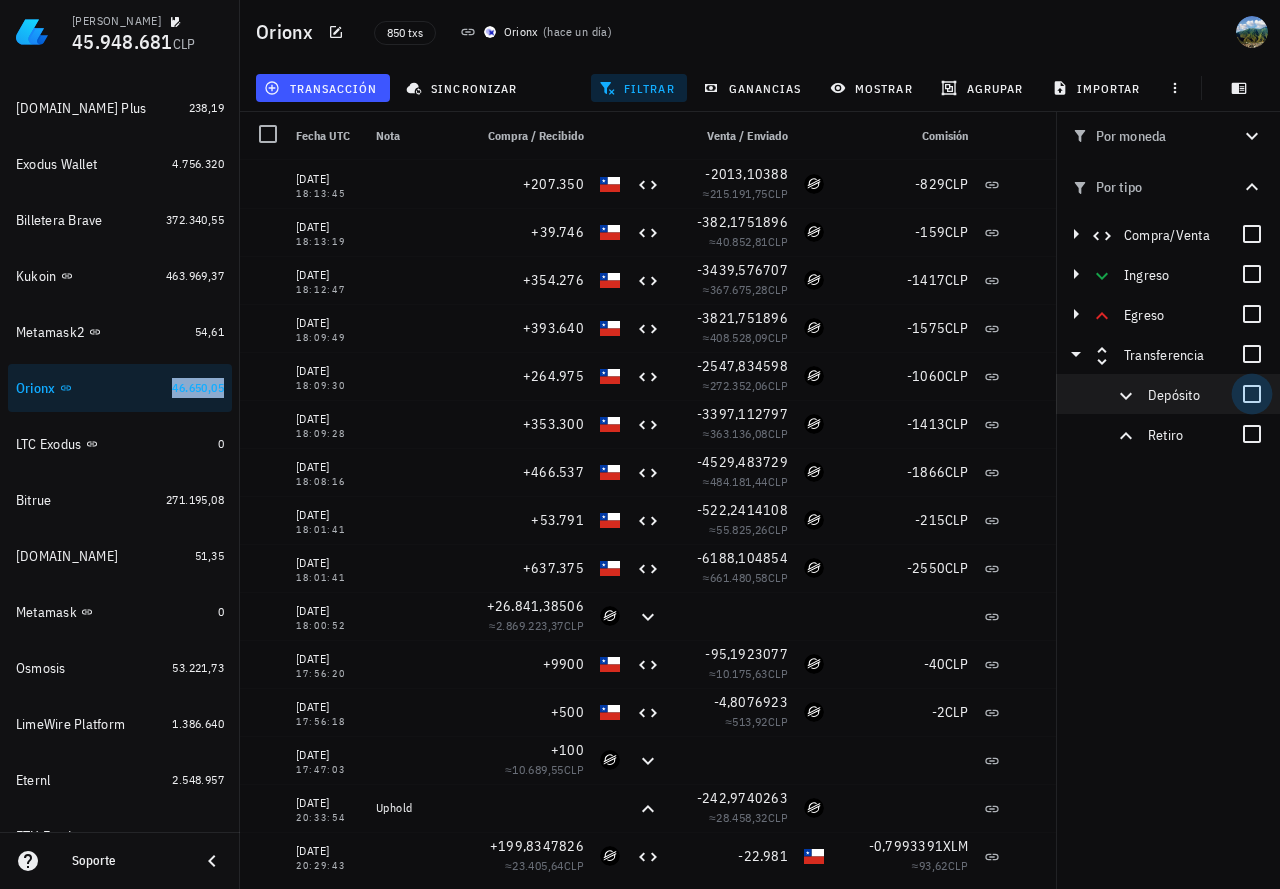 click at bounding box center [1252, 394] 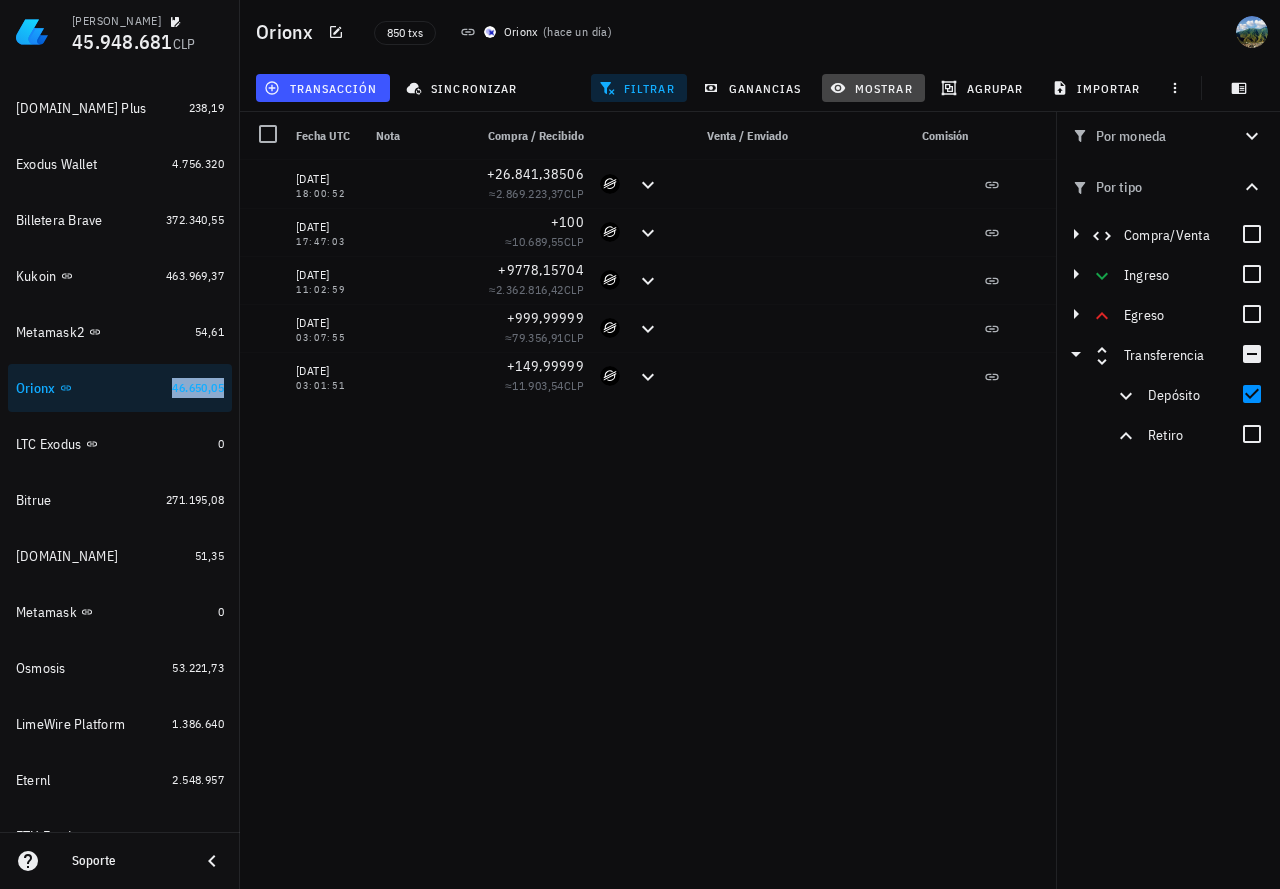 click on "mostrar" at bounding box center [873, 88] 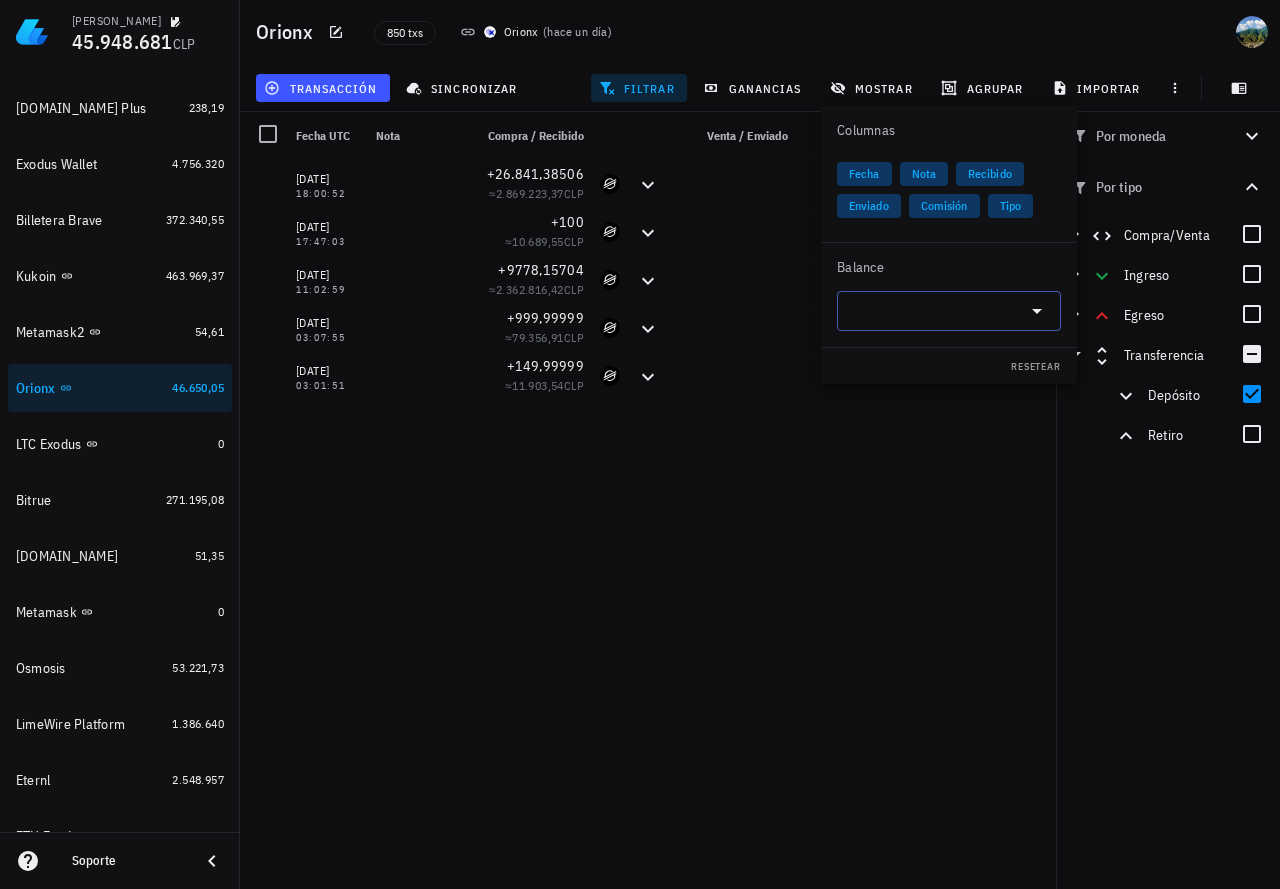 click at bounding box center (933, 311) 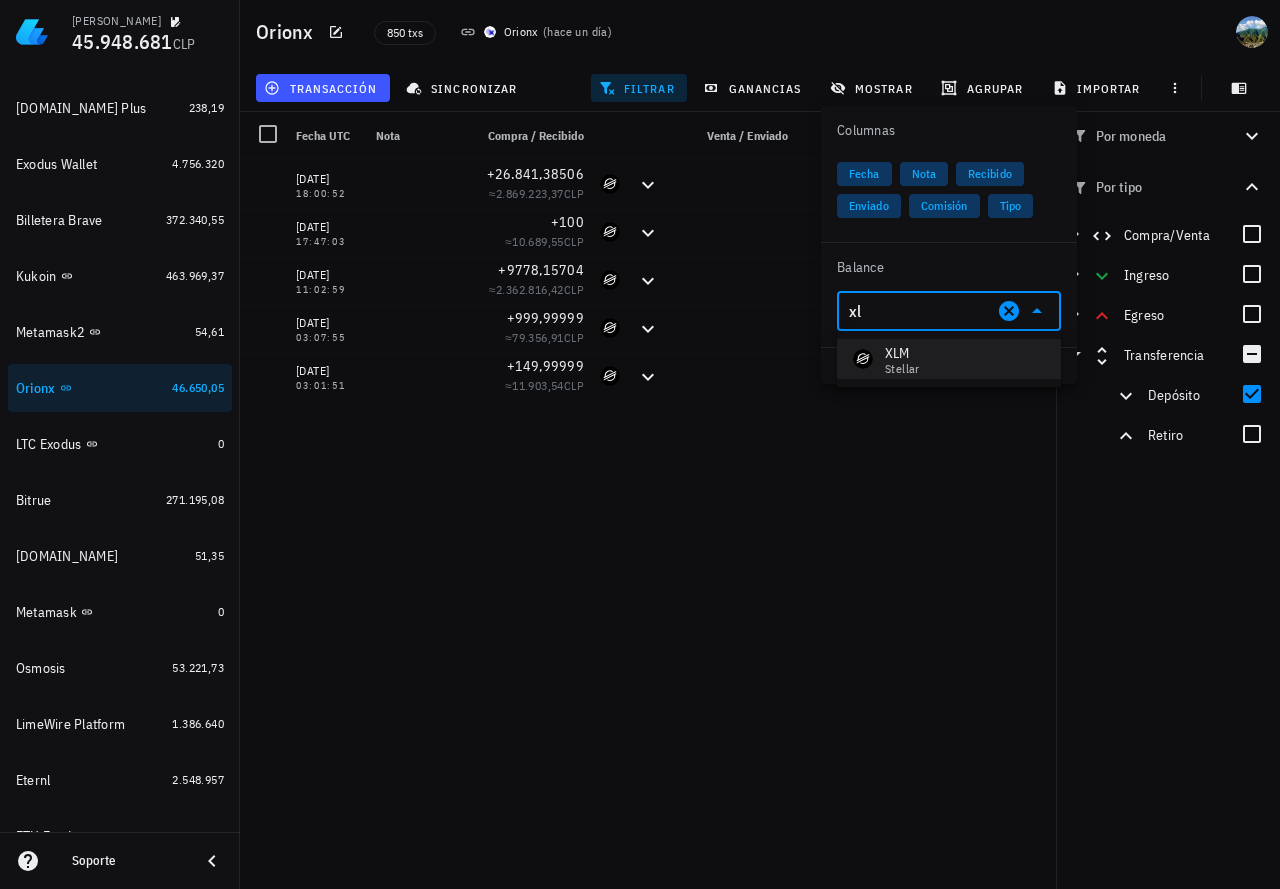 click on "XLM" at bounding box center (902, 353) 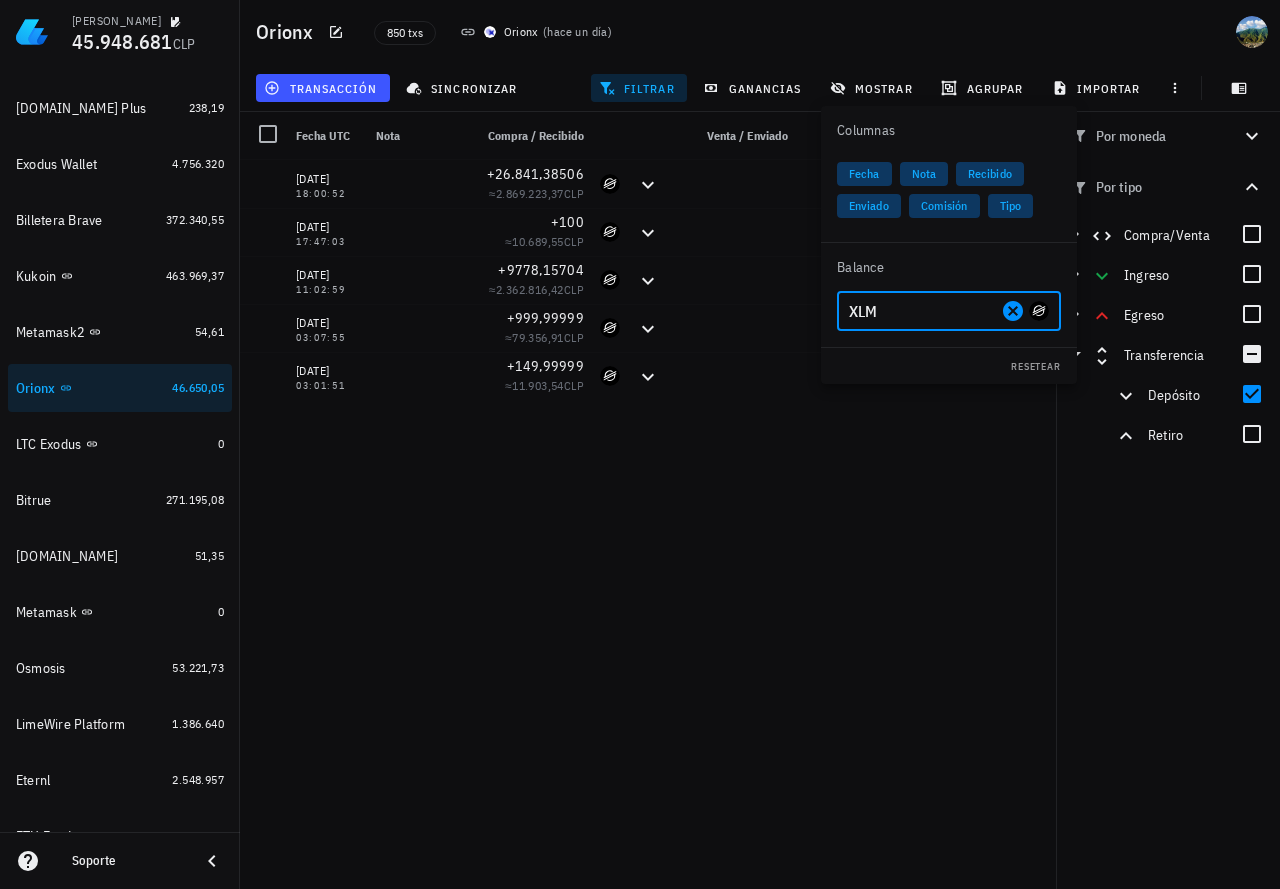 type on "XLM" 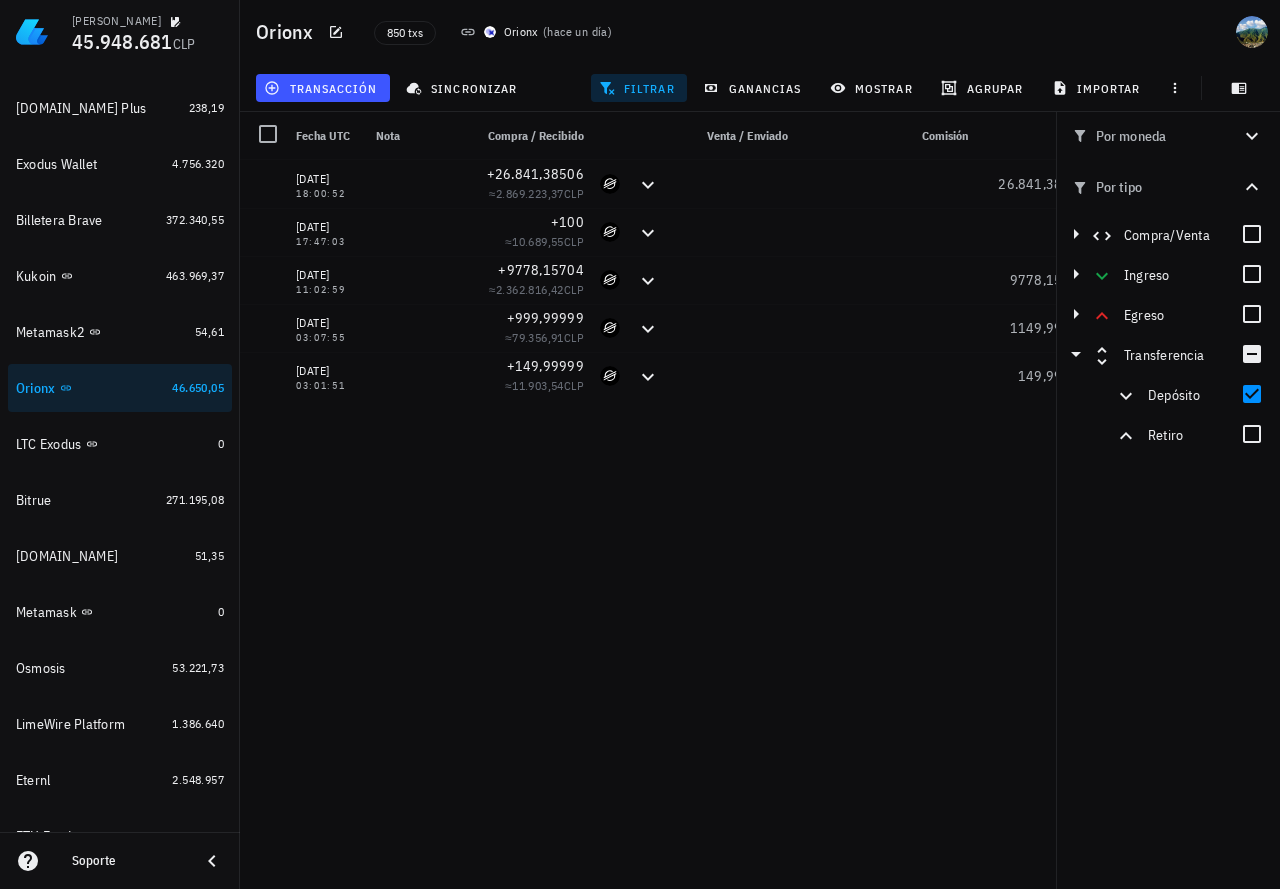 scroll, scrollTop: 0, scrollLeft: 148, axis: horizontal 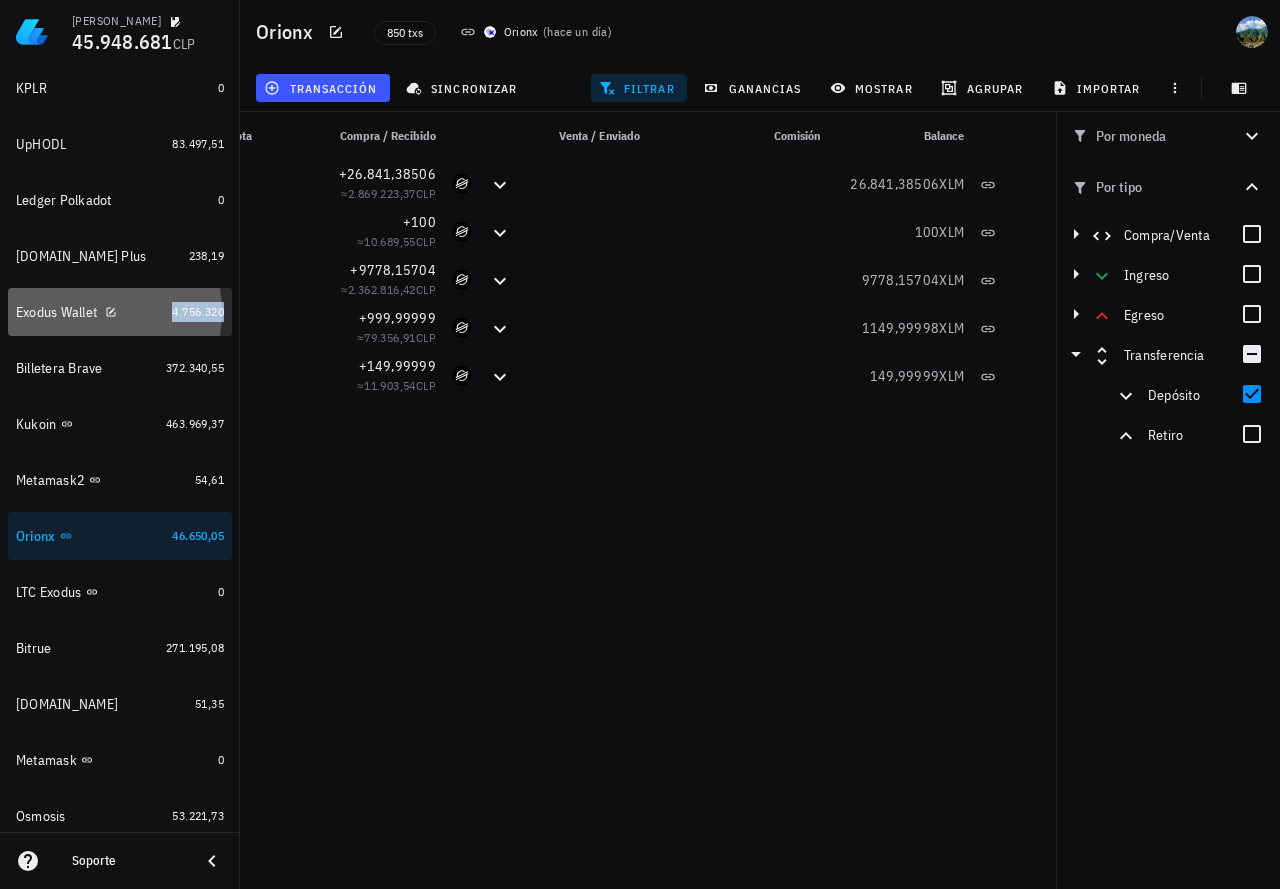 click on "4.756.320" at bounding box center [198, 311] 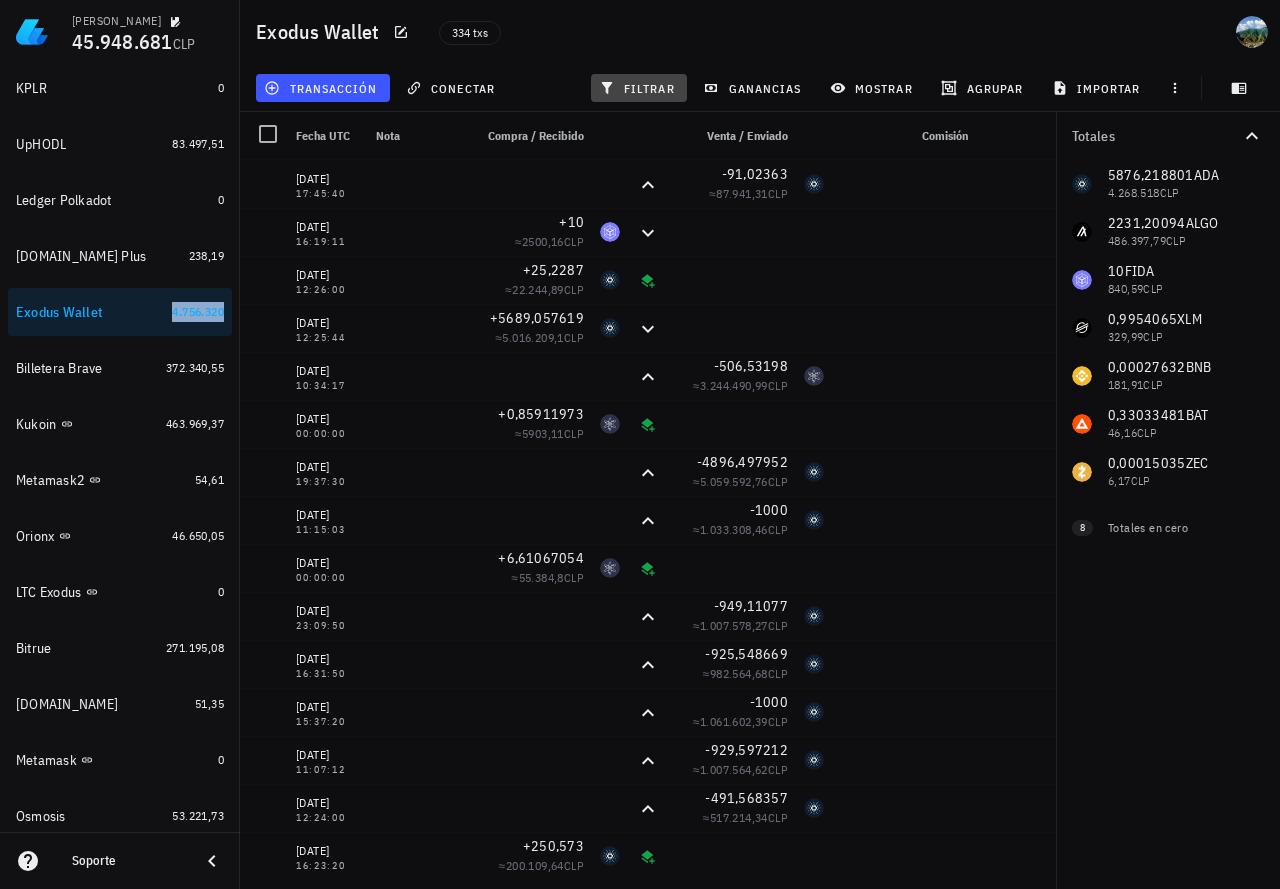 click on "filtrar" at bounding box center (639, 88) 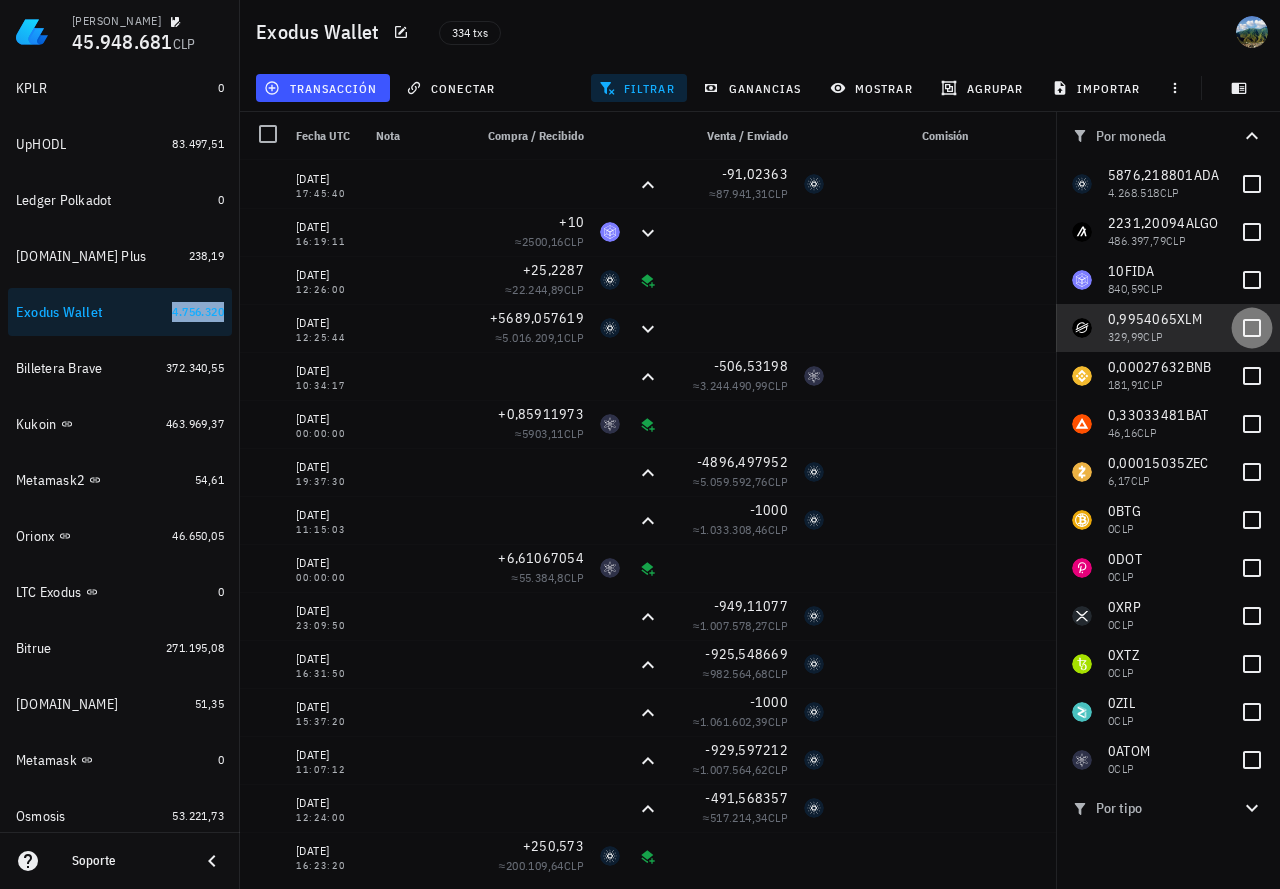 click at bounding box center [1252, 328] 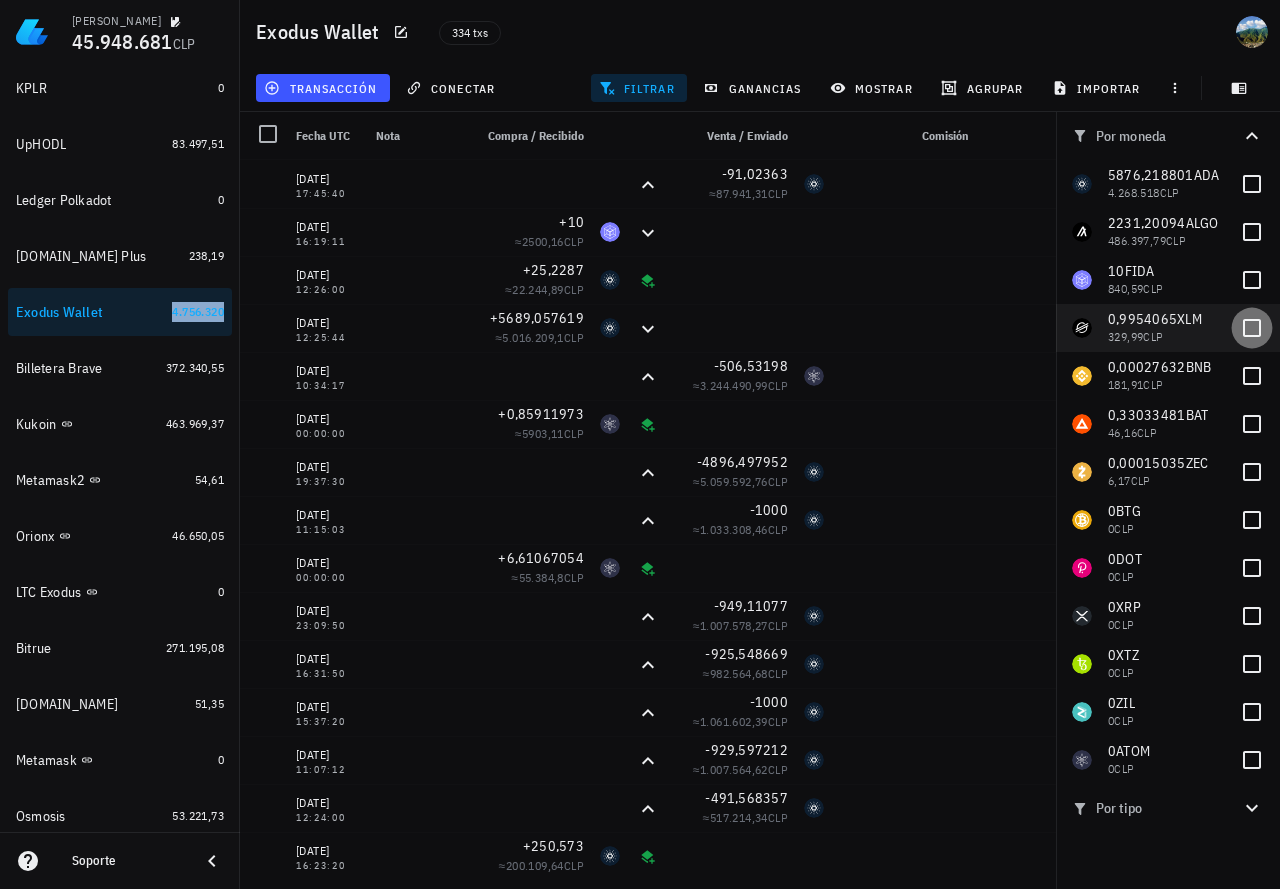 checkbox on "true" 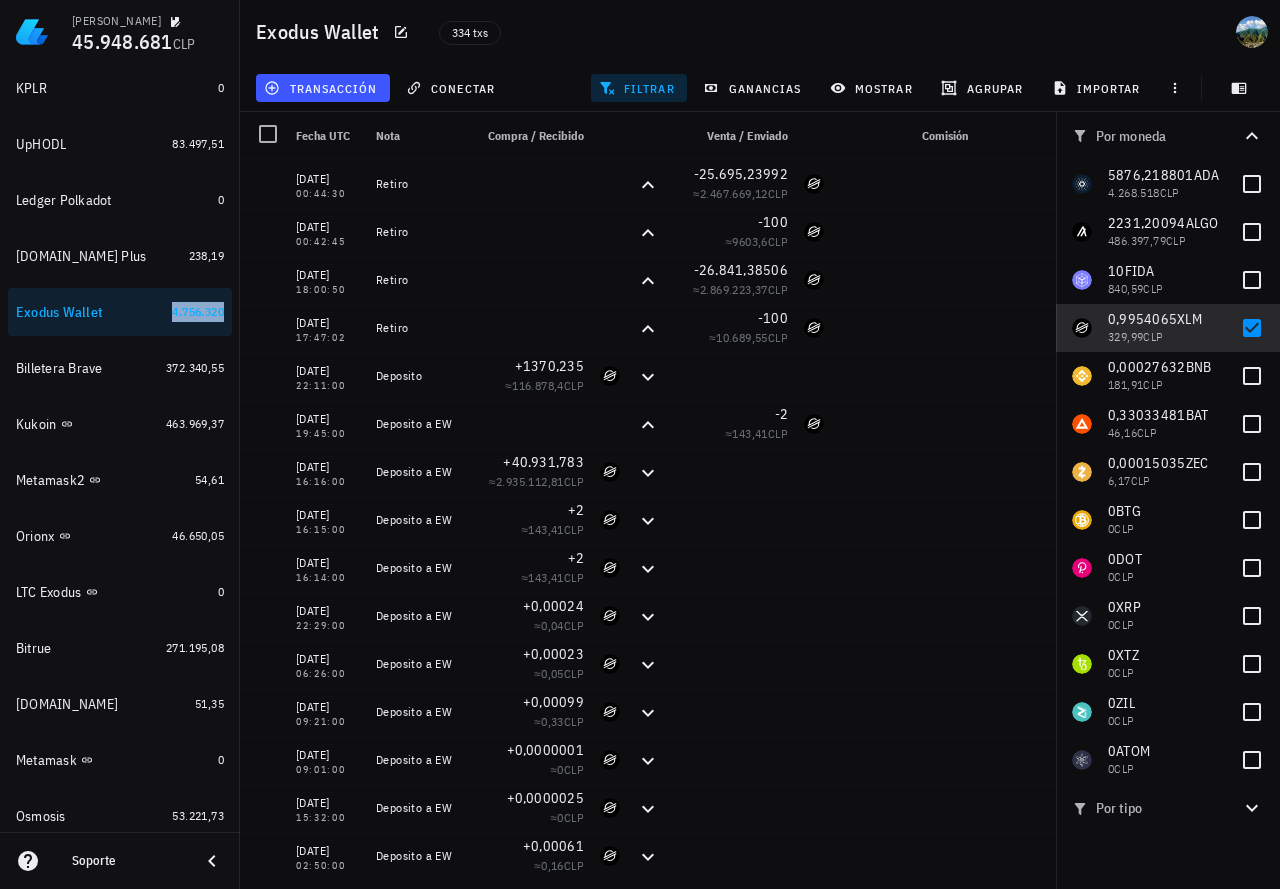 click 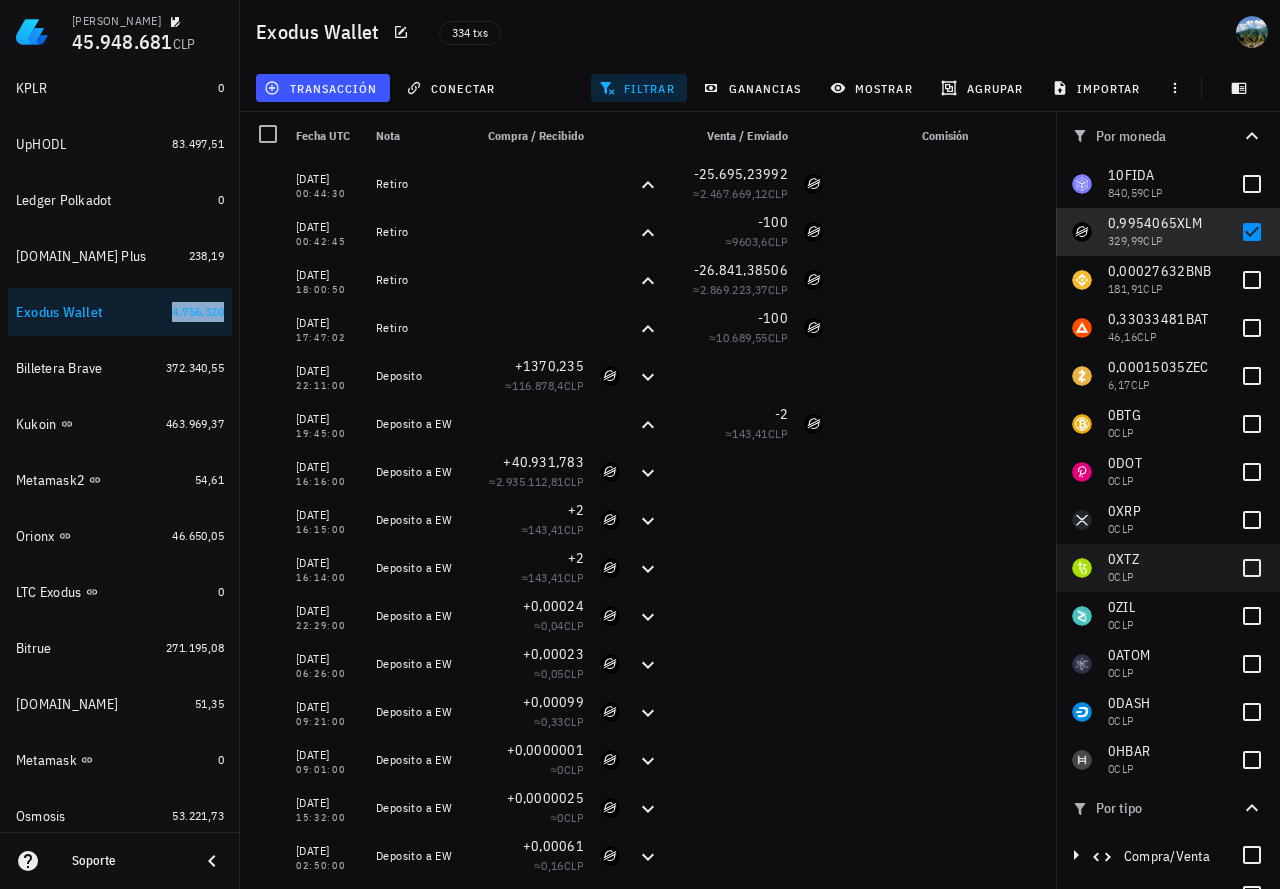 scroll, scrollTop: 107, scrollLeft: 0, axis: vertical 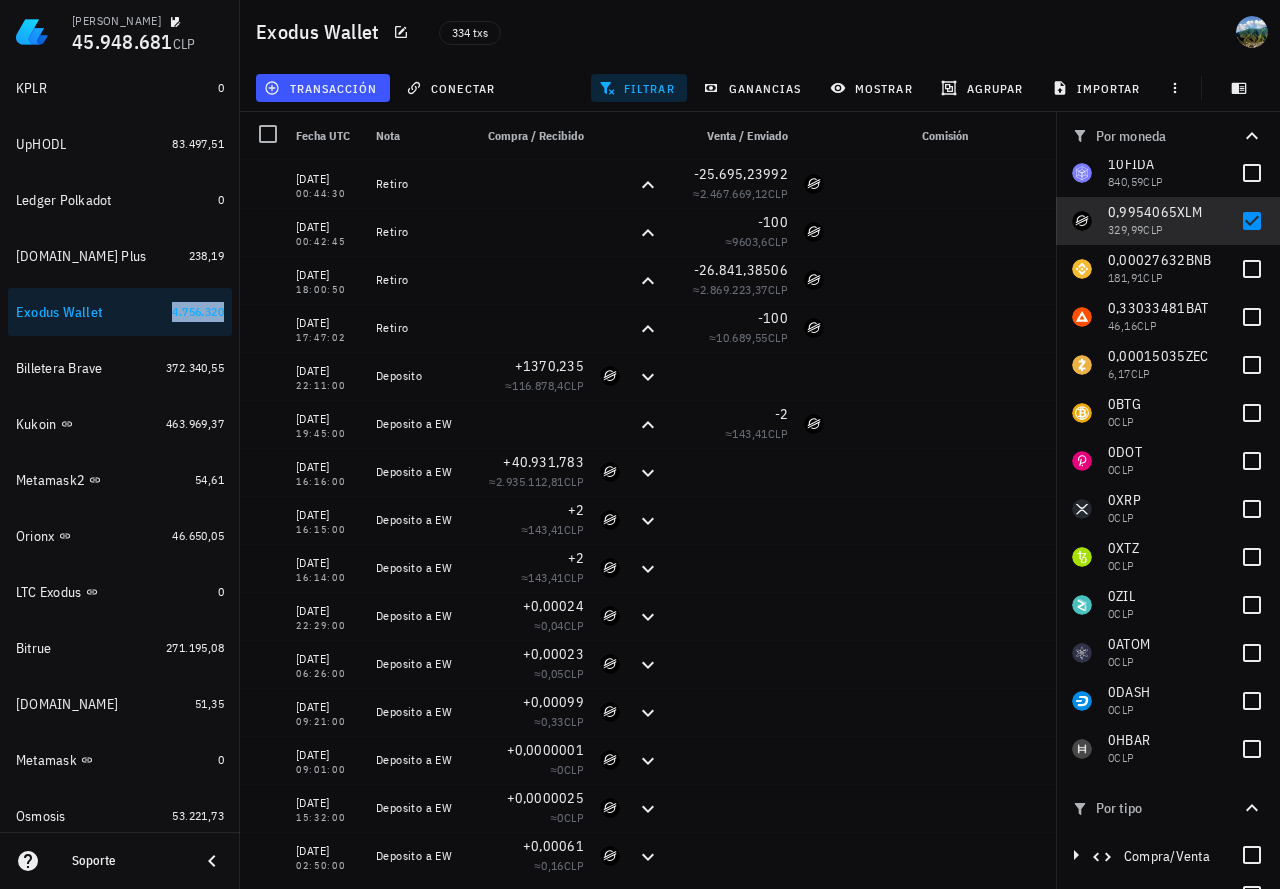click 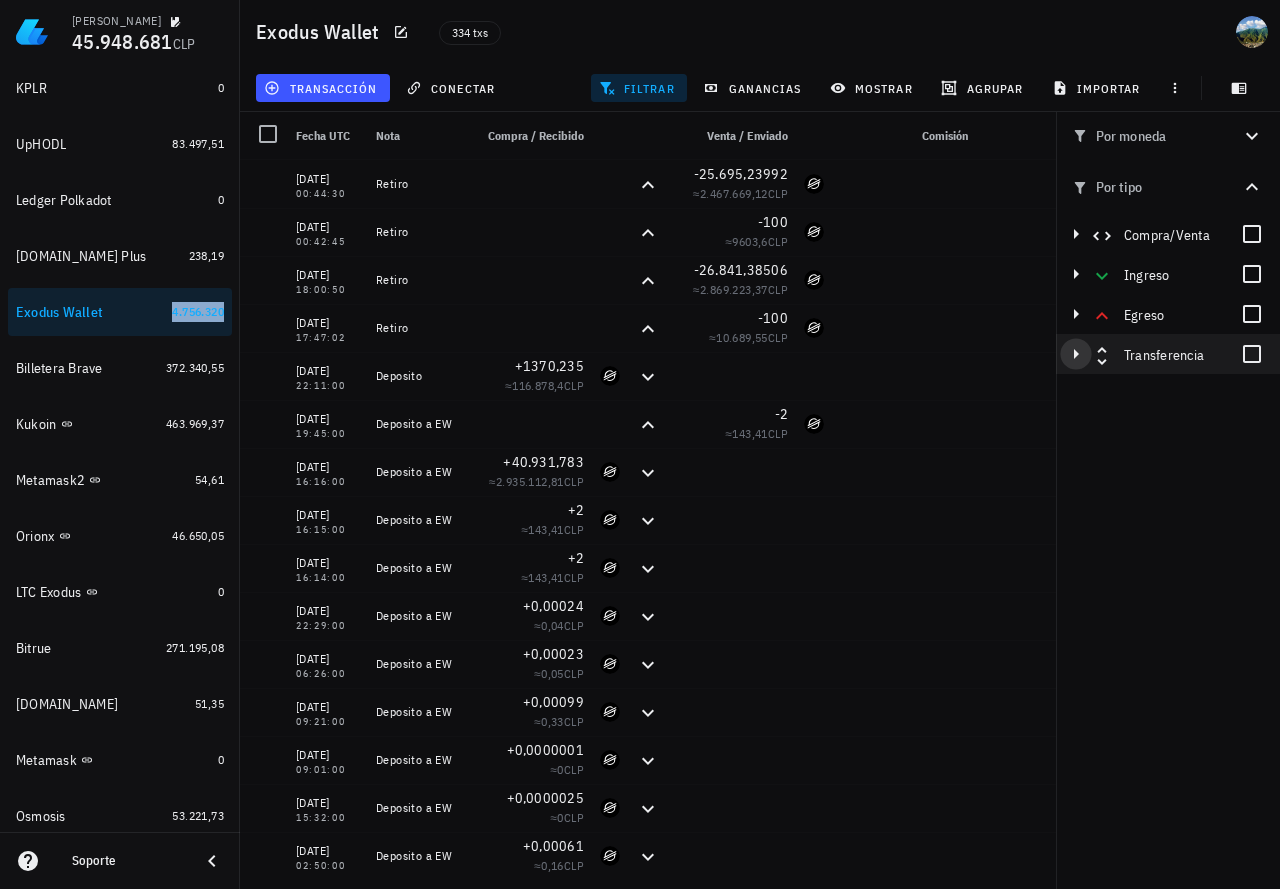 click 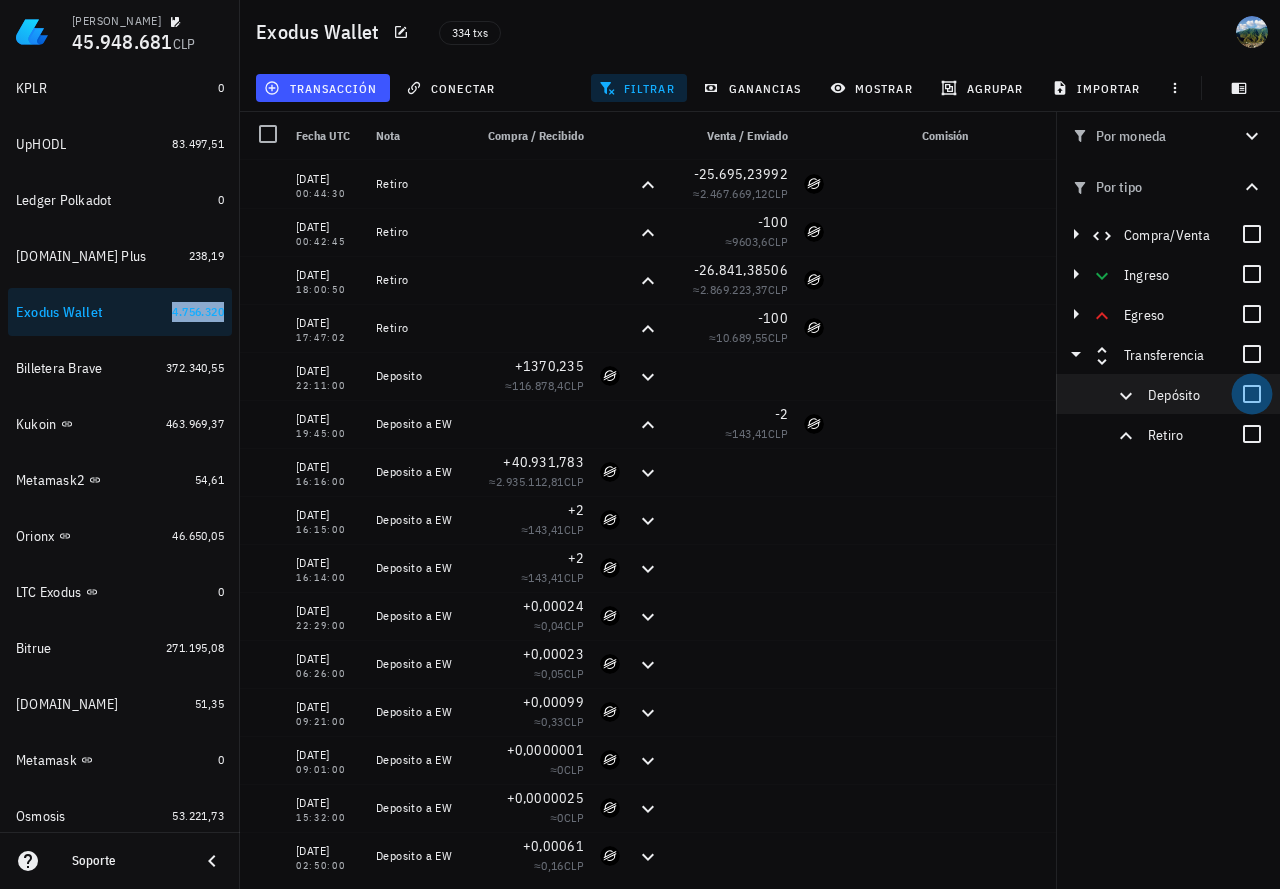 click at bounding box center (1252, 394) 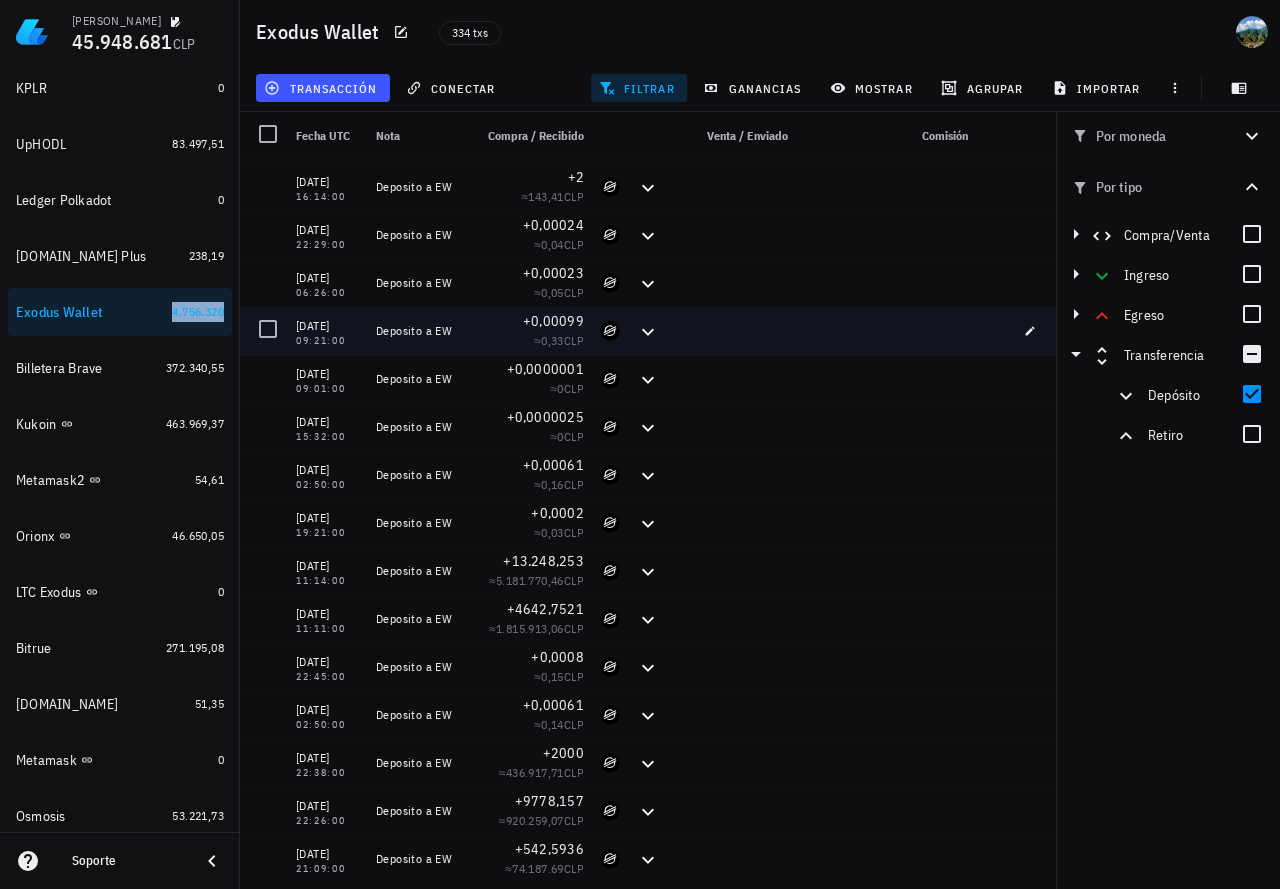 scroll, scrollTop: 151, scrollLeft: 0, axis: vertical 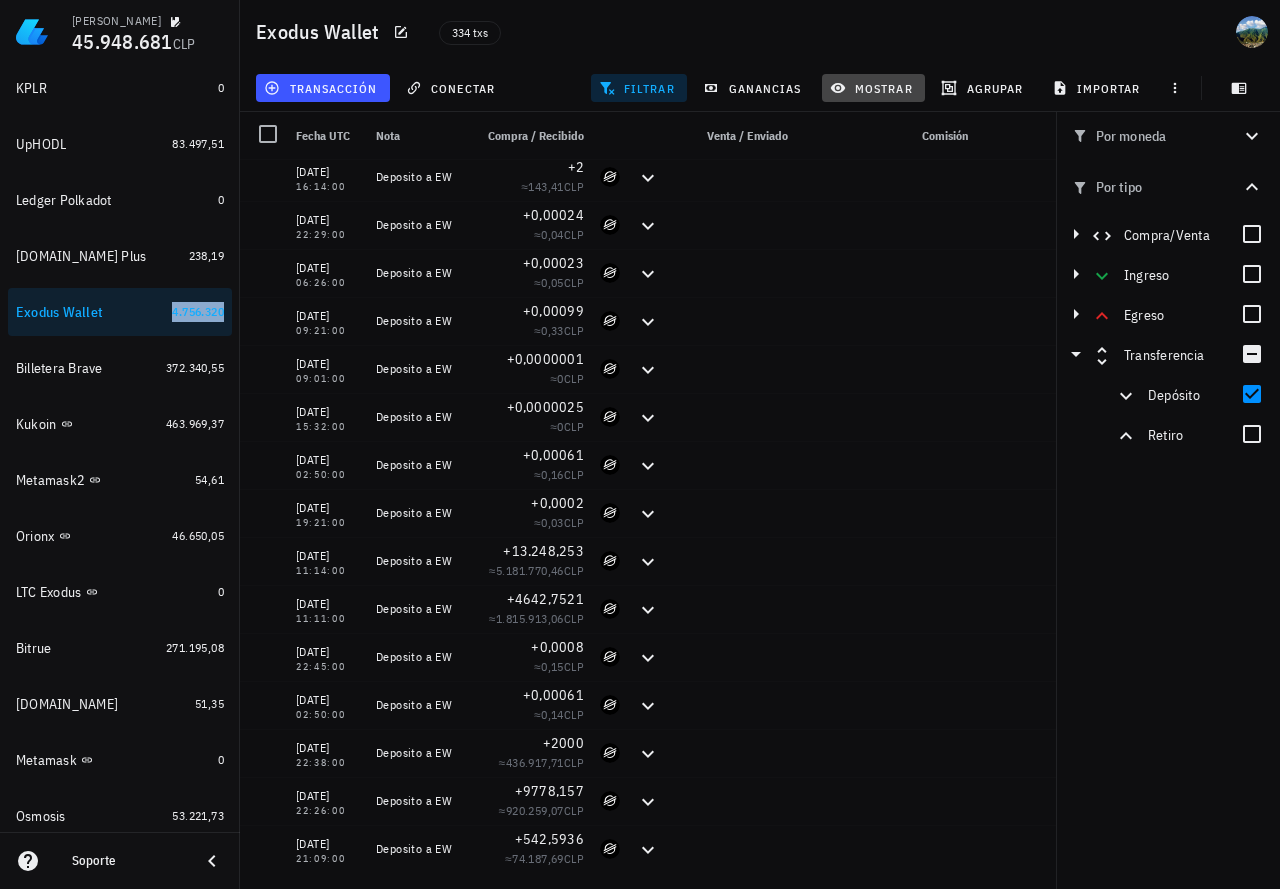 click on "mostrar" at bounding box center (873, 88) 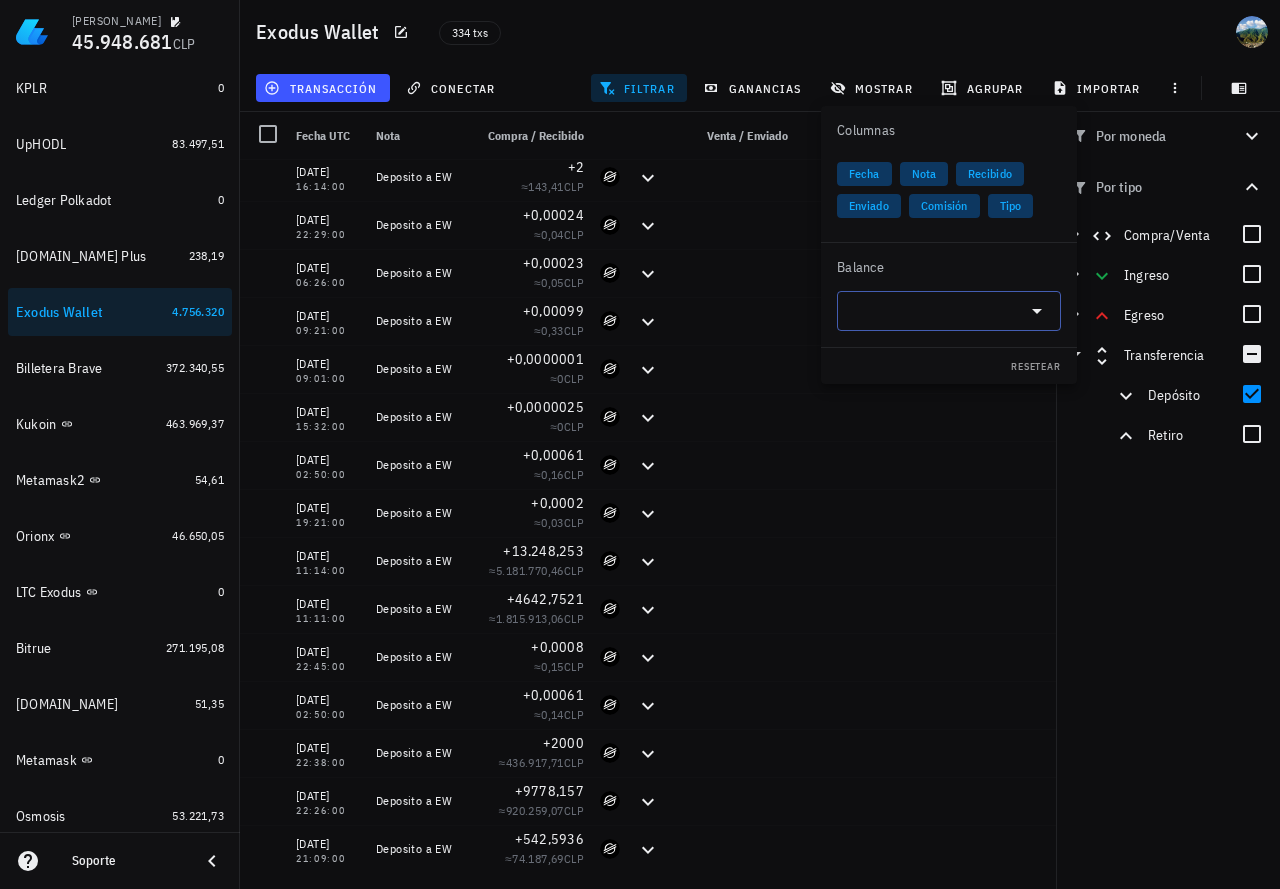 click at bounding box center [933, 311] 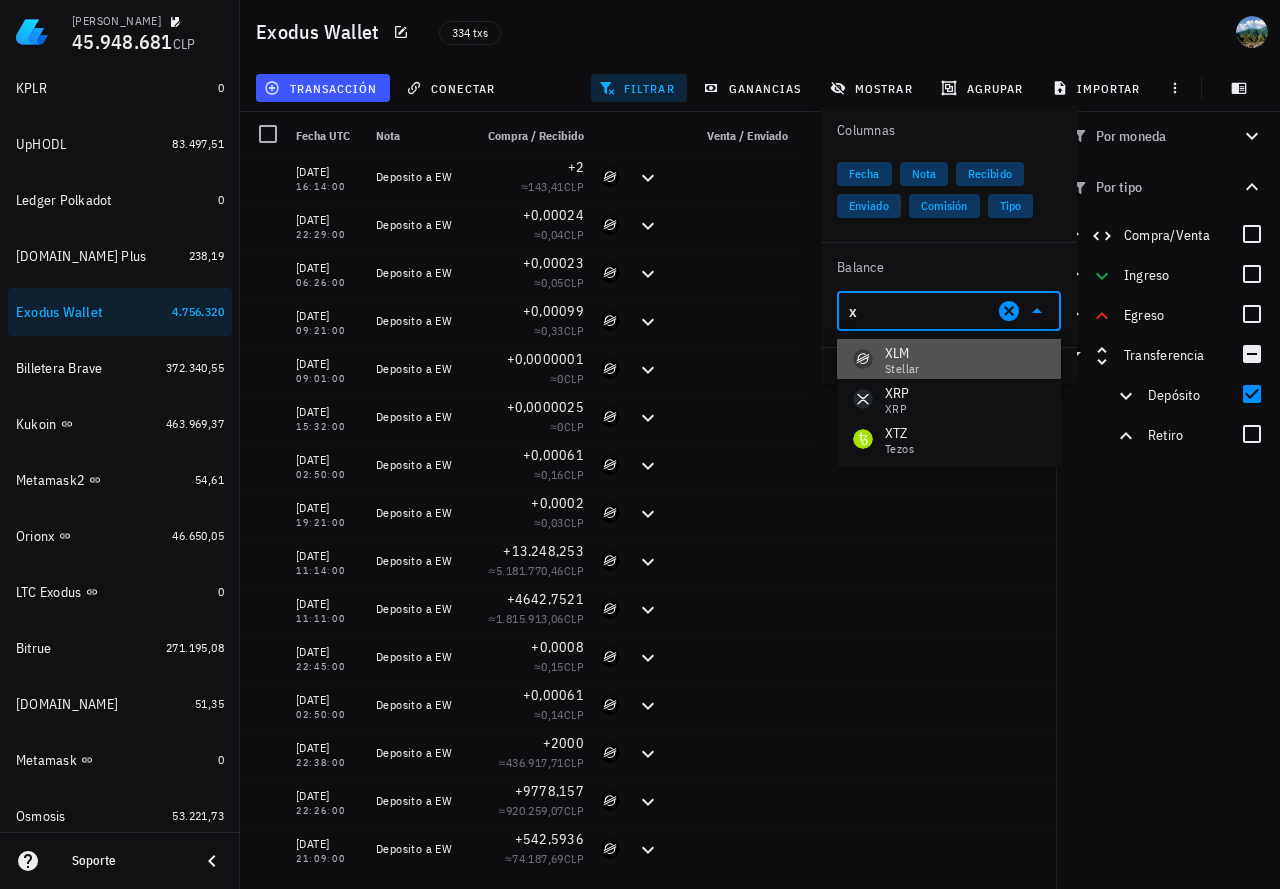 click on "XLM" at bounding box center [902, 353] 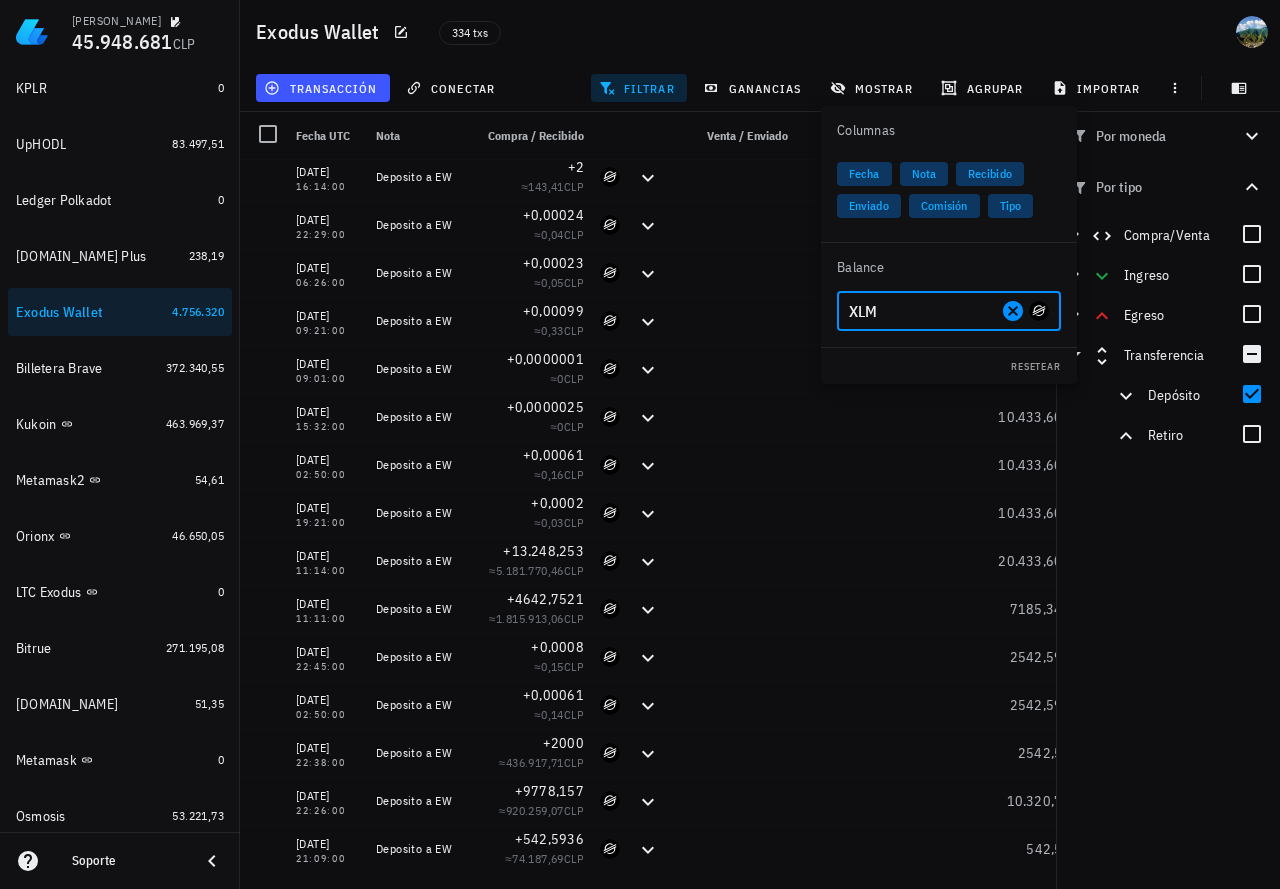 type on "XLM" 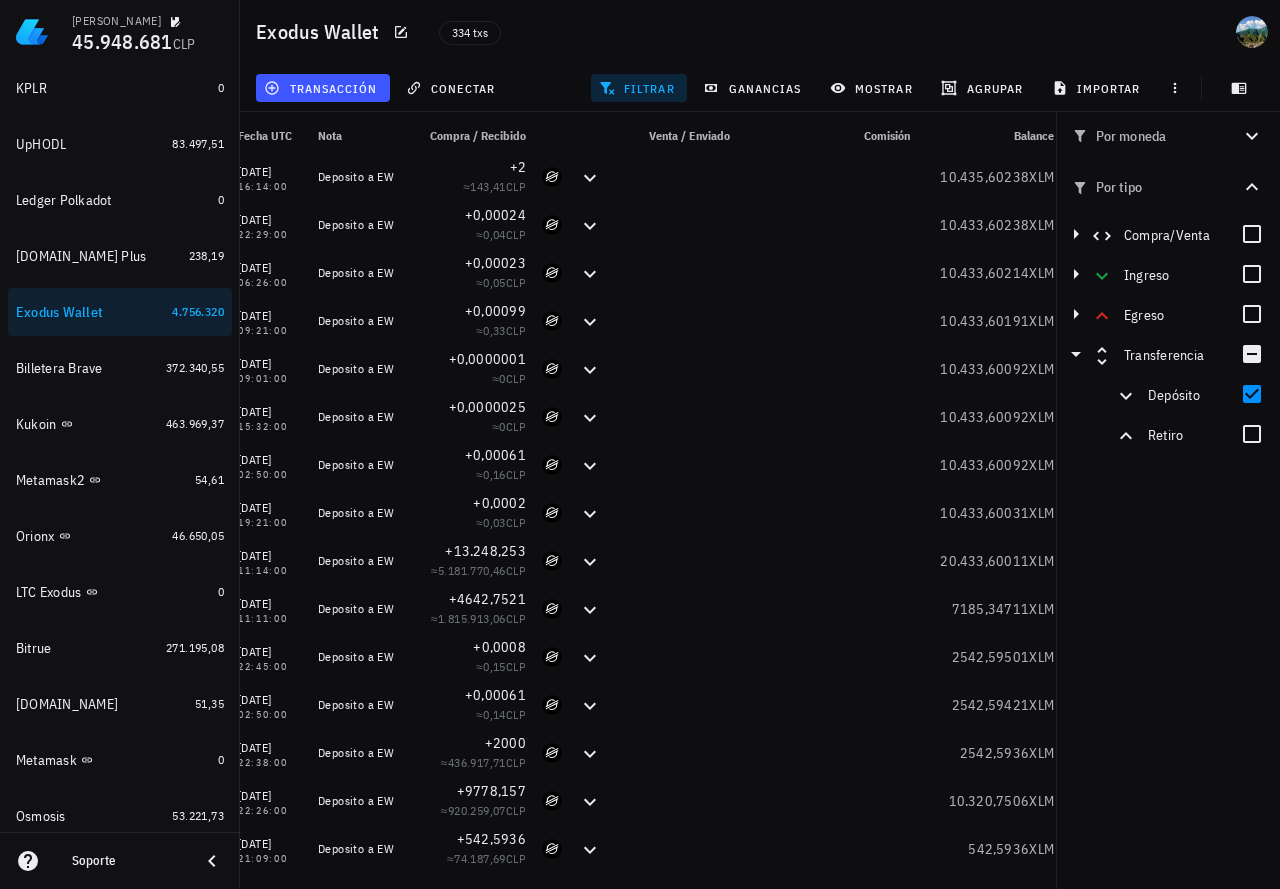 scroll, scrollTop: 0, scrollLeft: 148, axis: horizontal 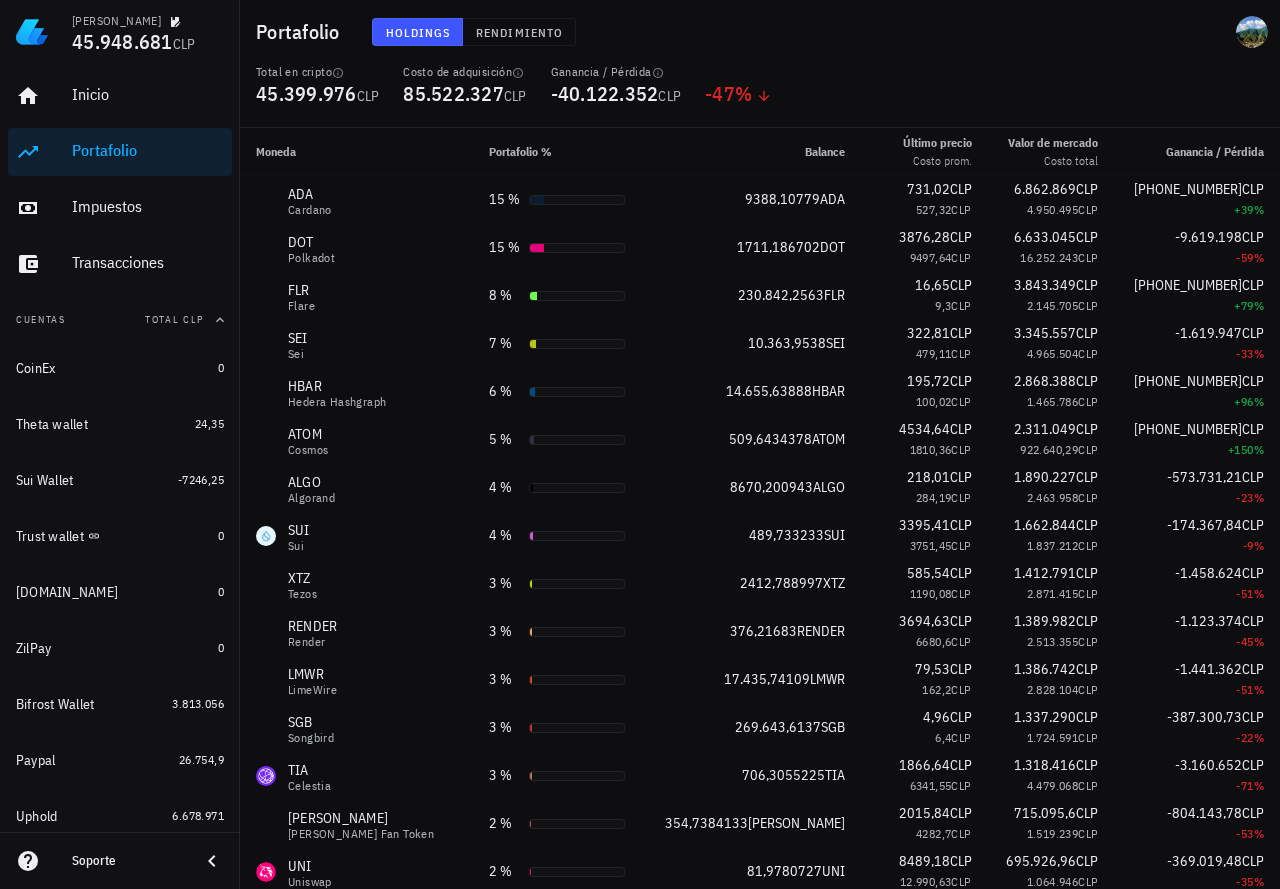 click 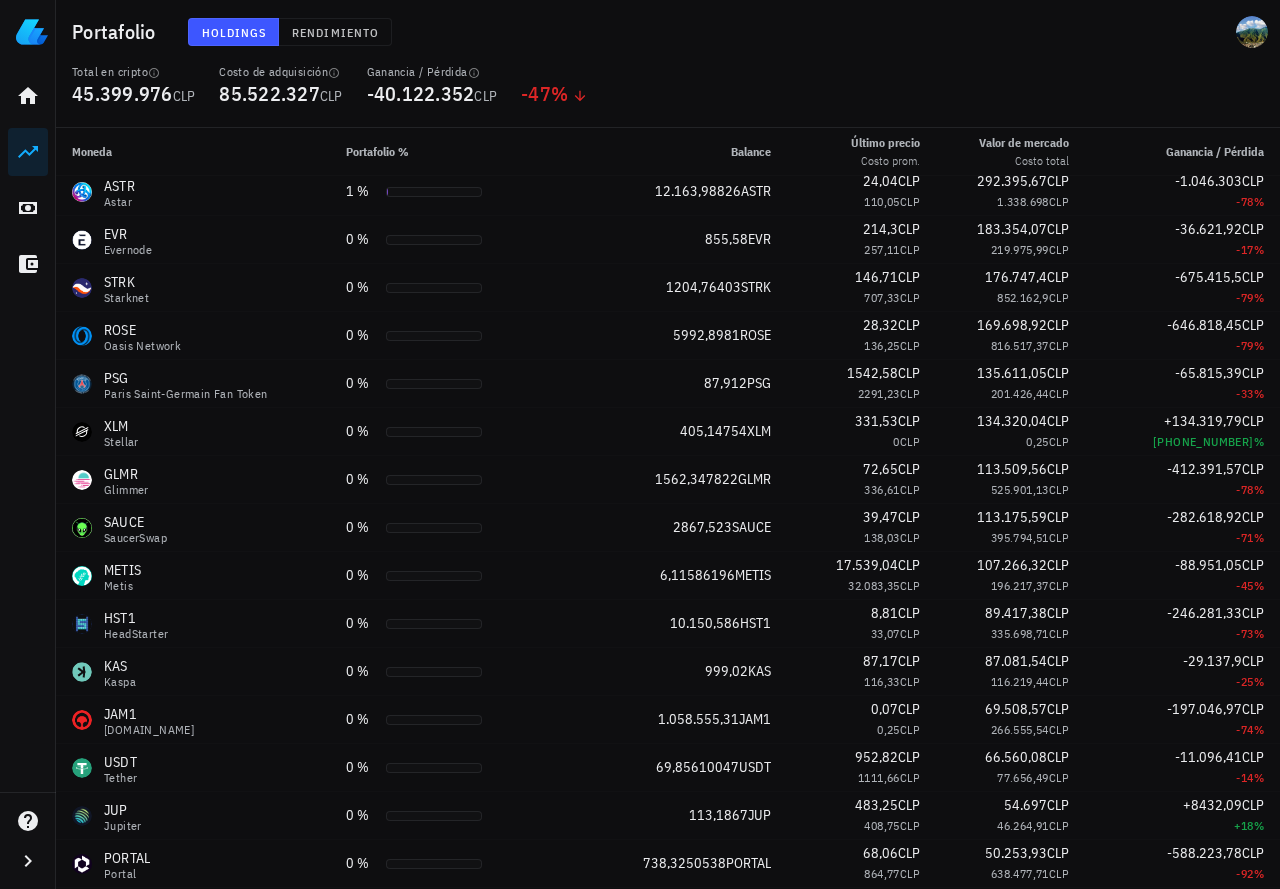scroll, scrollTop: 1300, scrollLeft: 0, axis: vertical 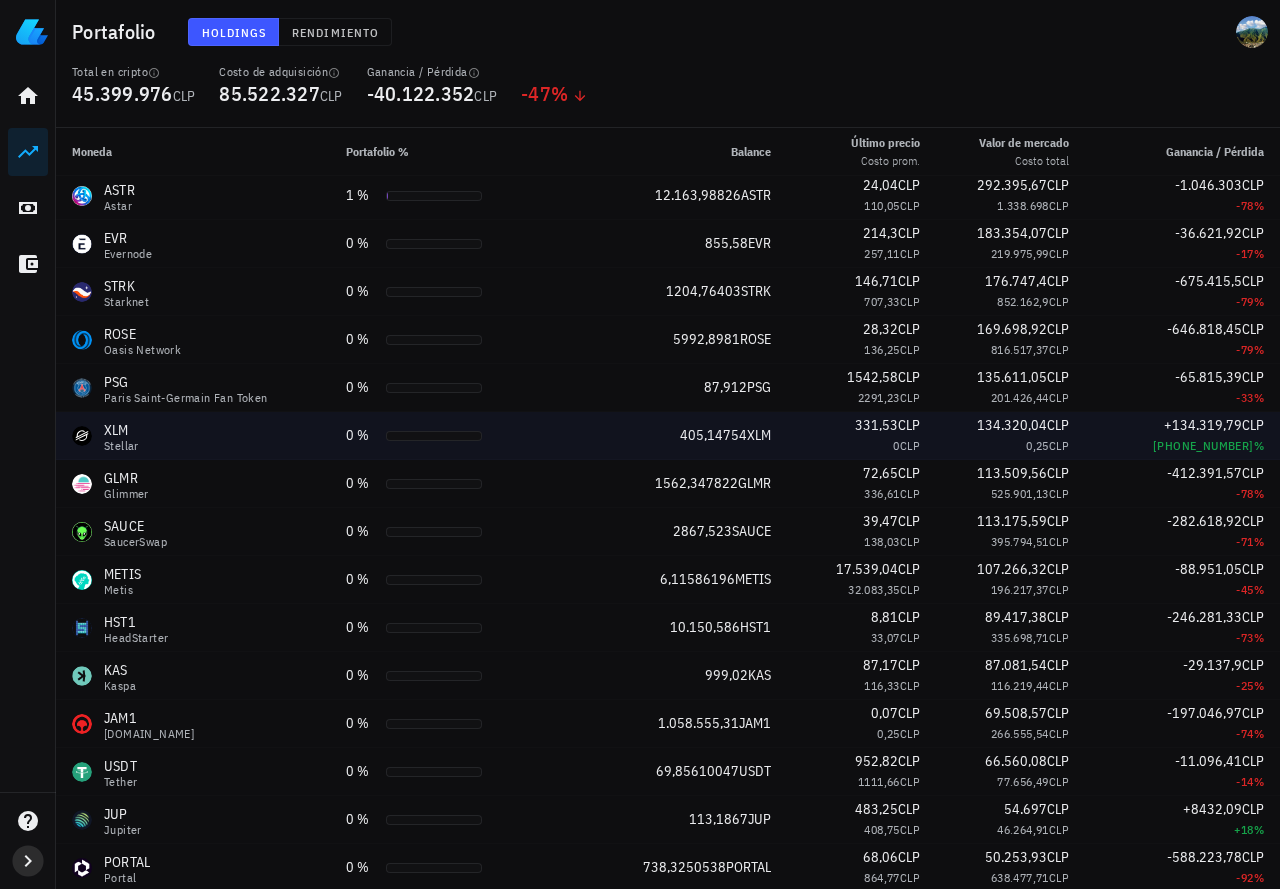 drag, startPoint x: 27, startPoint y: 864, endPoint x: 128, endPoint y: 432, distance: 443.64963 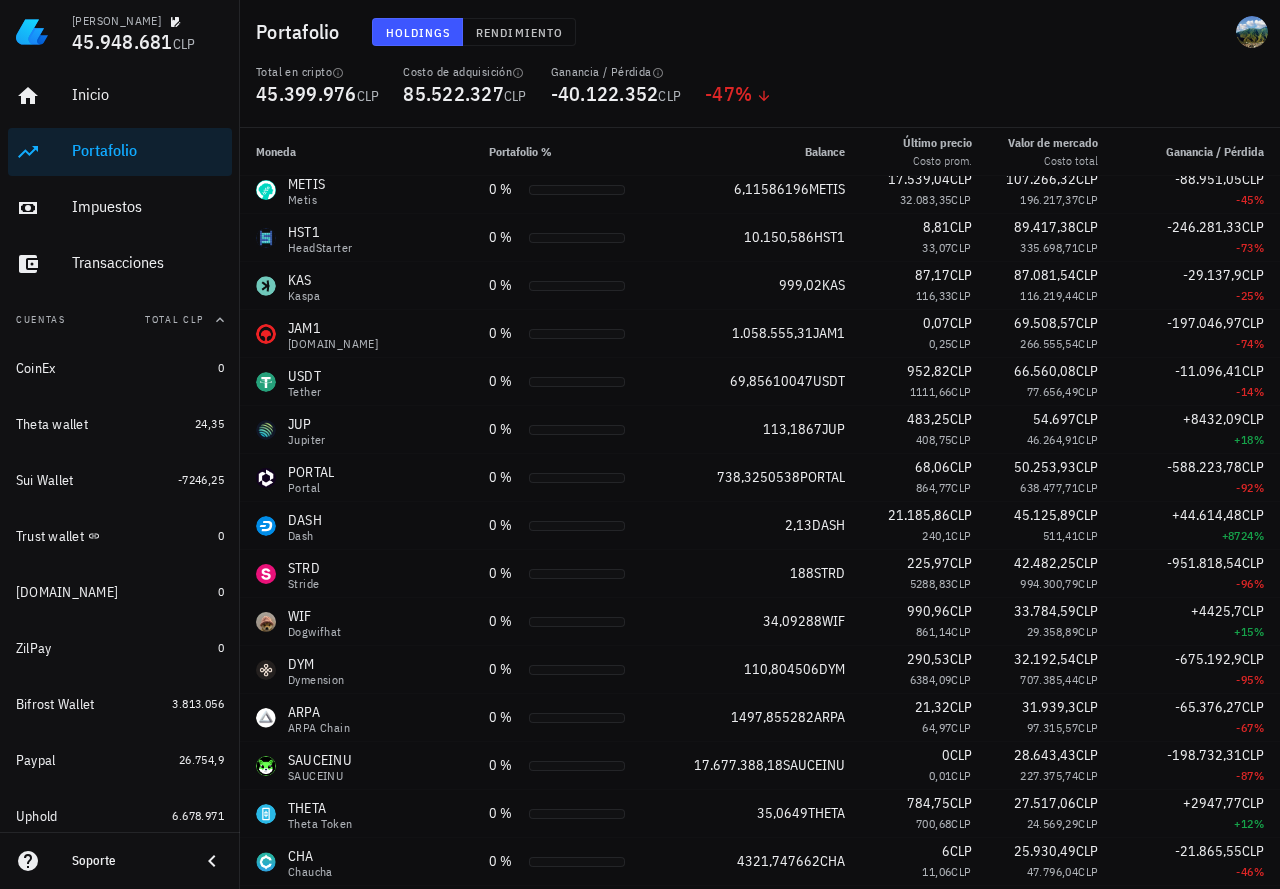 scroll, scrollTop: 1800, scrollLeft: 0, axis: vertical 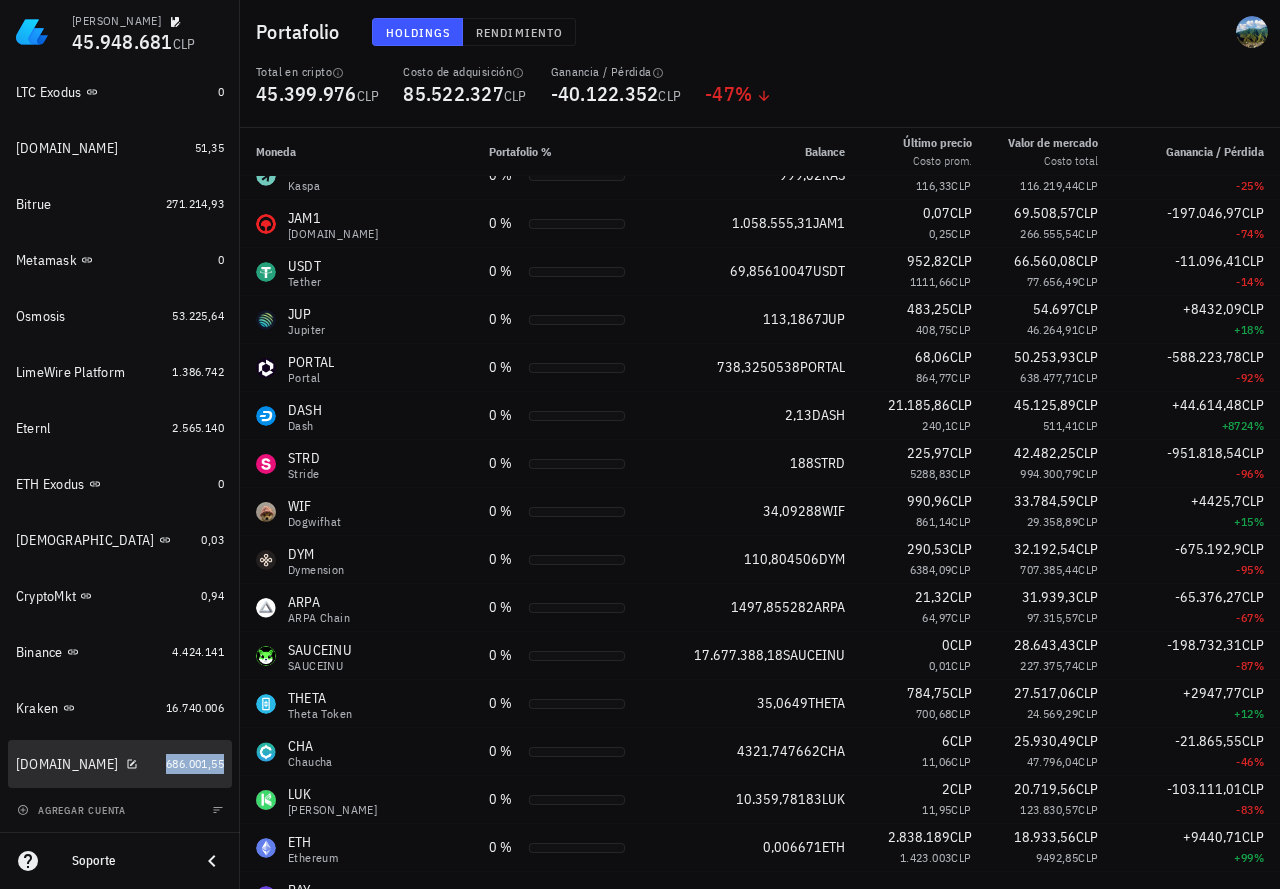 click on "686.001,55" at bounding box center [195, 763] 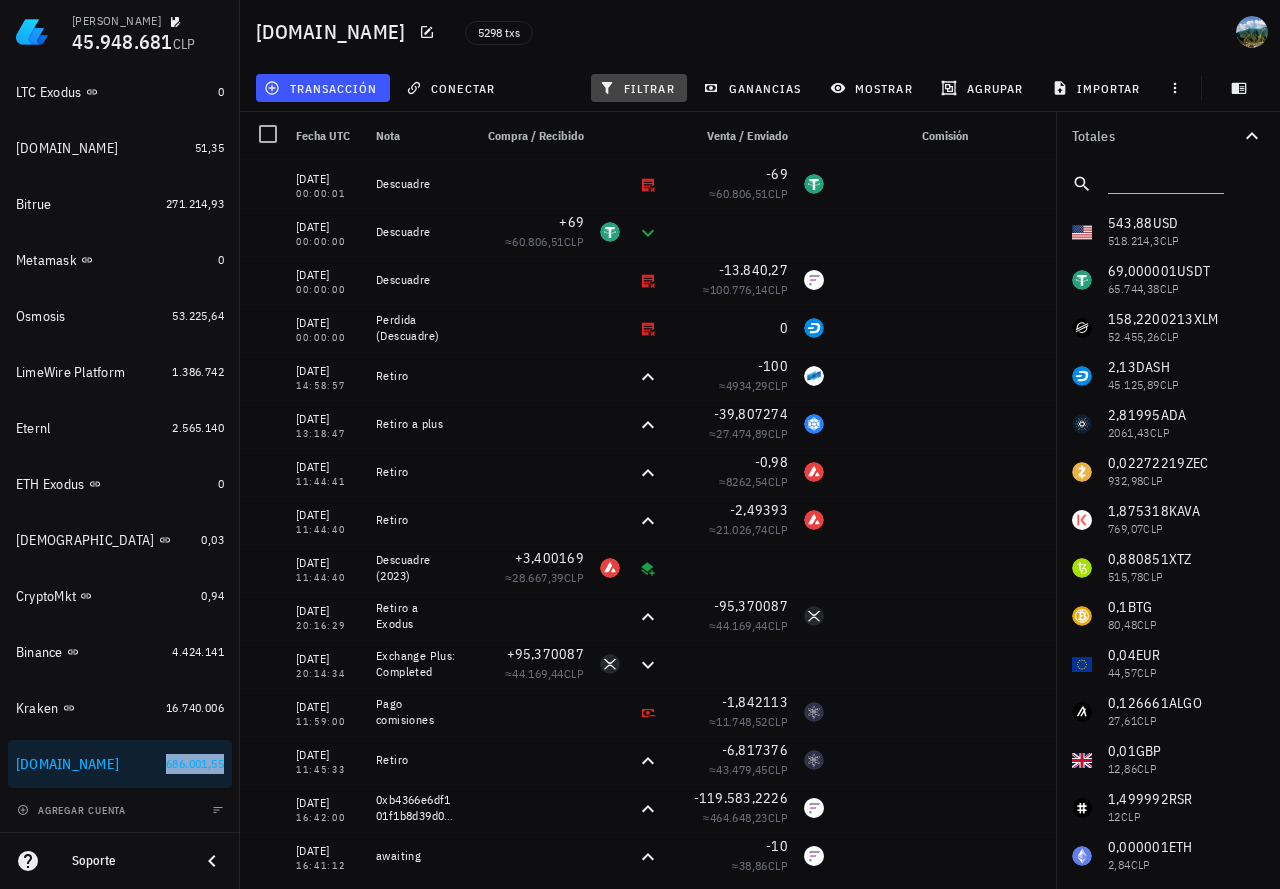 click on "filtrar" at bounding box center [639, 88] 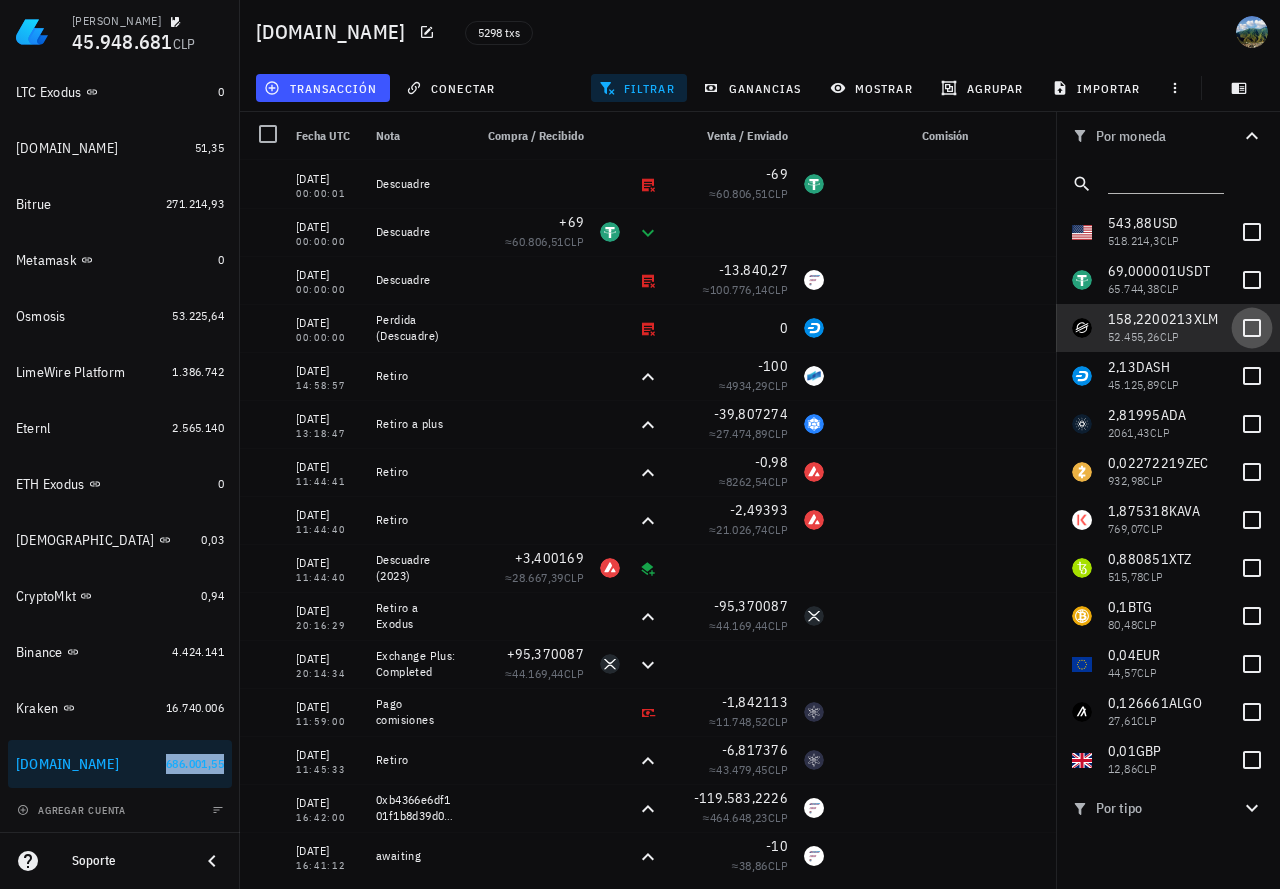 click at bounding box center [1252, 328] 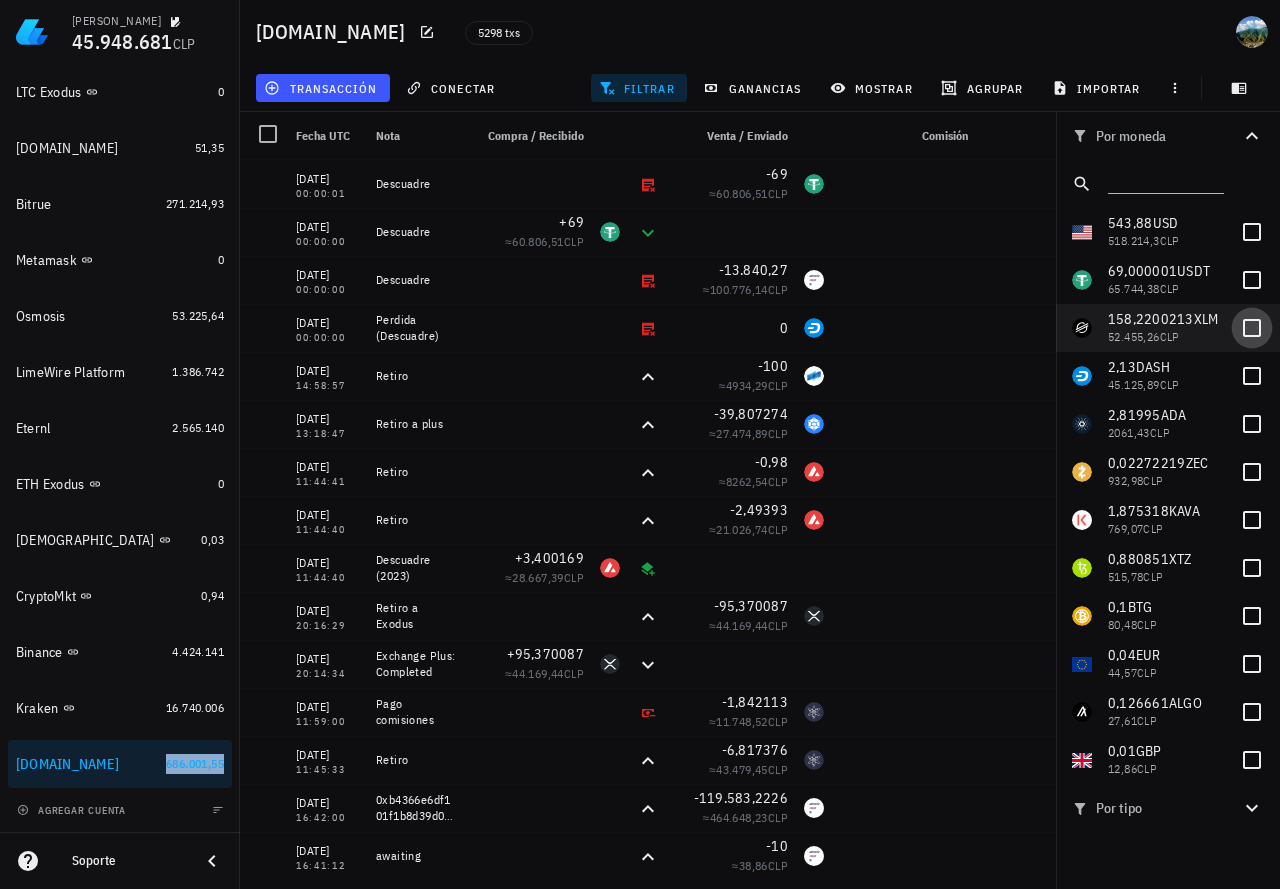 checkbox on "true" 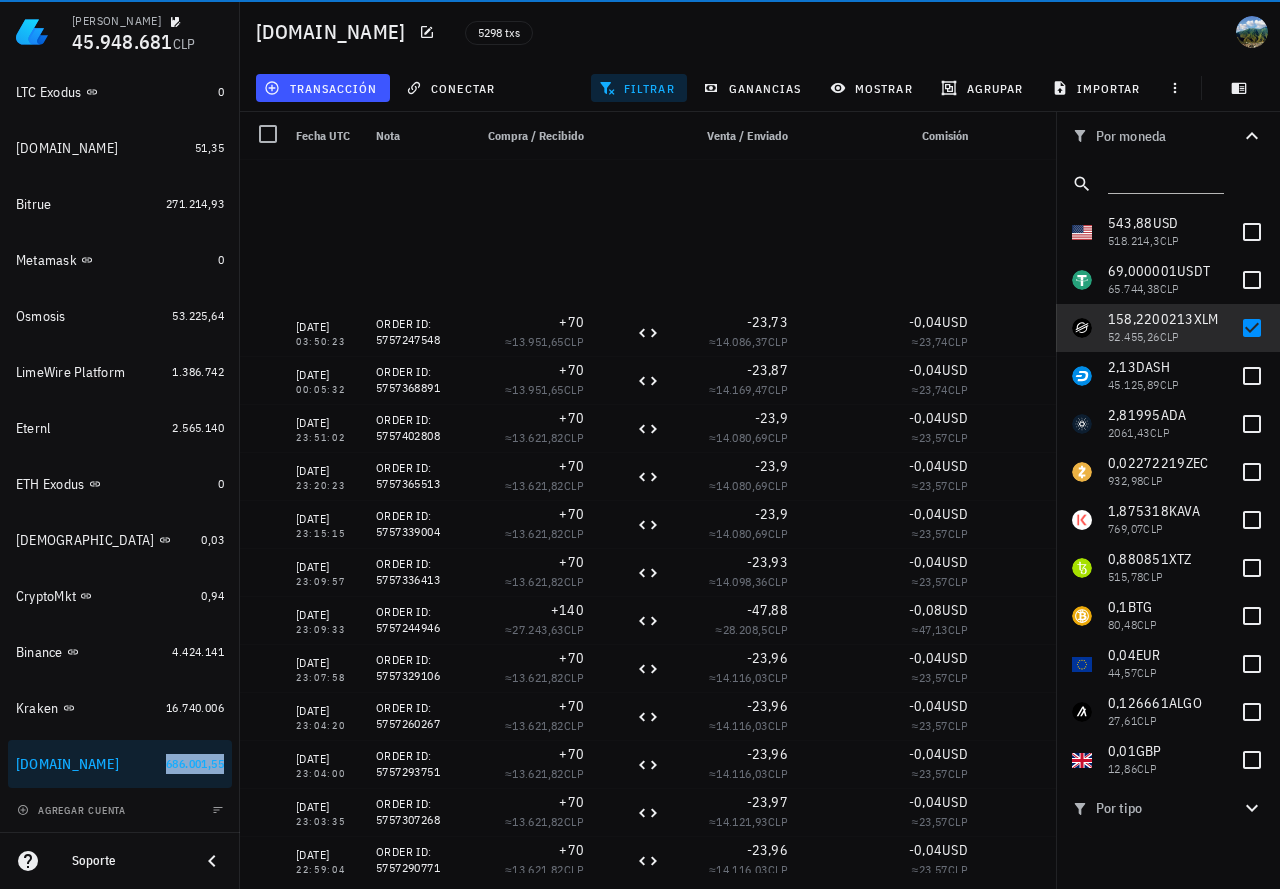 scroll, scrollTop: 15895, scrollLeft: 0, axis: vertical 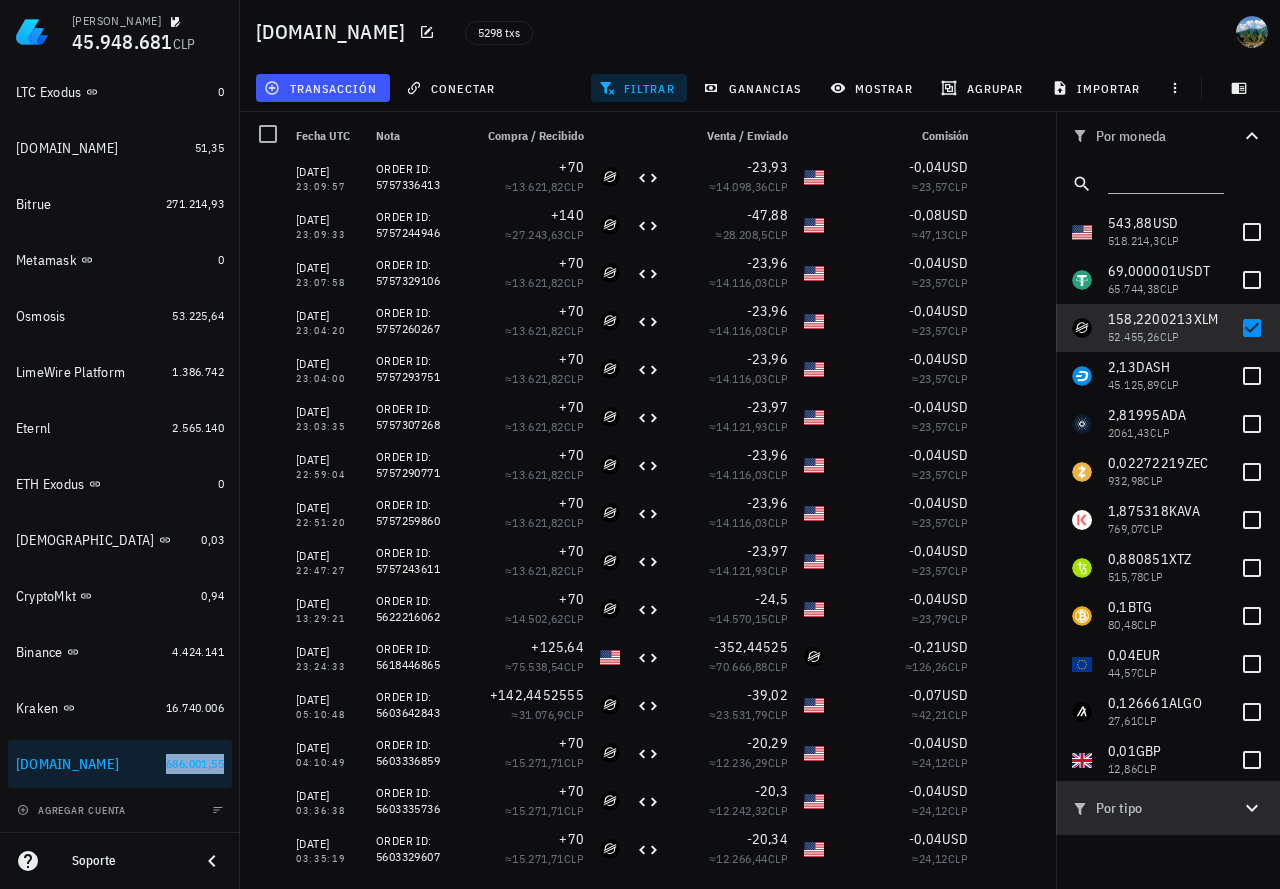 drag, startPoint x: 1246, startPoint y: 807, endPoint x: 1245, endPoint y: 796, distance: 11.045361 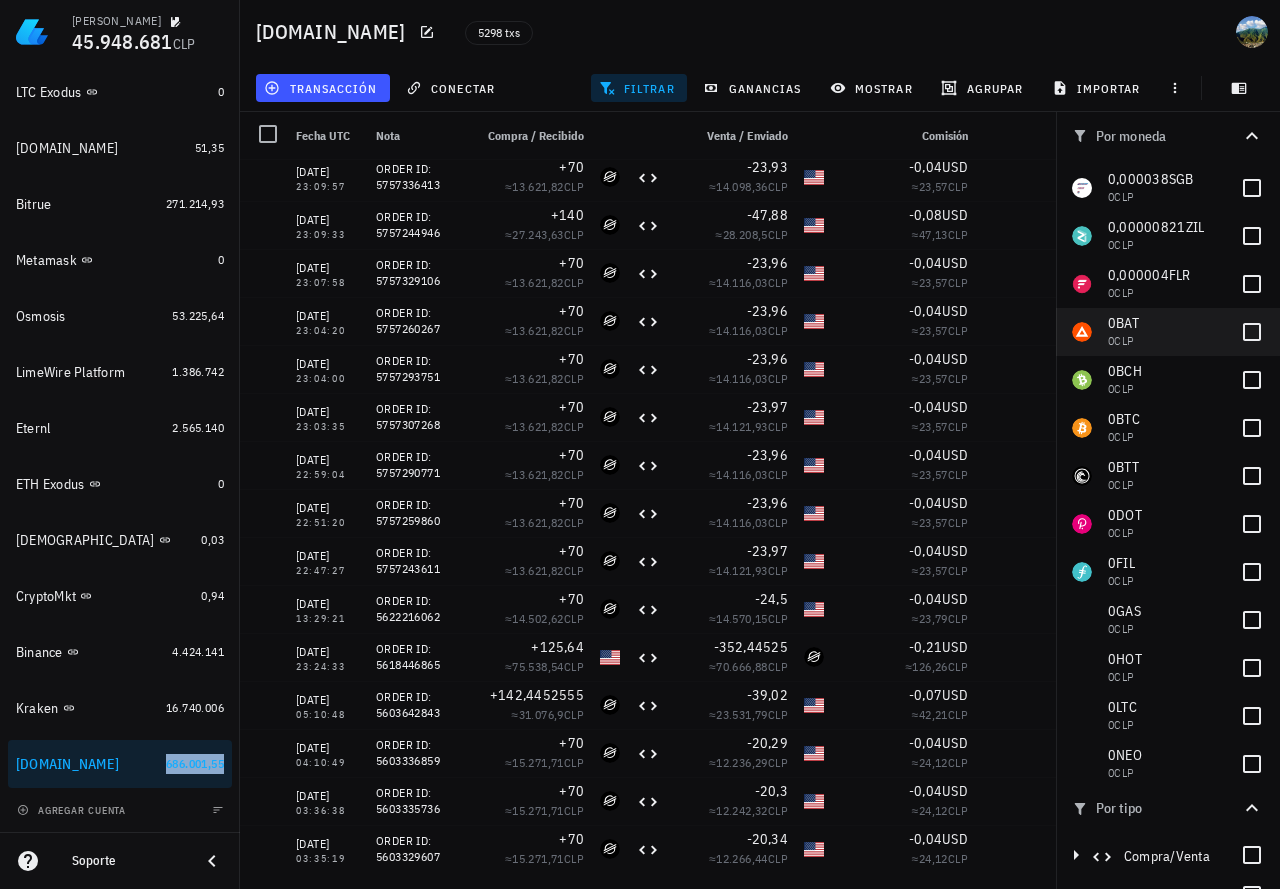 scroll, scrollTop: 900, scrollLeft: 0, axis: vertical 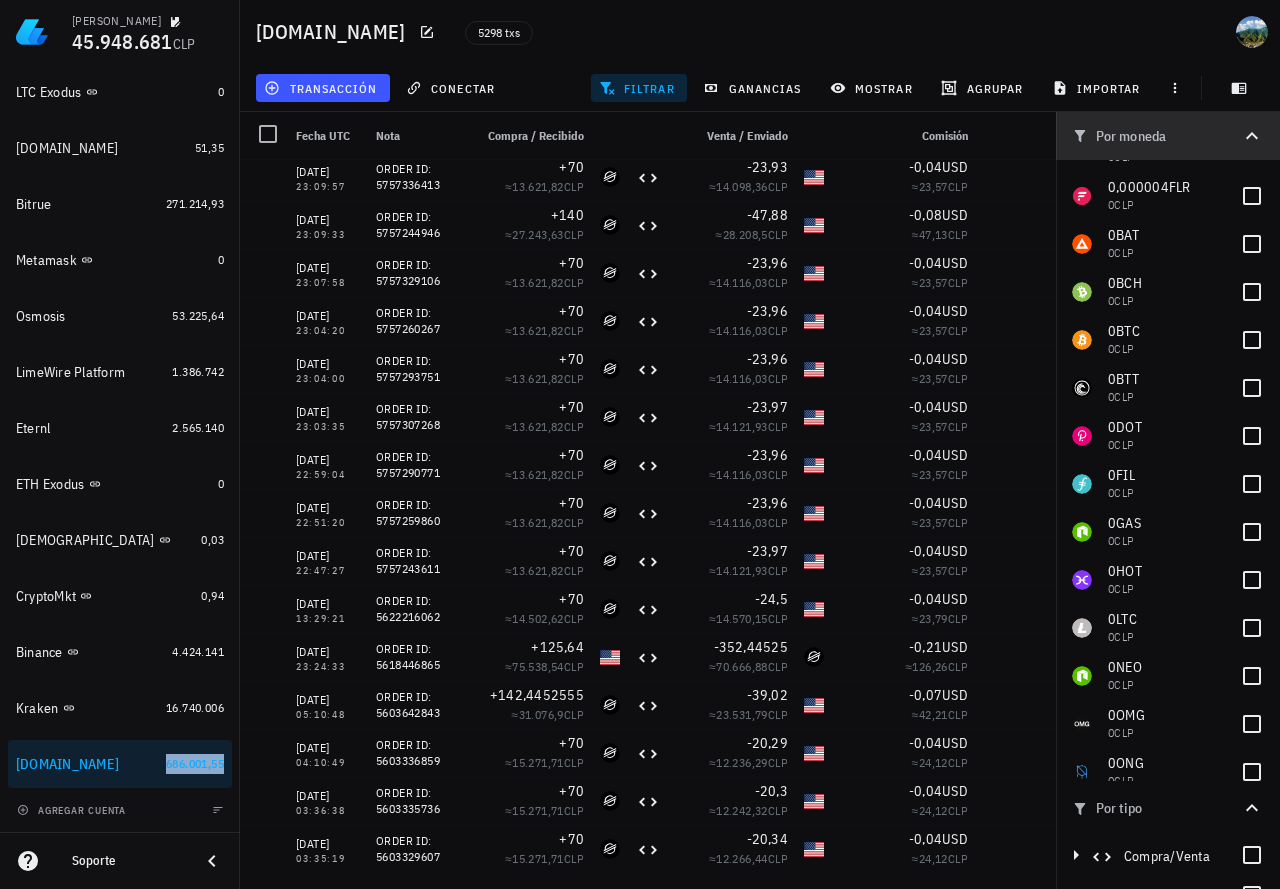 click 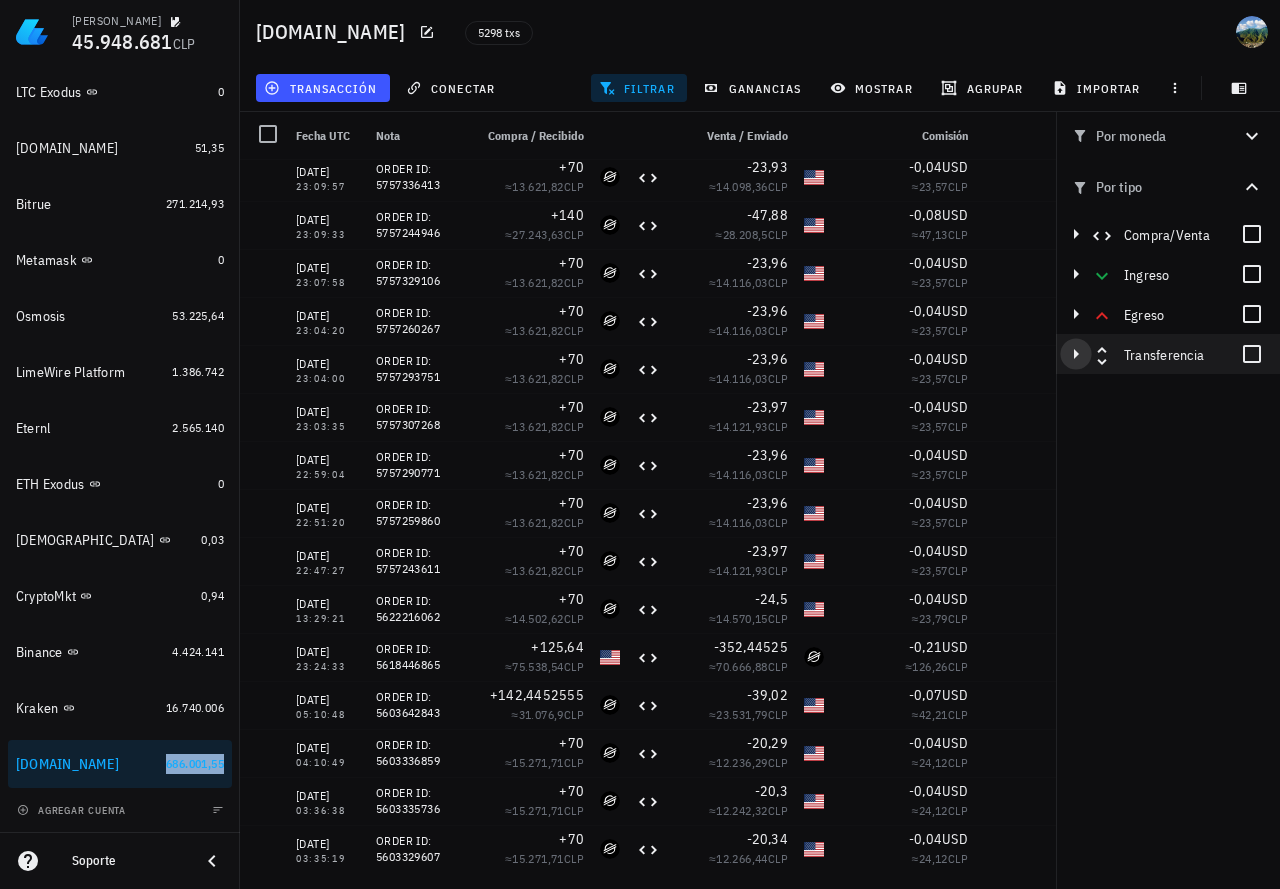 click 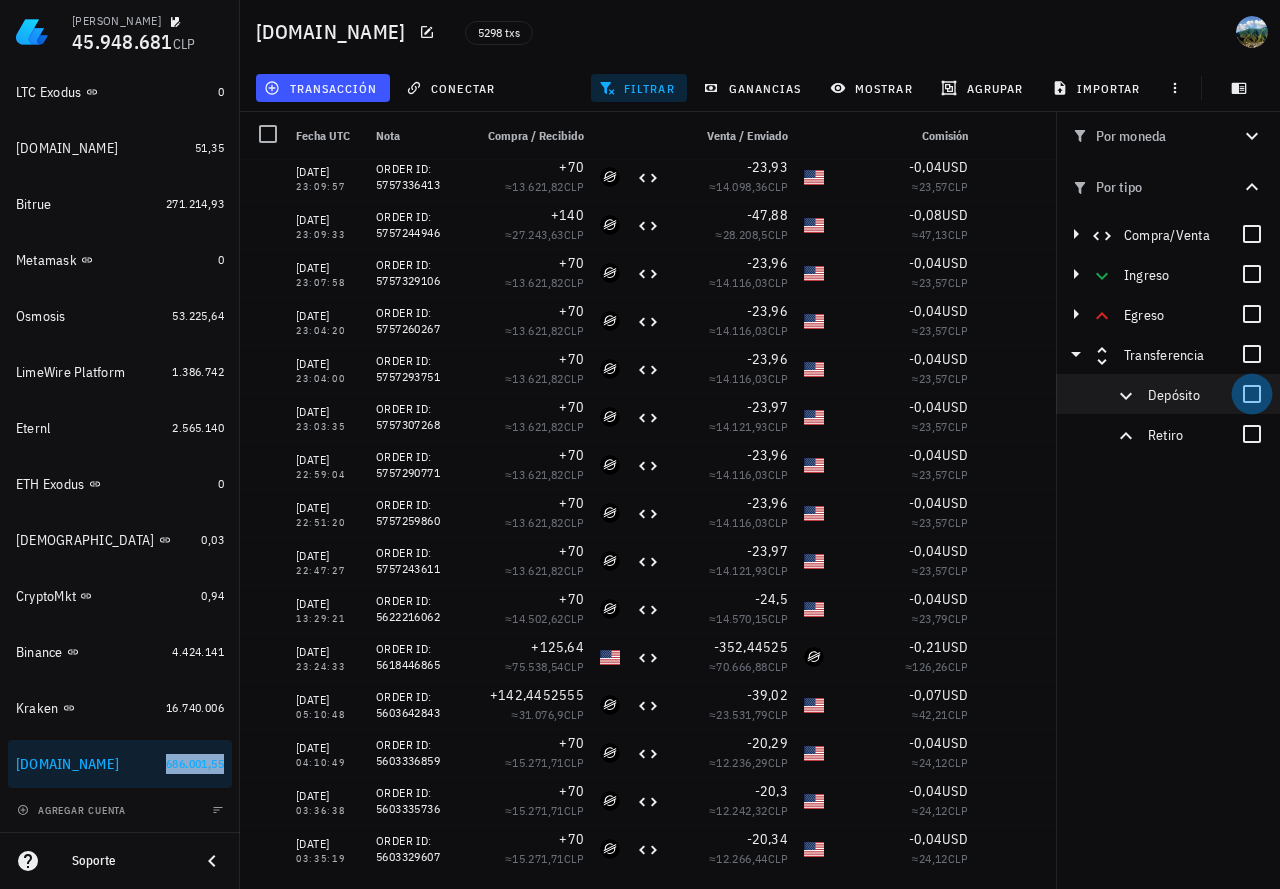 click at bounding box center (1252, 394) 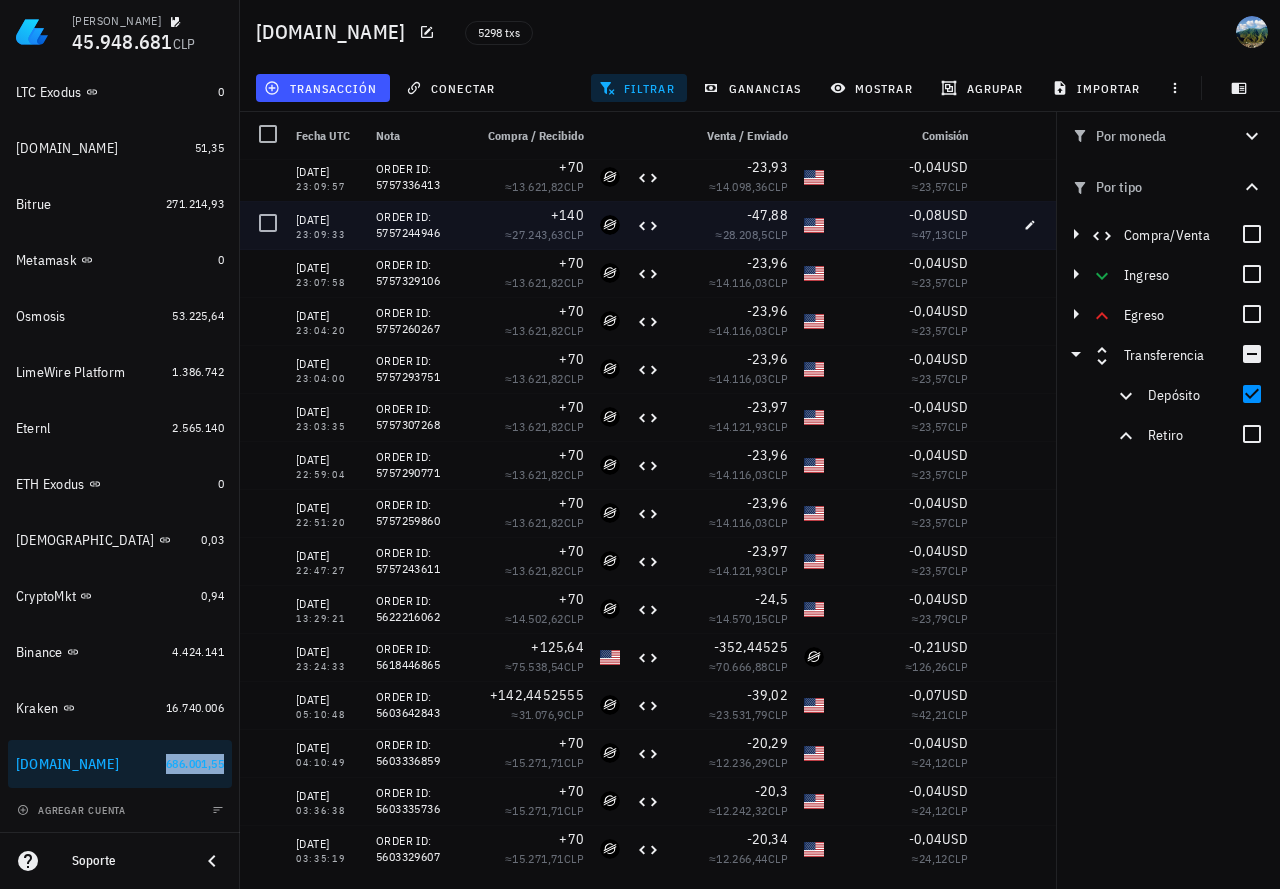 scroll, scrollTop: 0, scrollLeft: 0, axis: both 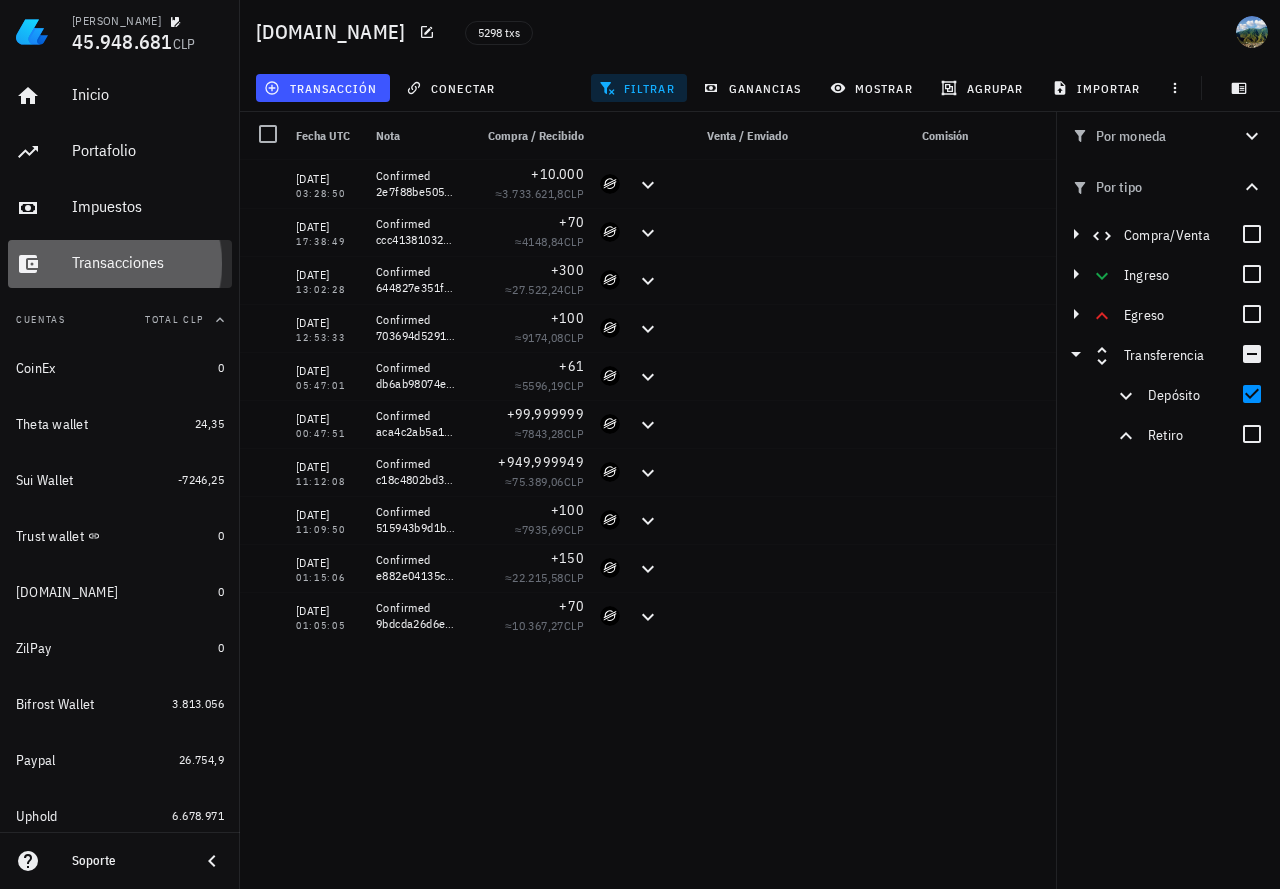 click on "Transacciones" at bounding box center (148, 262) 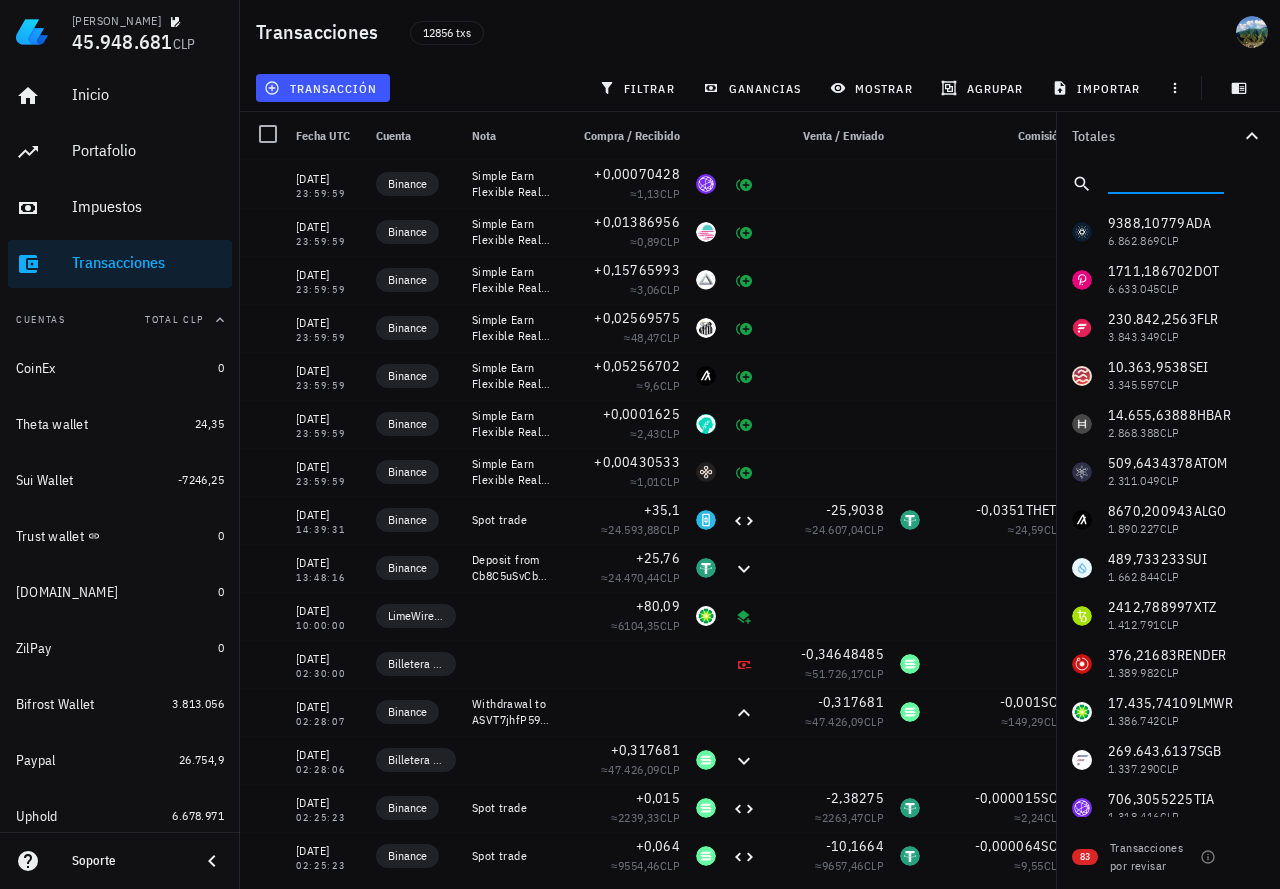 click at bounding box center (1164, 180) 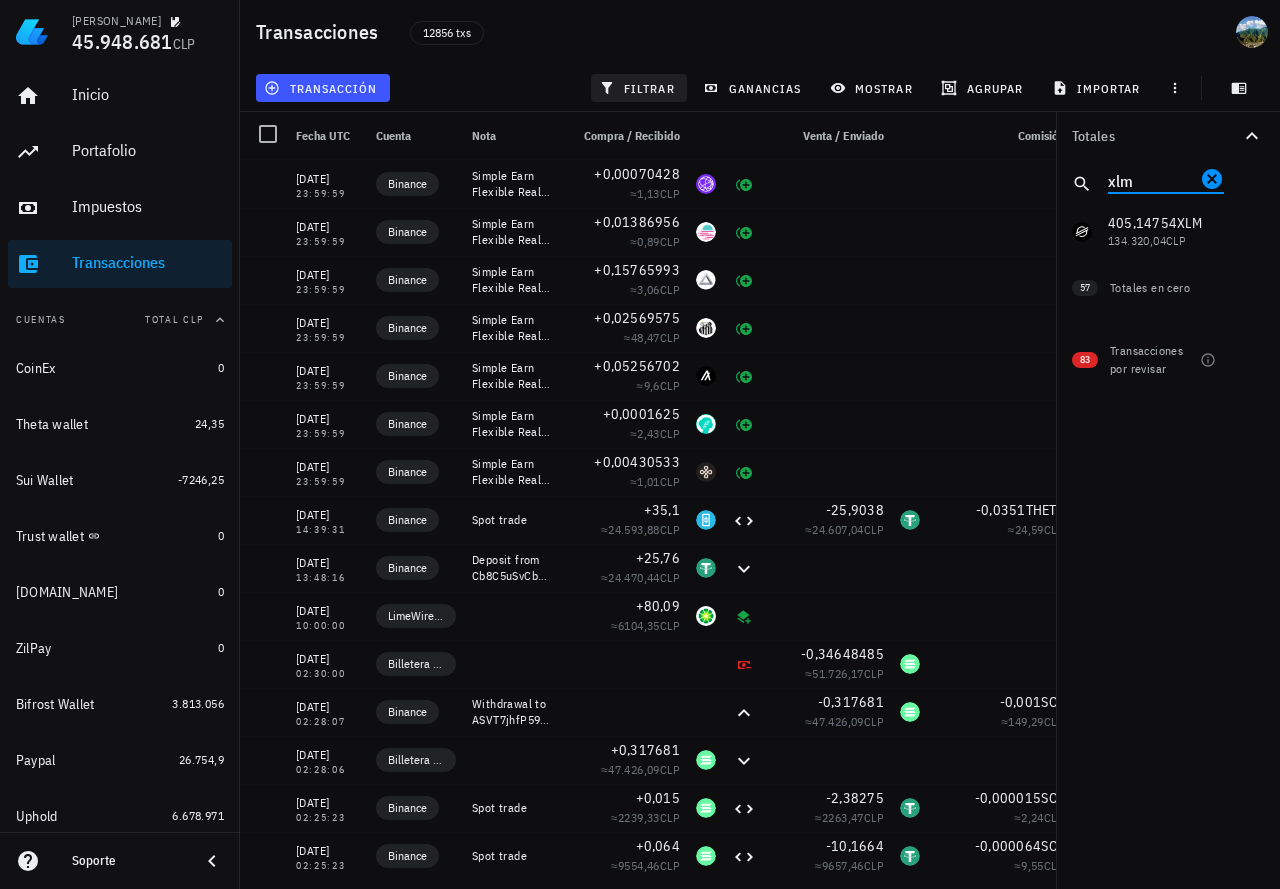 type on "xlm" 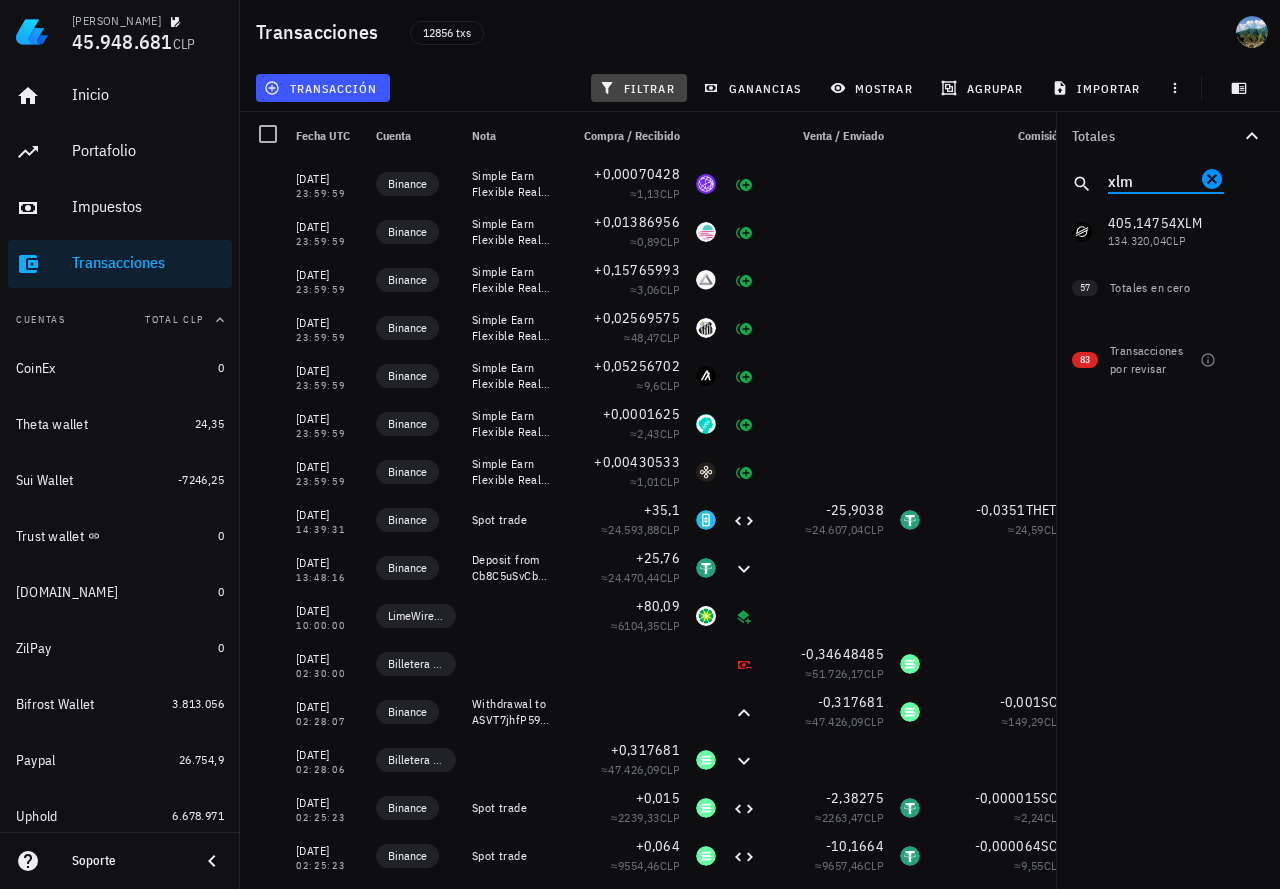 click on "filtrar" at bounding box center (639, 88) 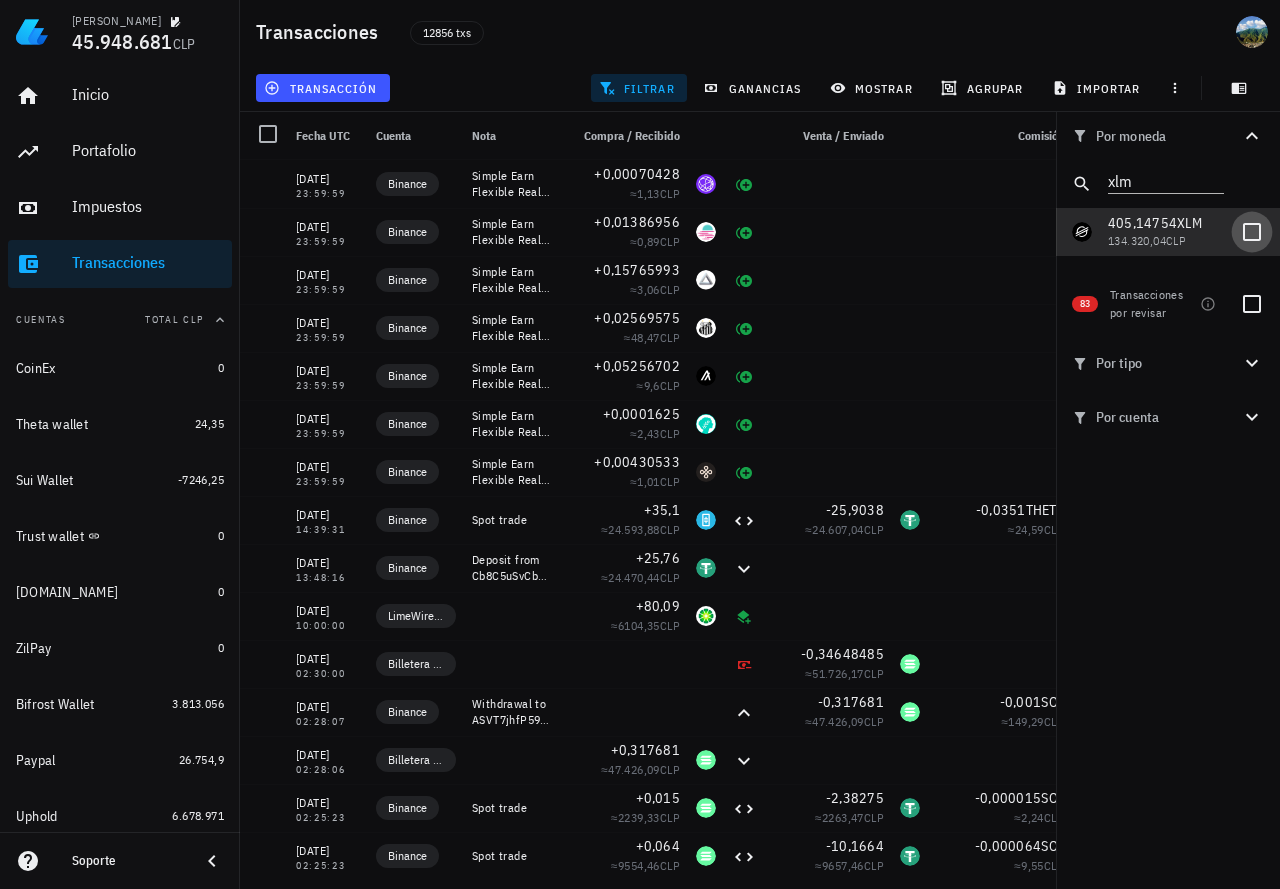 click at bounding box center [1252, 232] 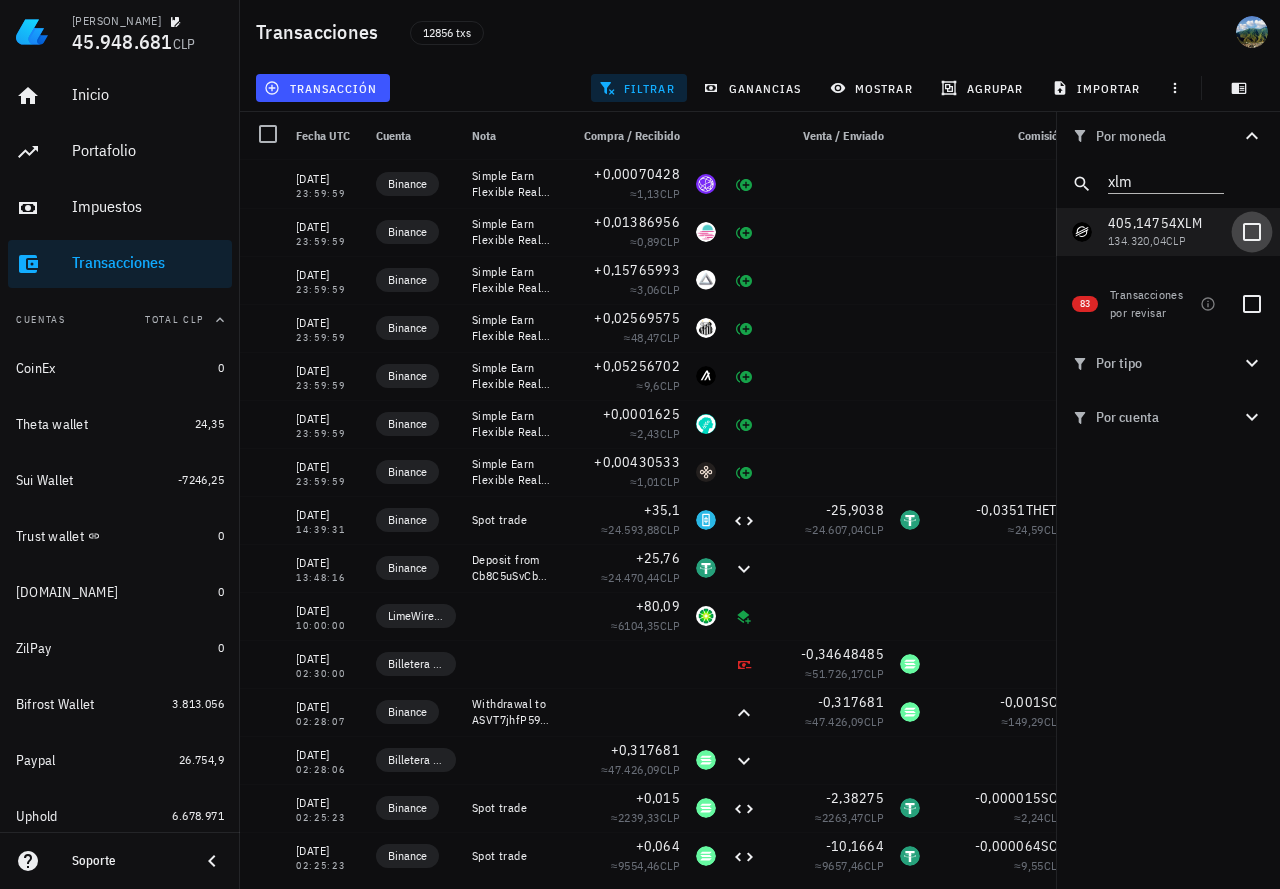 checkbox on "true" 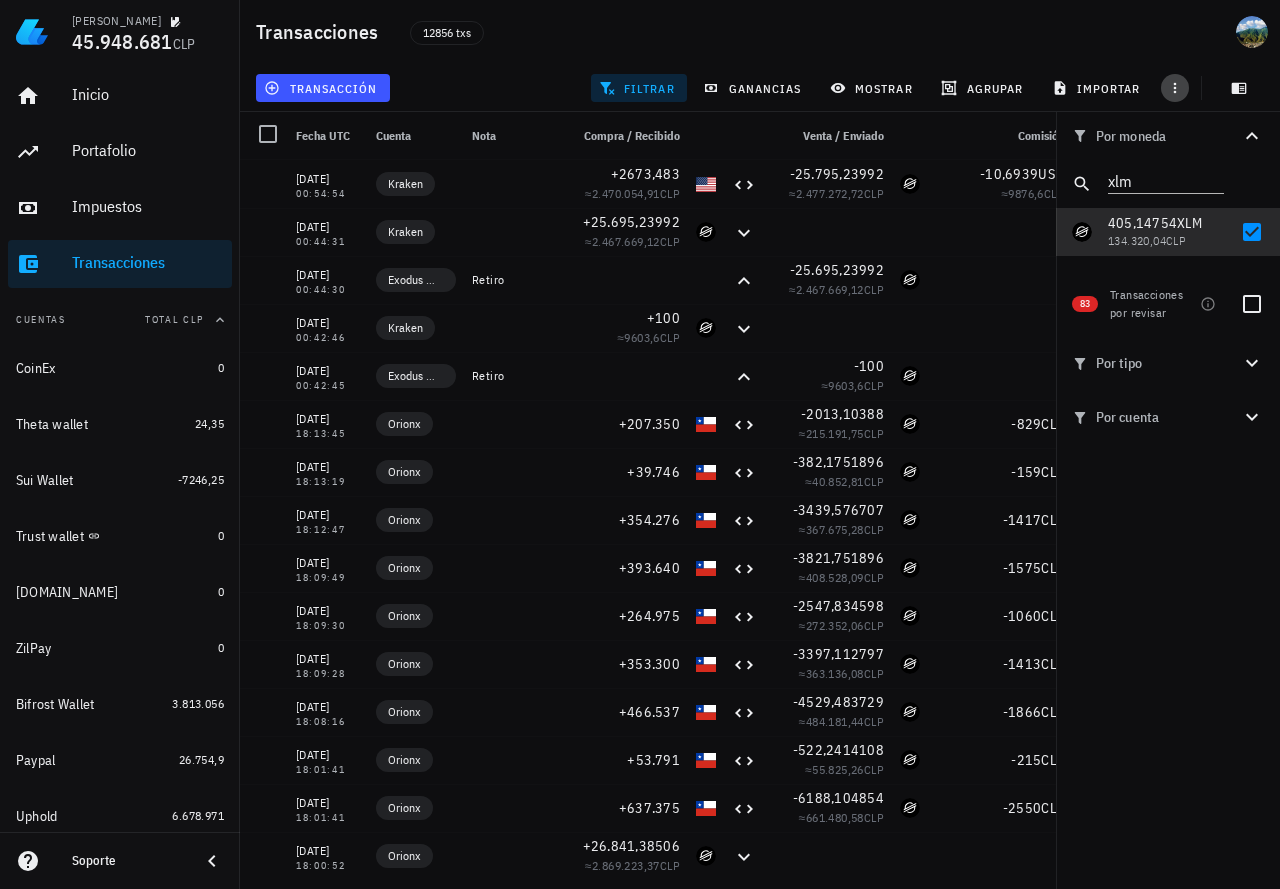 click at bounding box center (1175, 88) 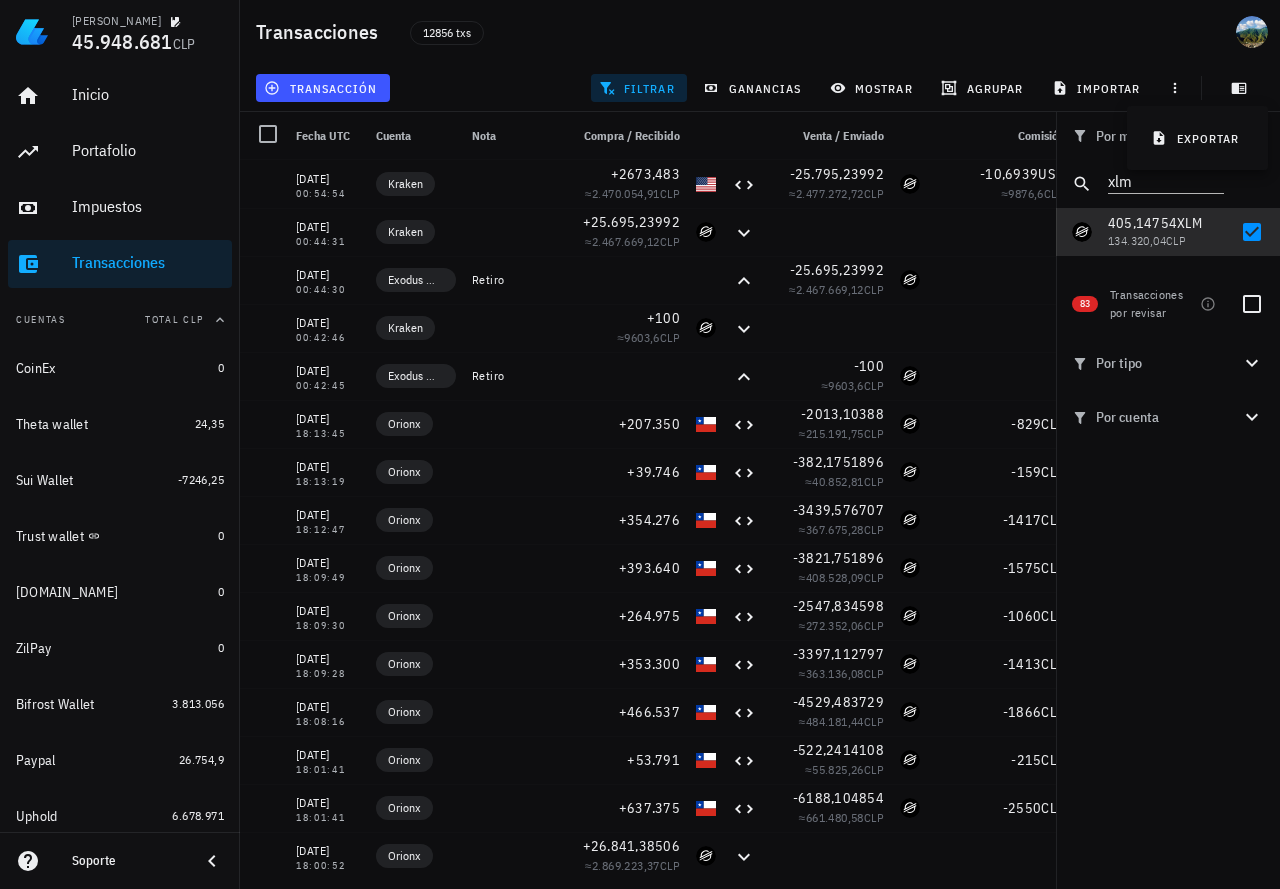 click on "Transacciones
12856 txs" at bounding box center [760, 32] 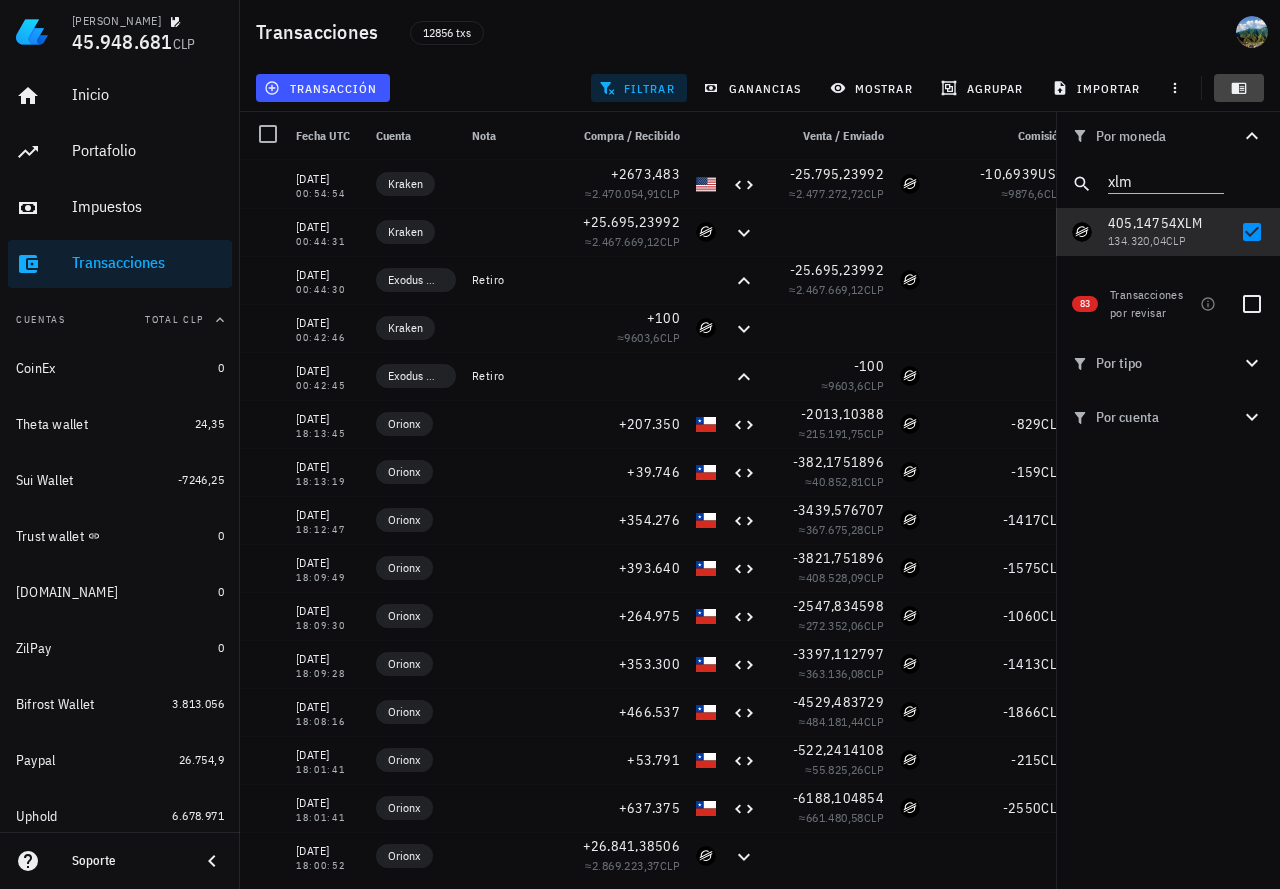 click 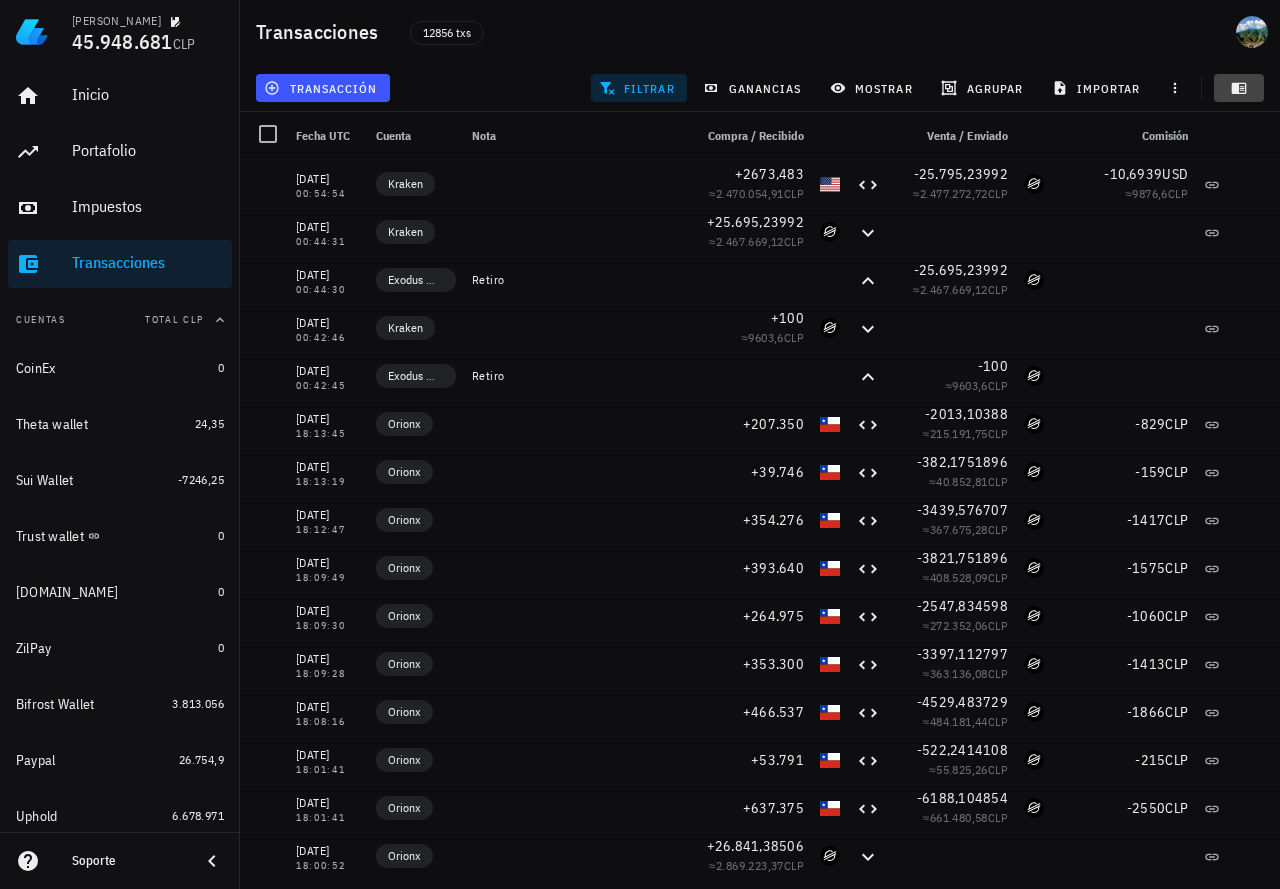 click 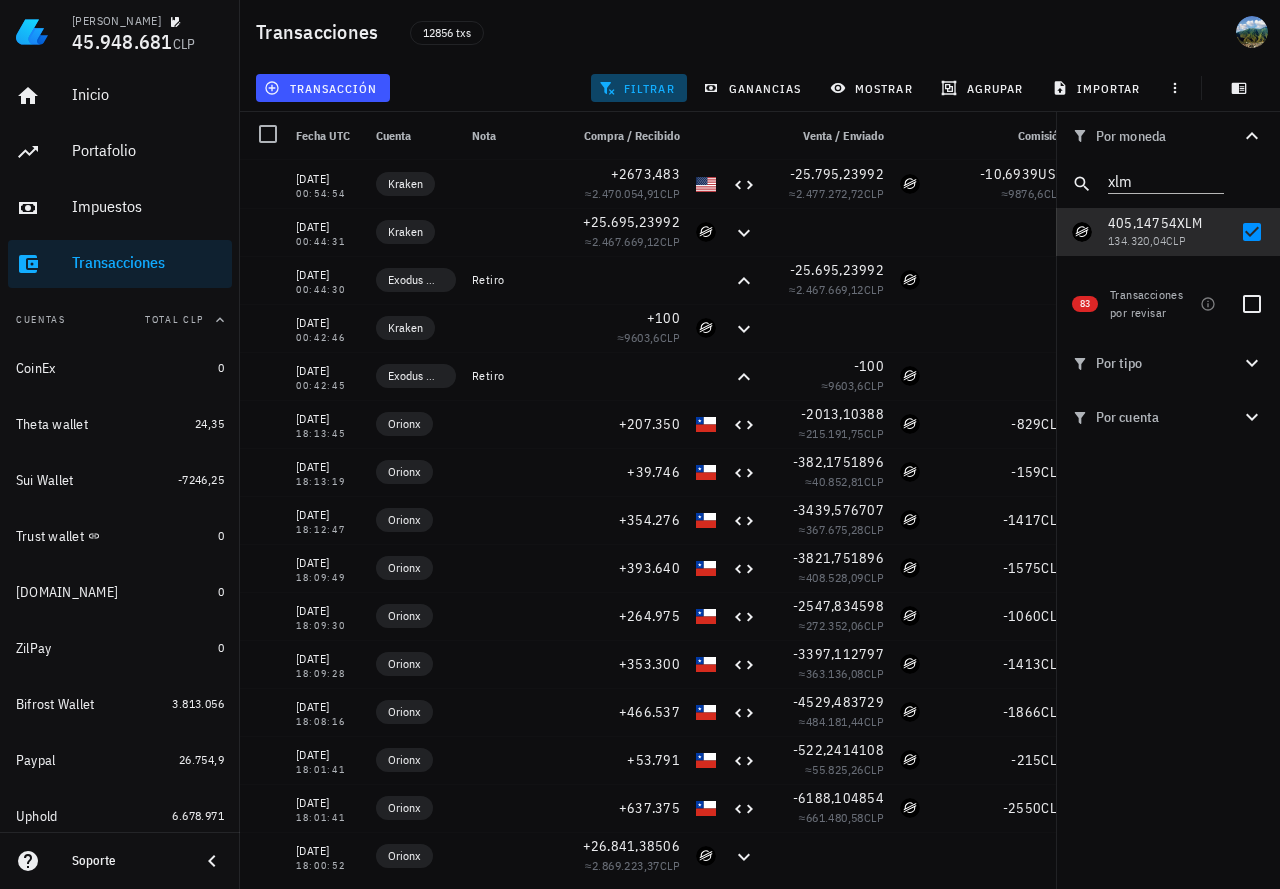 click on "filtrar" at bounding box center (639, 88) 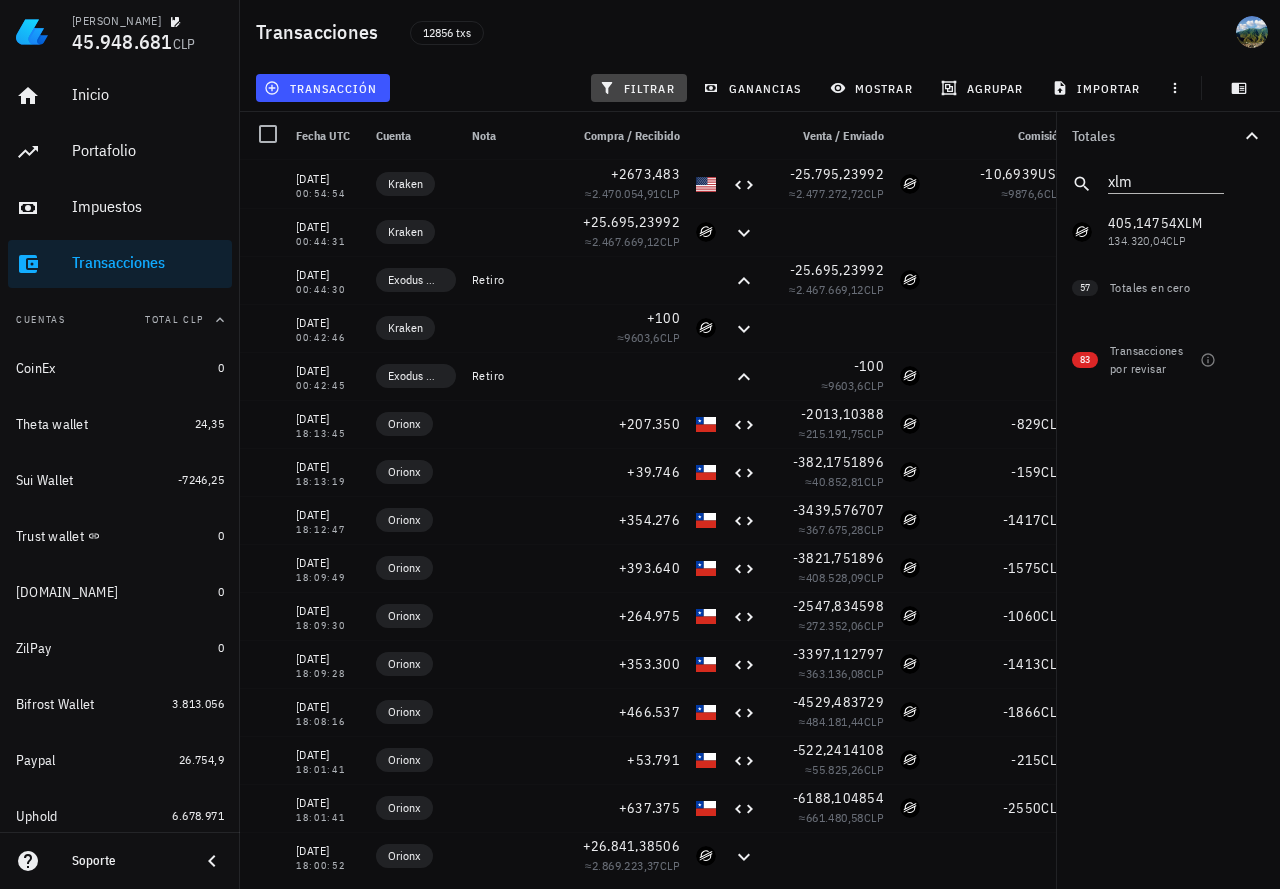 click on "filtrar" at bounding box center (639, 88) 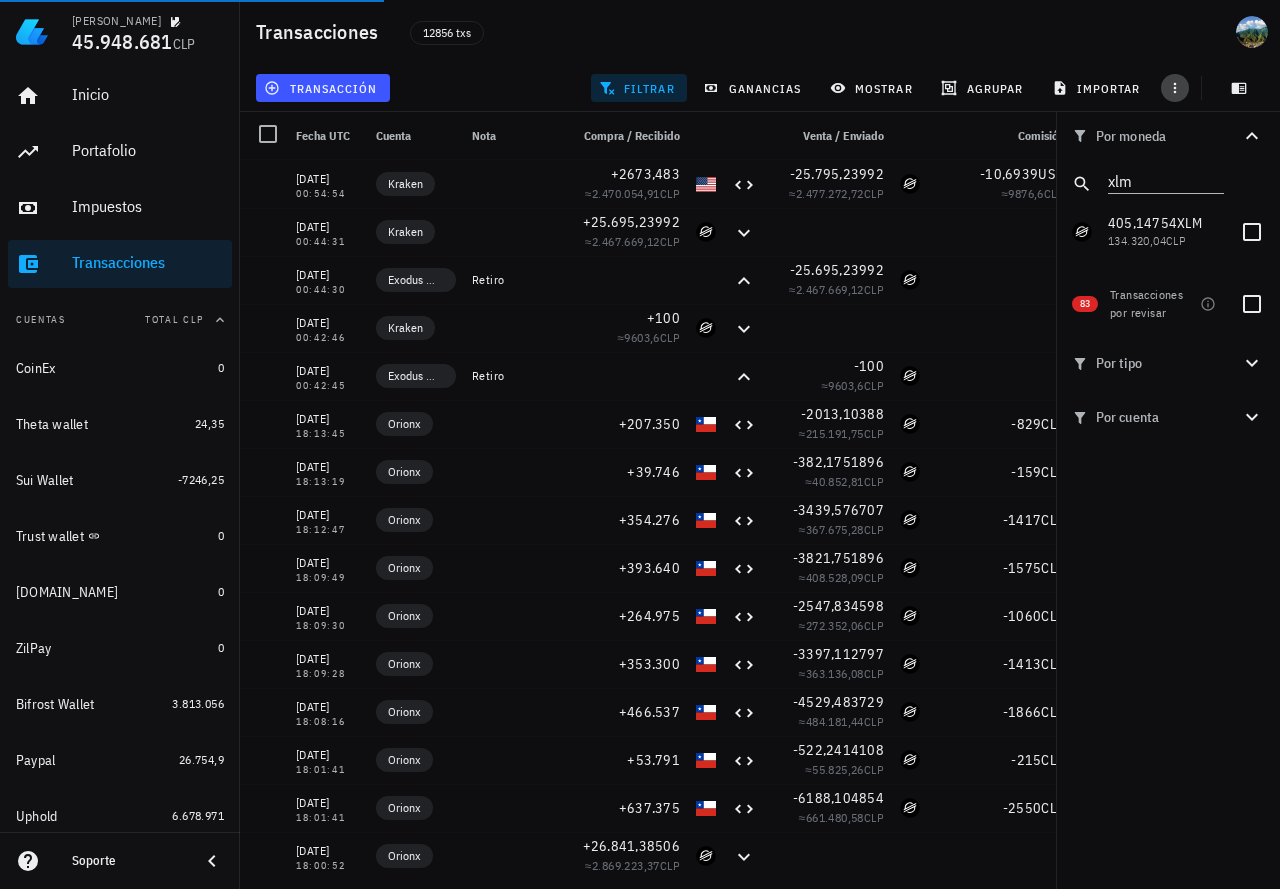 click 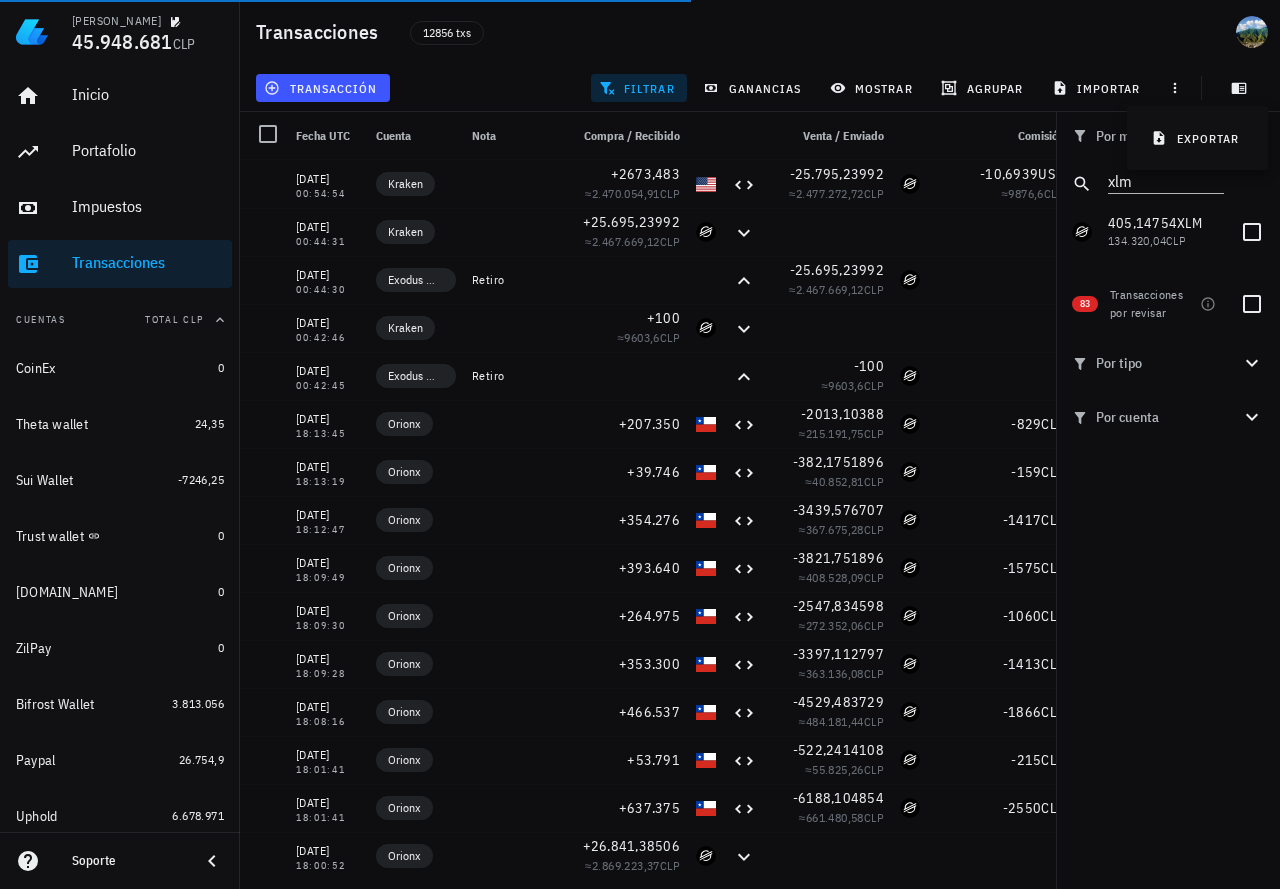 click on "Transacciones
12856 txs" at bounding box center (760, 32) 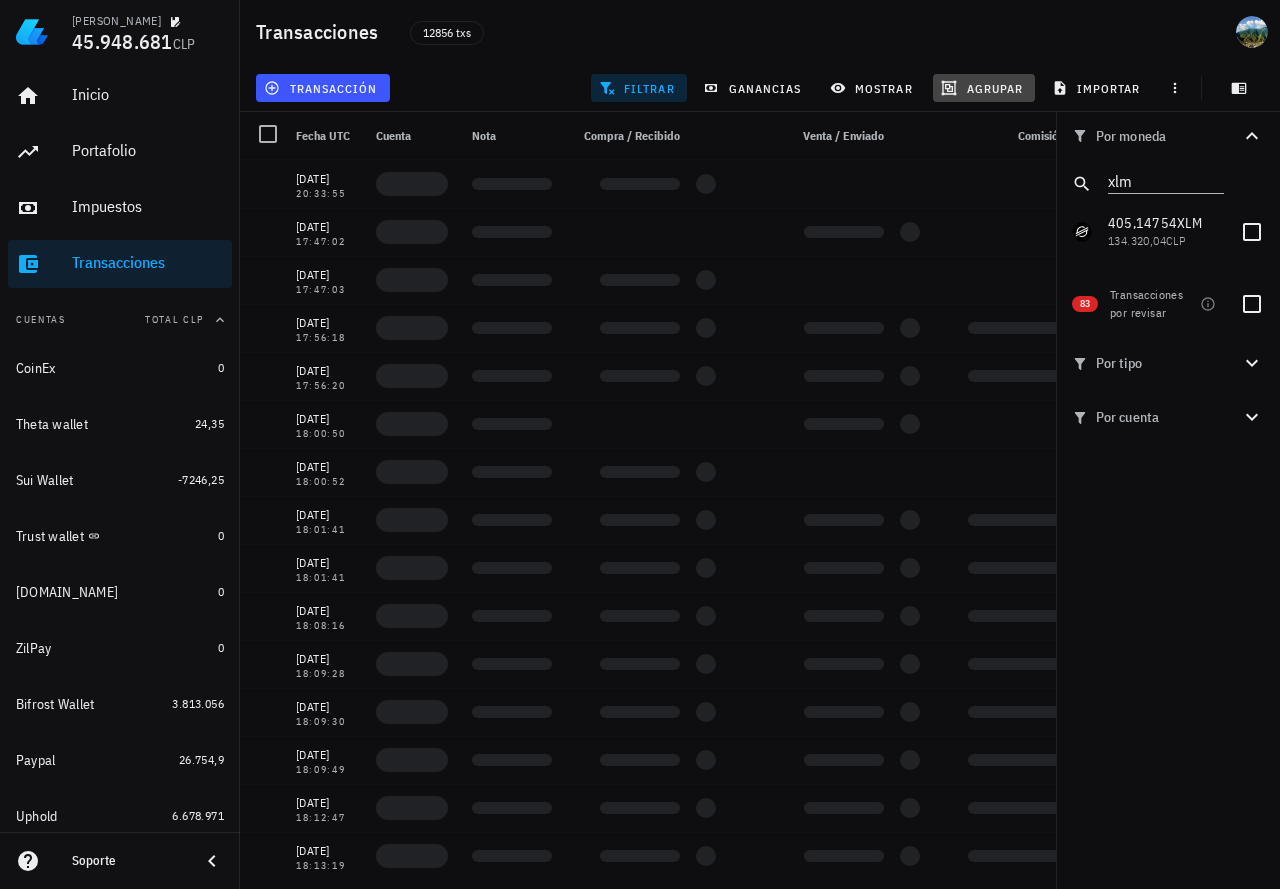 click on "agrupar" at bounding box center [984, 88] 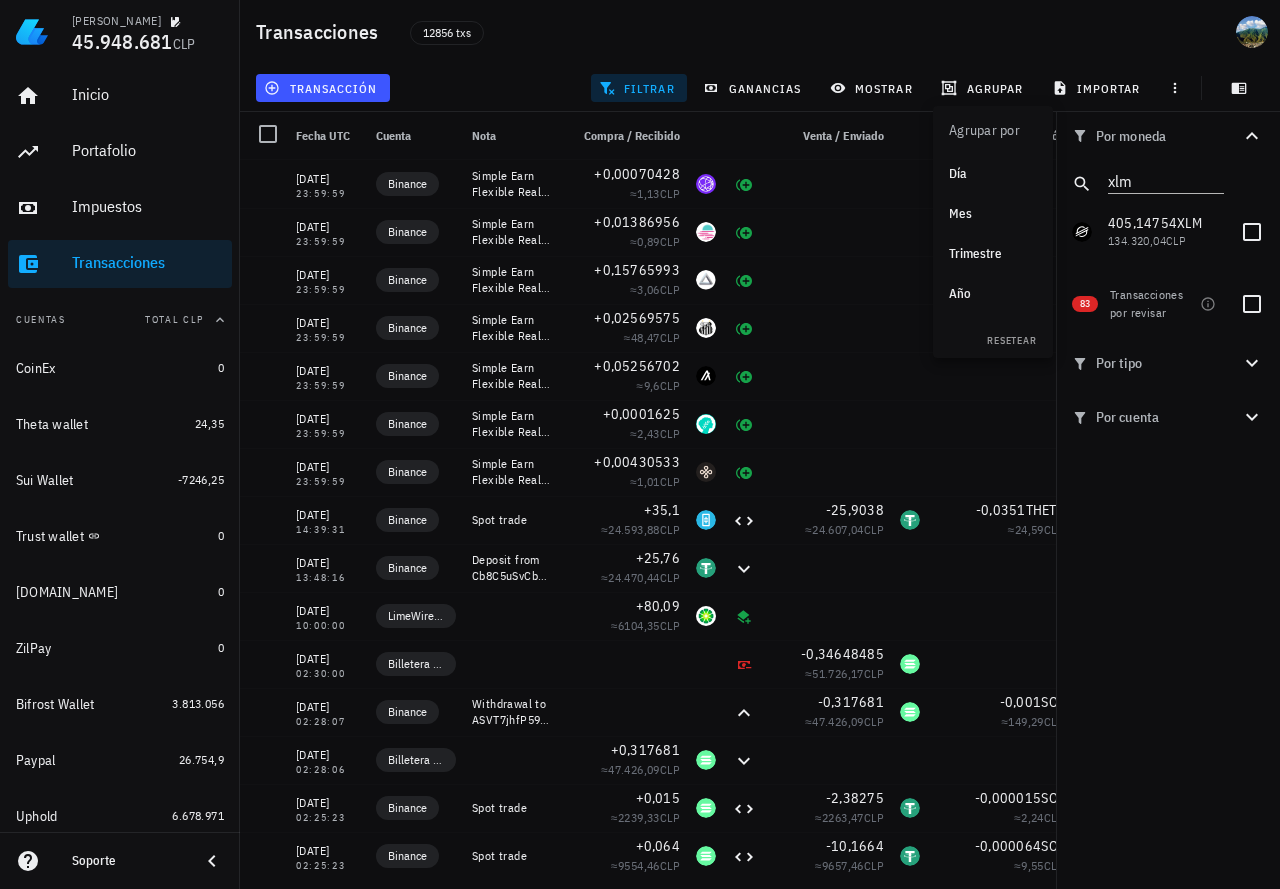 click on "Año" at bounding box center [993, 294] 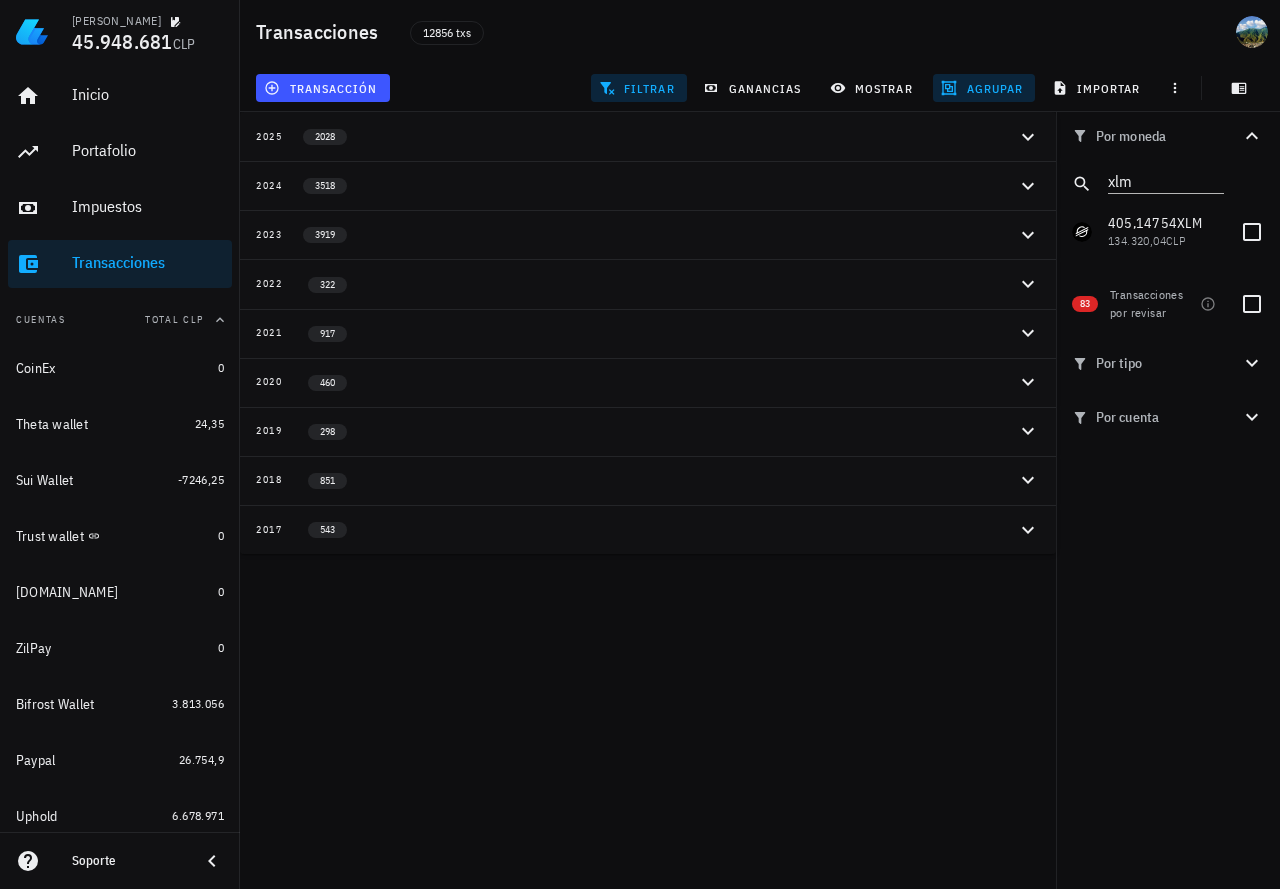 click on "2017
543" at bounding box center [636, 529] 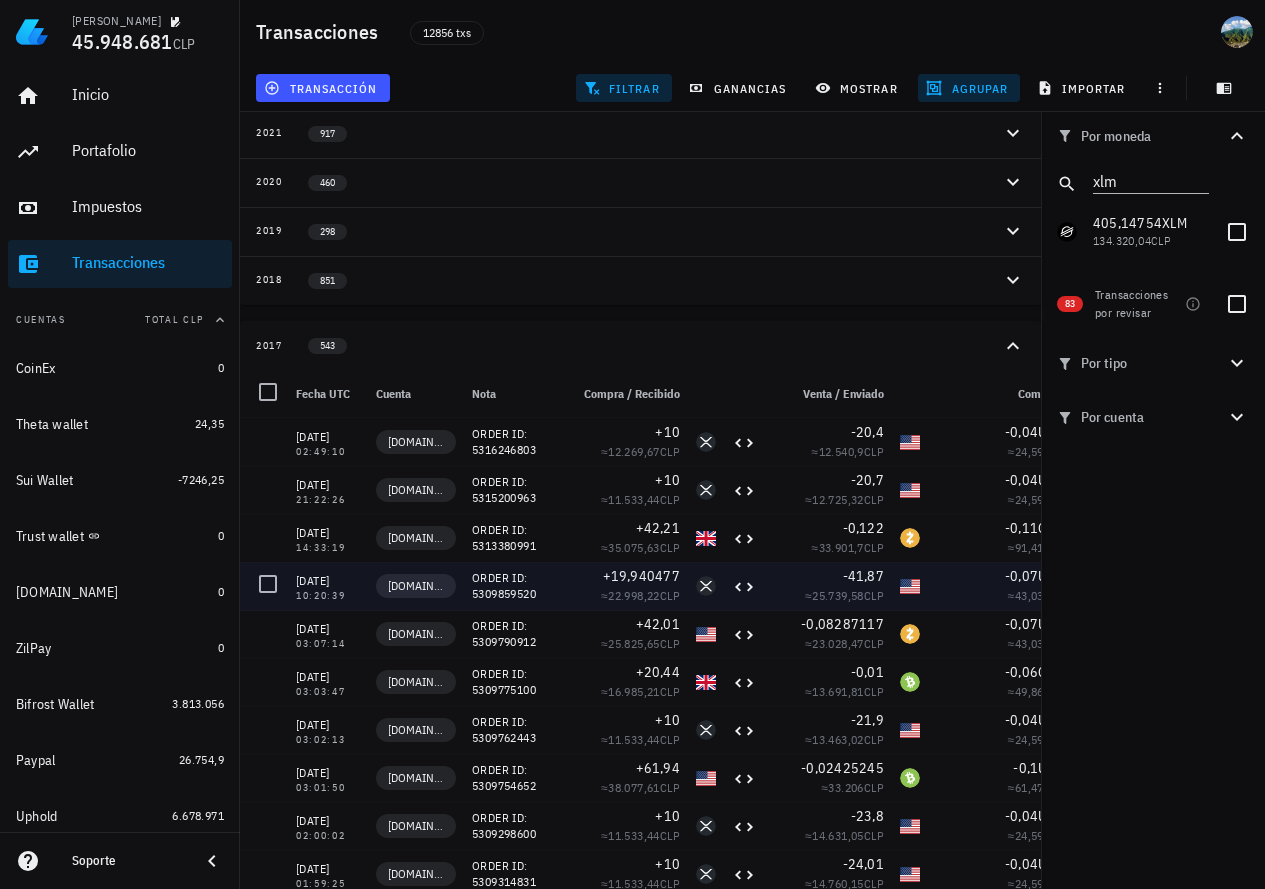 scroll, scrollTop: 225, scrollLeft: 0, axis: vertical 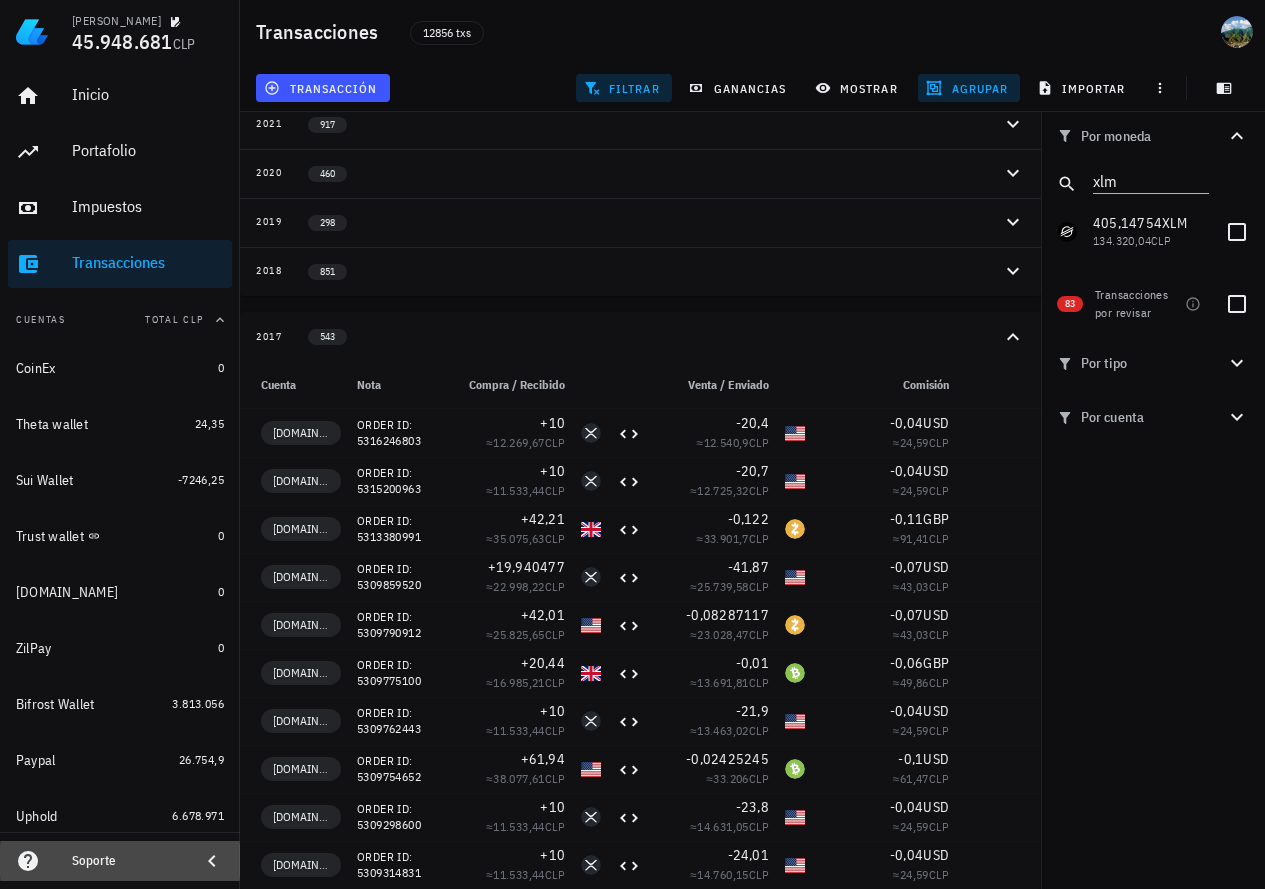 click 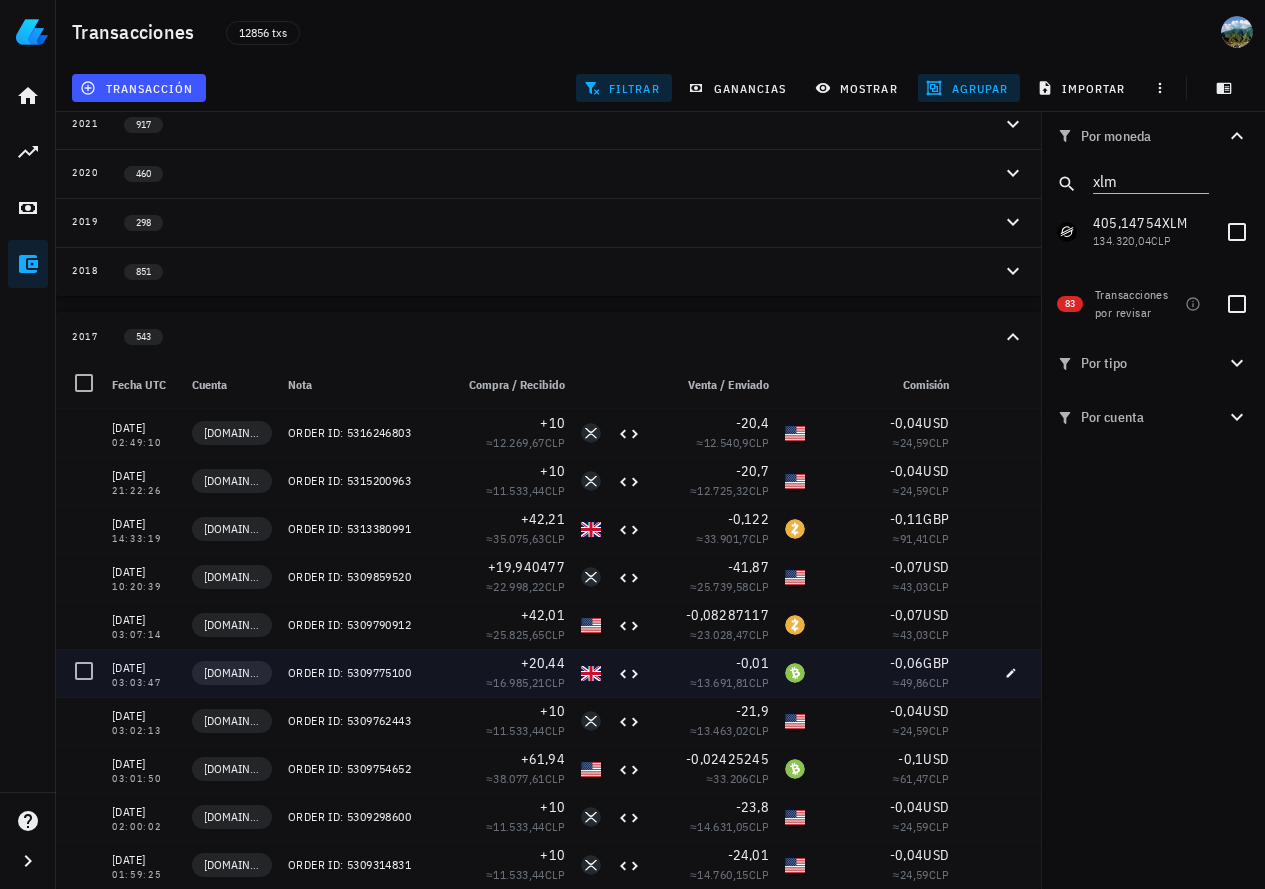 scroll, scrollTop: 209, scrollLeft: 0, axis: vertical 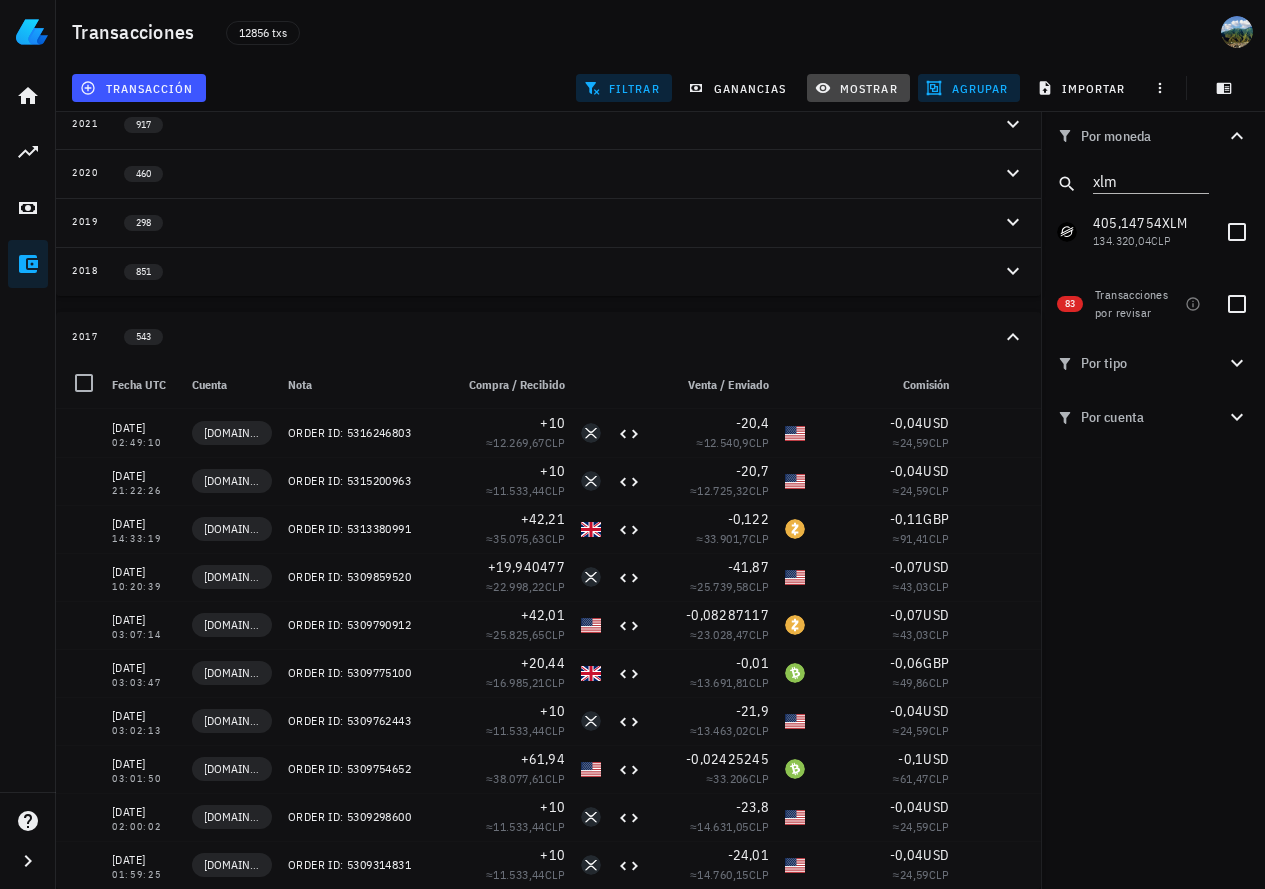 click on "mostrar" at bounding box center (858, 88) 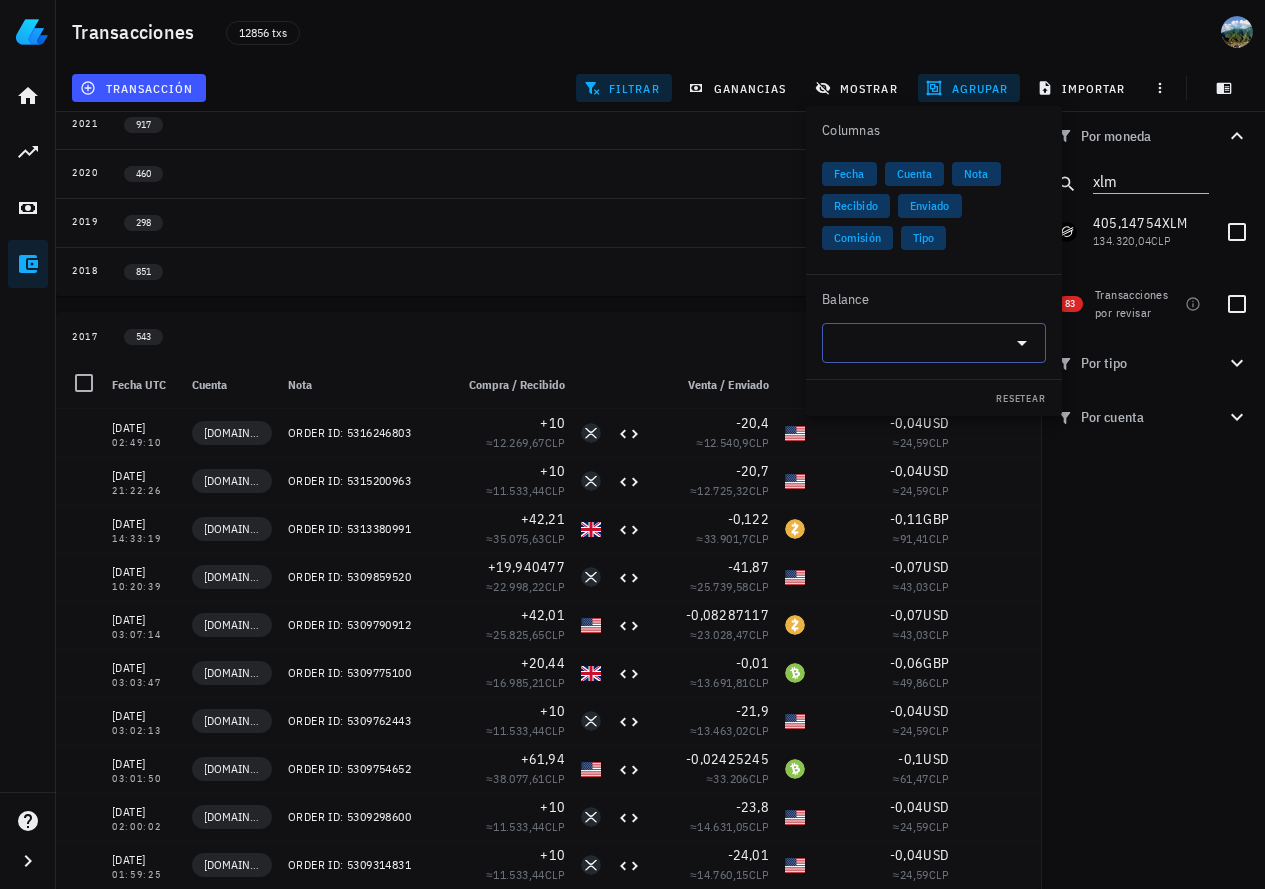 click at bounding box center [918, 343] 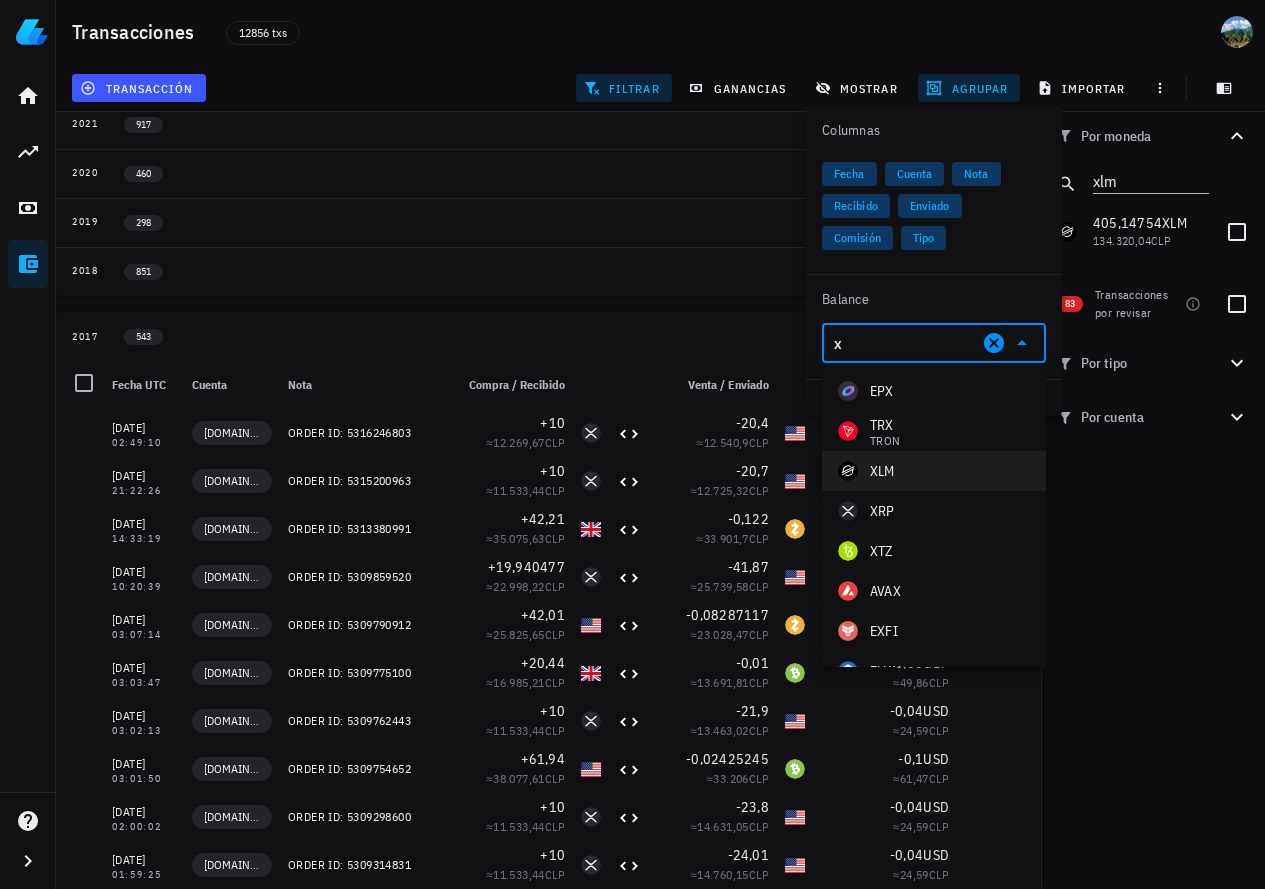 click on "XLM" at bounding box center (882, 471) 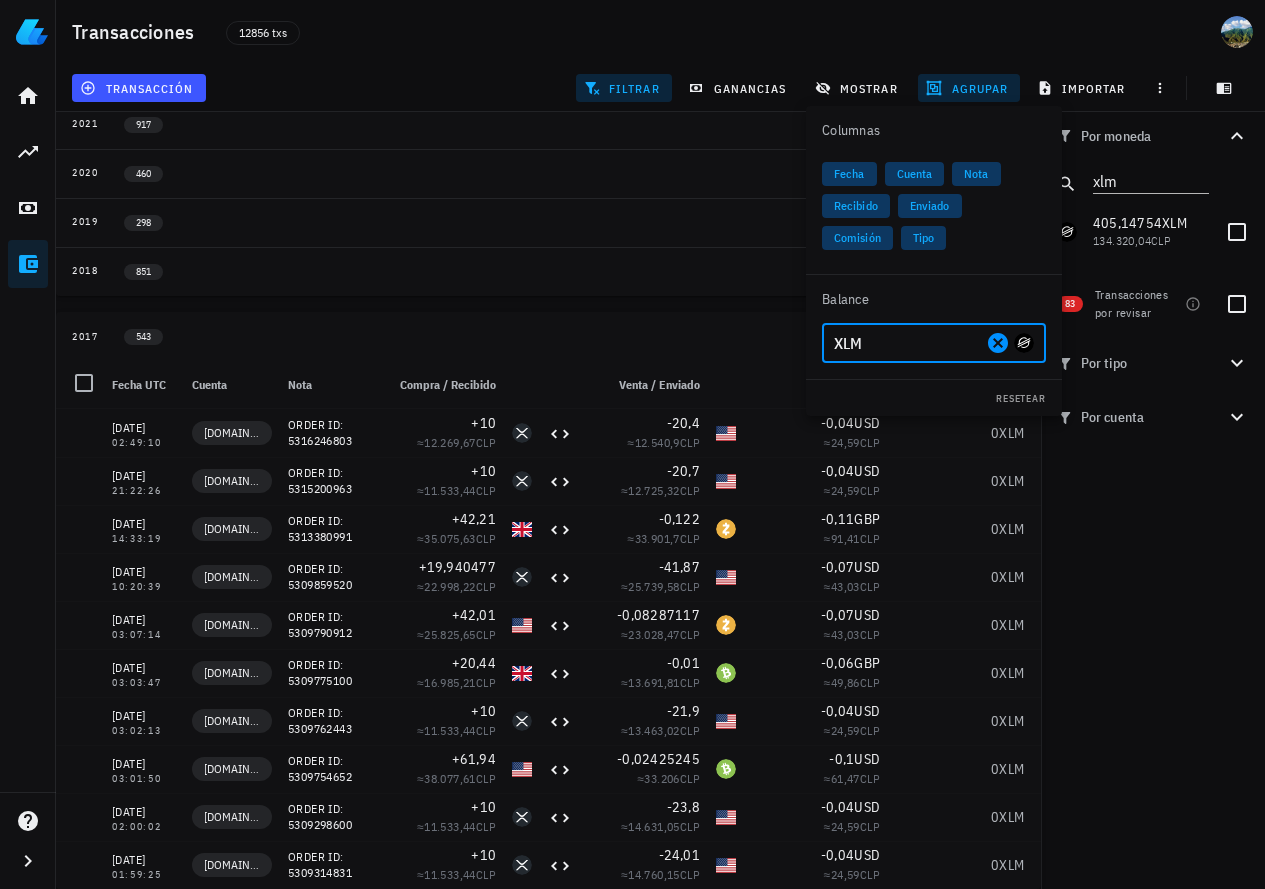 type on "XLM" 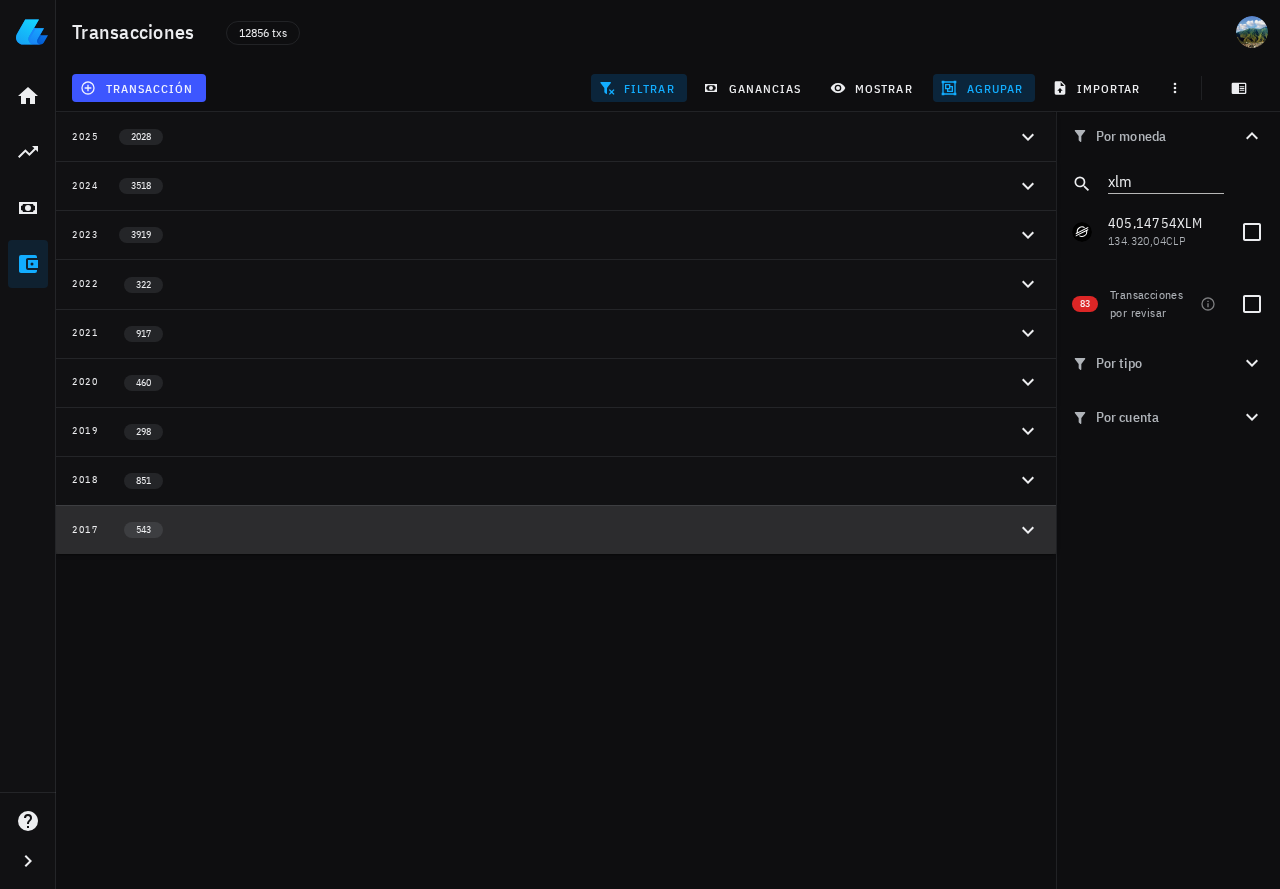 click 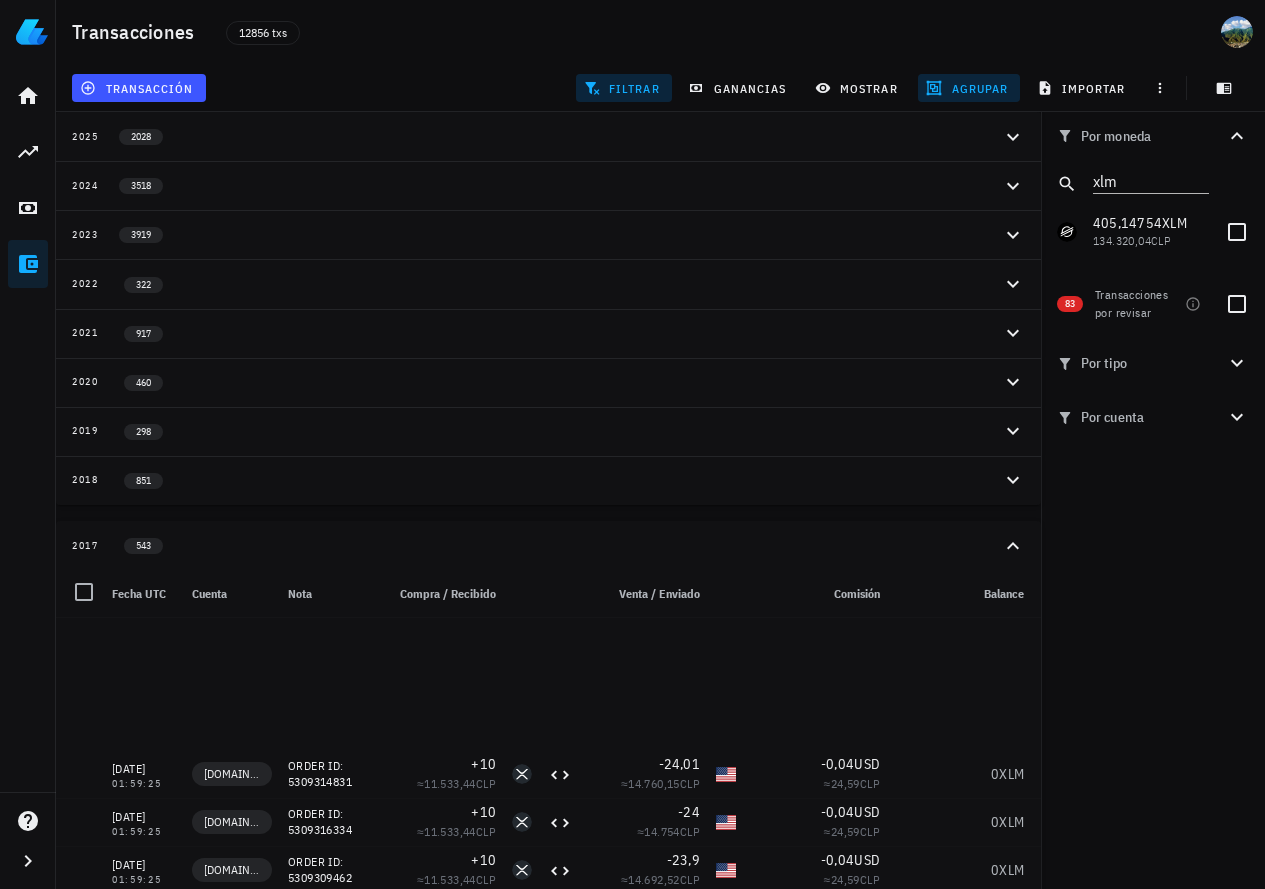 scroll, scrollTop: 700, scrollLeft: 0, axis: vertical 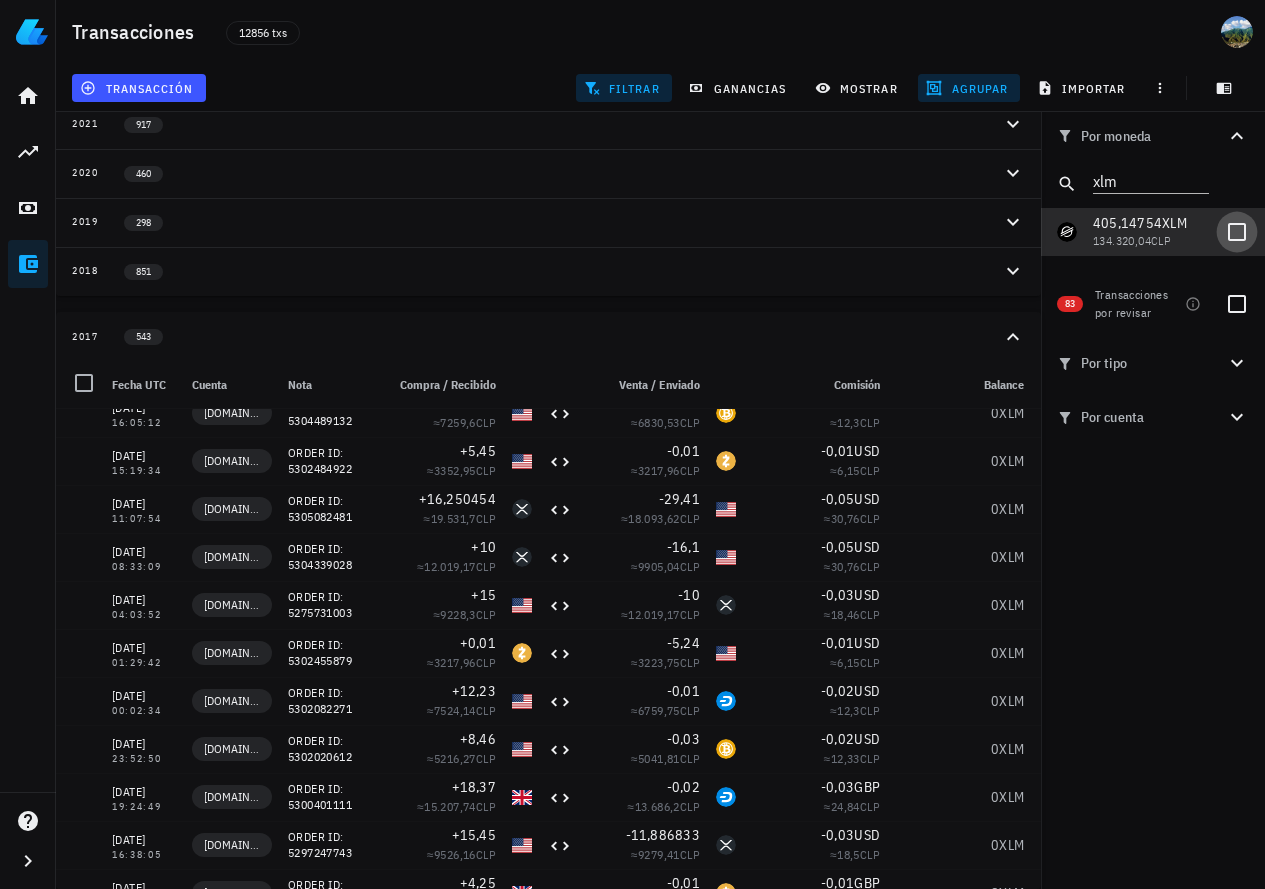 click at bounding box center (1237, 232) 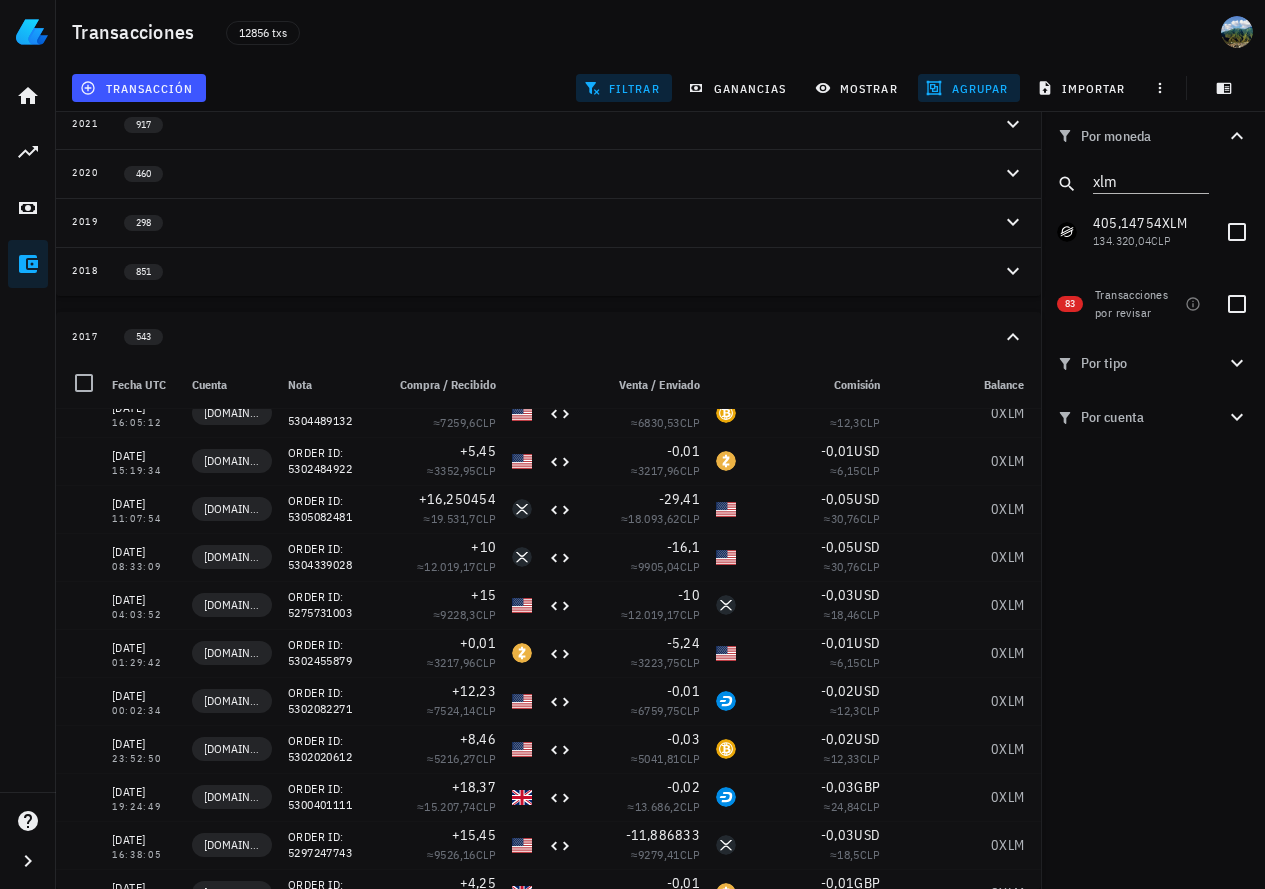checkbox on "true" 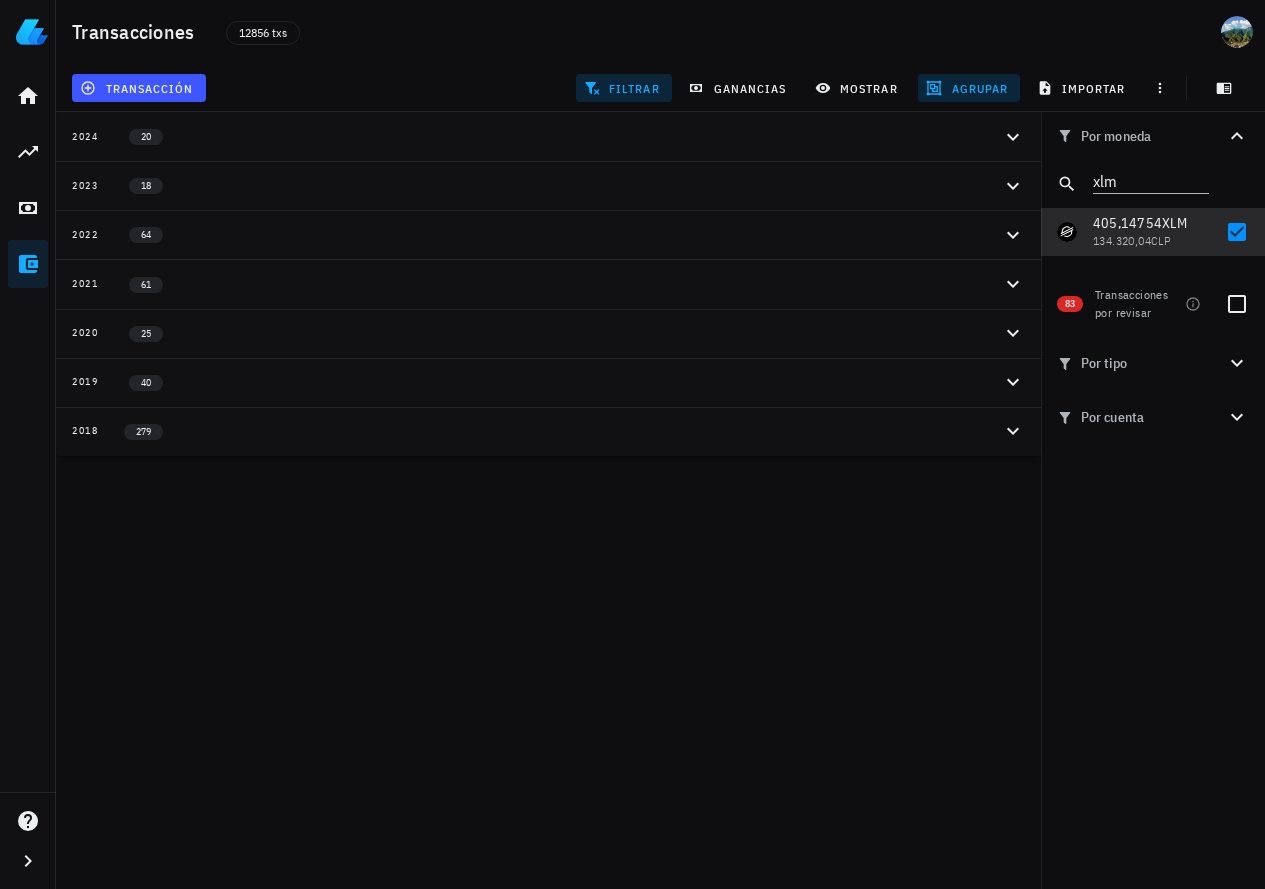 scroll, scrollTop: 0, scrollLeft: 0, axis: both 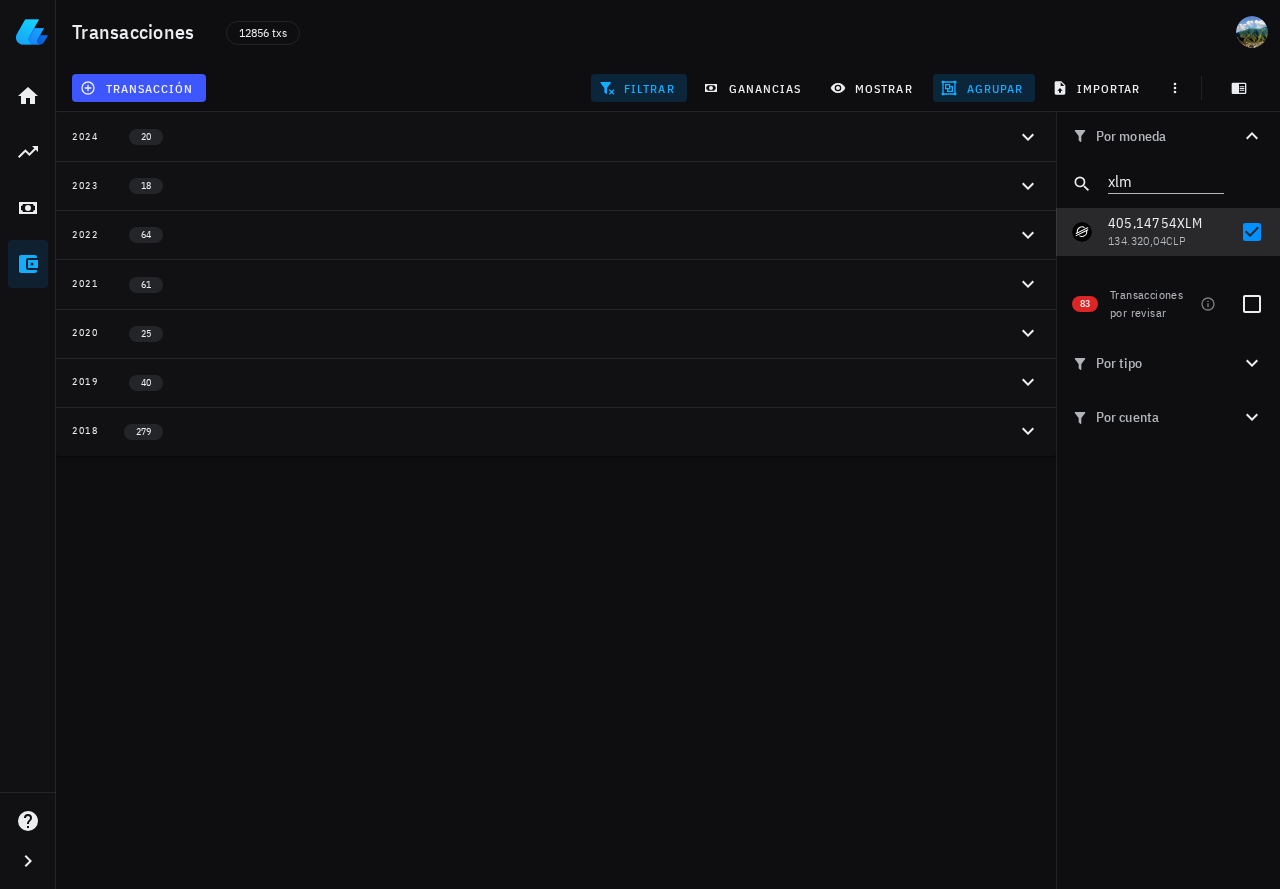 click 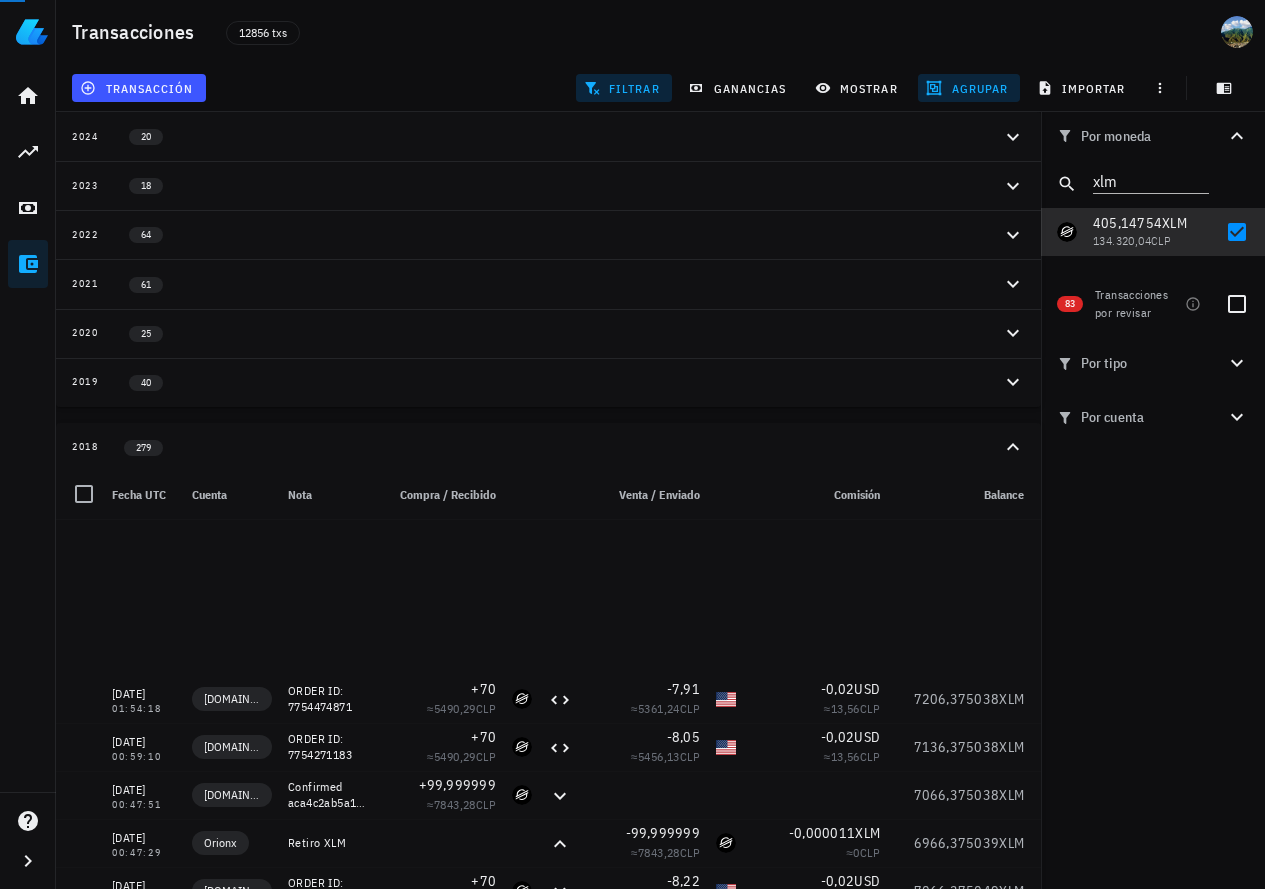 scroll, scrollTop: 600, scrollLeft: 0, axis: vertical 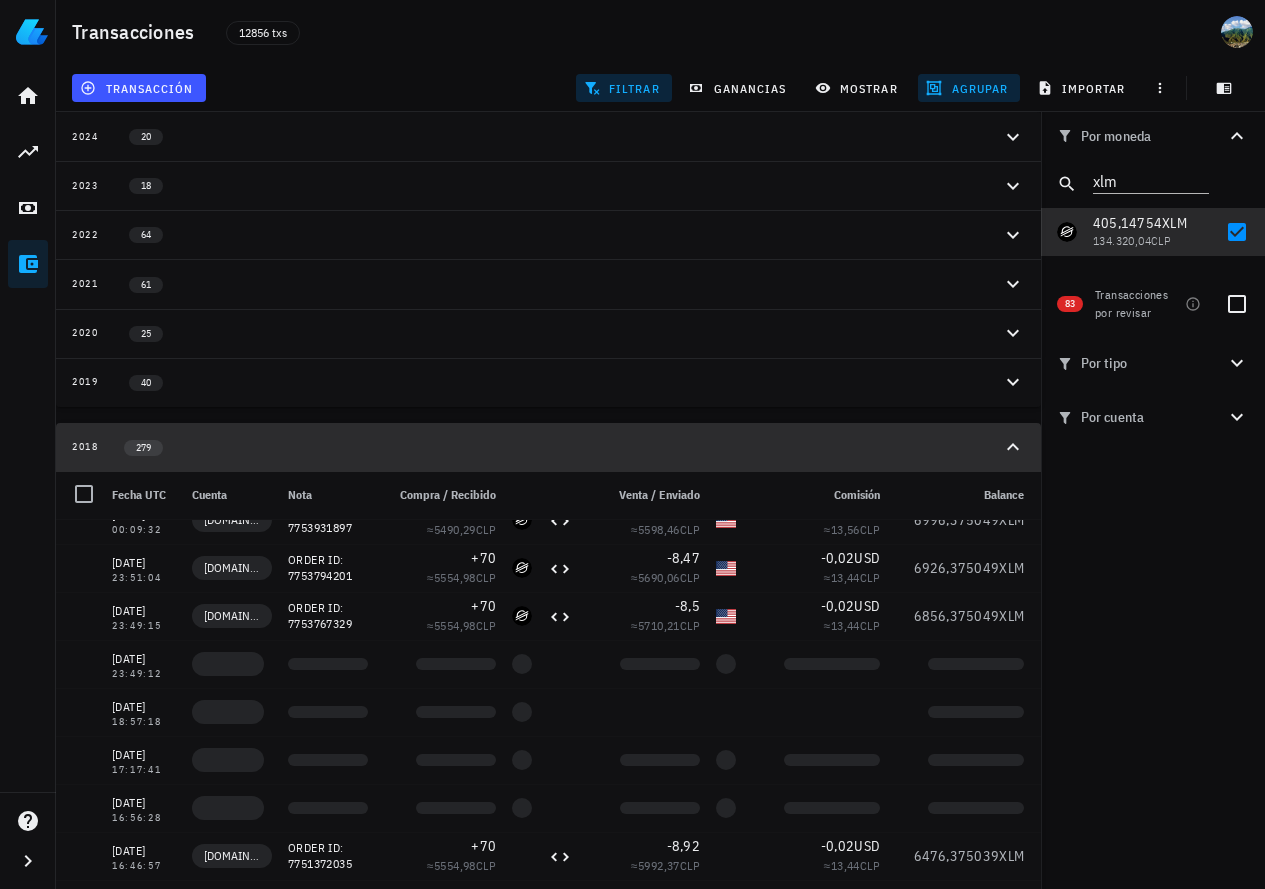 click 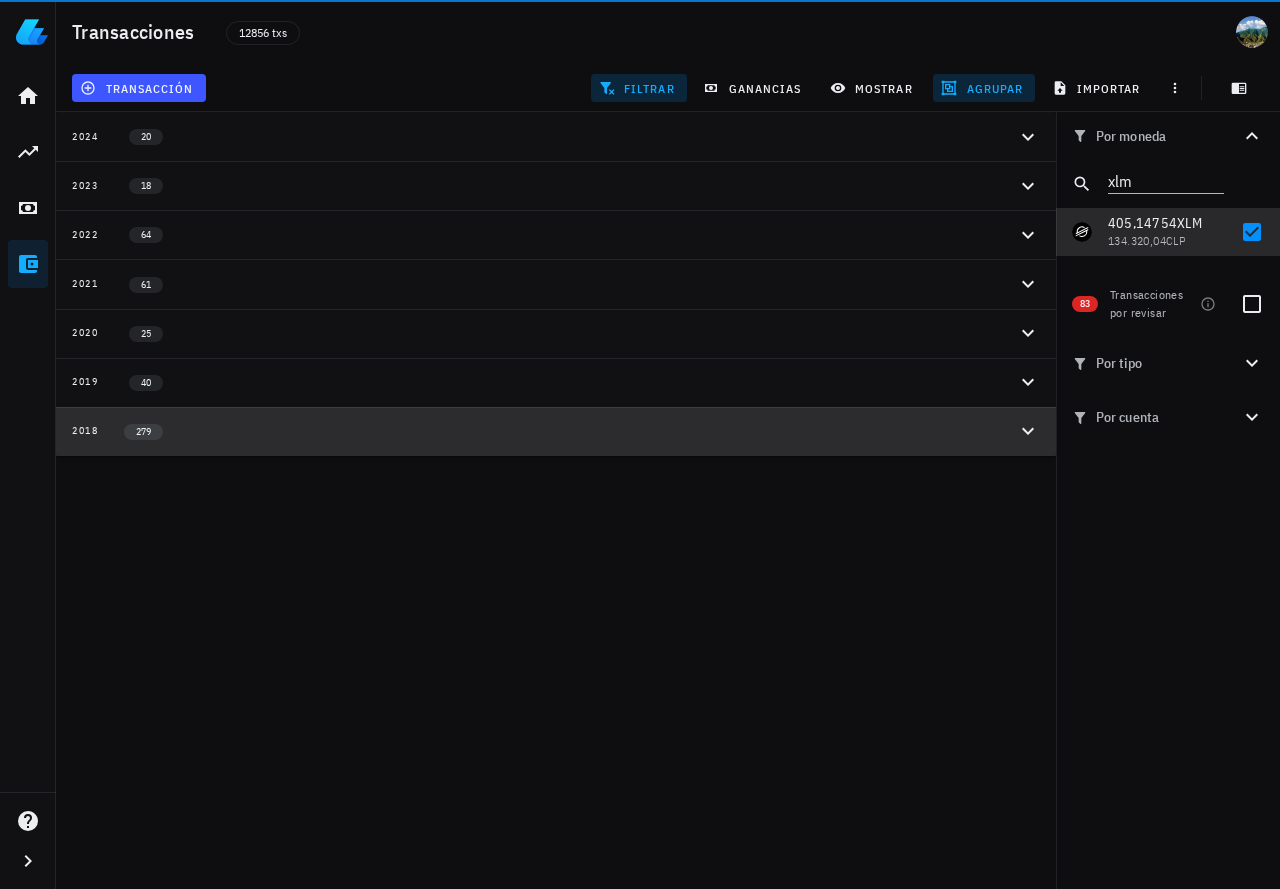 click 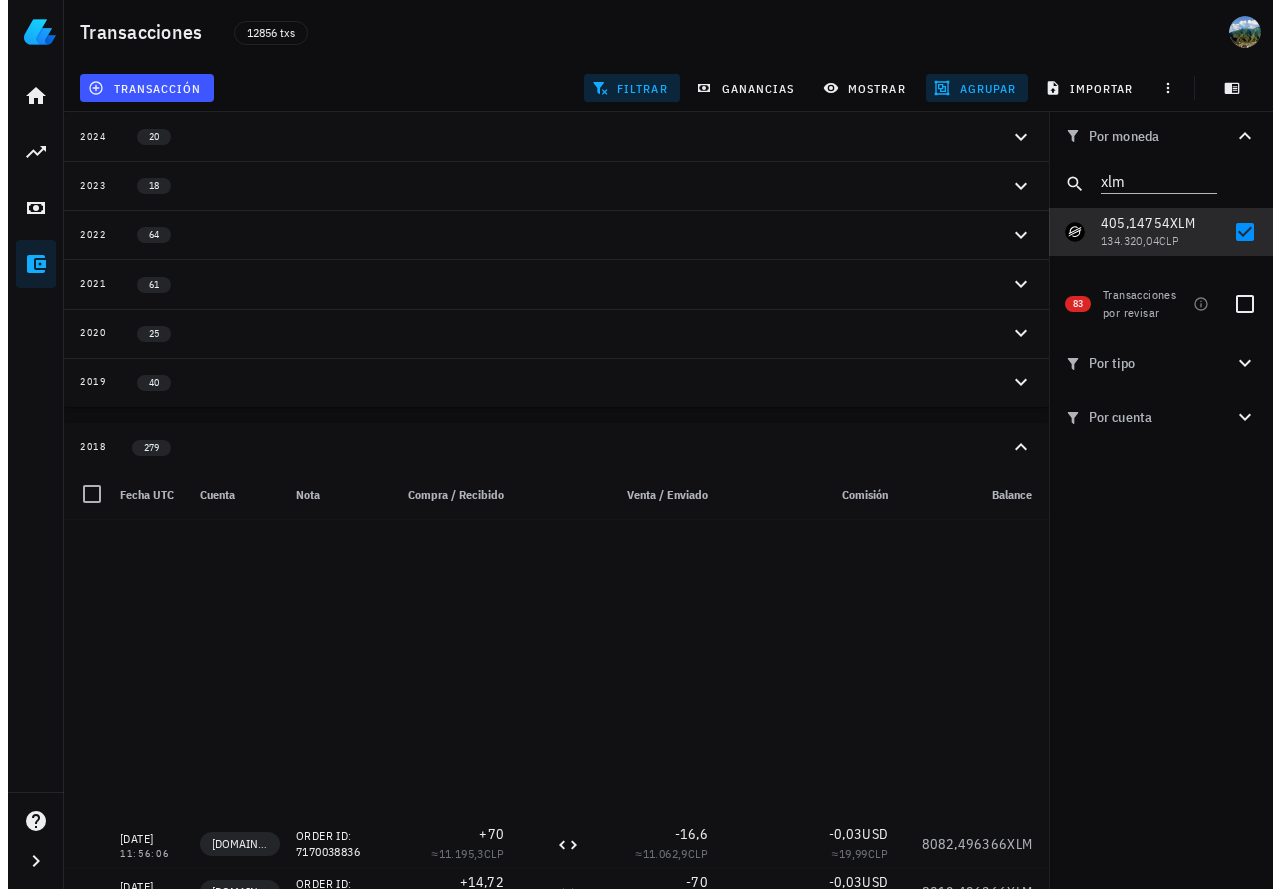 scroll, scrollTop: 2600, scrollLeft: 0, axis: vertical 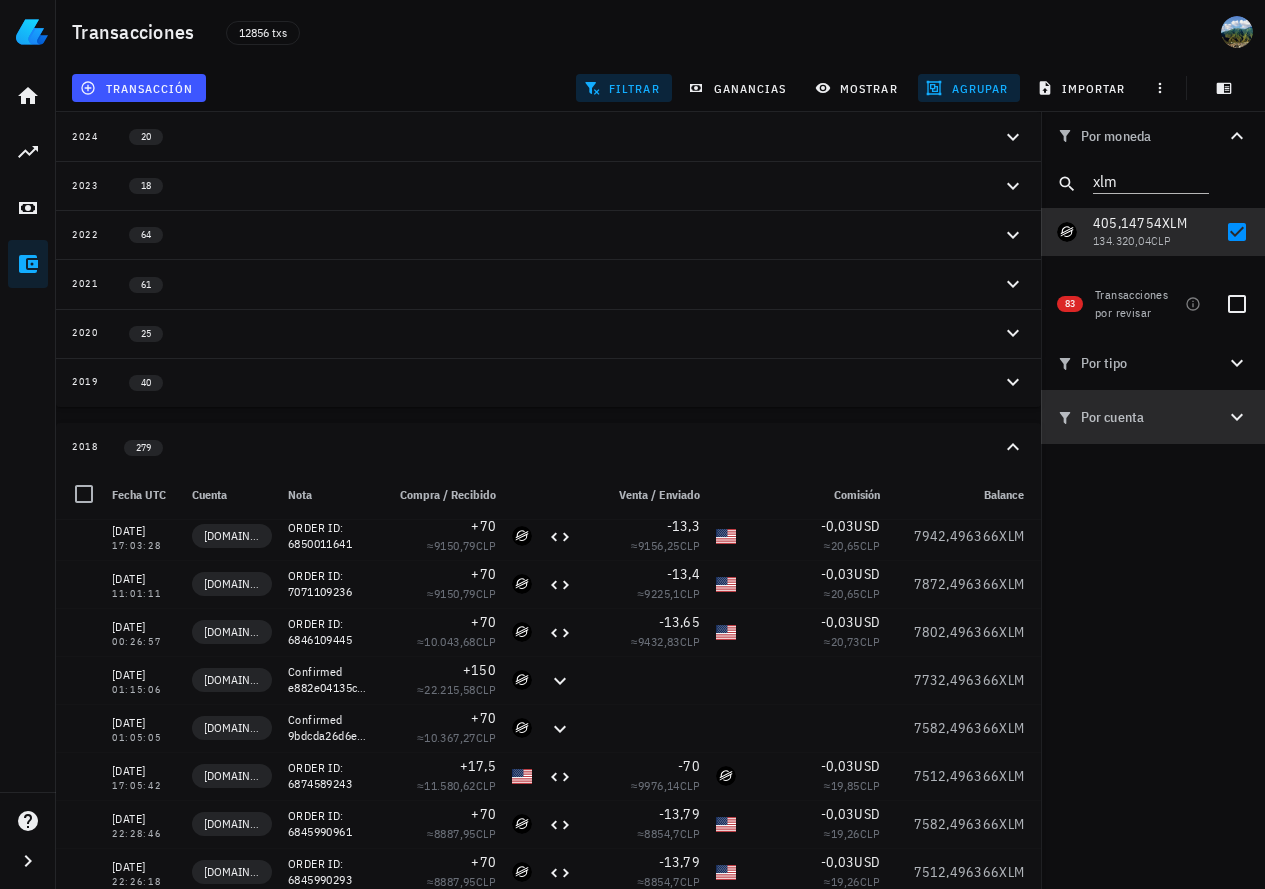 click 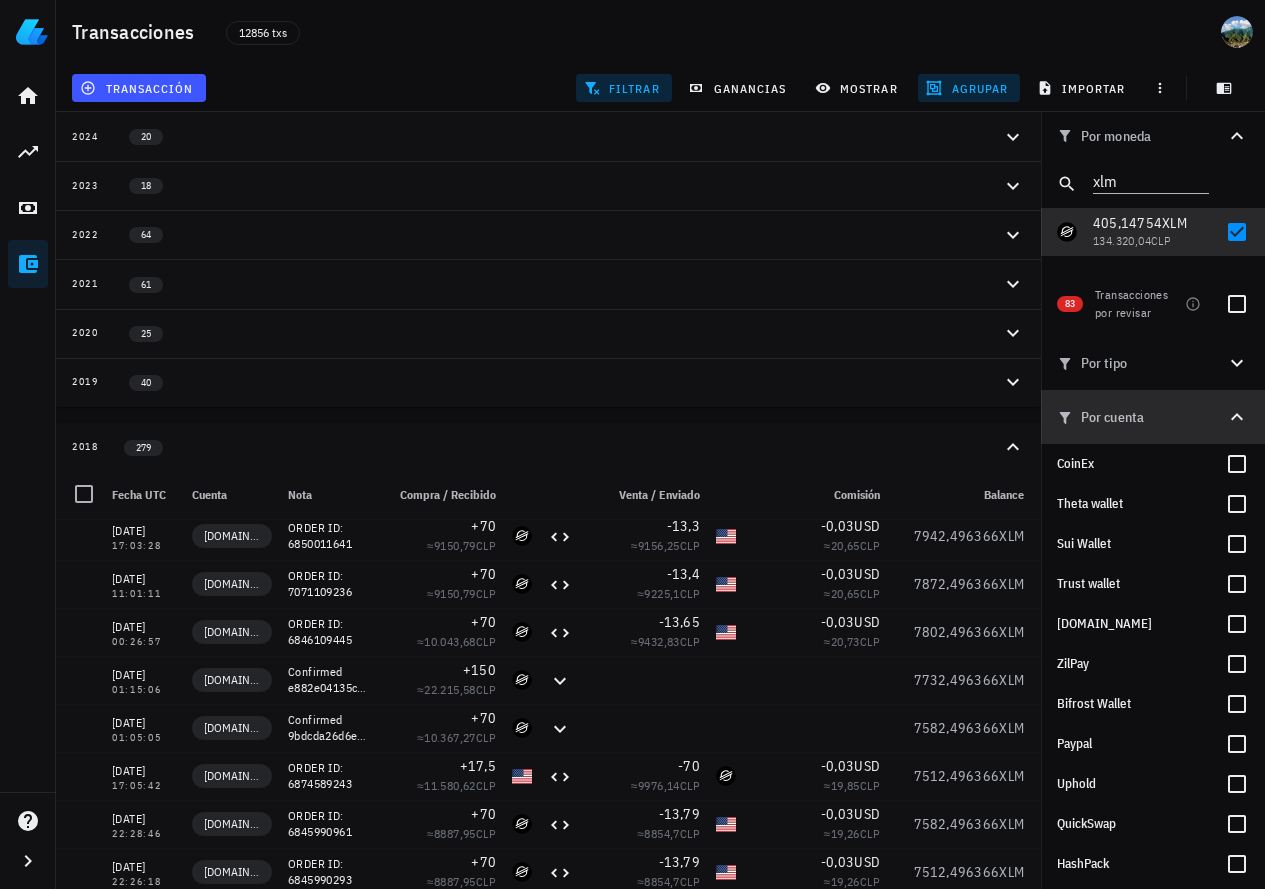 click 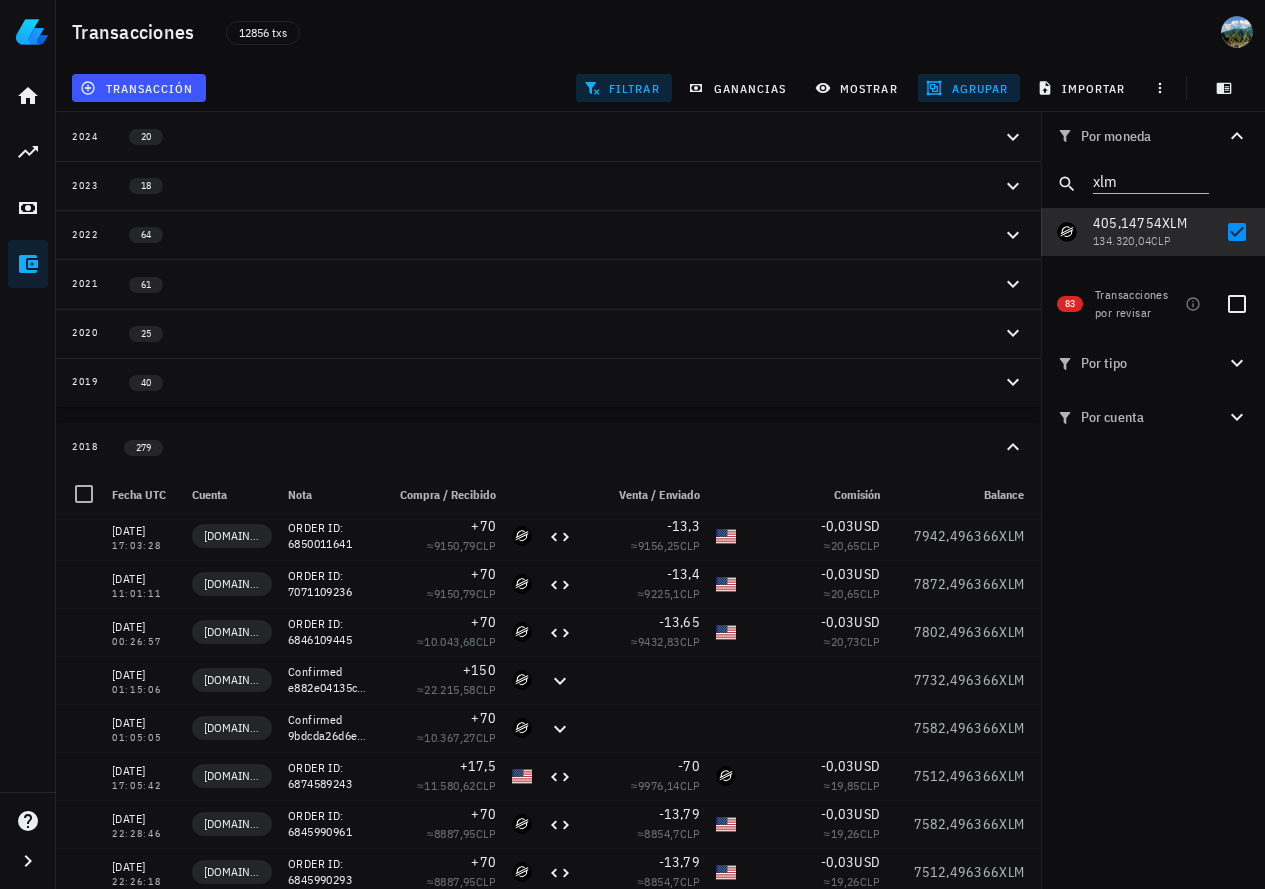 click 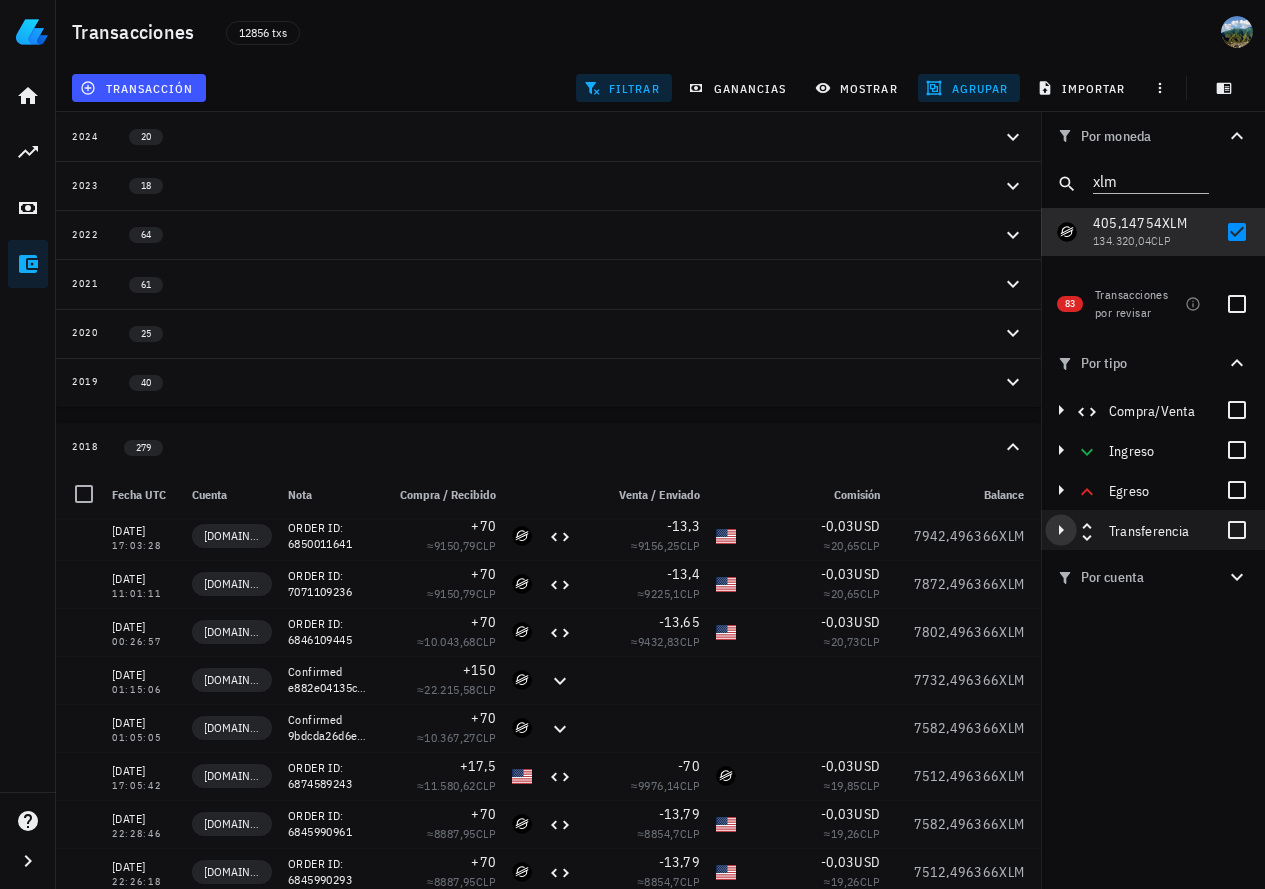 click 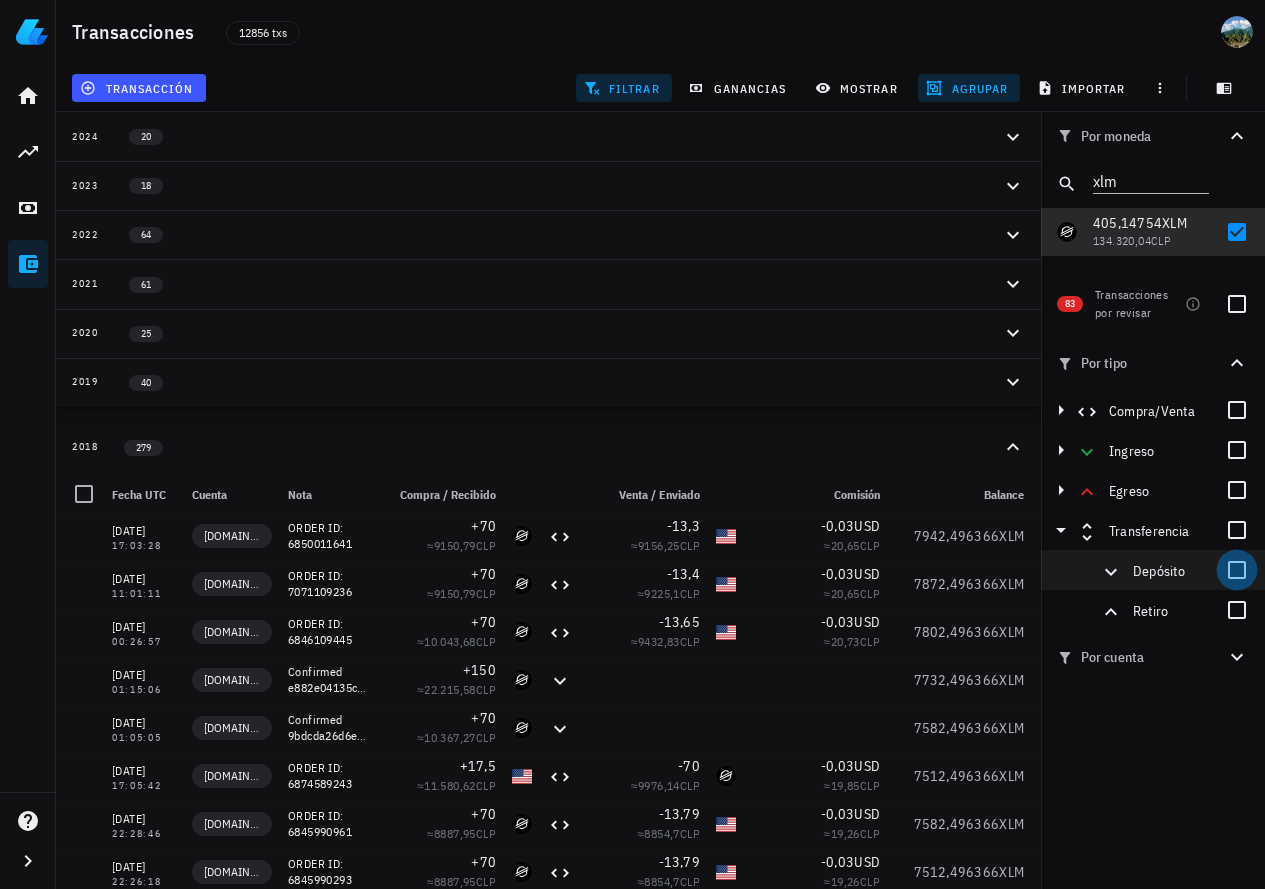 click at bounding box center (1237, 570) 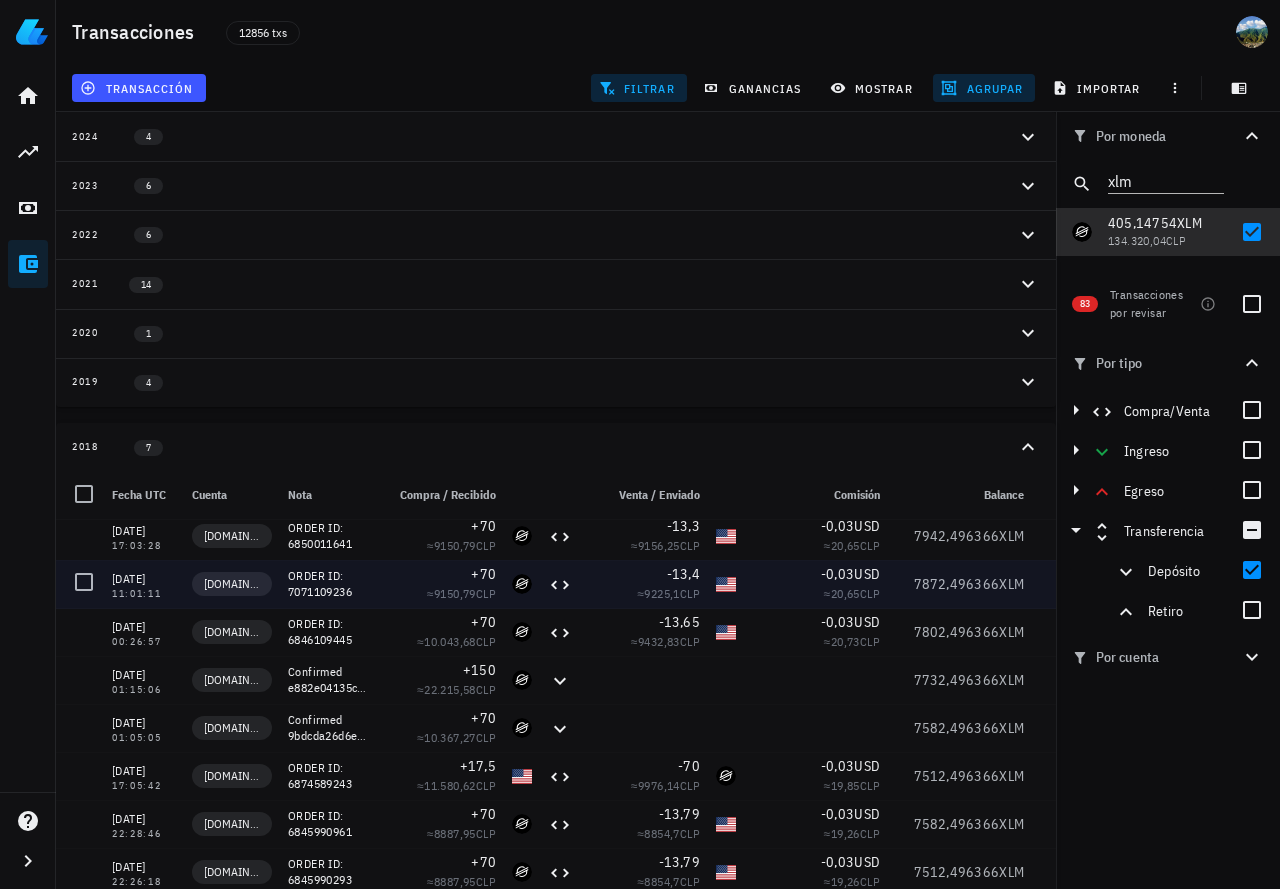 scroll, scrollTop: 0, scrollLeft: 0, axis: both 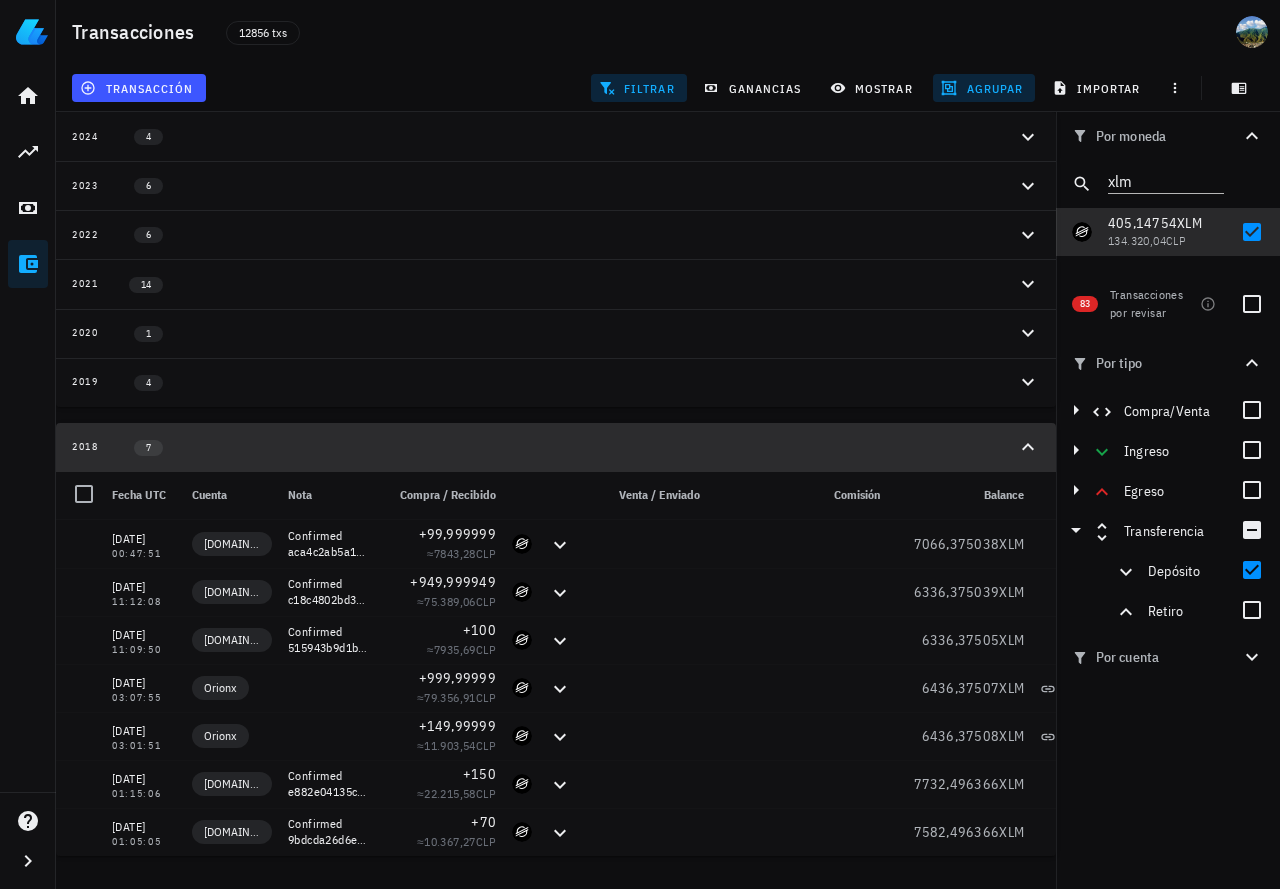 click on "2018
7" at bounding box center (544, 447) 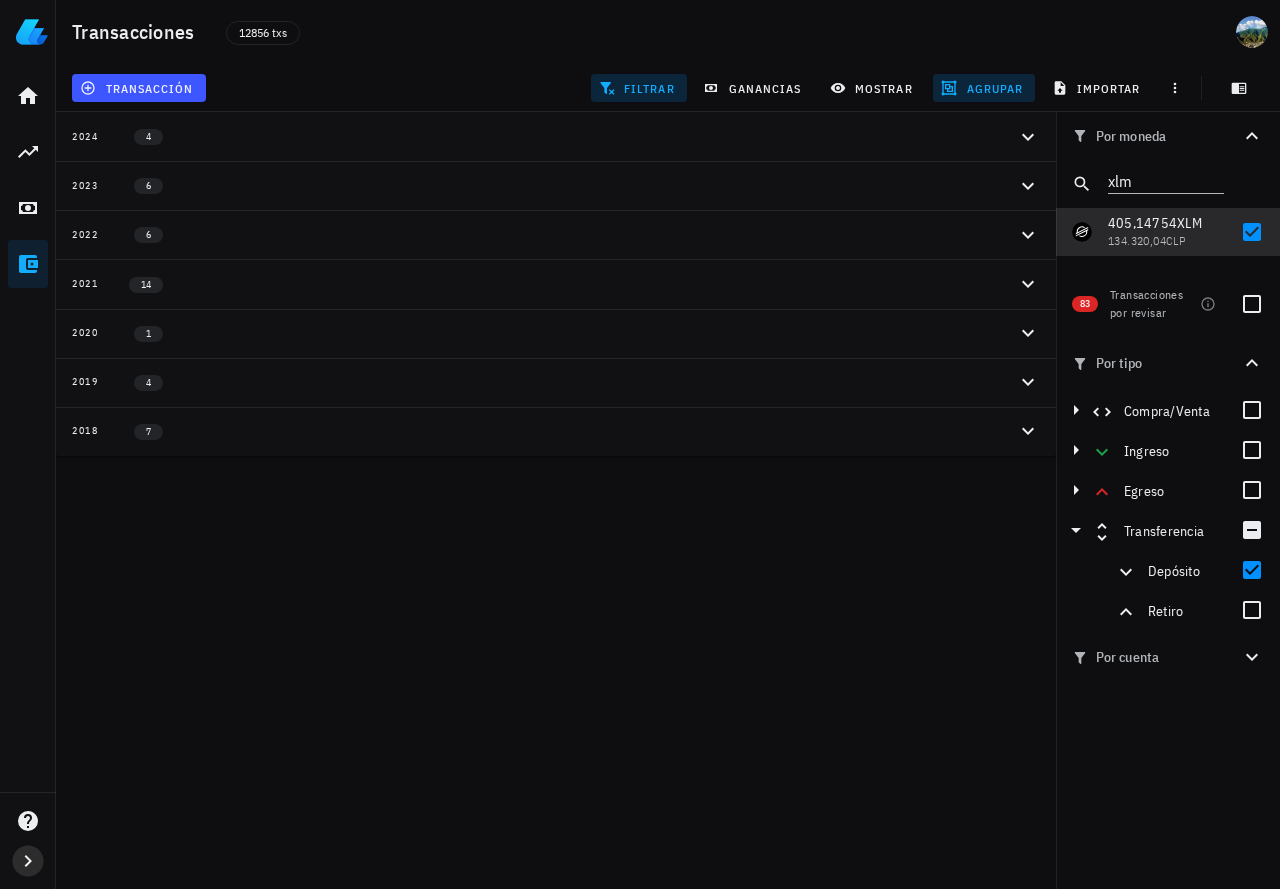 click 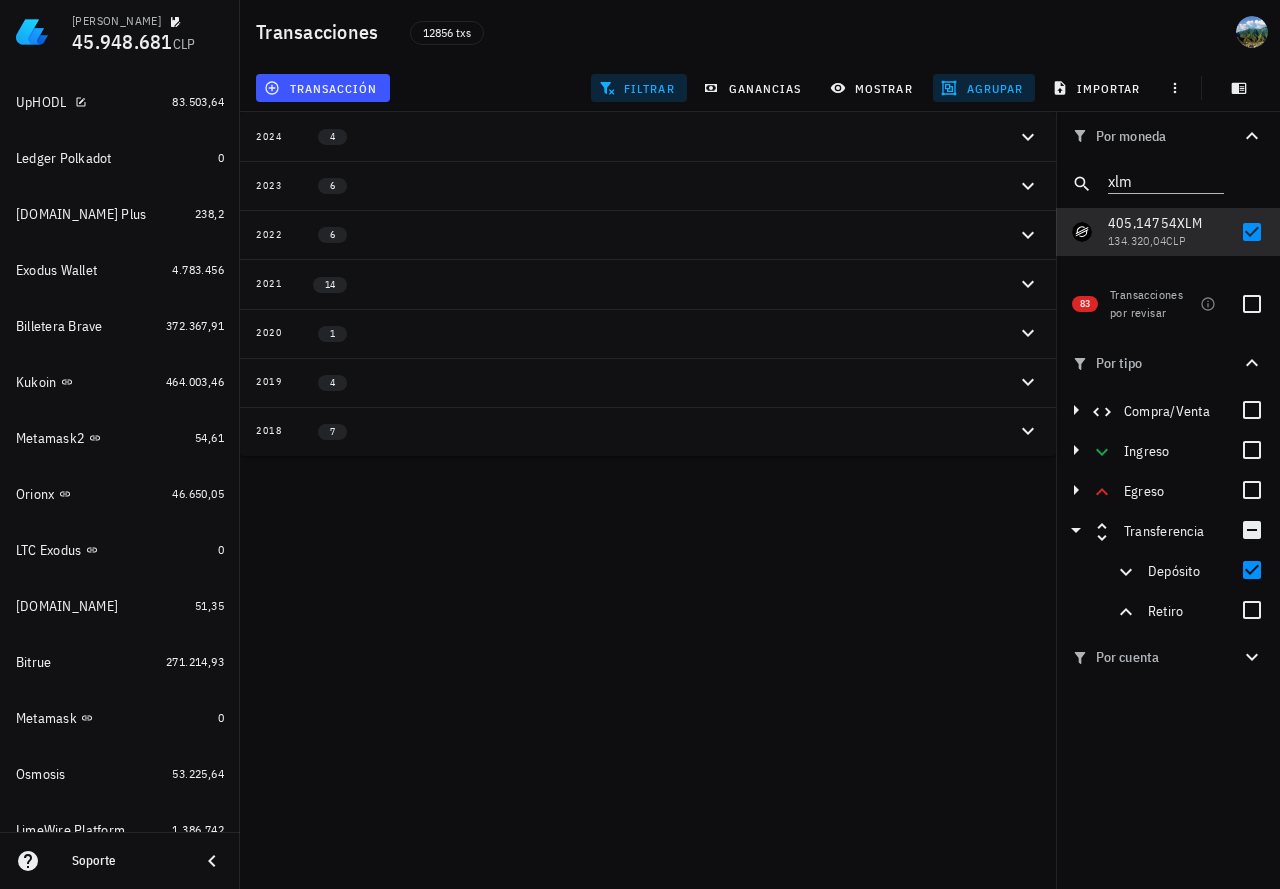 scroll, scrollTop: 1000, scrollLeft: 0, axis: vertical 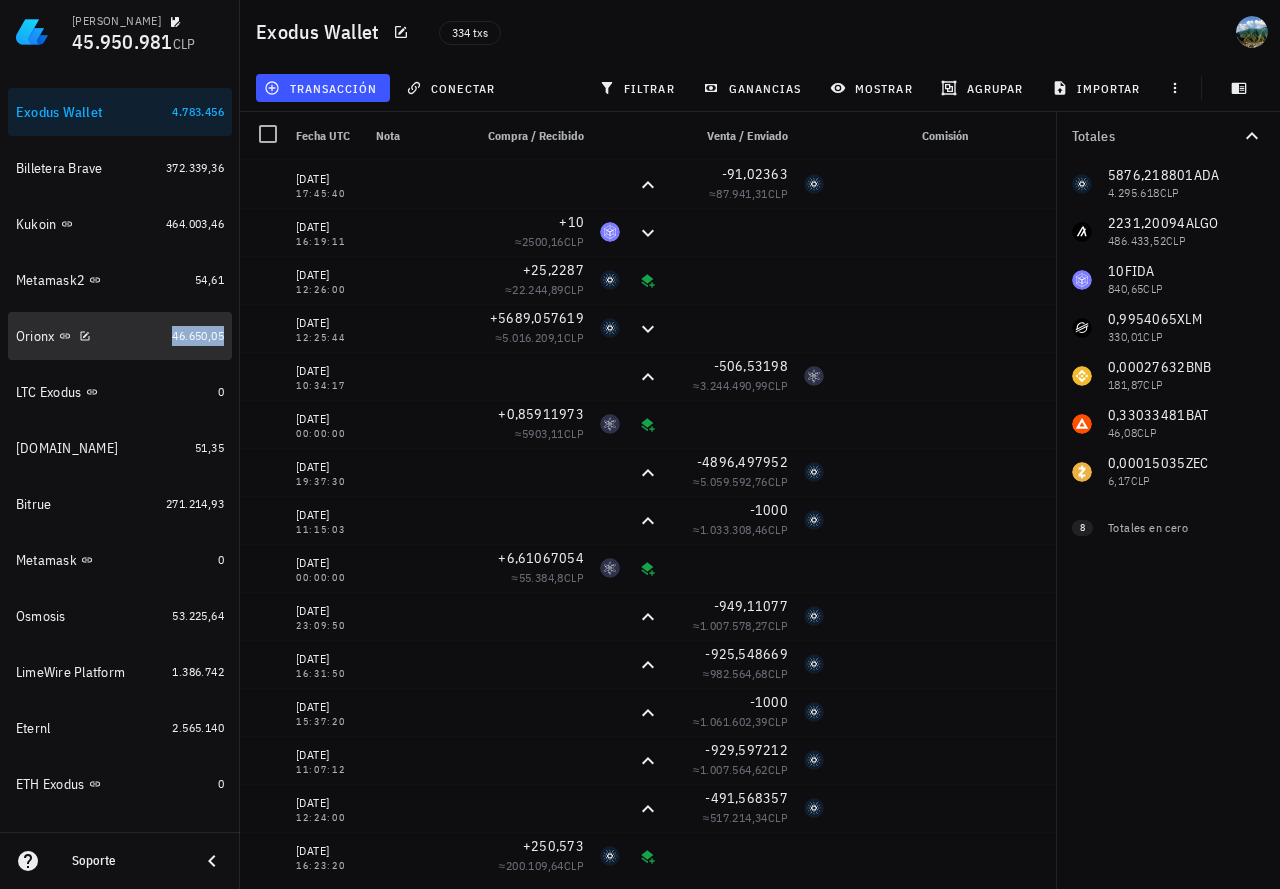 click on "46.650,05" at bounding box center (198, 335) 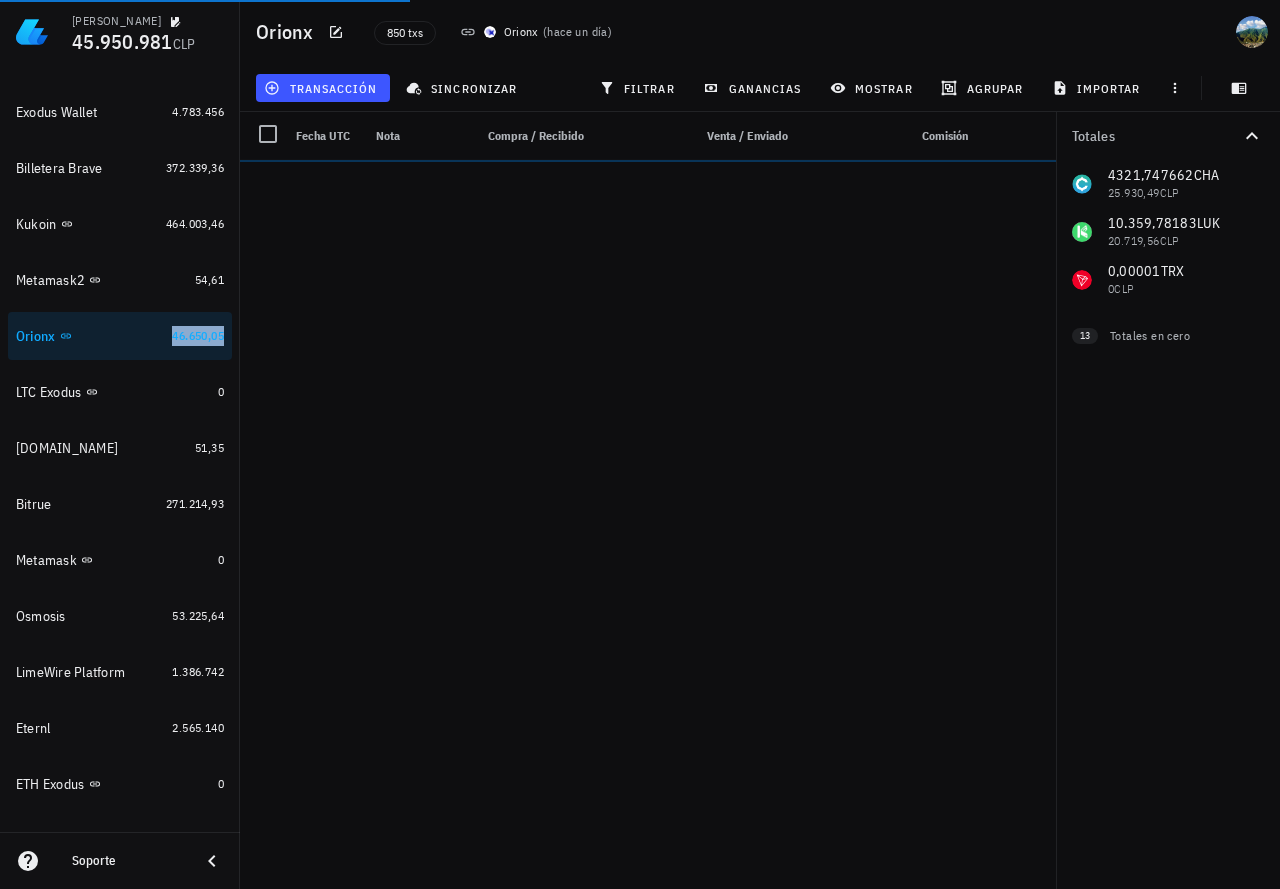 click 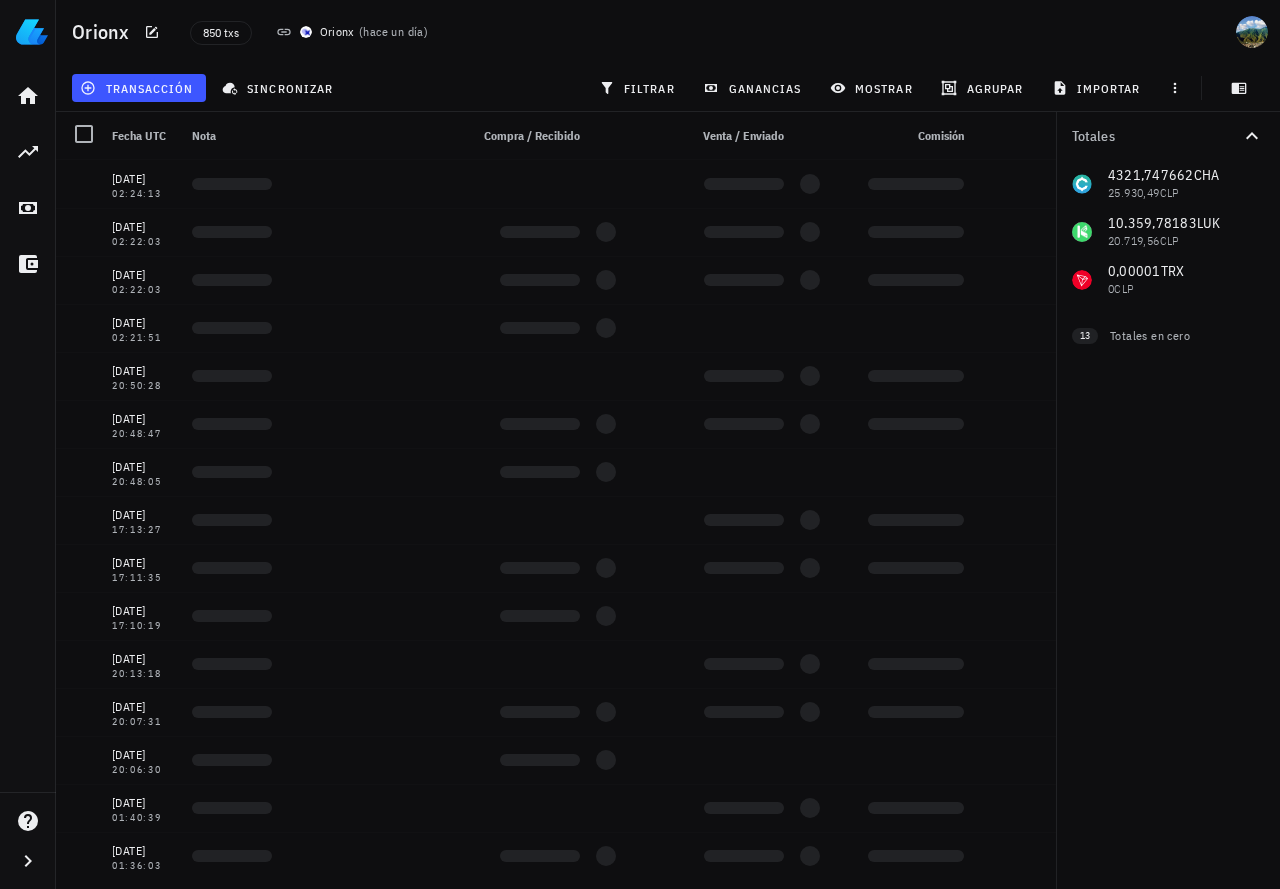 scroll, scrollTop: 0, scrollLeft: 0, axis: both 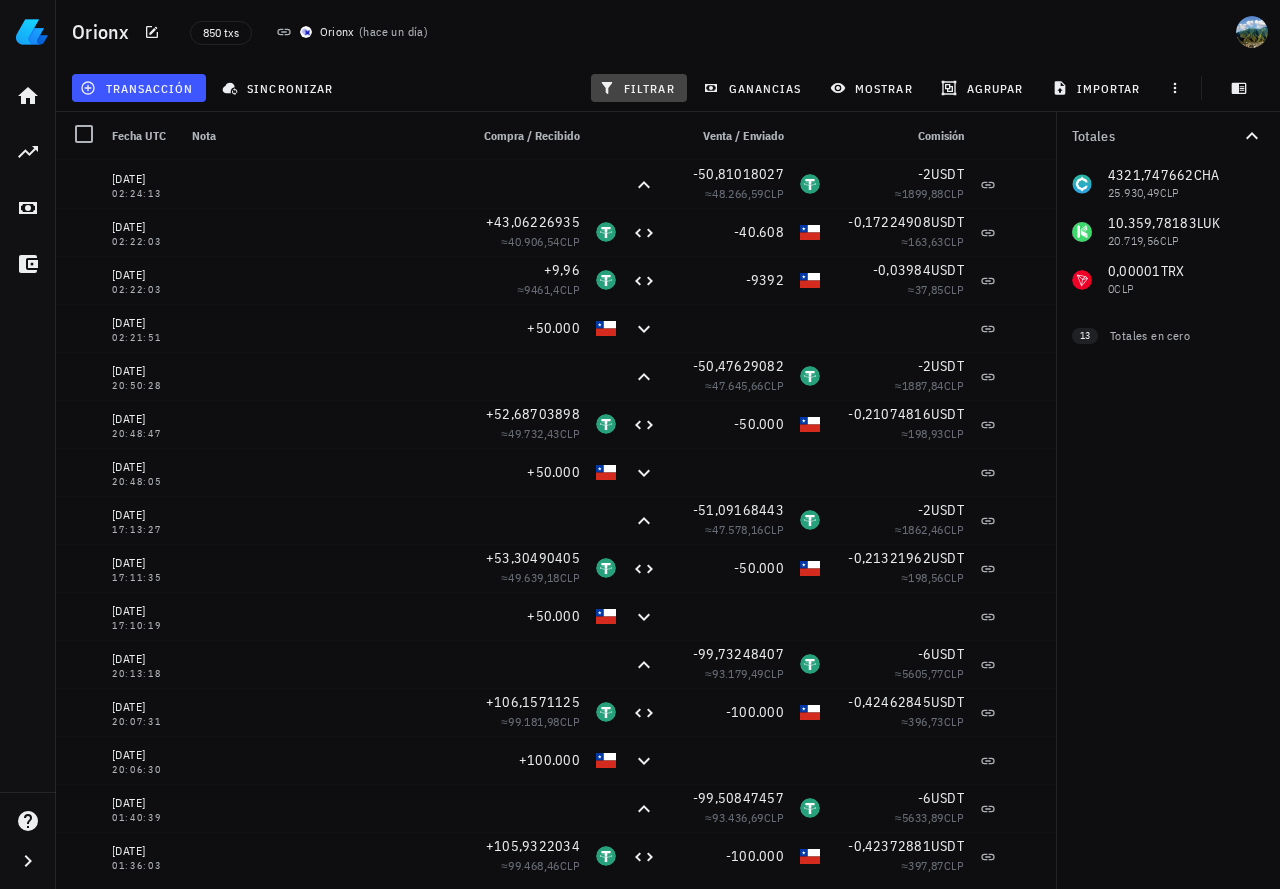 click on "filtrar" at bounding box center [639, 88] 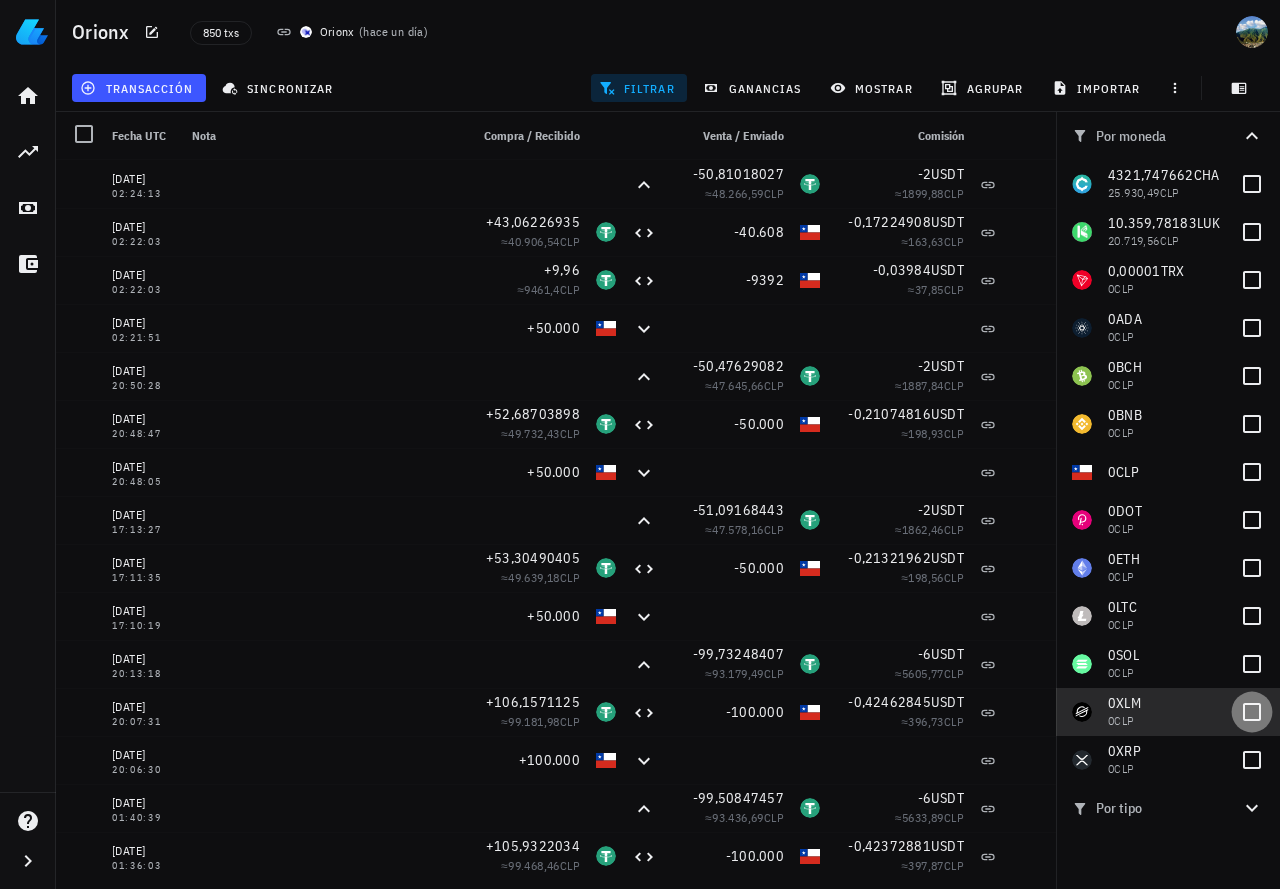 click at bounding box center [1252, 712] 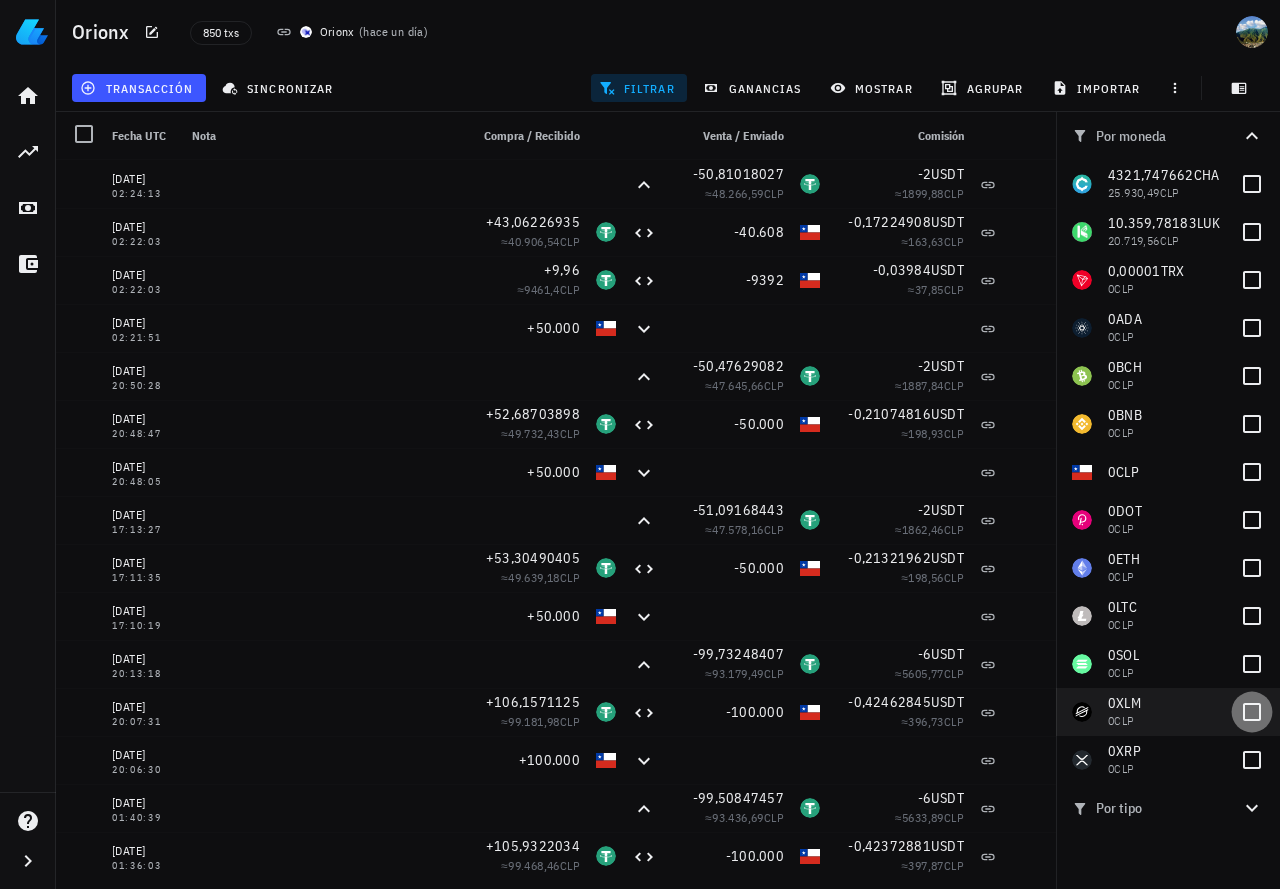 checkbox on "true" 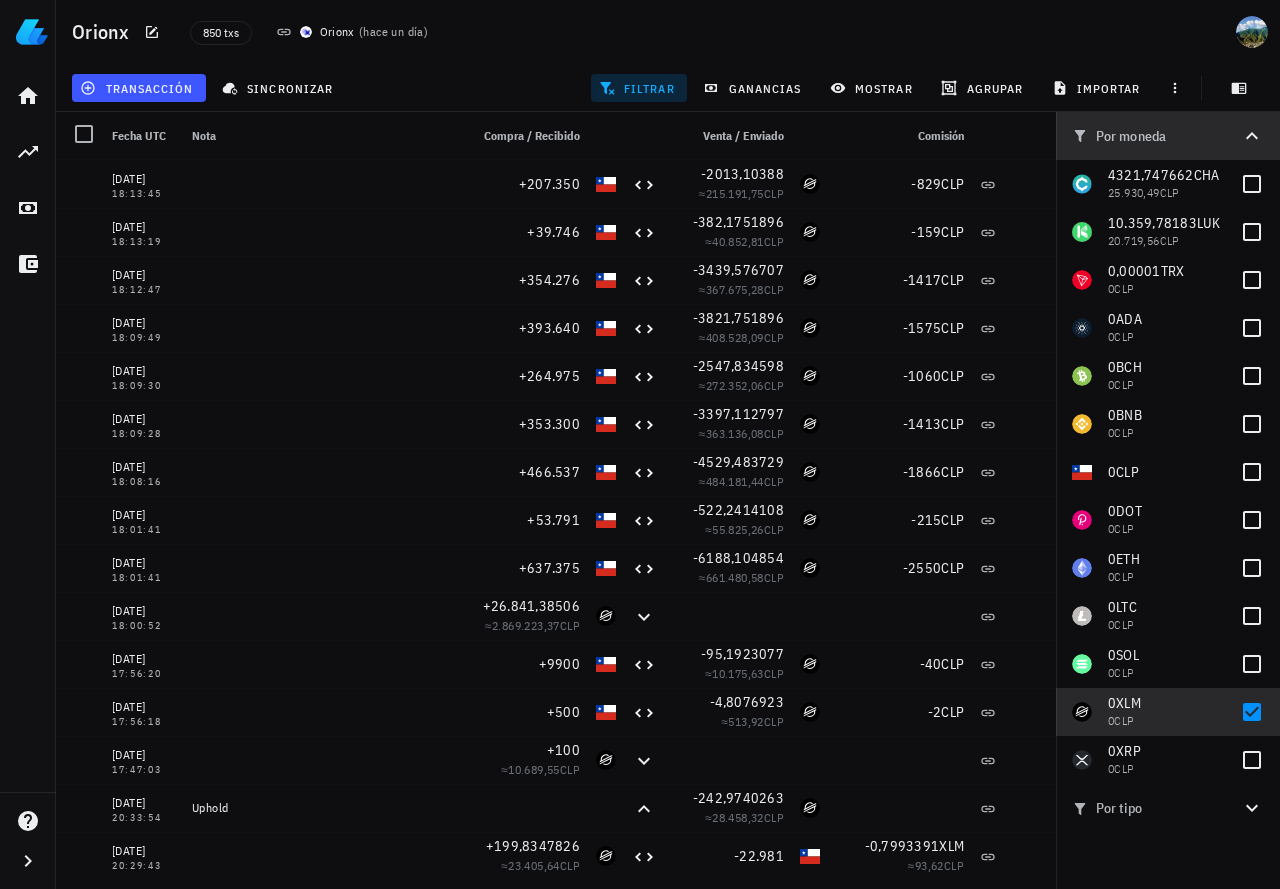 click 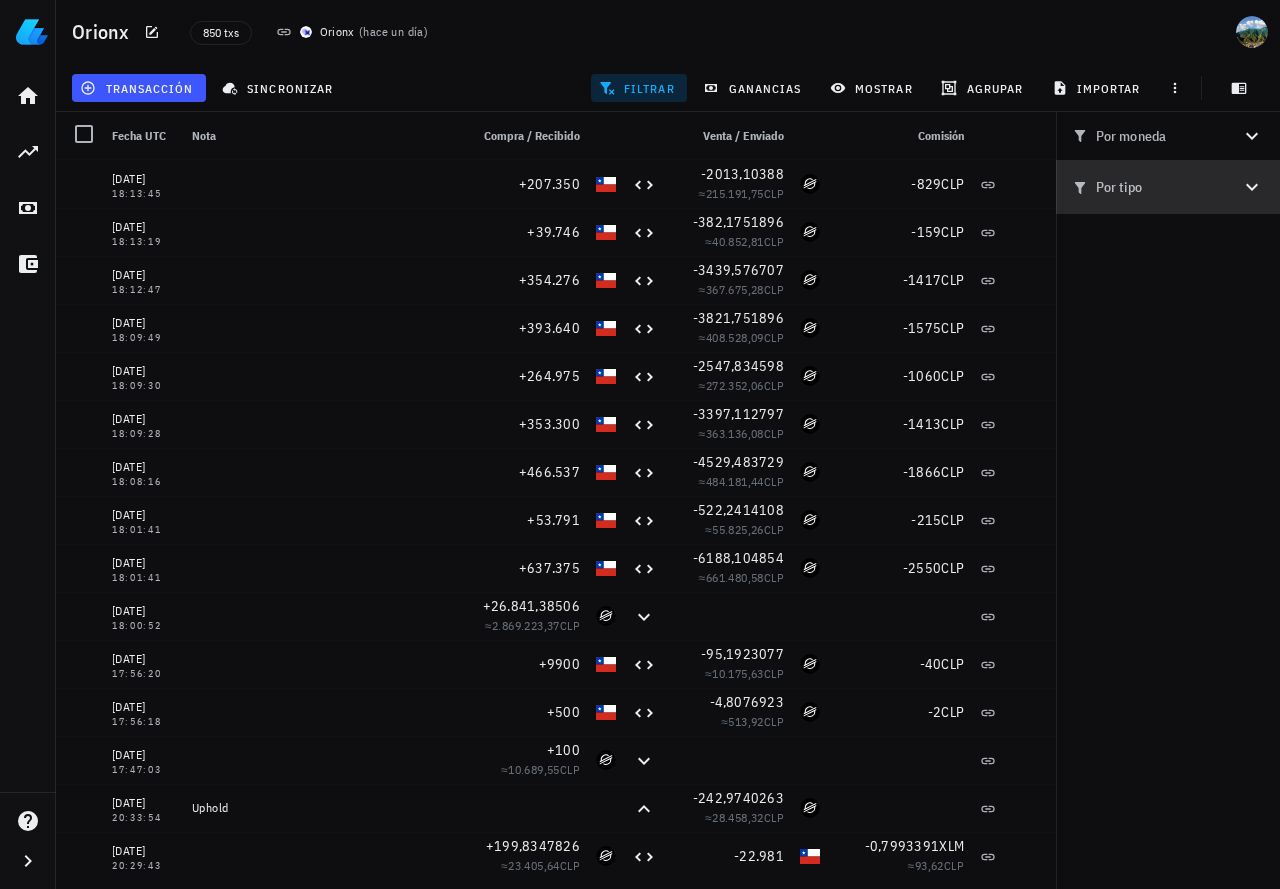 click on "Por tipo" at bounding box center (1156, 187) 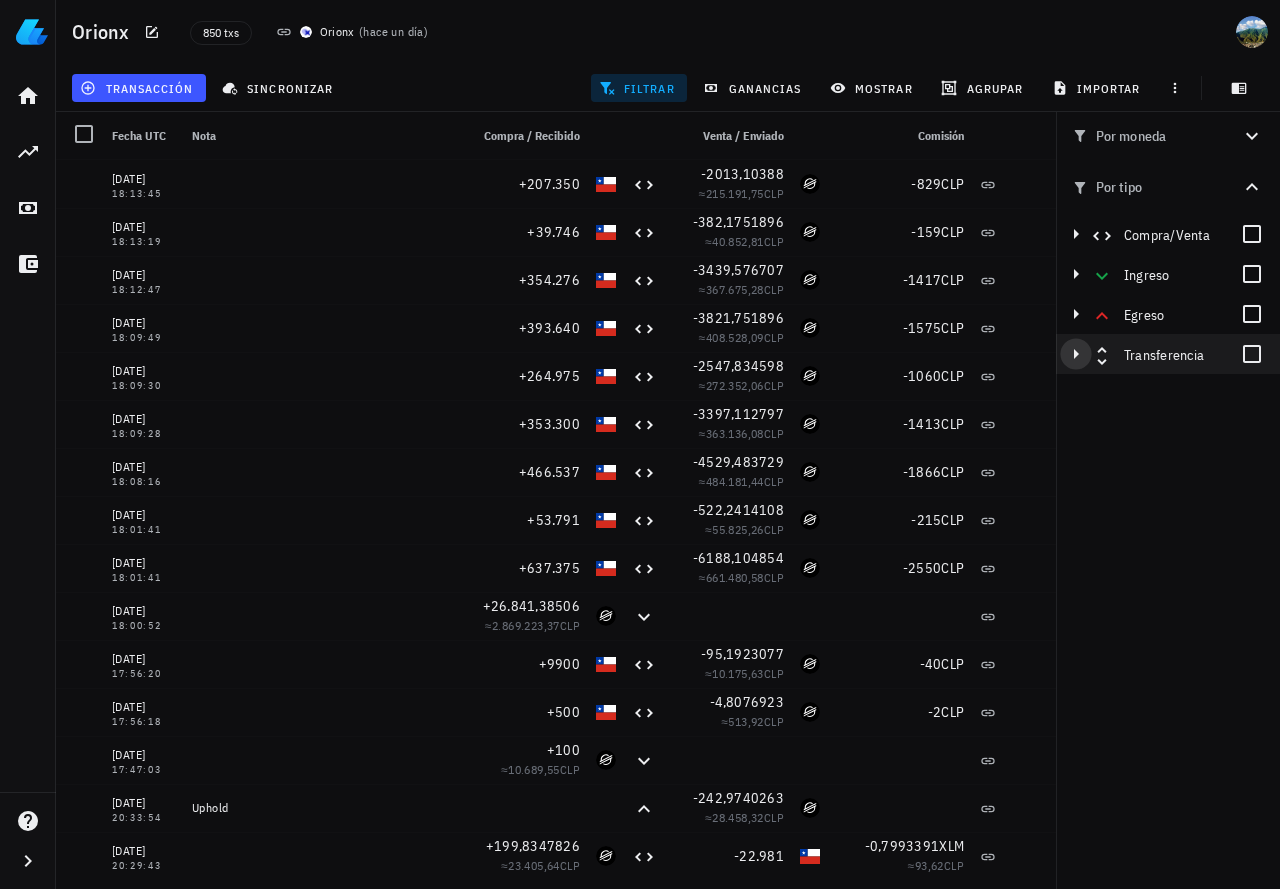 click 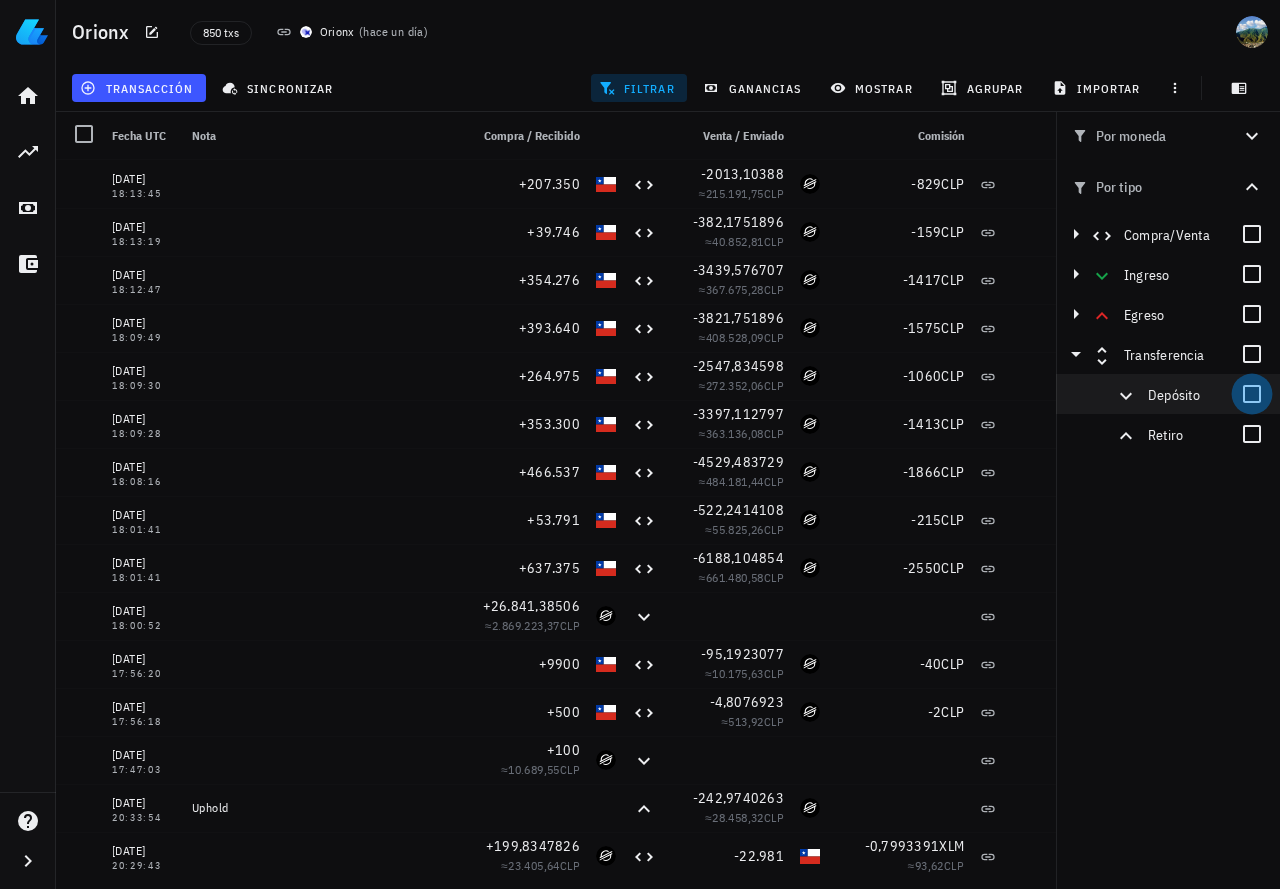 click at bounding box center [1252, 394] 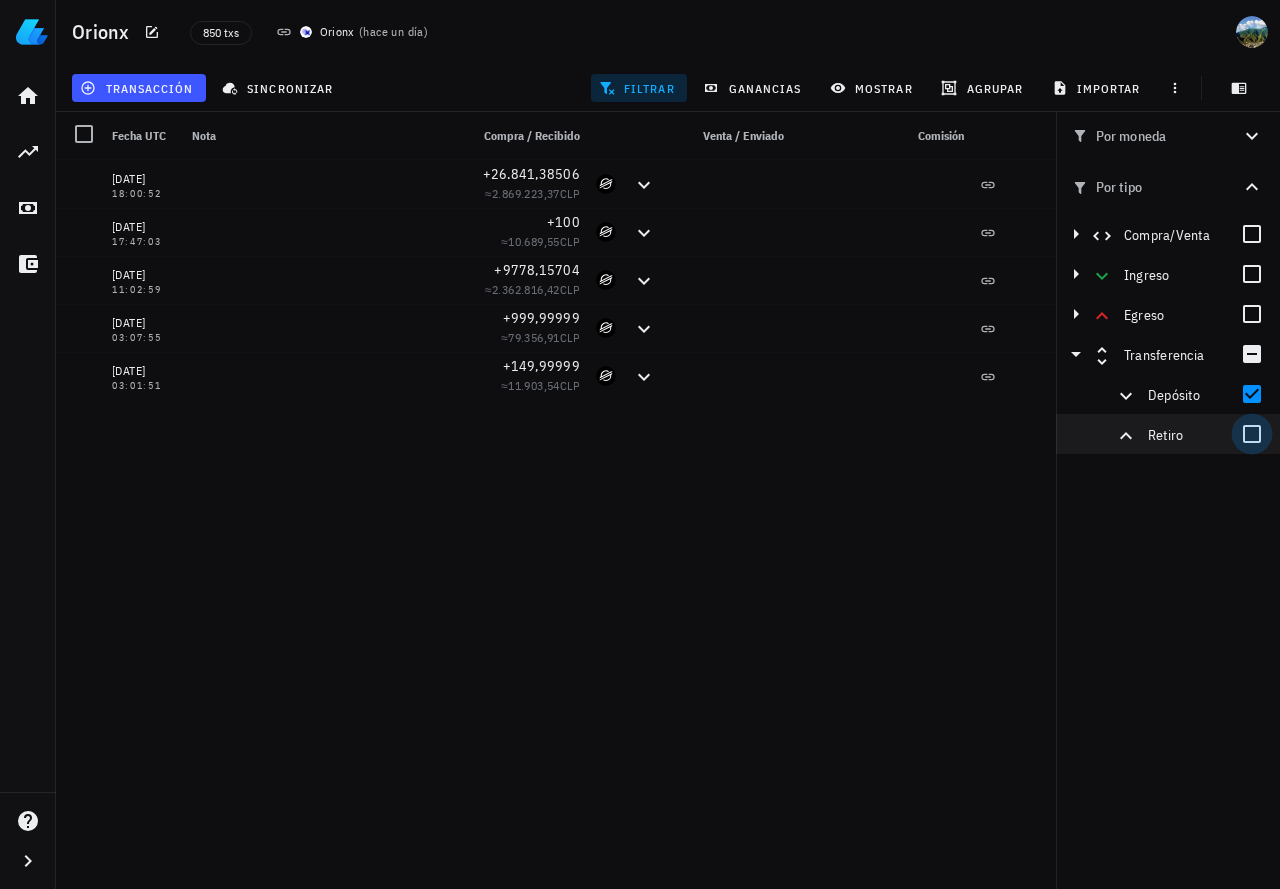 click at bounding box center (1252, 434) 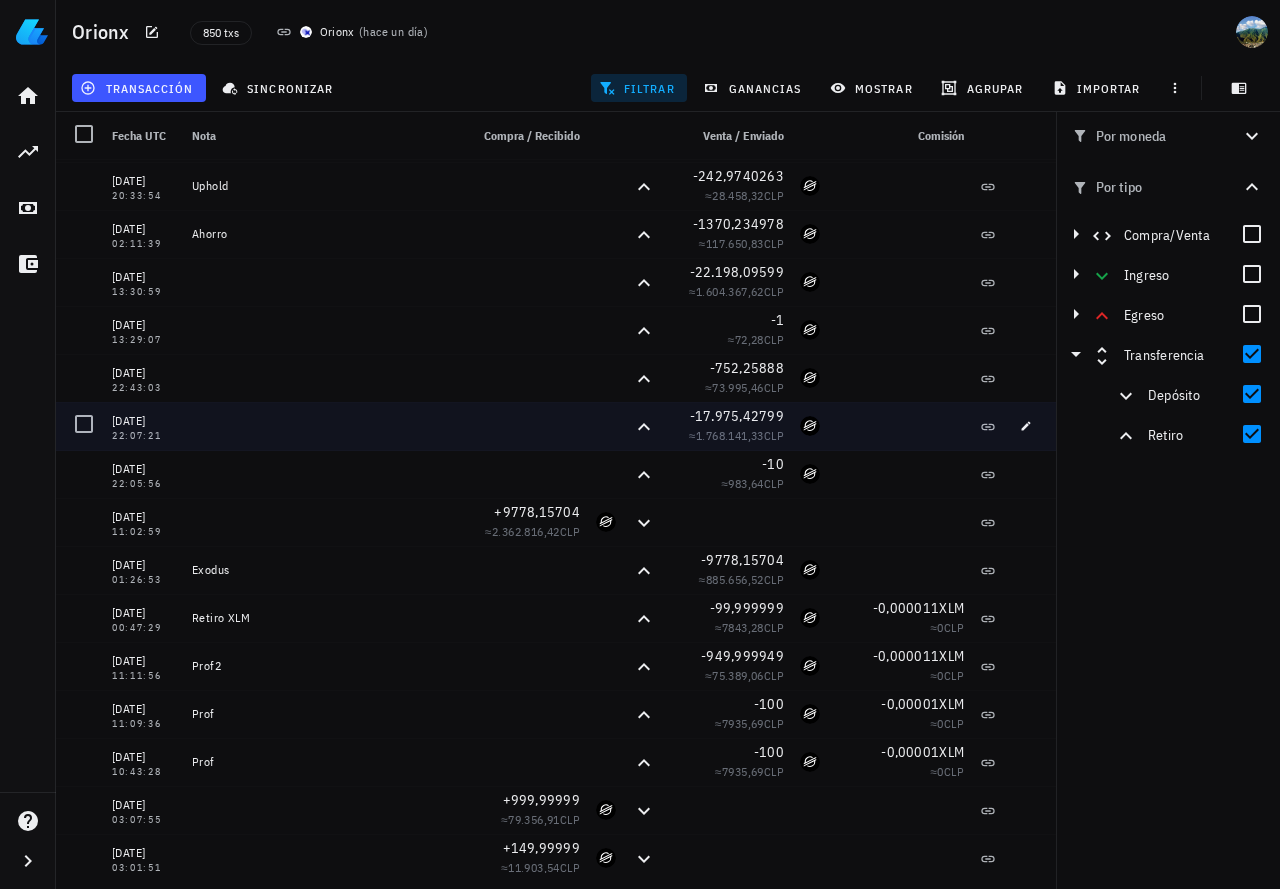 scroll, scrollTop: 103, scrollLeft: 0, axis: vertical 